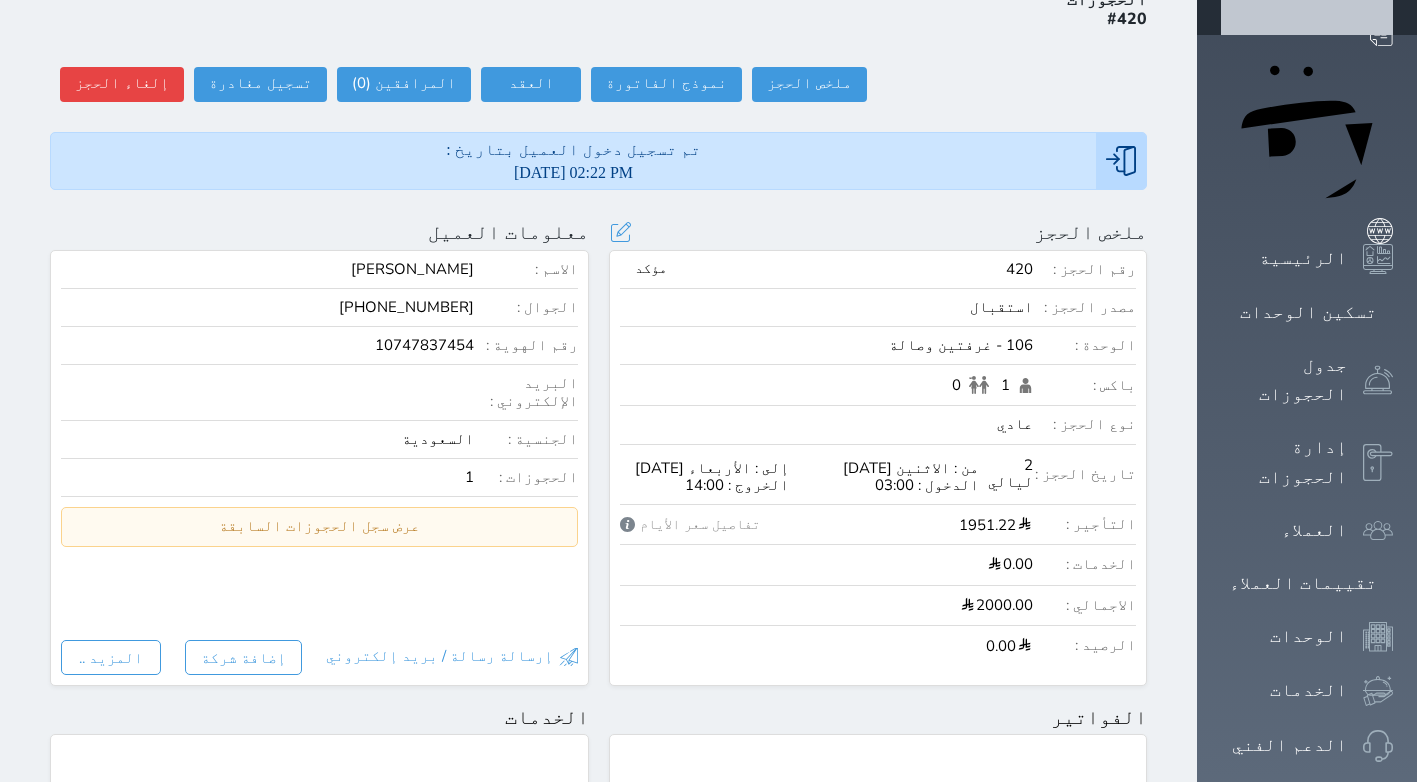 scroll, scrollTop: 0, scrollLeft: 0, axis: both 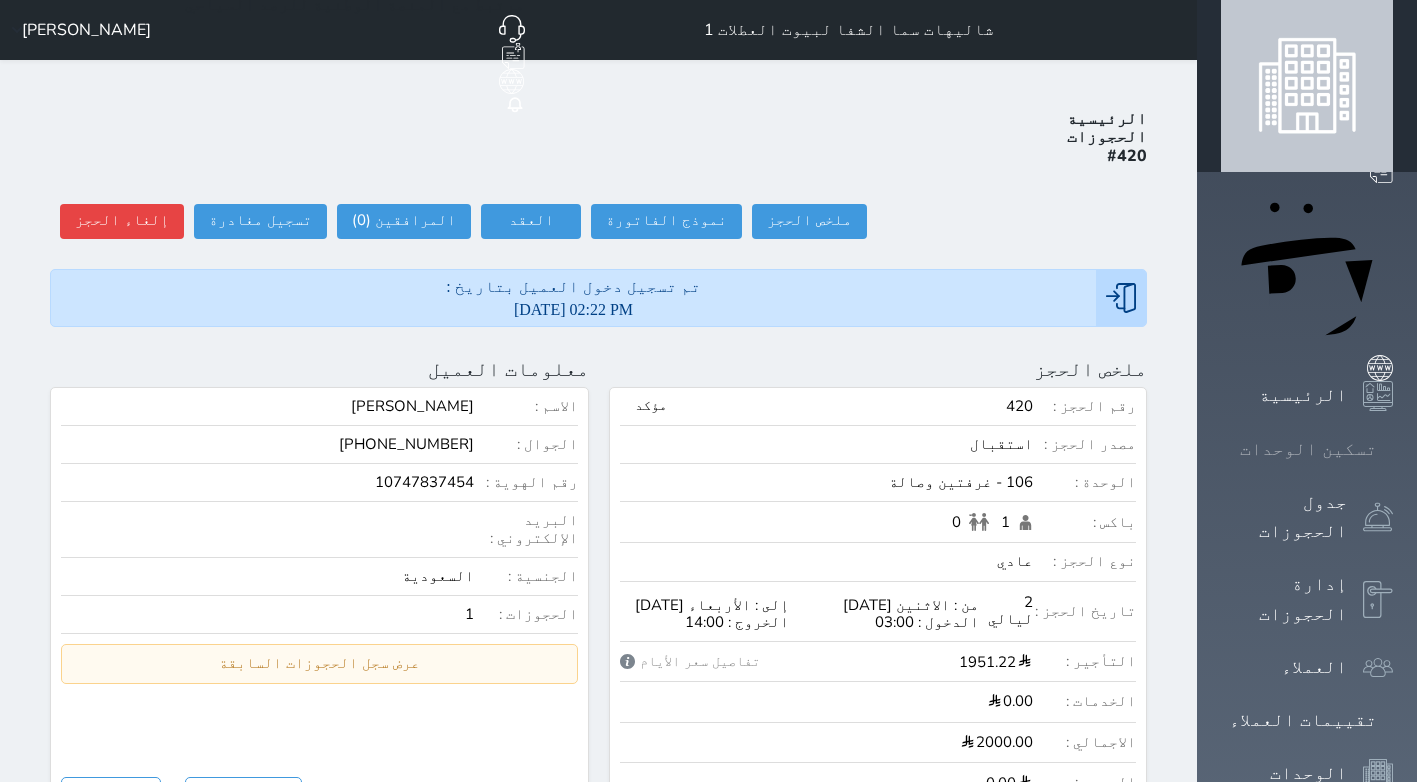 click on "تسكين الوحدات" at bounding box center [1308, 449] 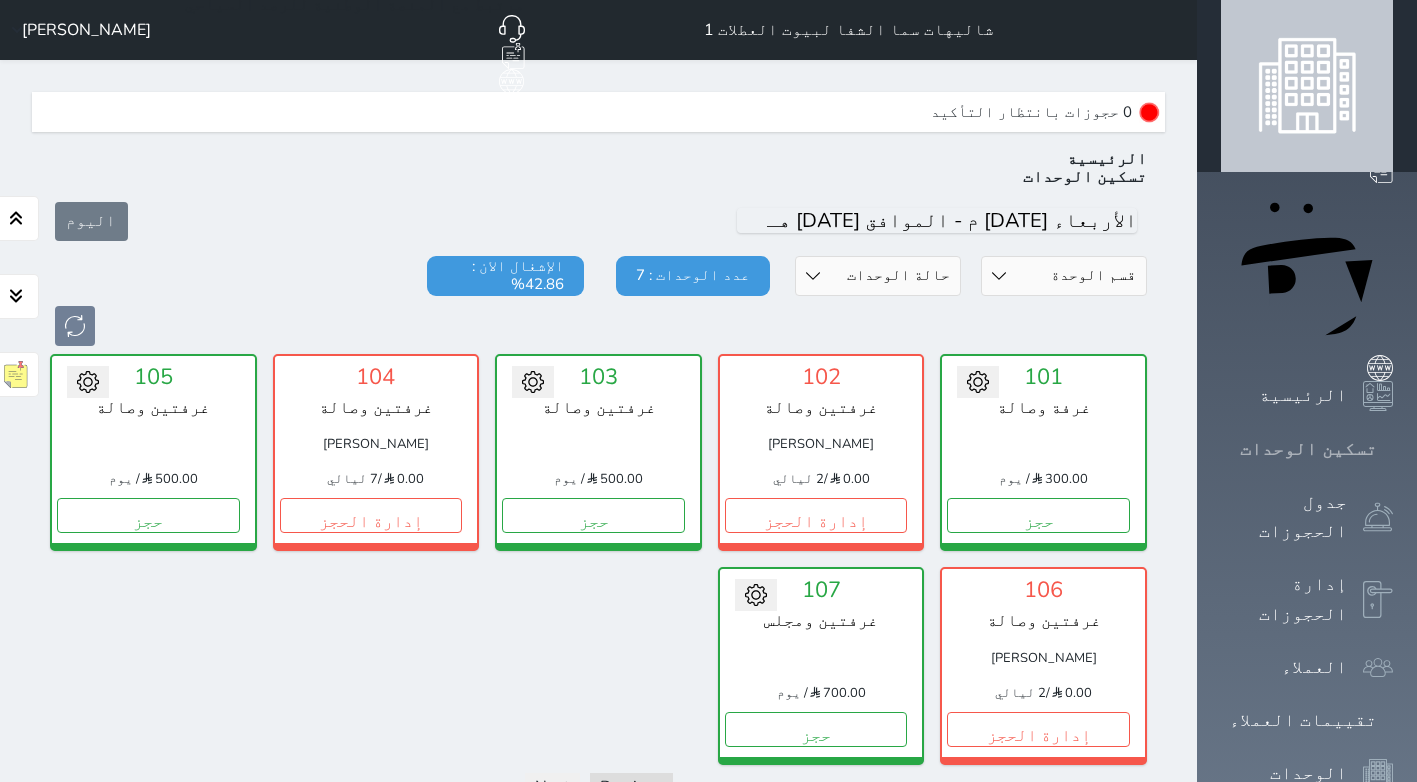 scroll, scrollTop: 60, scrollLeft: 0, axis: vertical 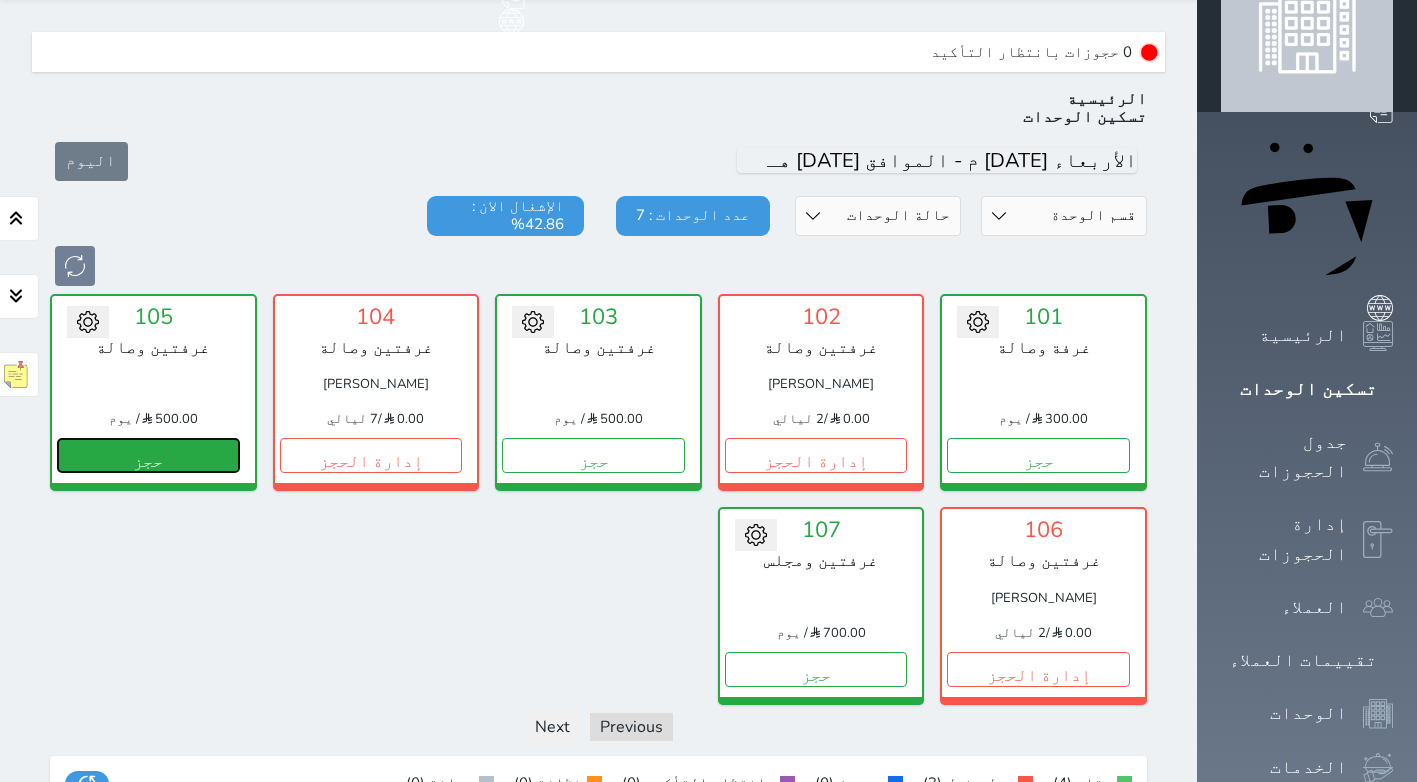 click on "حجز" at bounding box center (148, 455) 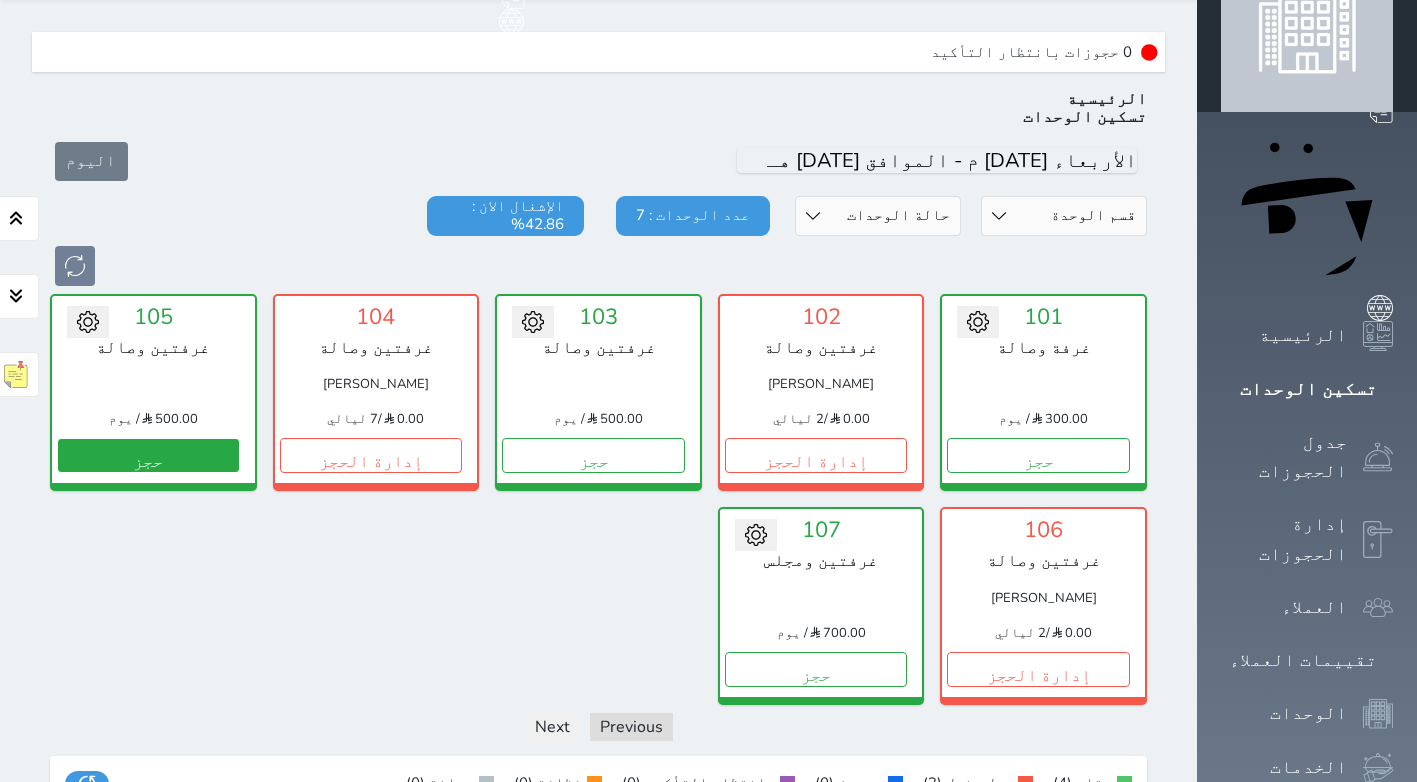 scroll, scrollTop: 0, scrollLeft: 0, axis: both 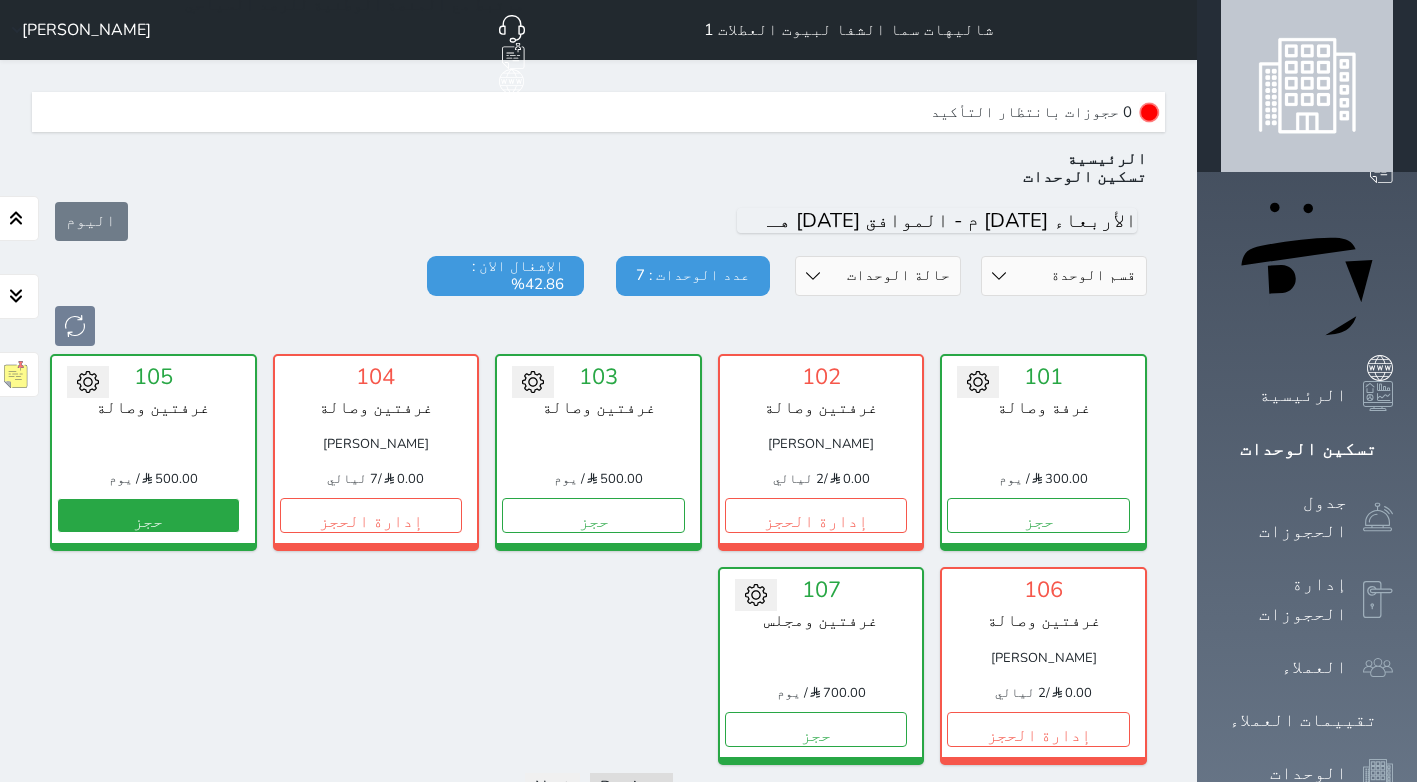 select on "1" 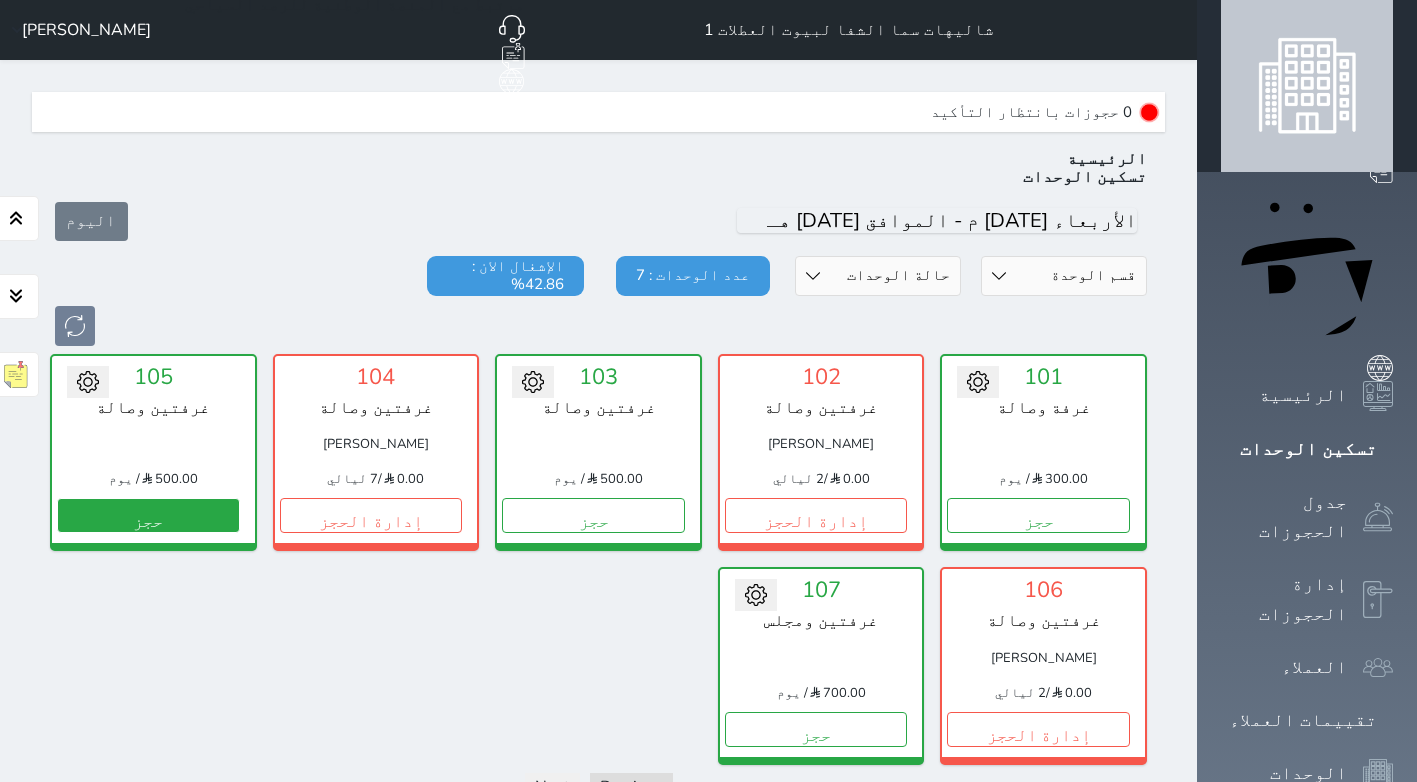 select 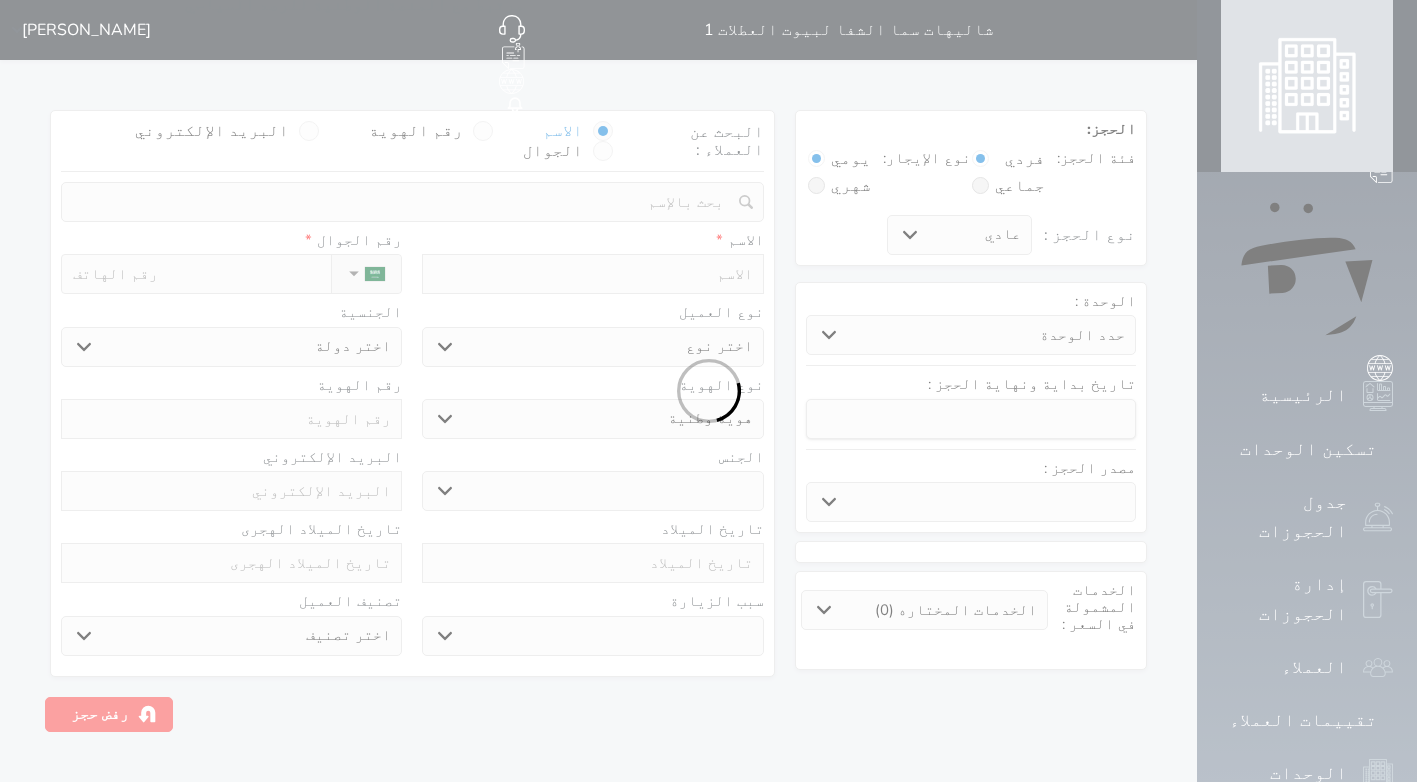 select 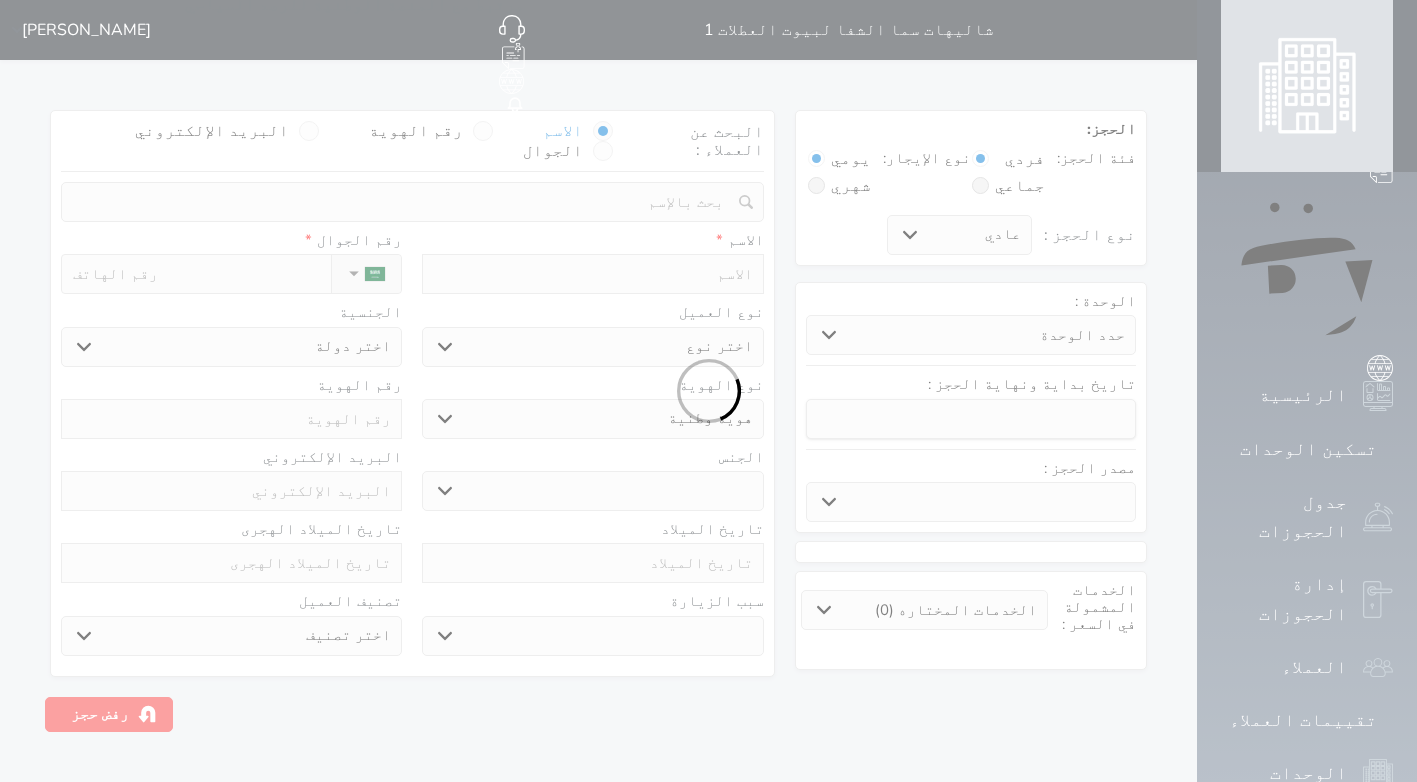 select 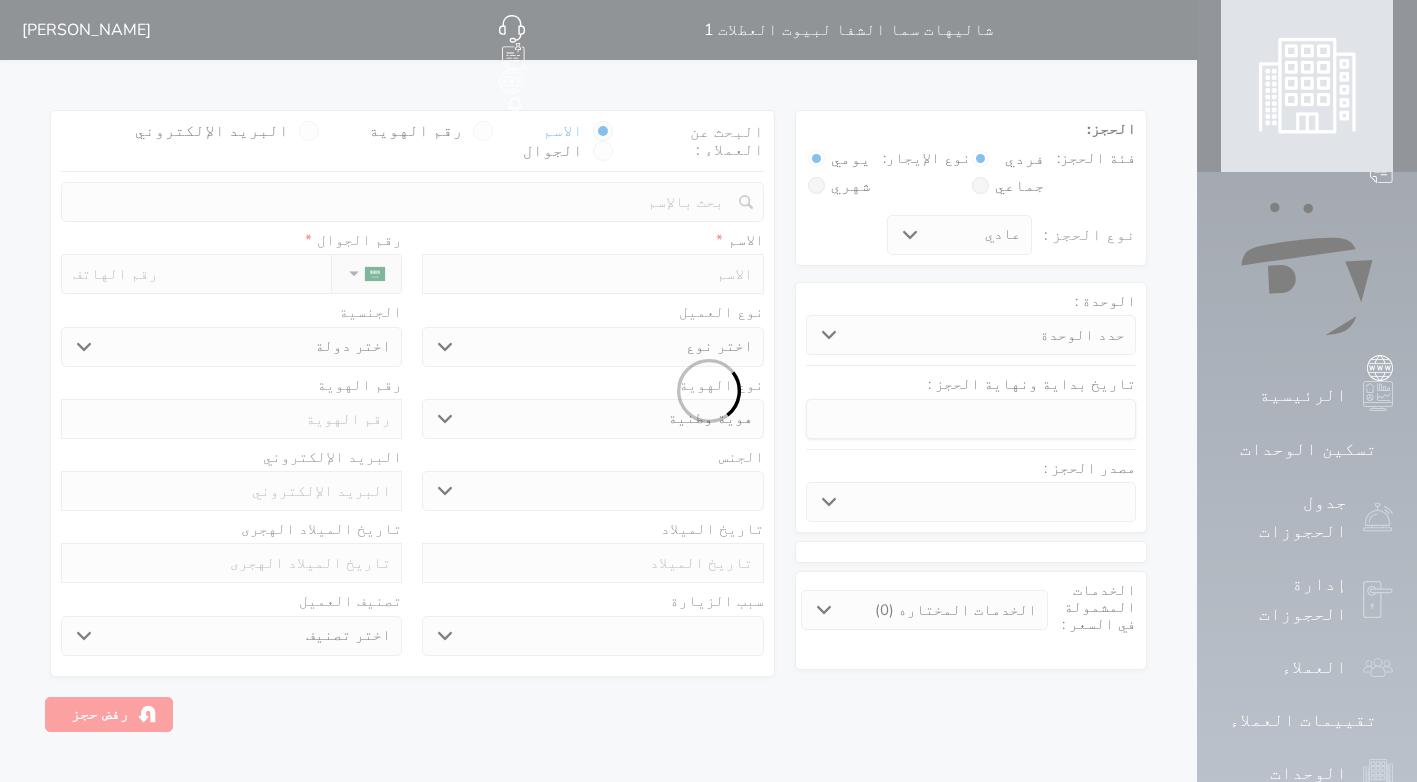 select 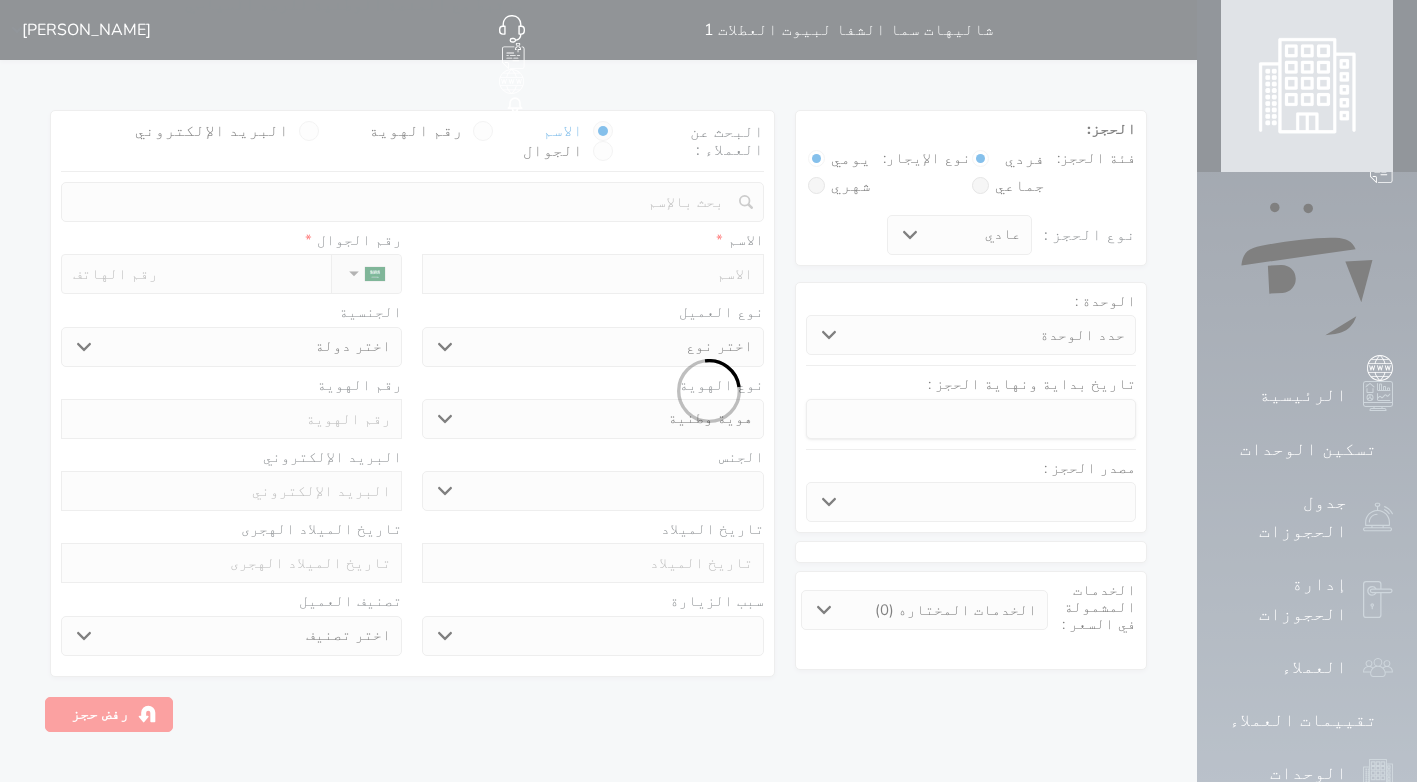 select 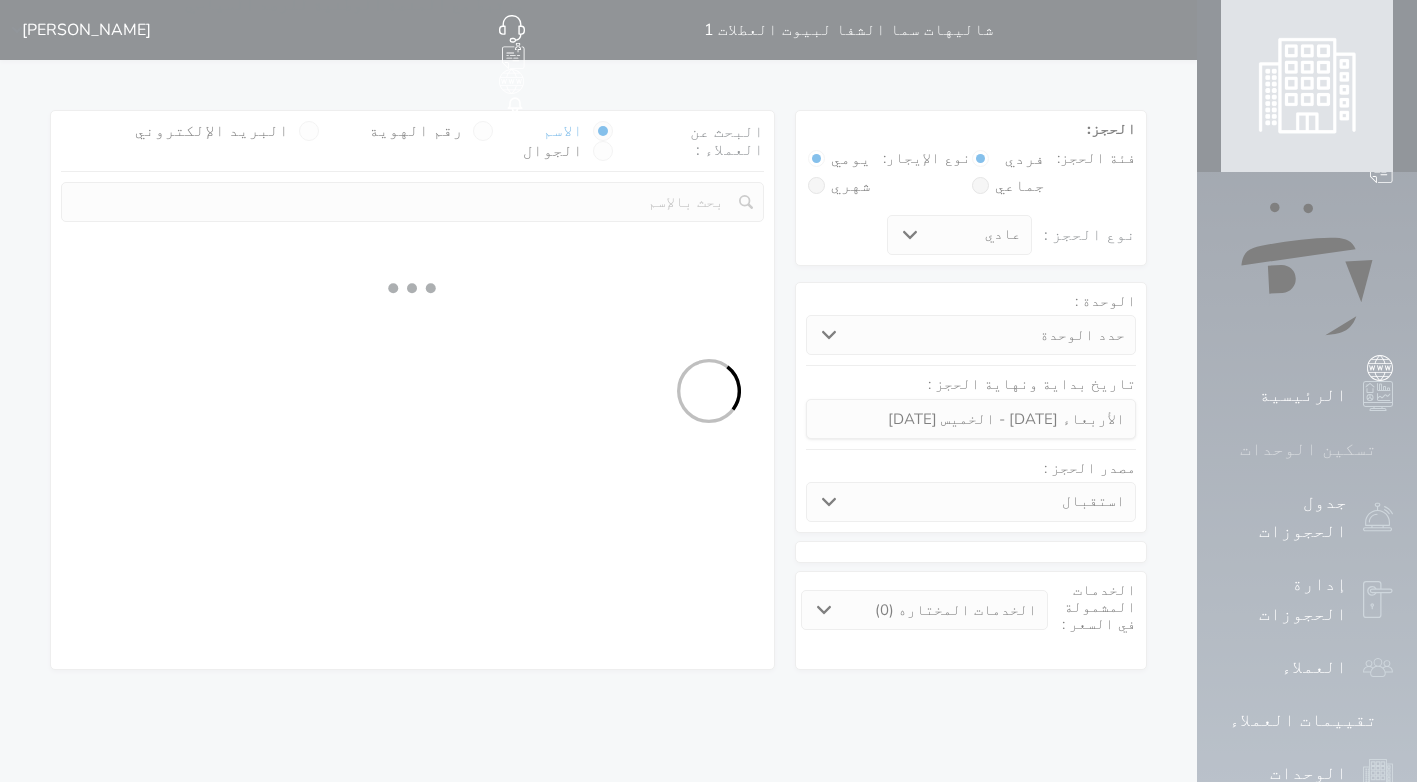 select on "34365" 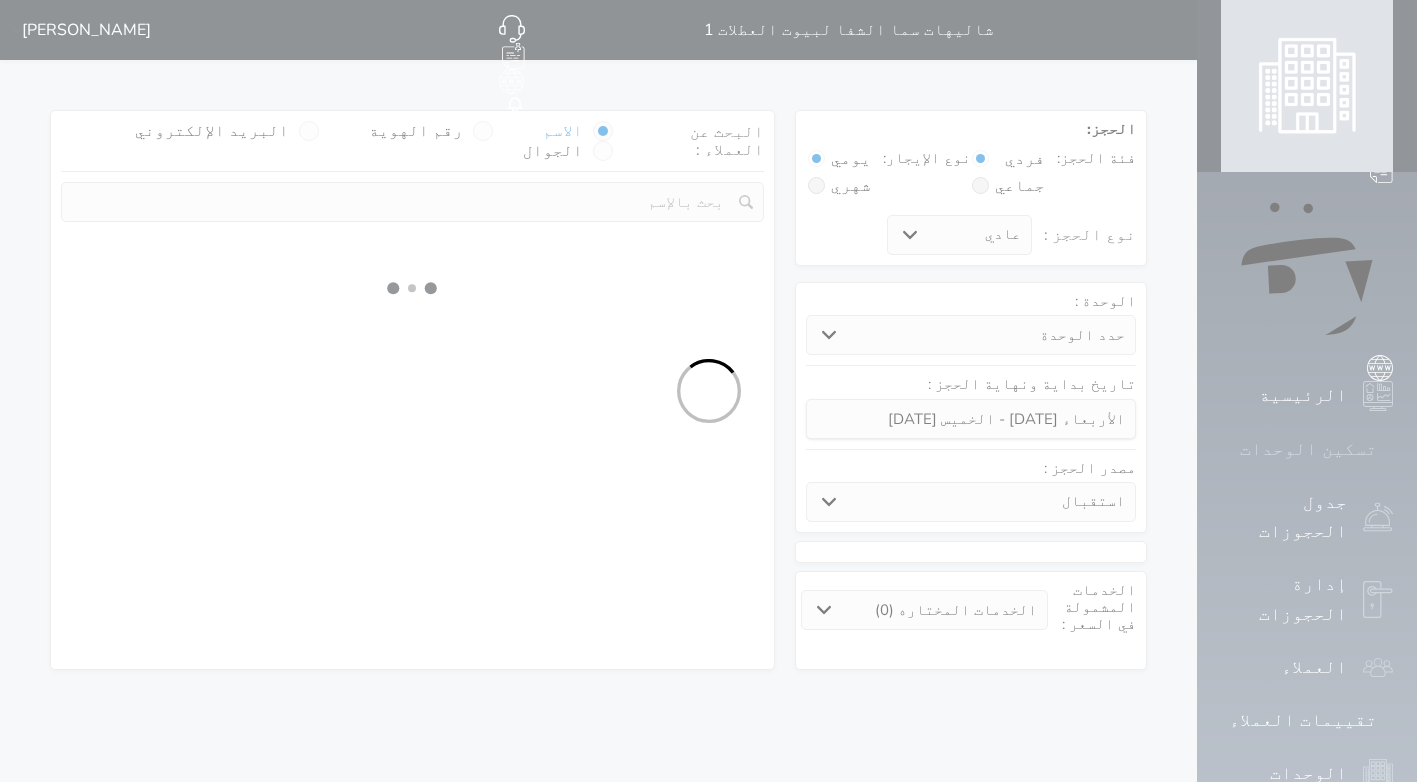 select on "1" 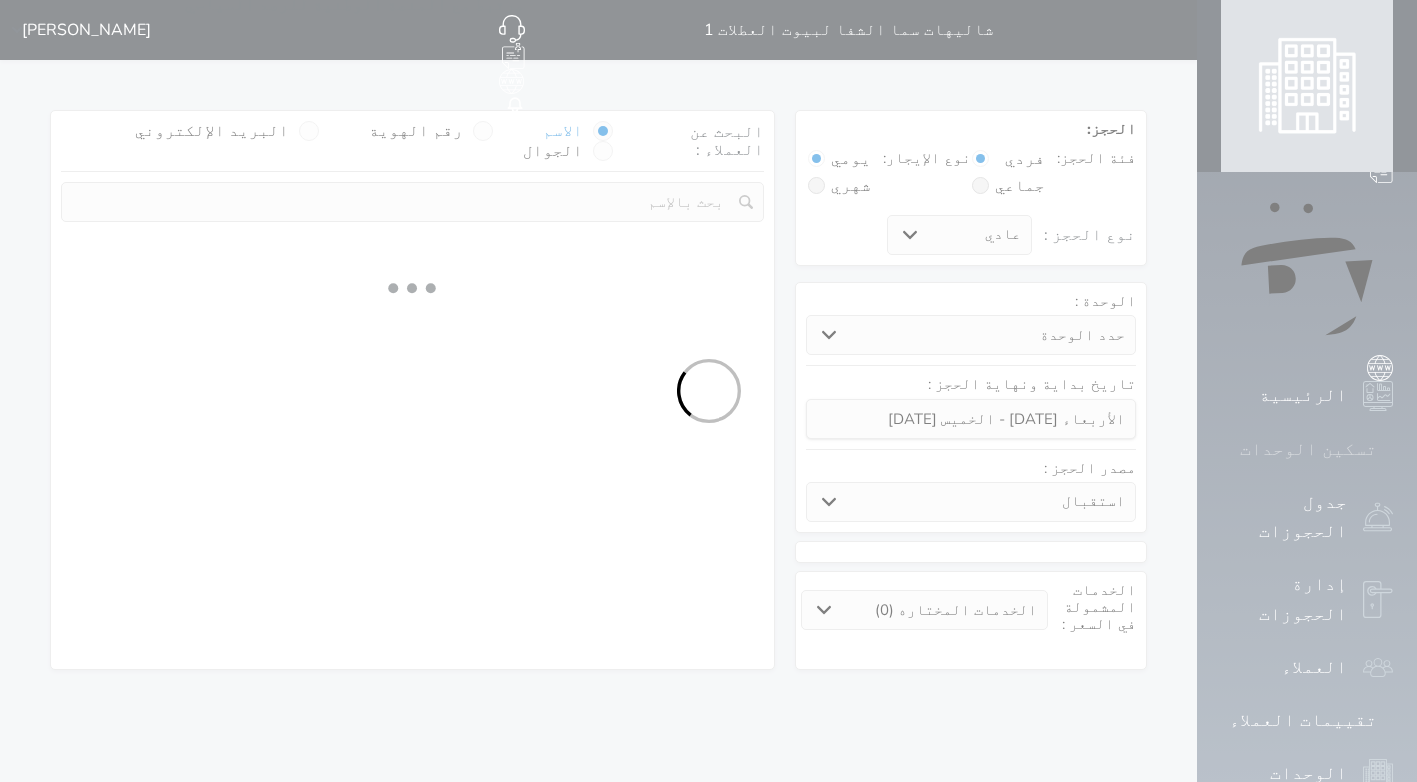 select on "113" 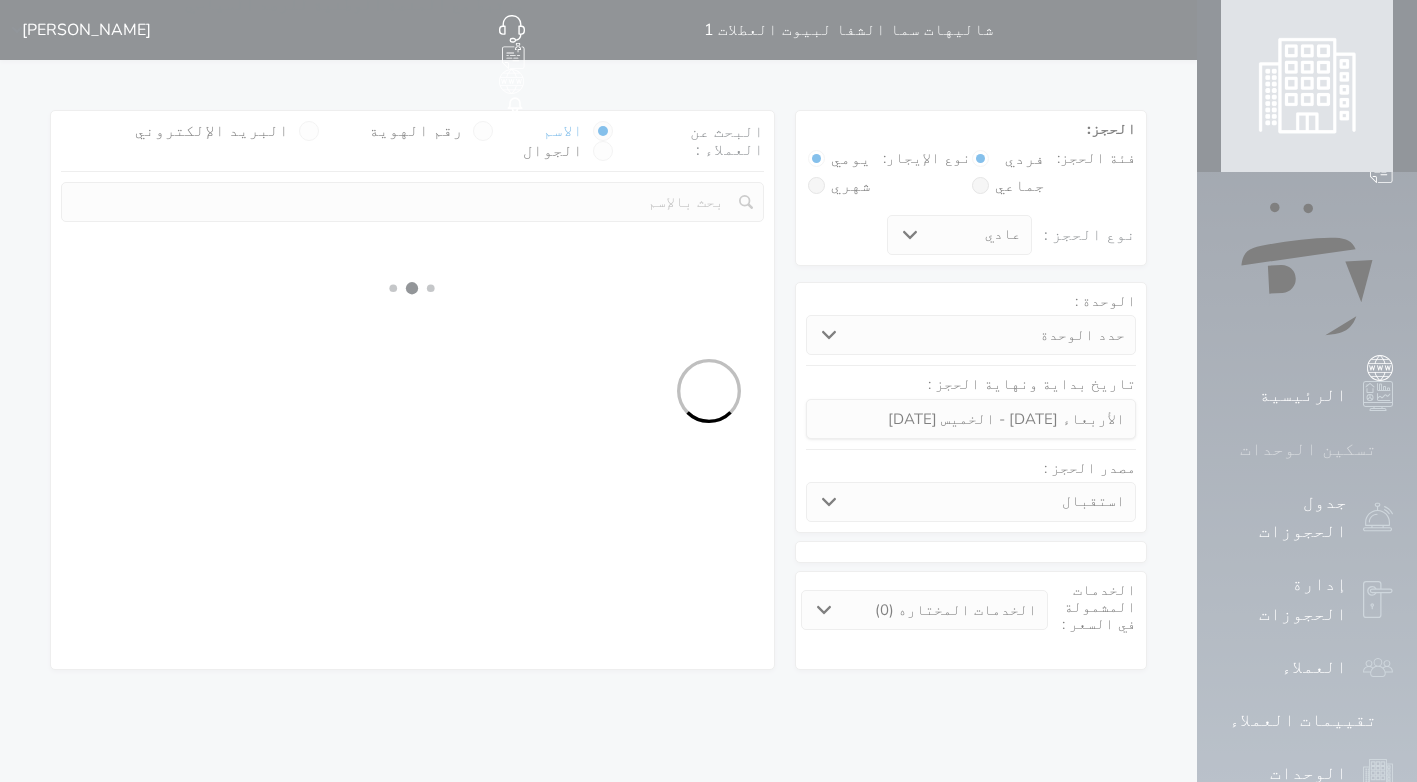 select on "1" 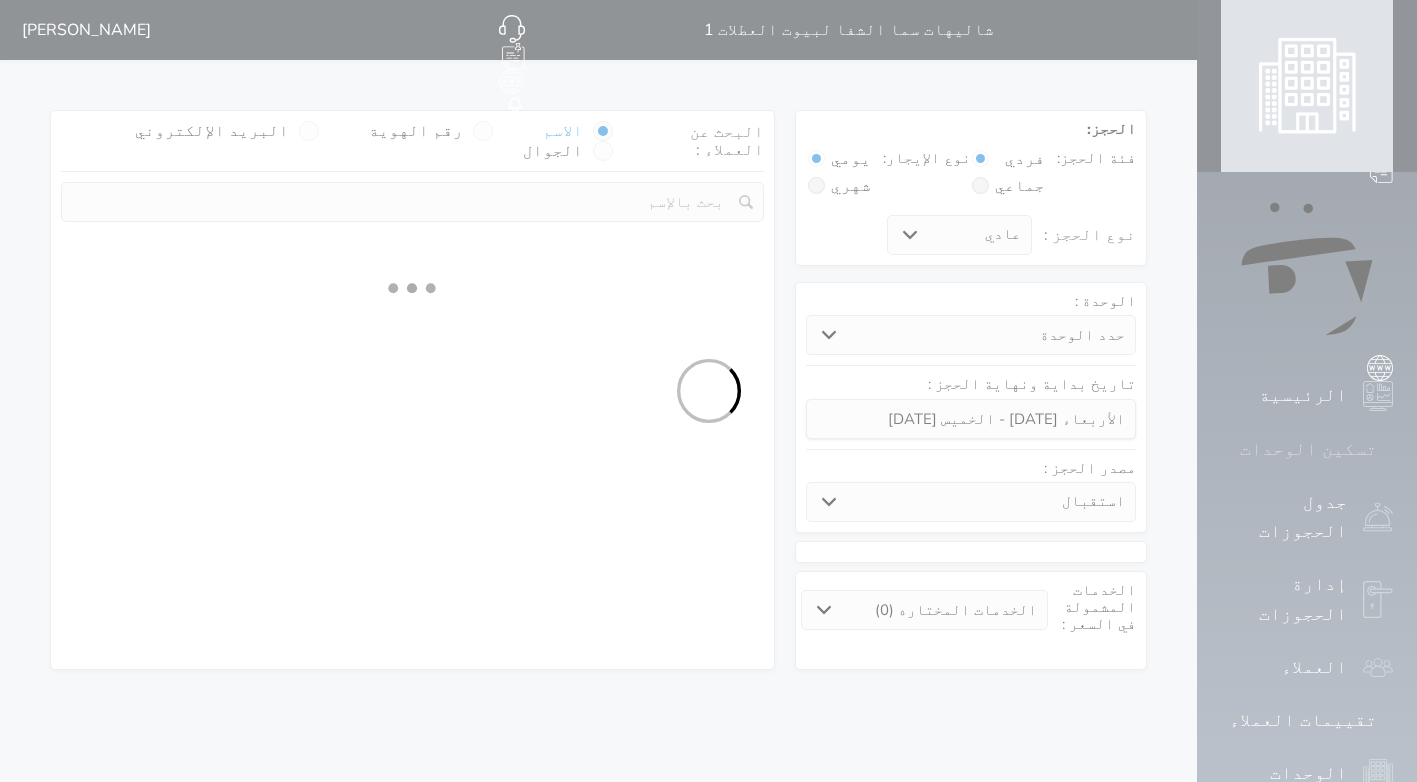 select 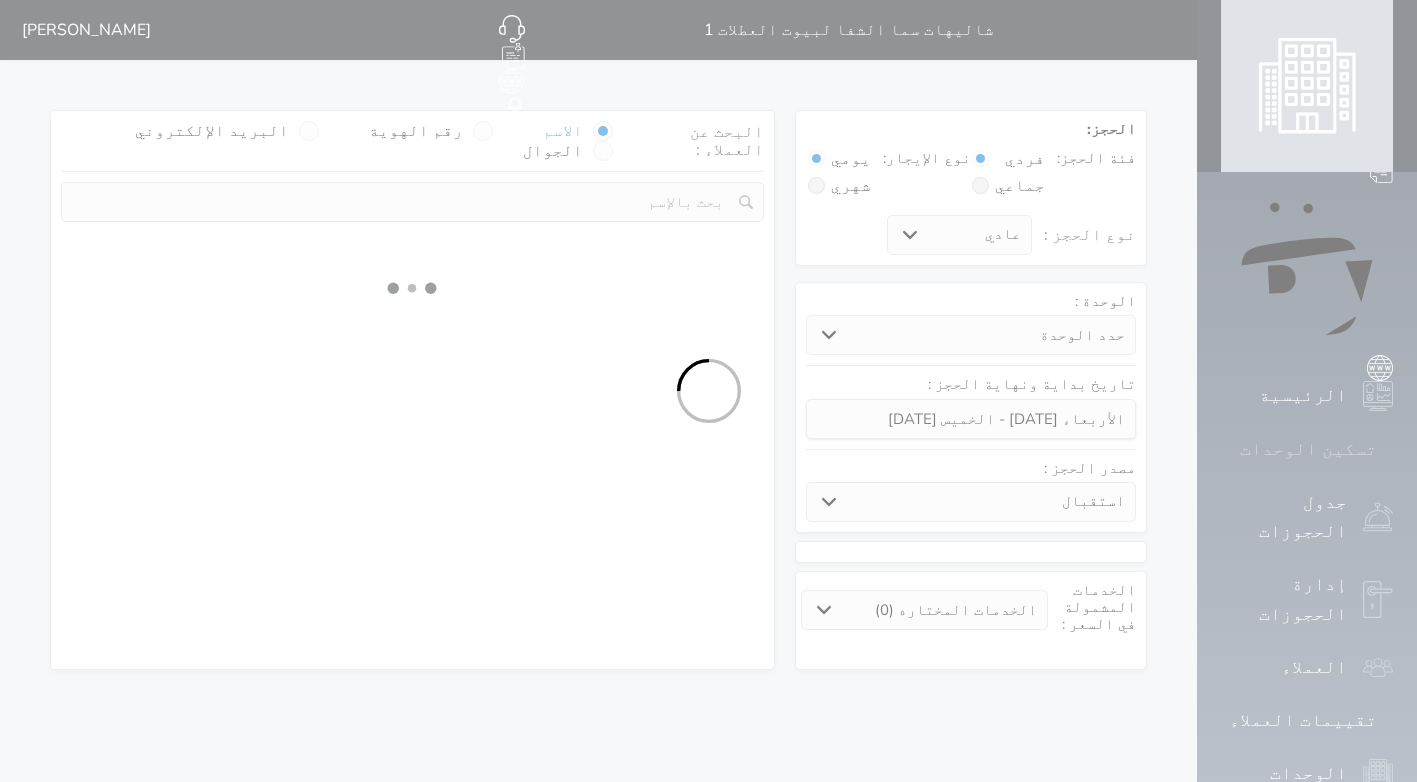 select on "7" 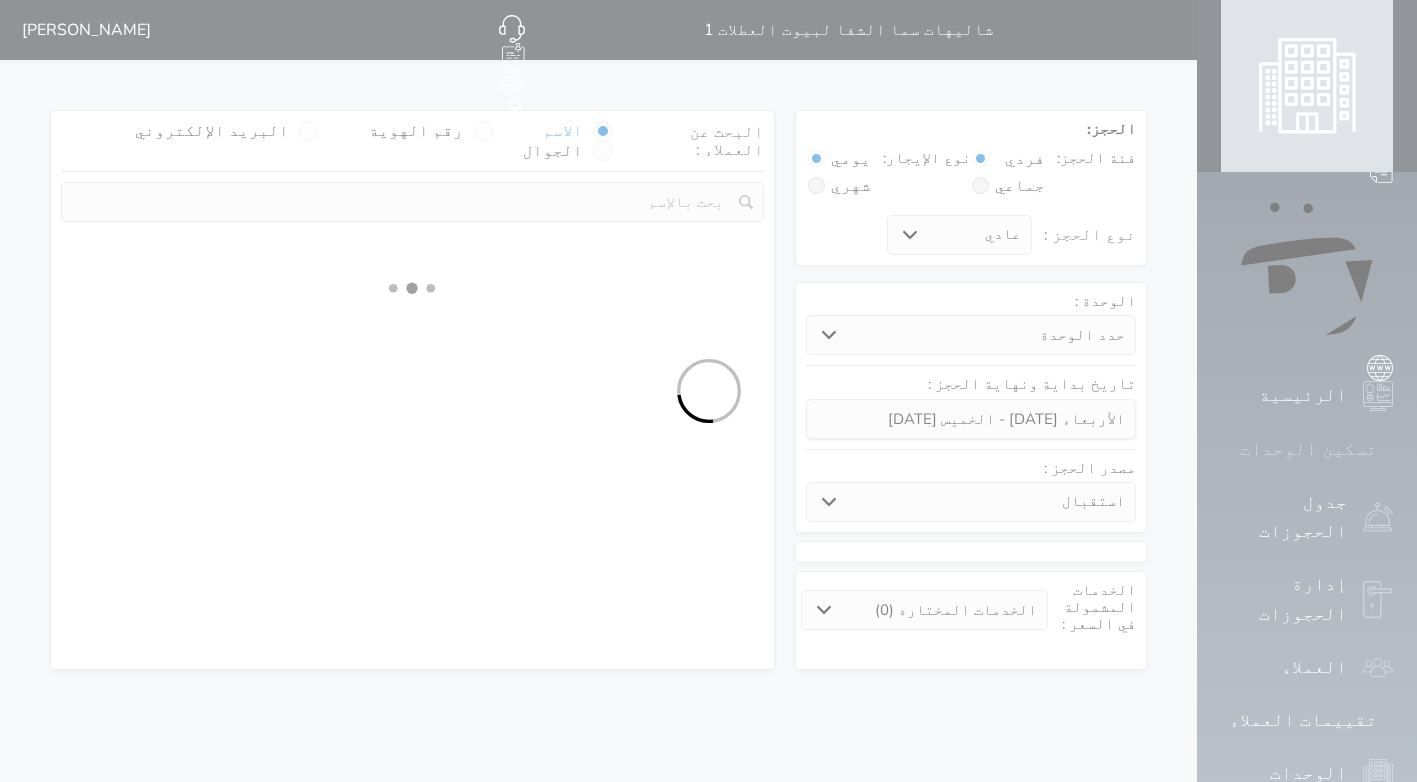 select 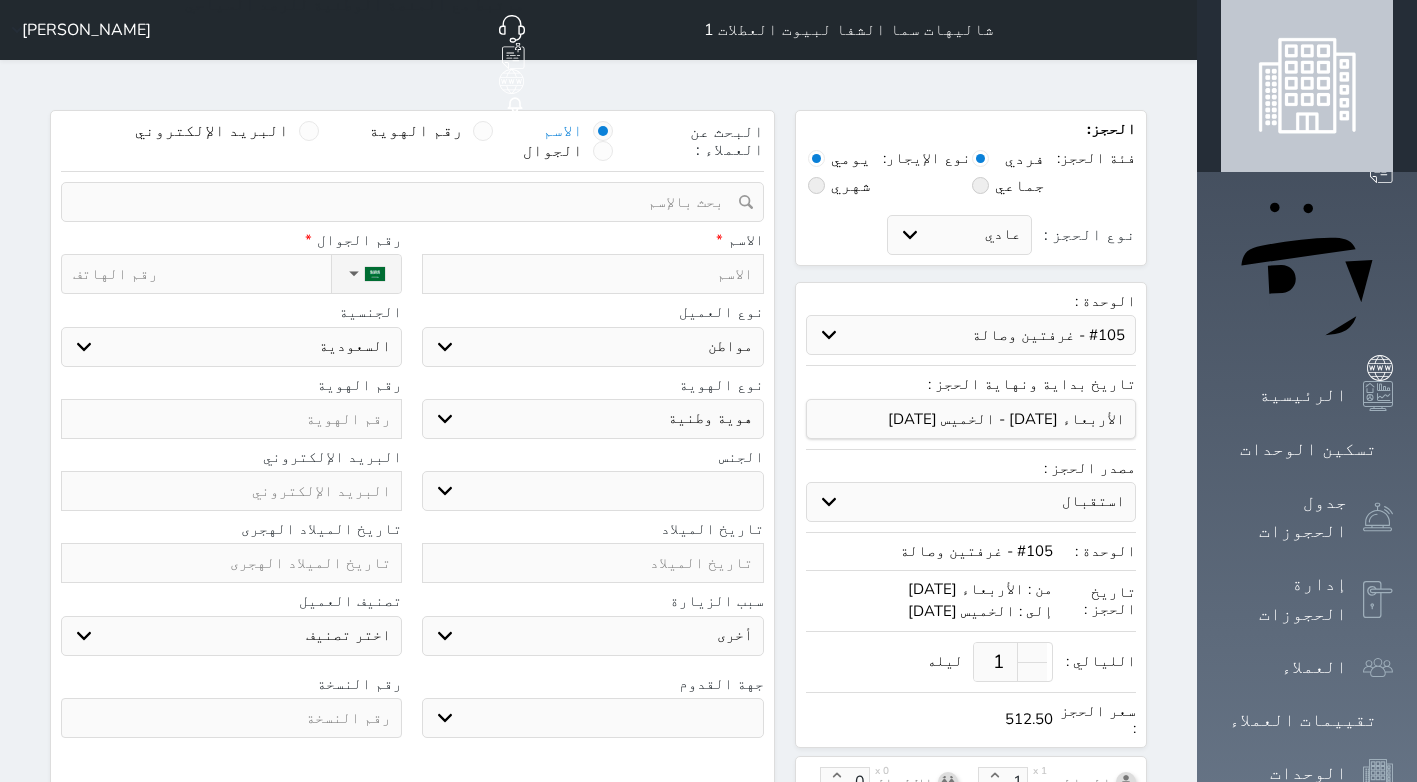 select 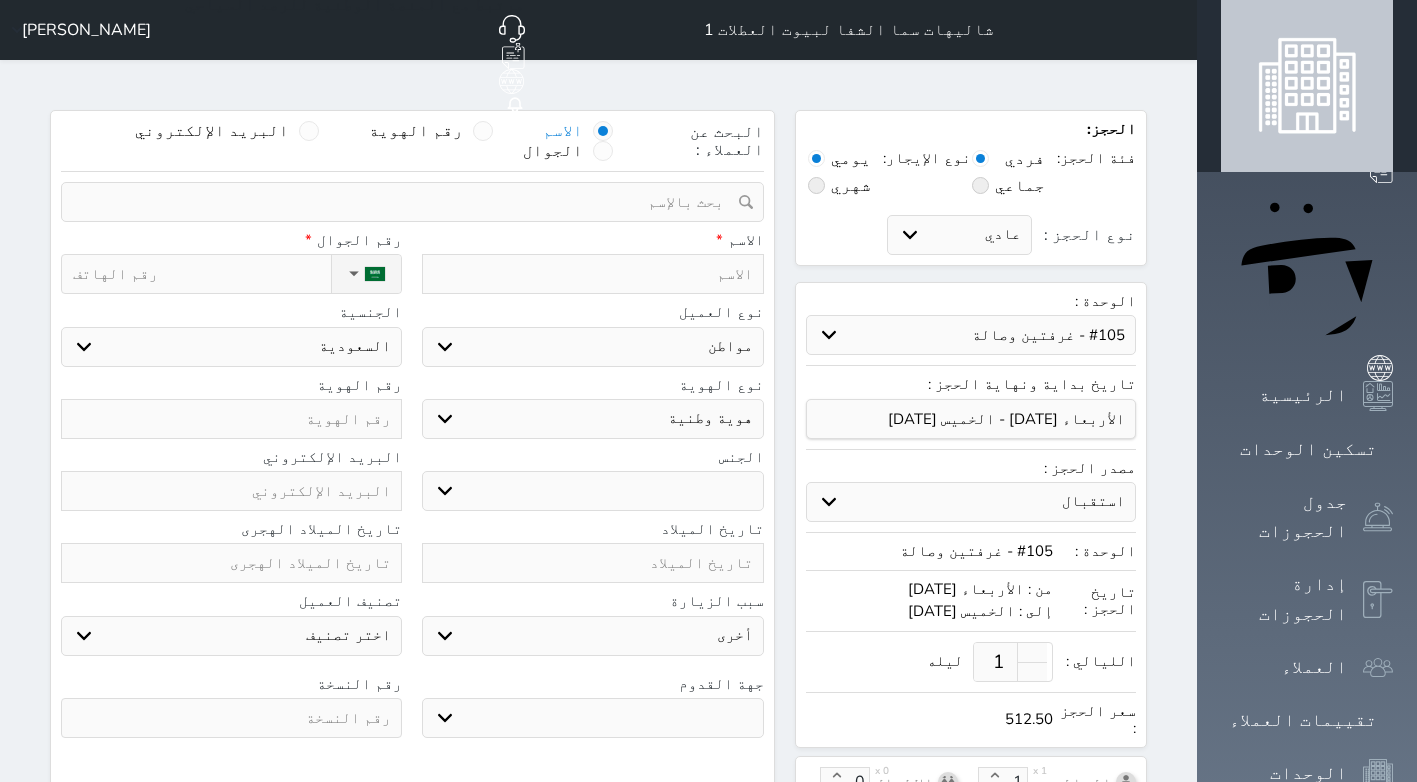 select 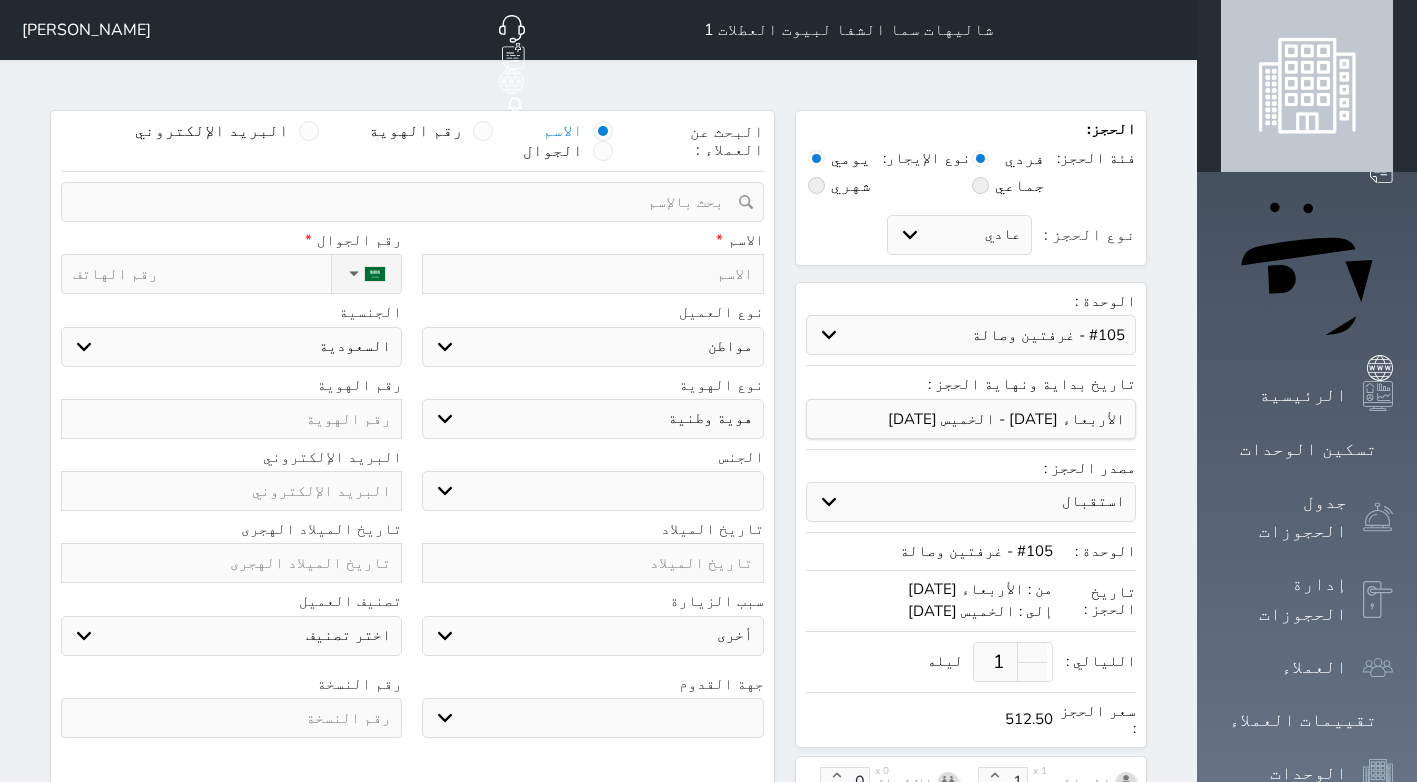 select 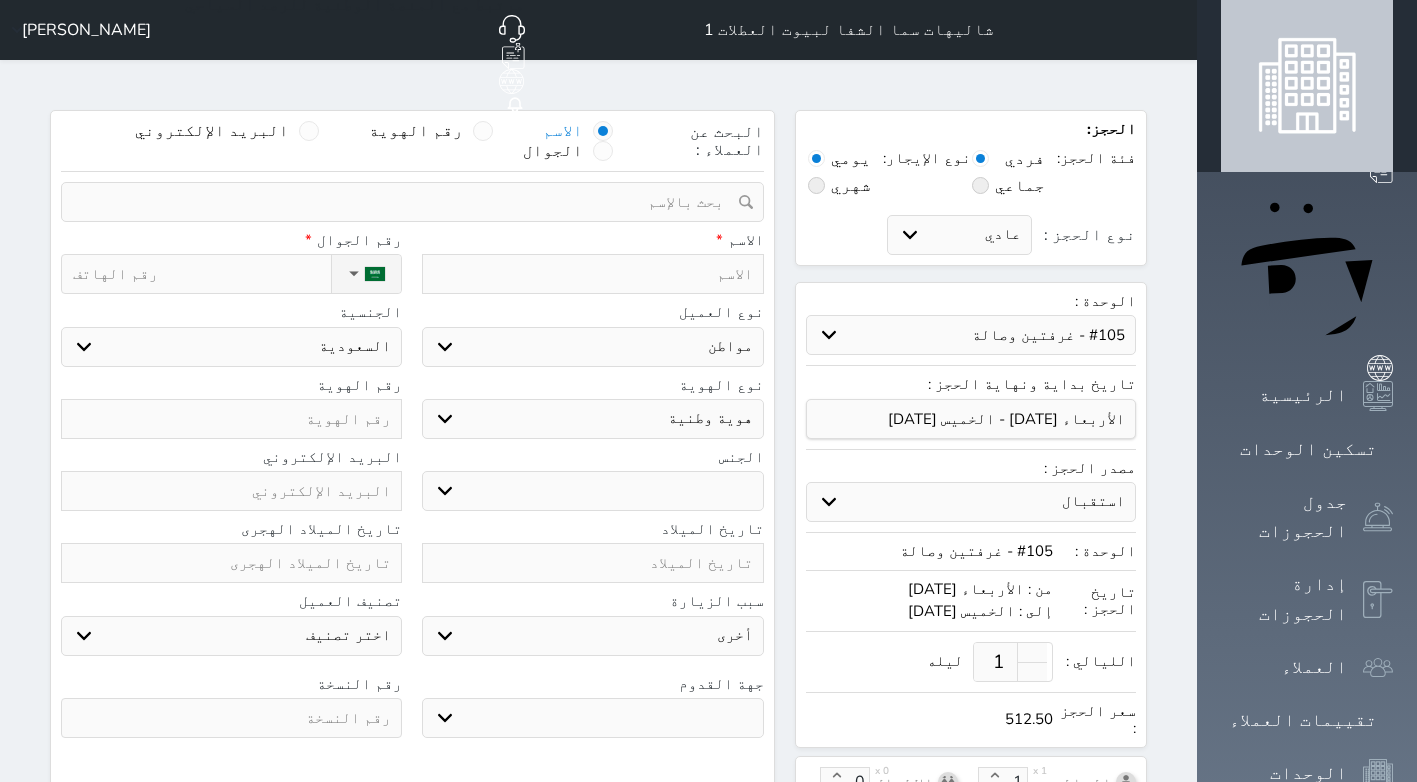 select 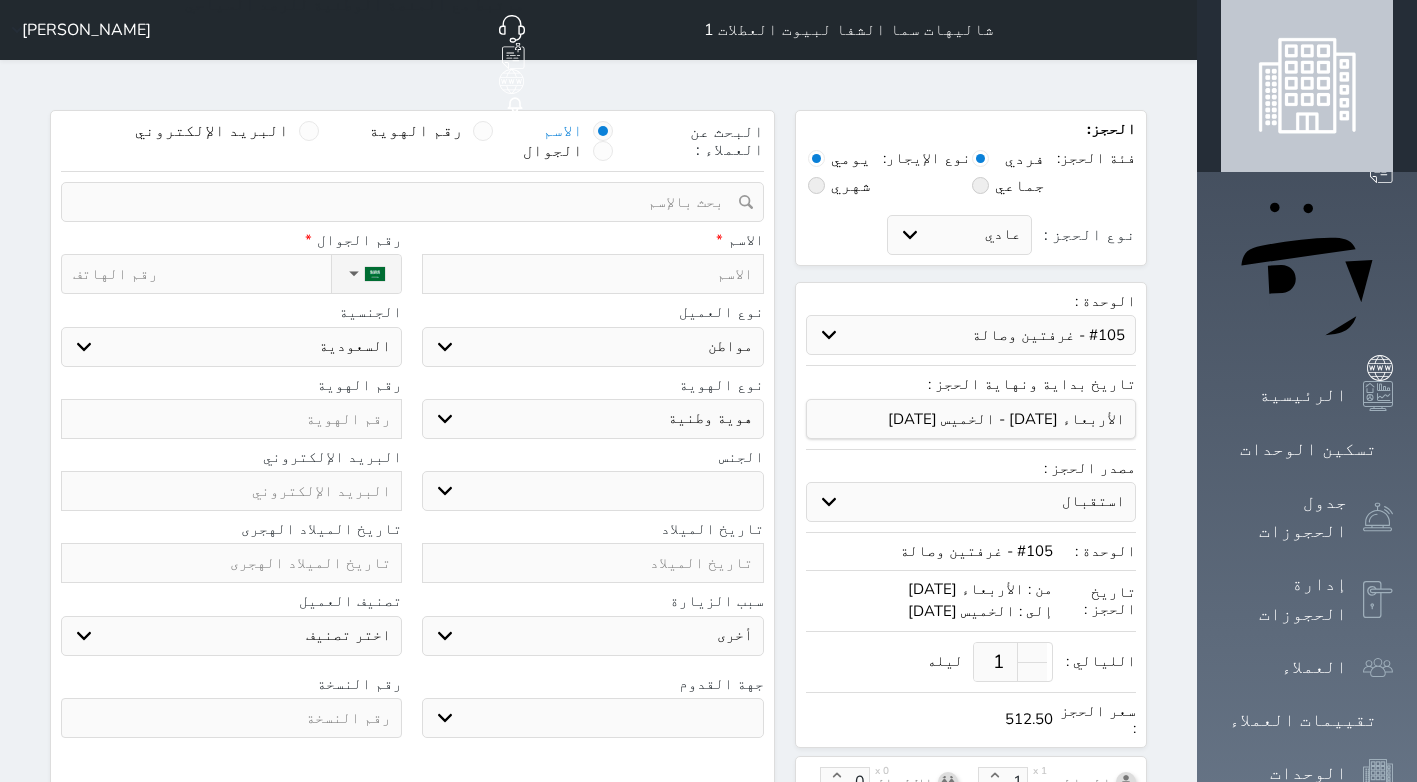 select 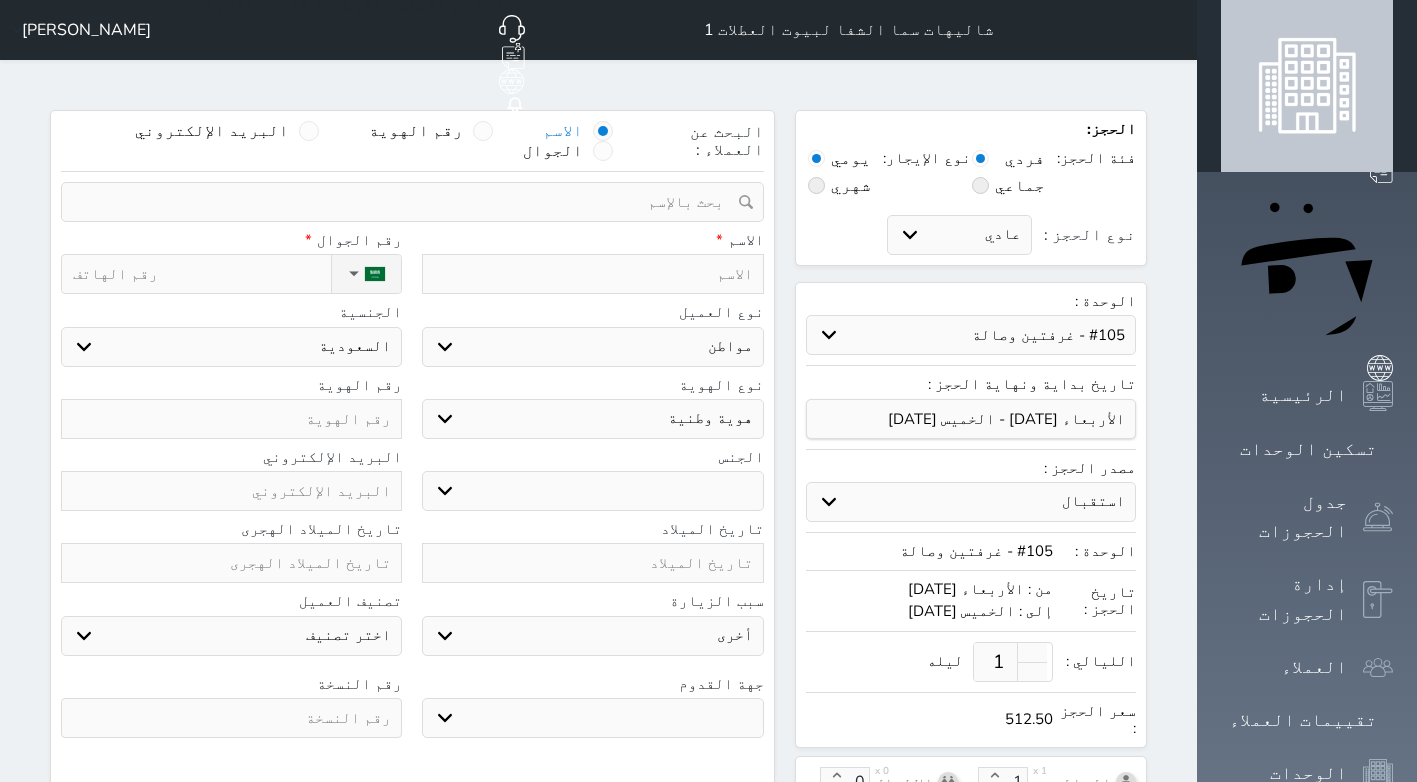 select 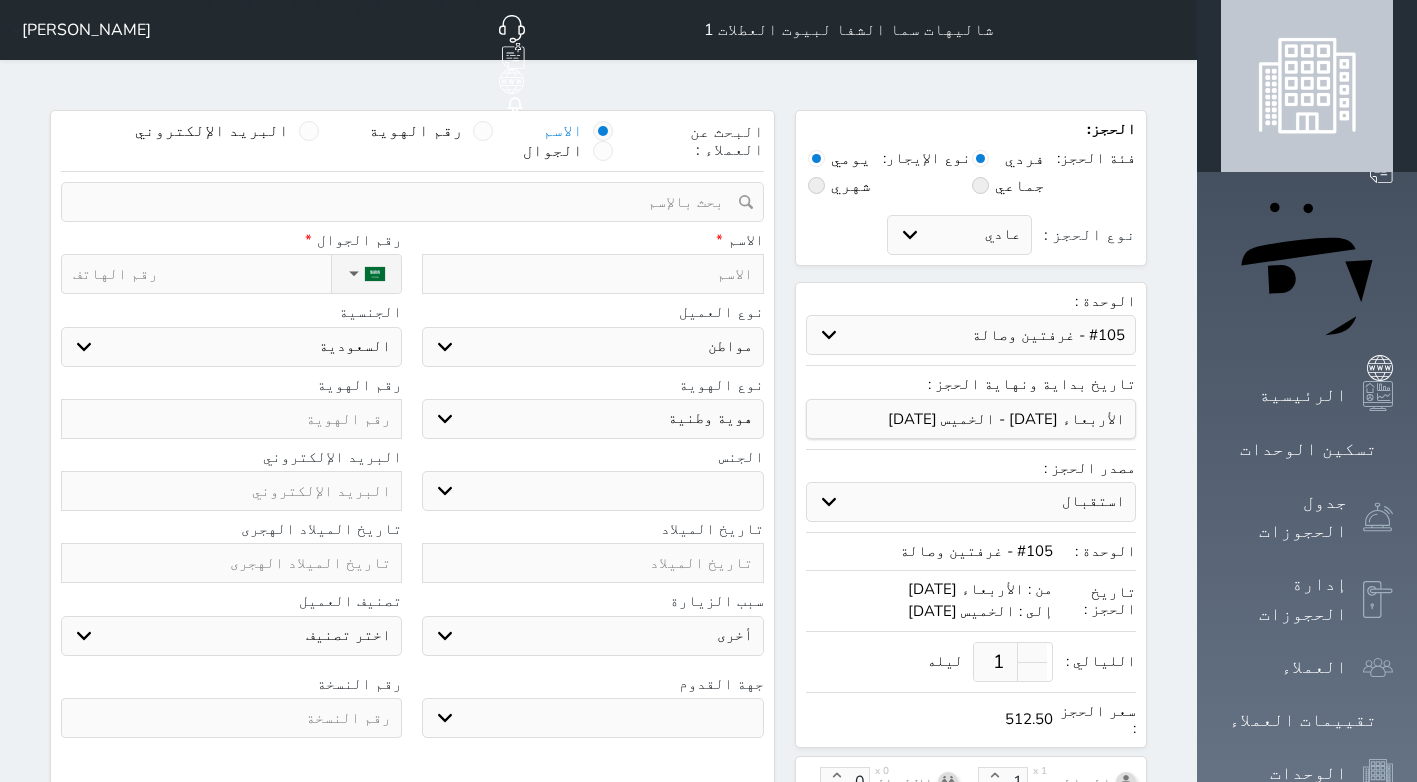 type on "ت" 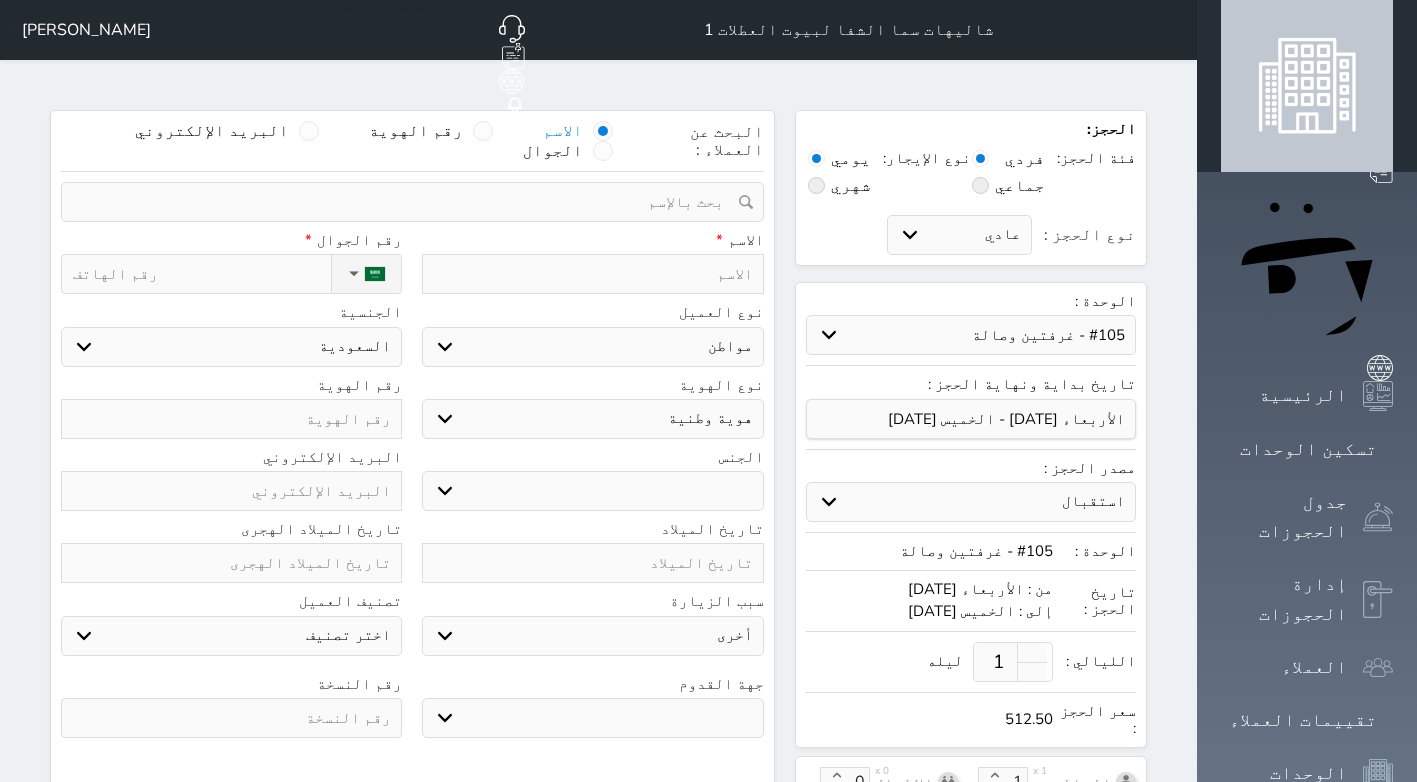 select 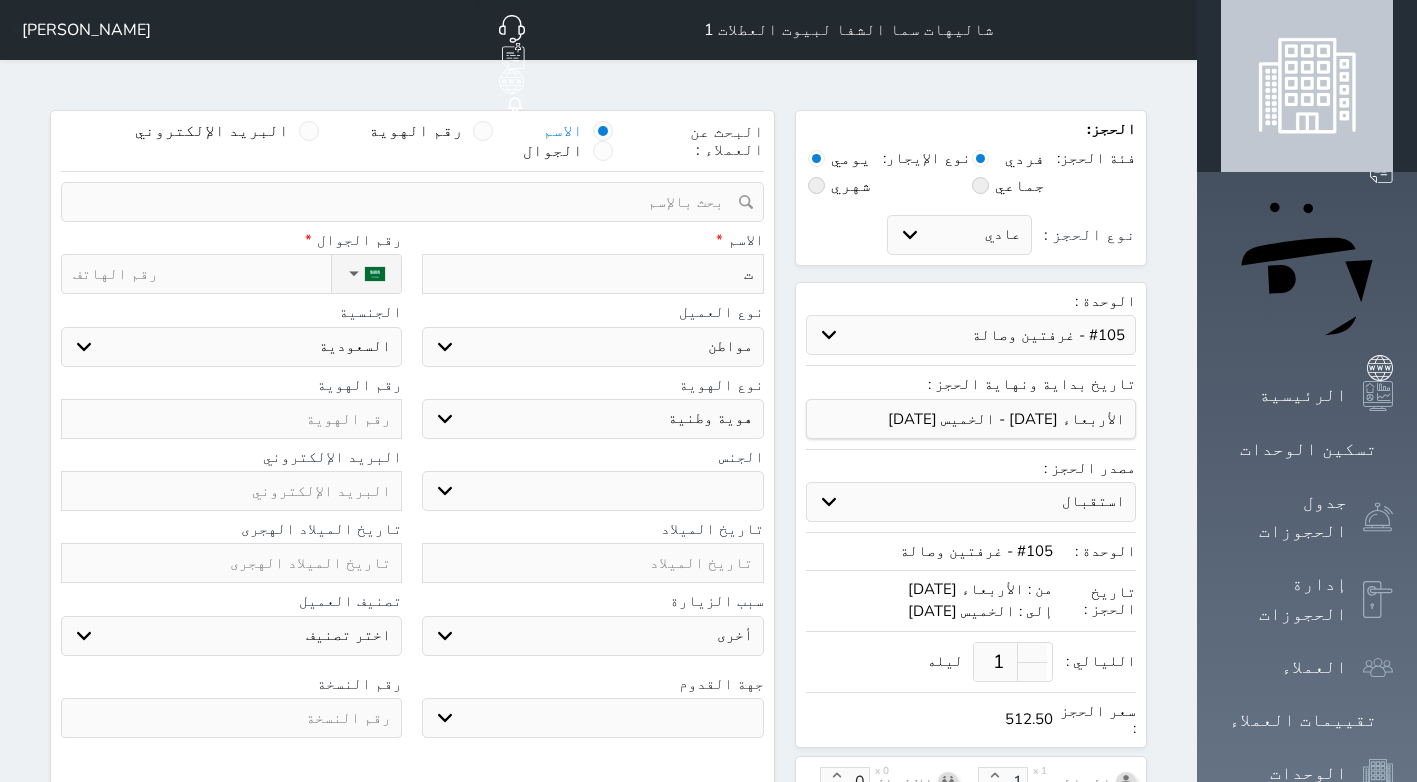 type 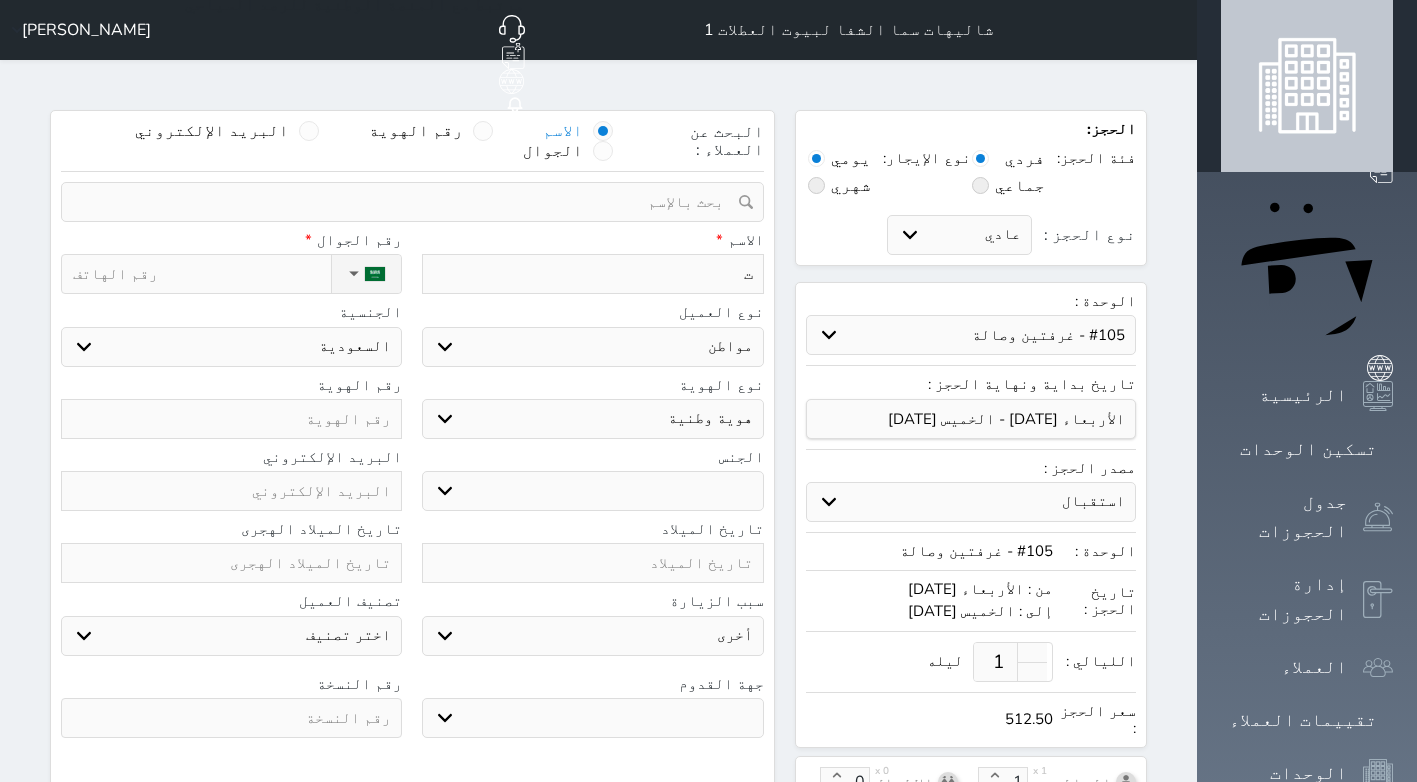 select 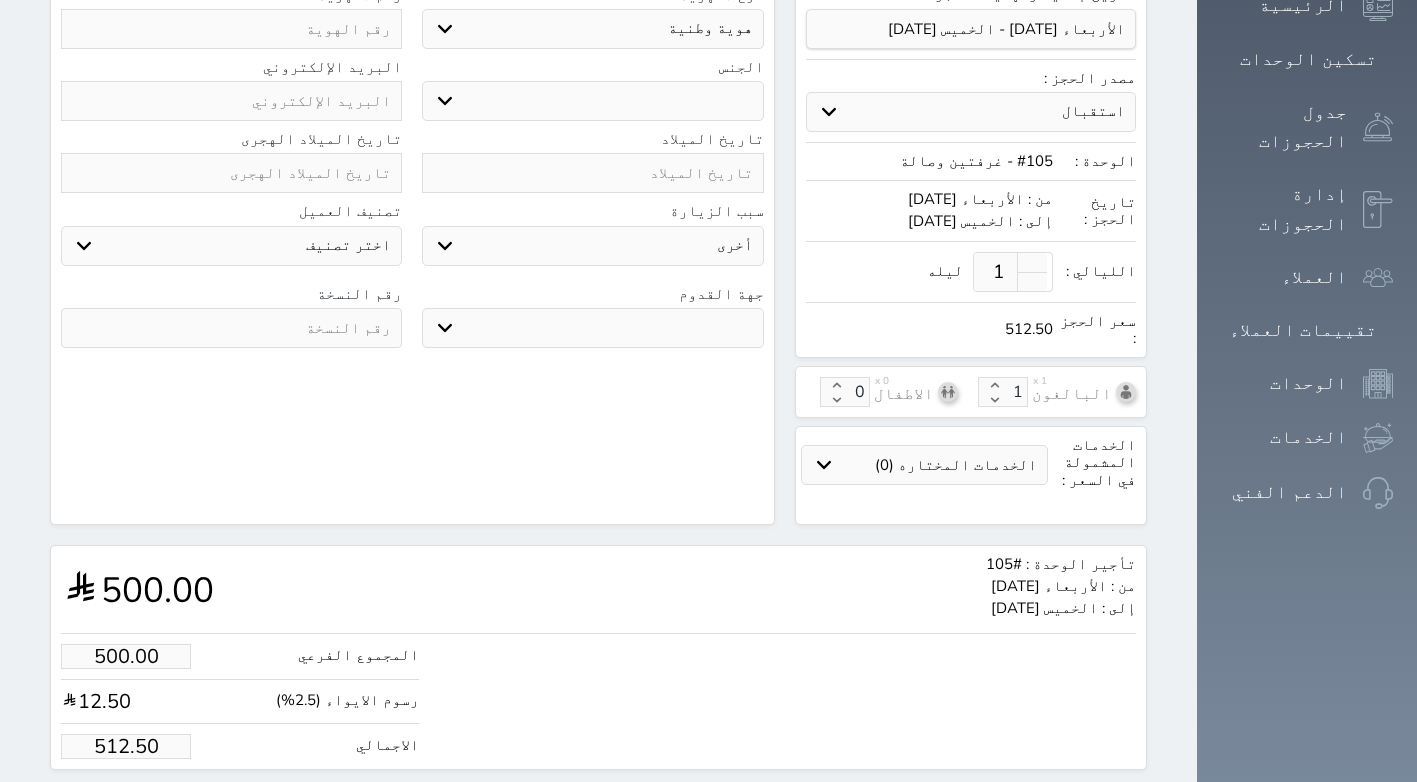 scroll, scrollTop: 401, scrollLeft: 0, axis: vertical 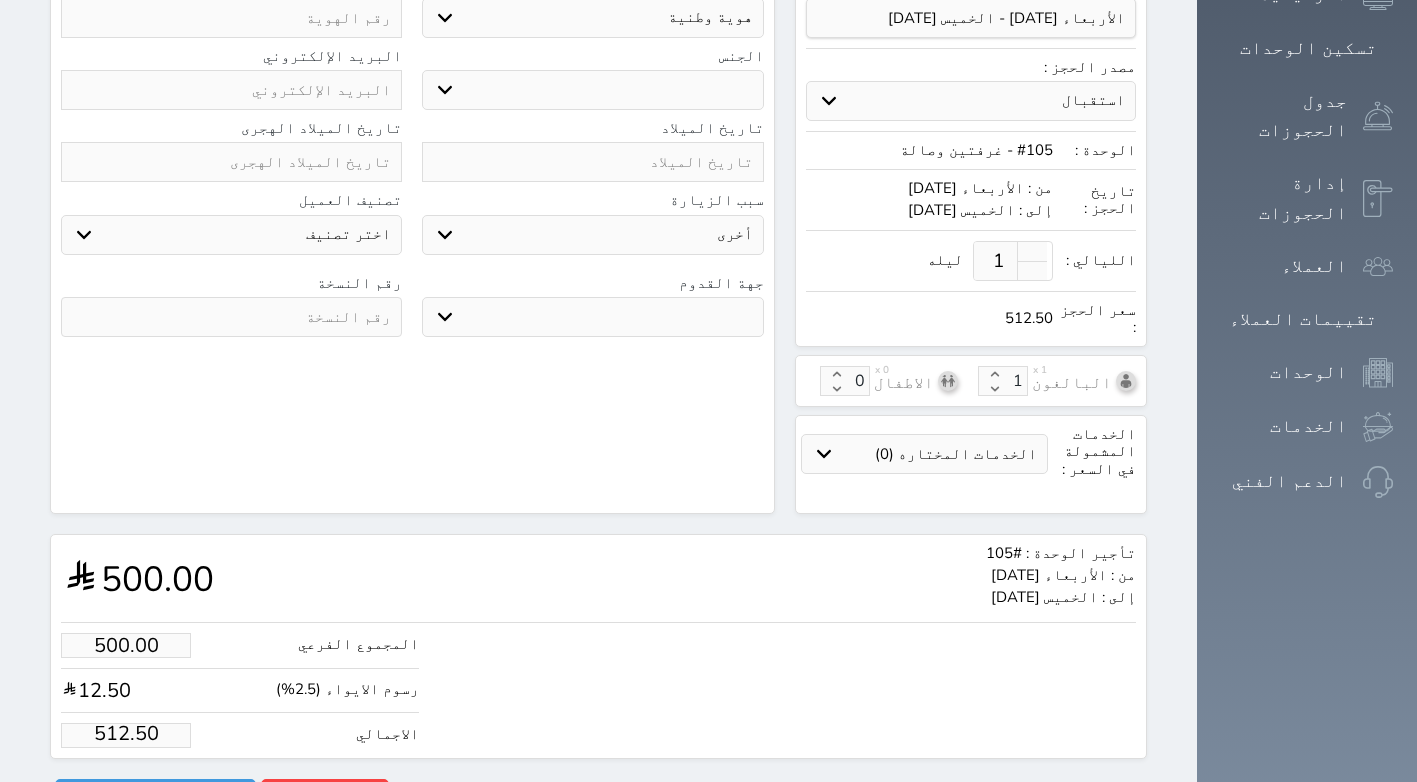 drag, startPoint x: 88, startPoint y: 682, endPoint x: 21, endPoint y: 665, distance: 69.12308 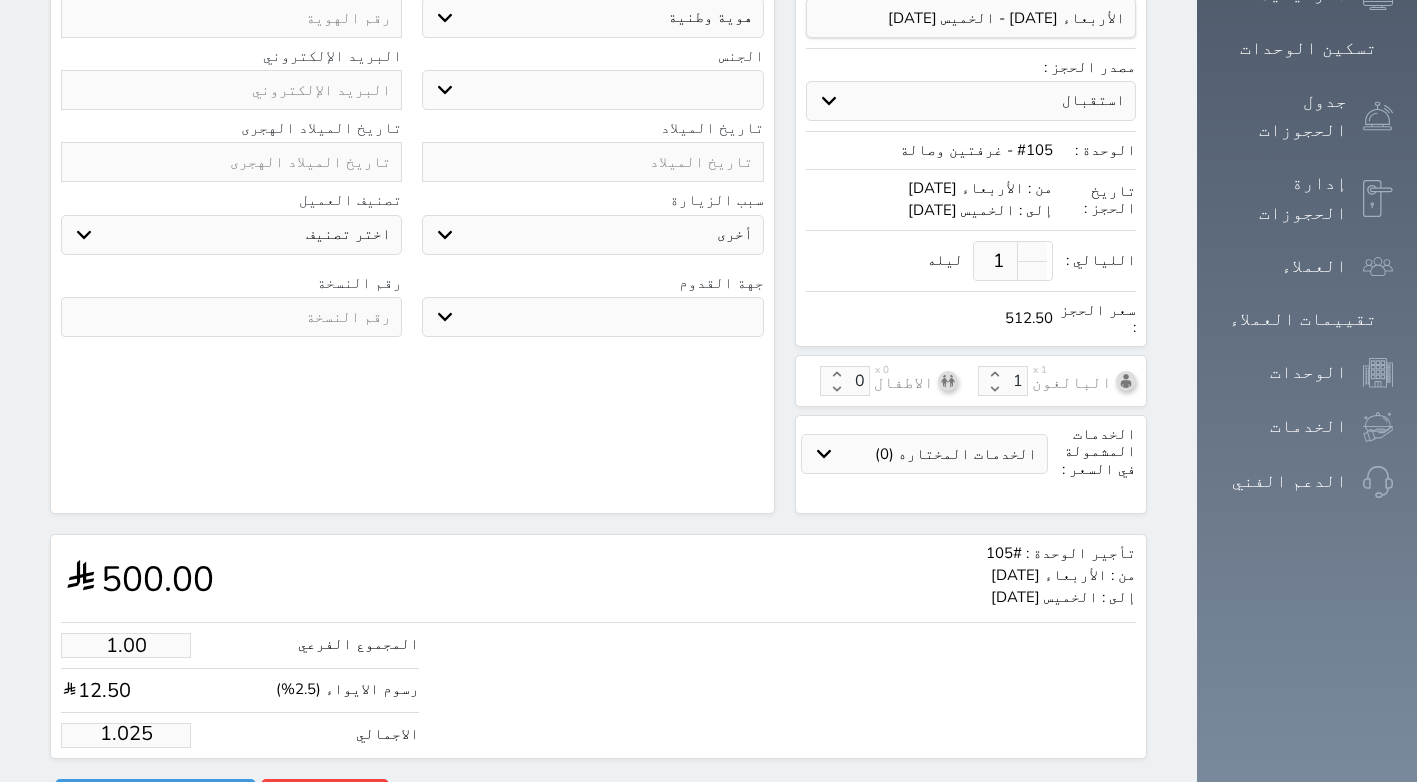 scroll, scrollTop: 0, scrollLeft: 0, axis: both 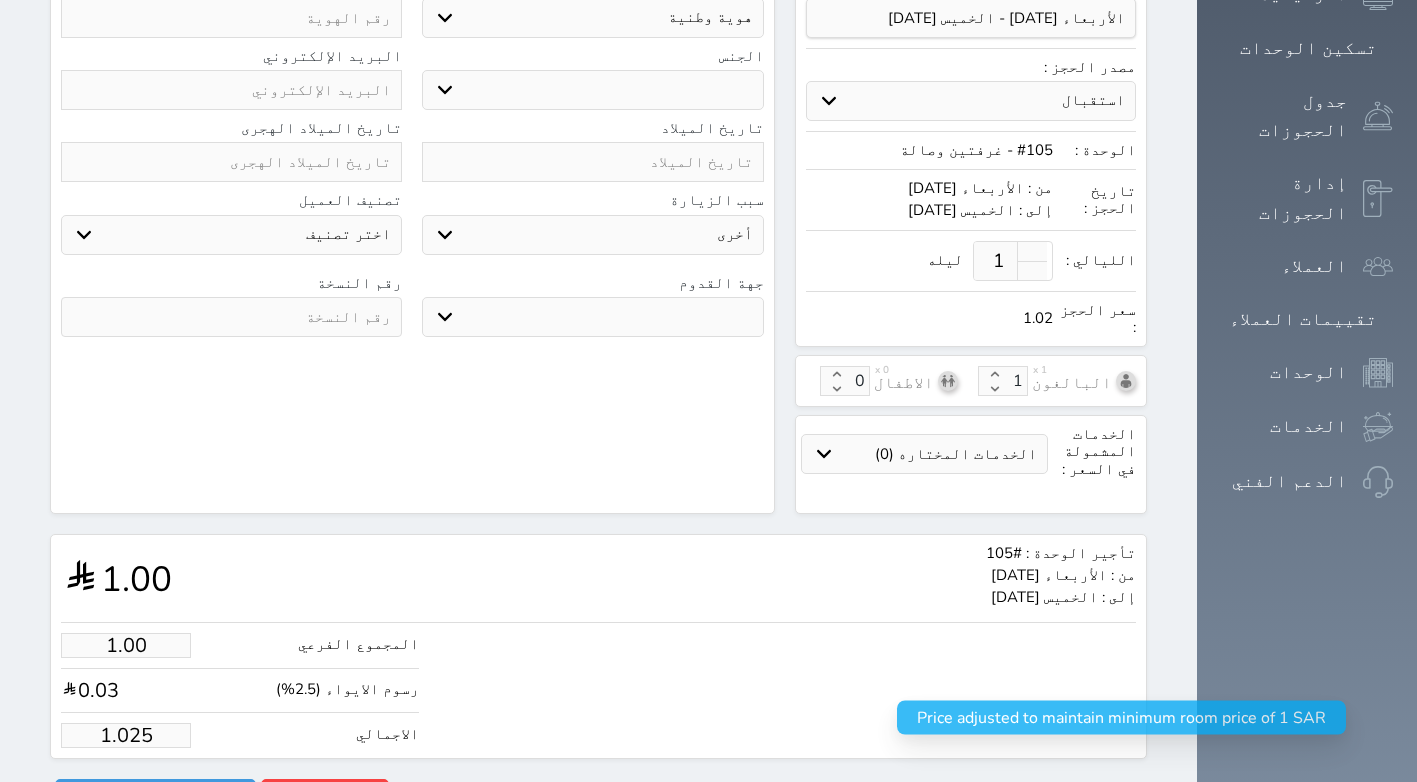 type on "1.02" 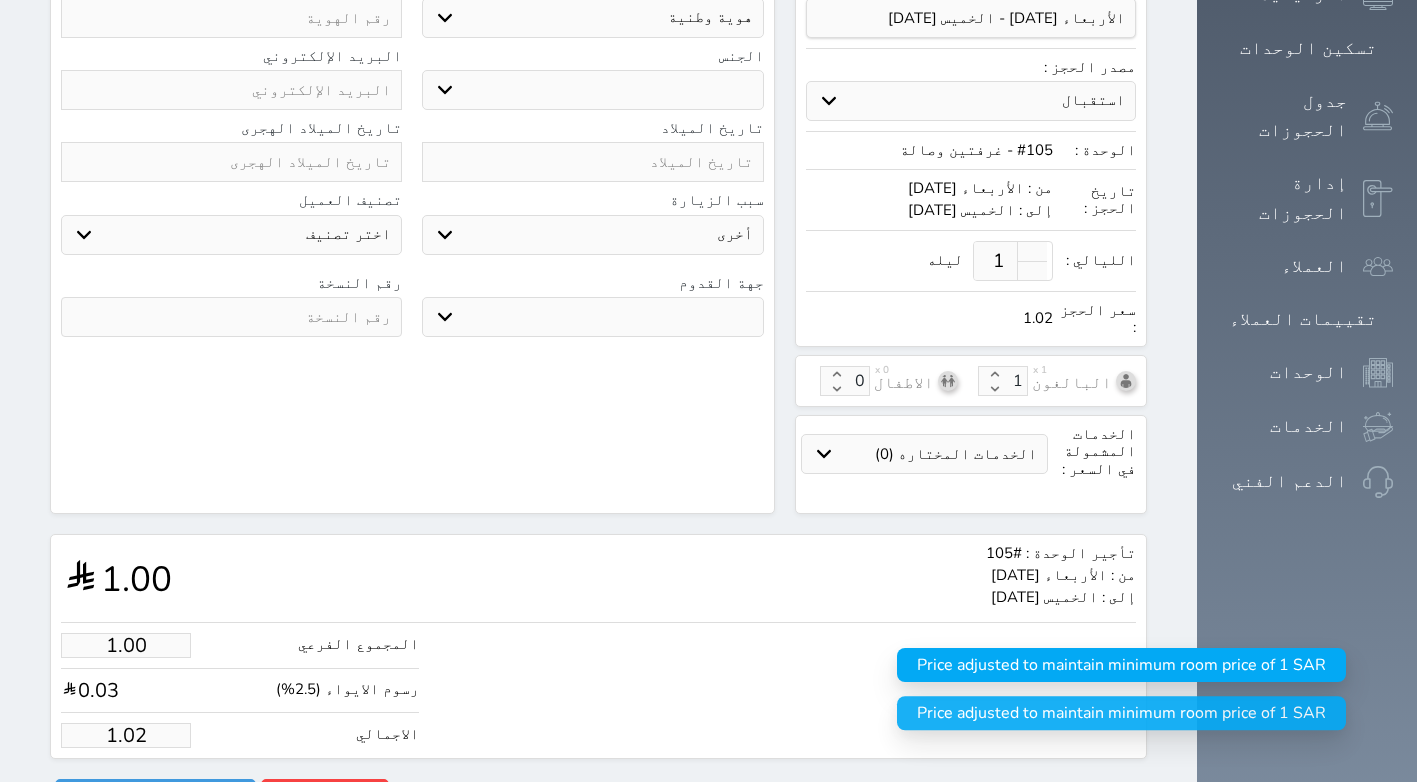 type on "1.0" 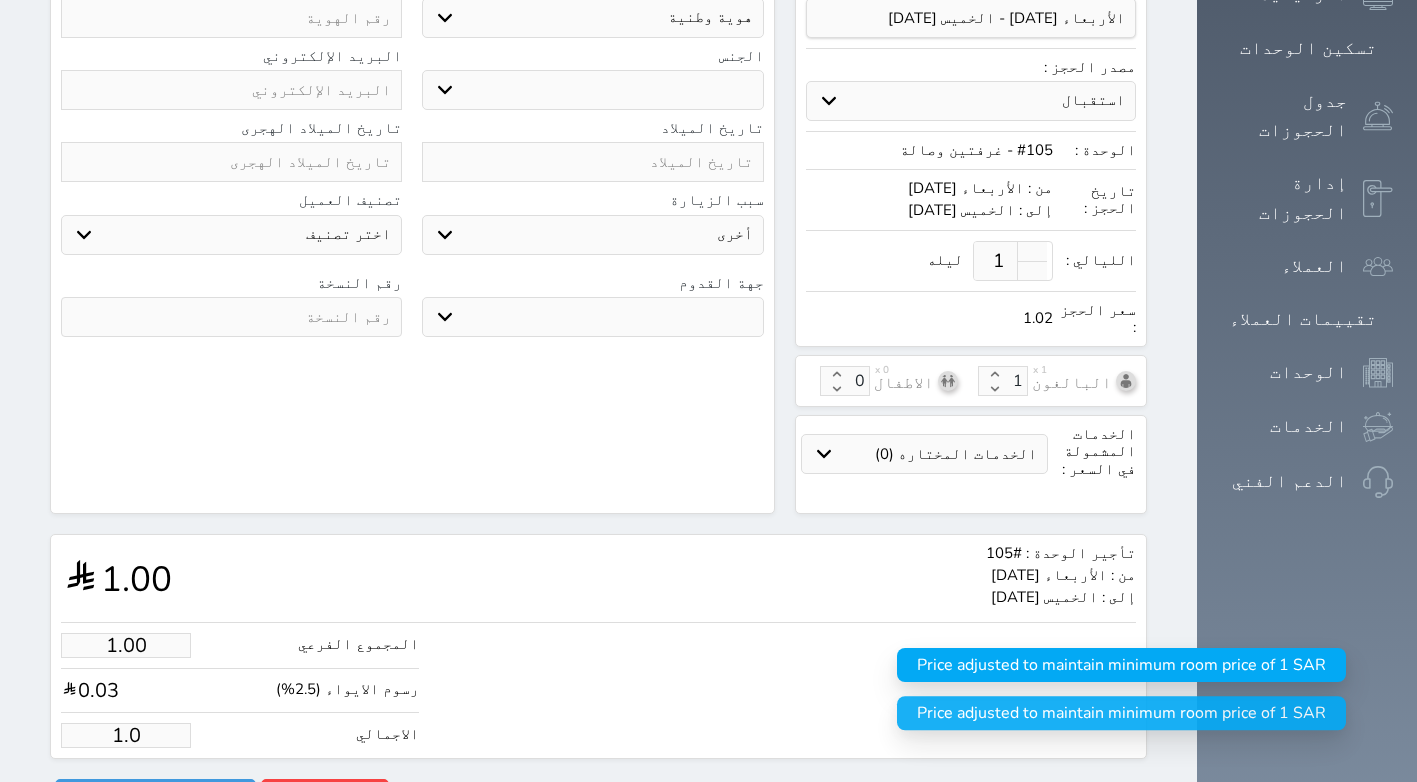 select 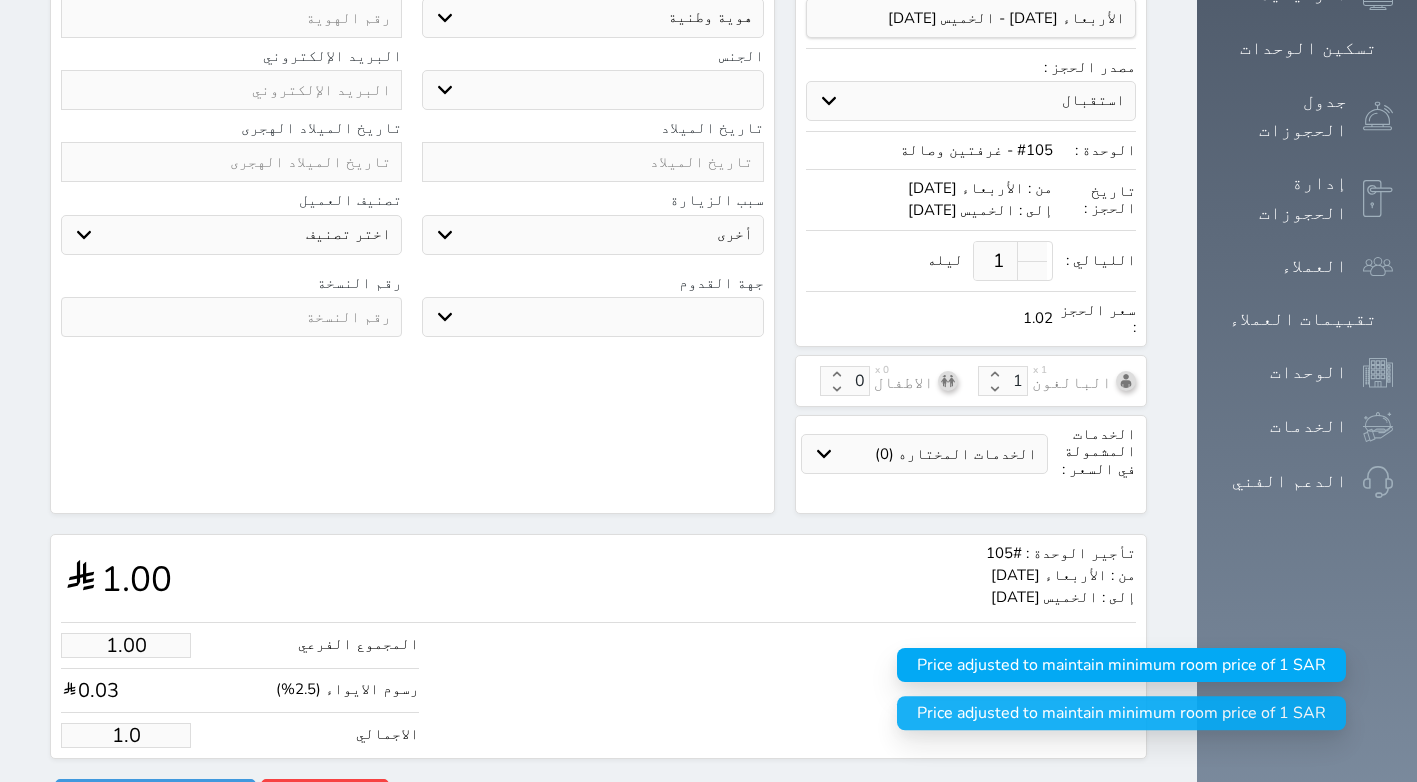 type on "1." 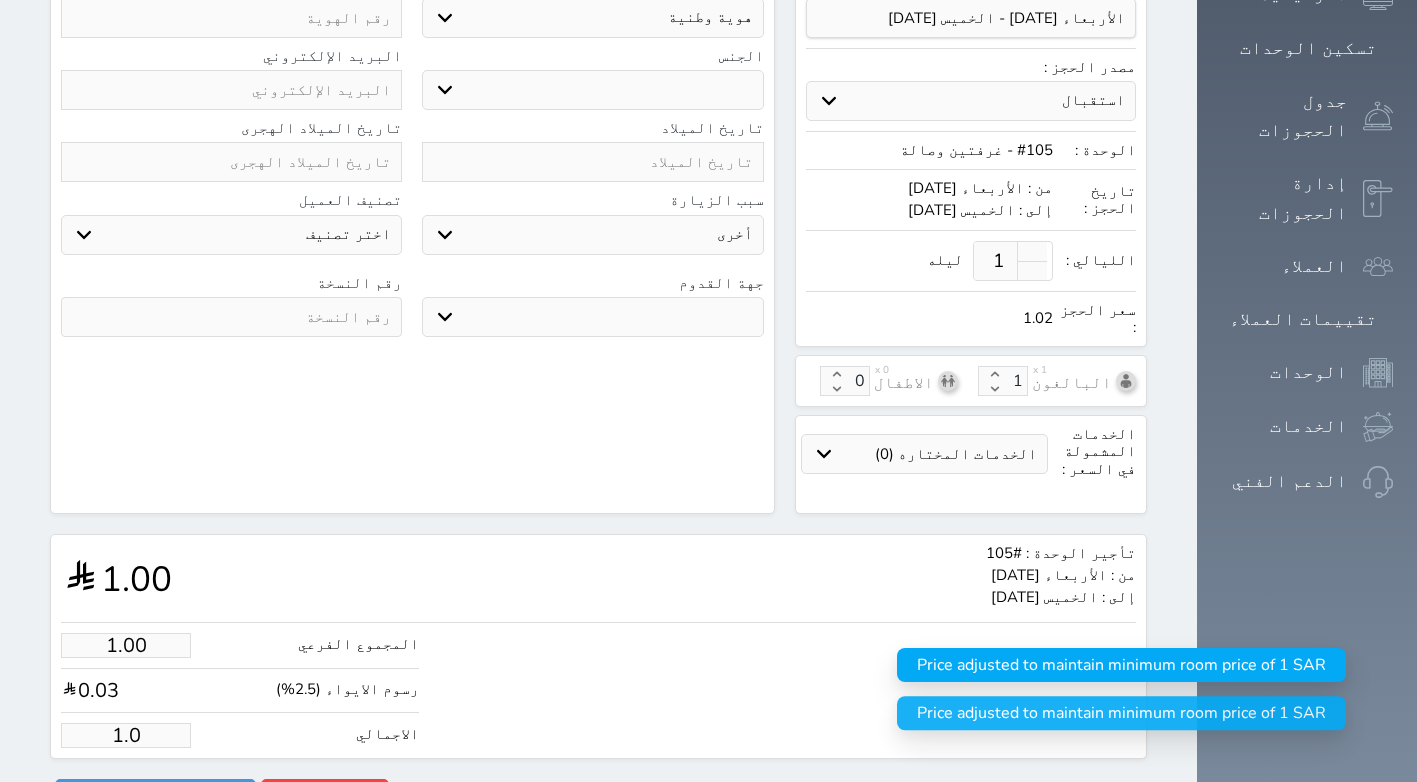 select 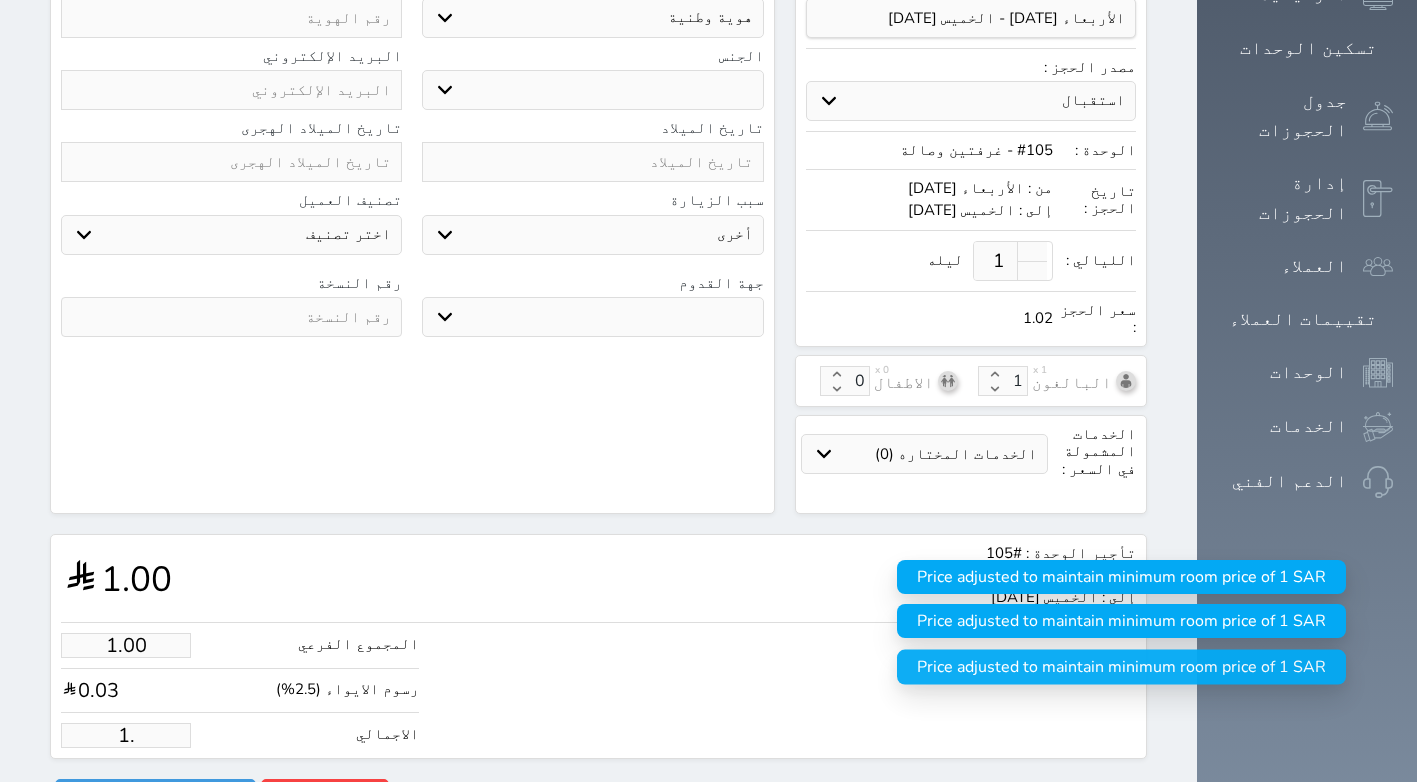 type on "1" 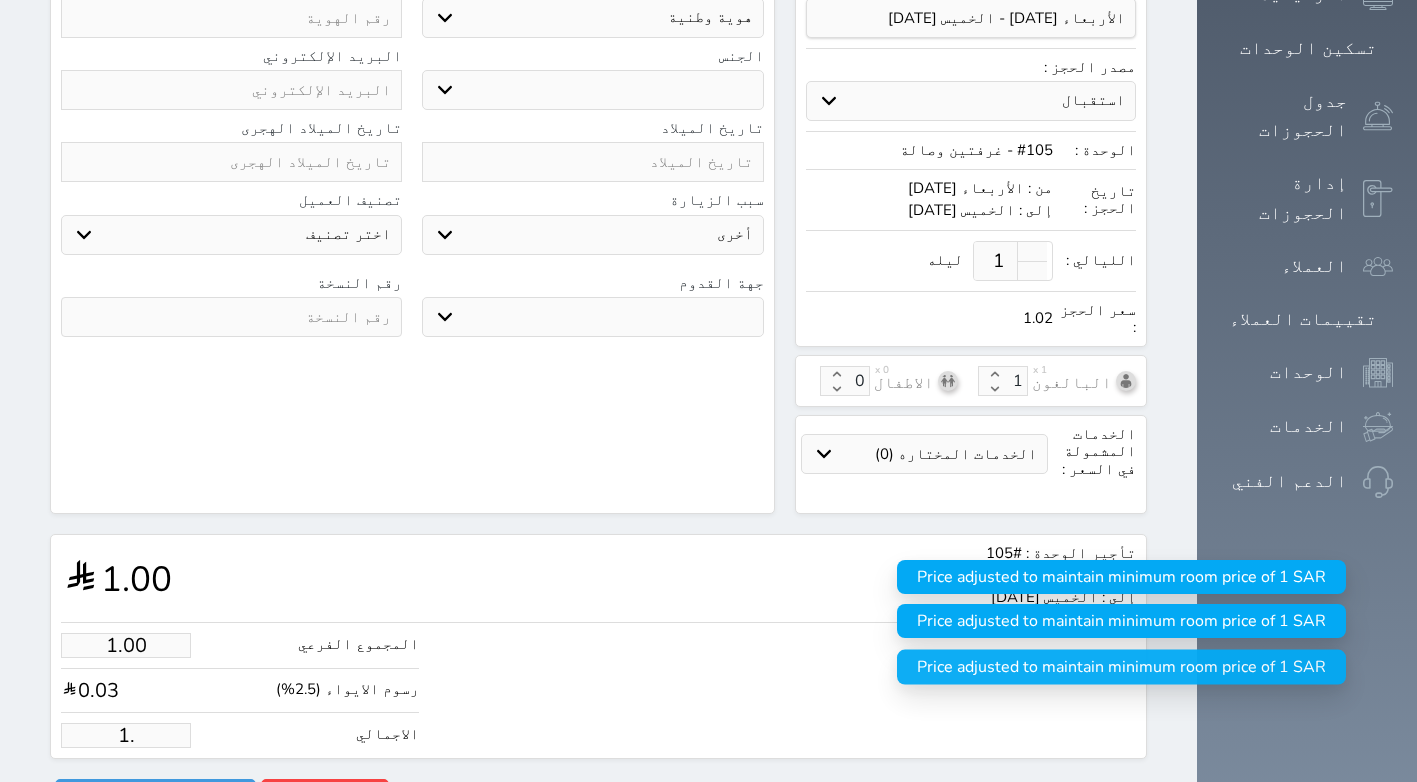 select 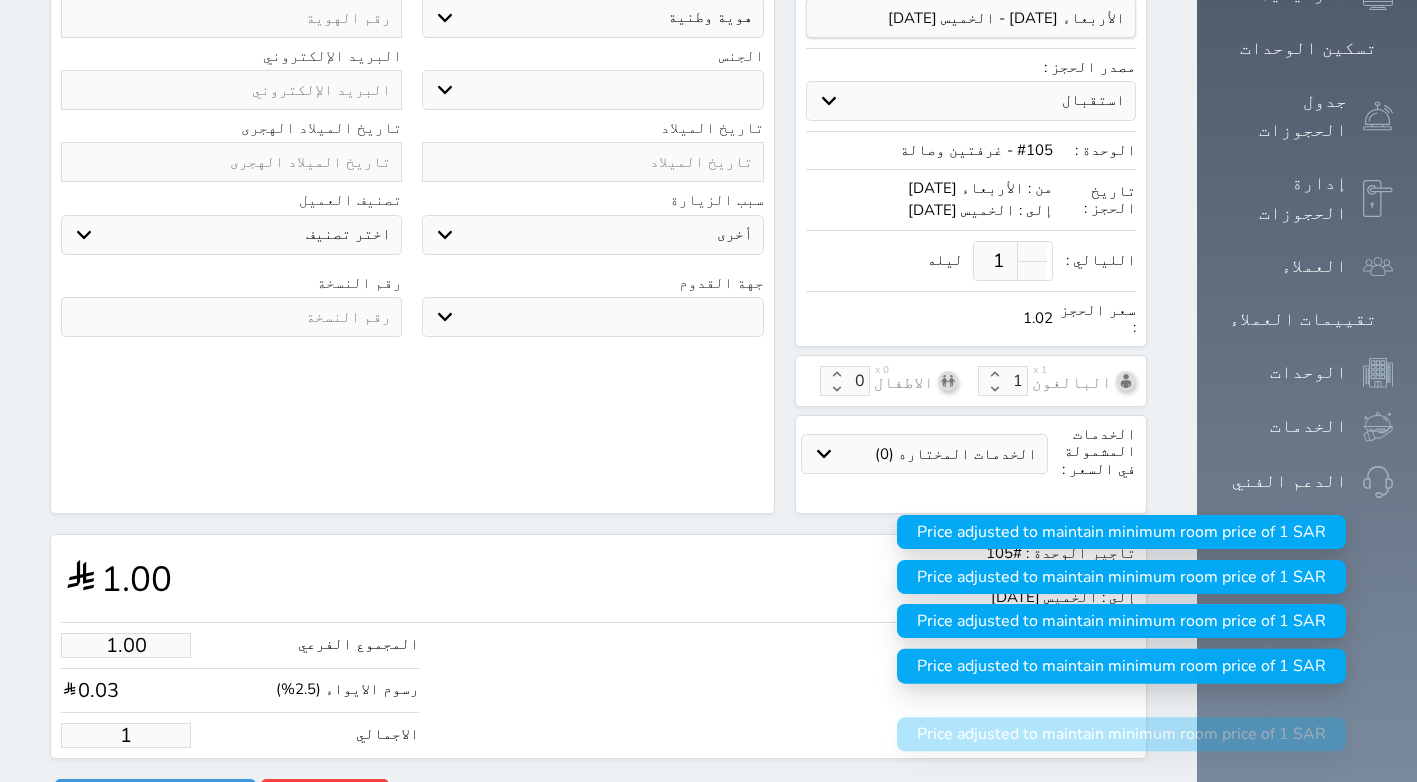 type 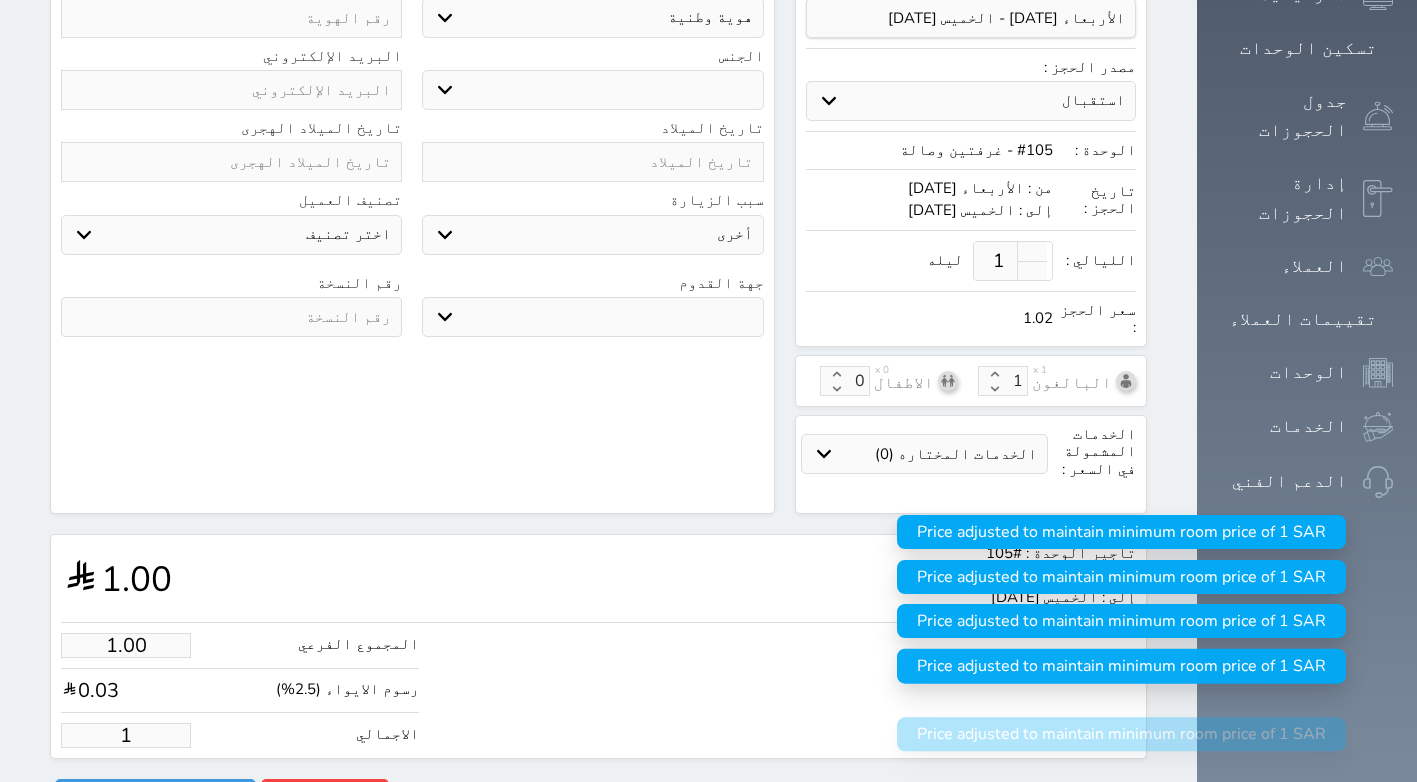 select 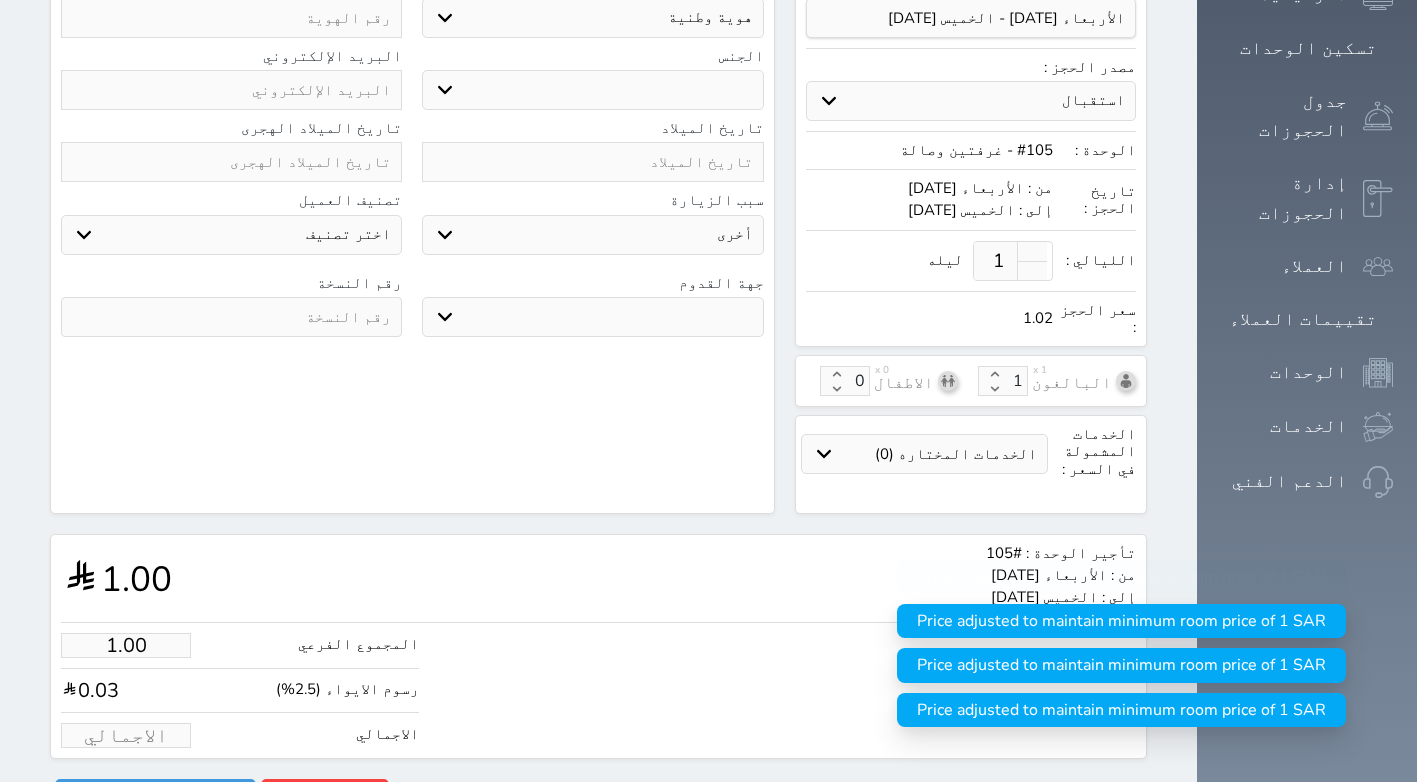 type on "1" 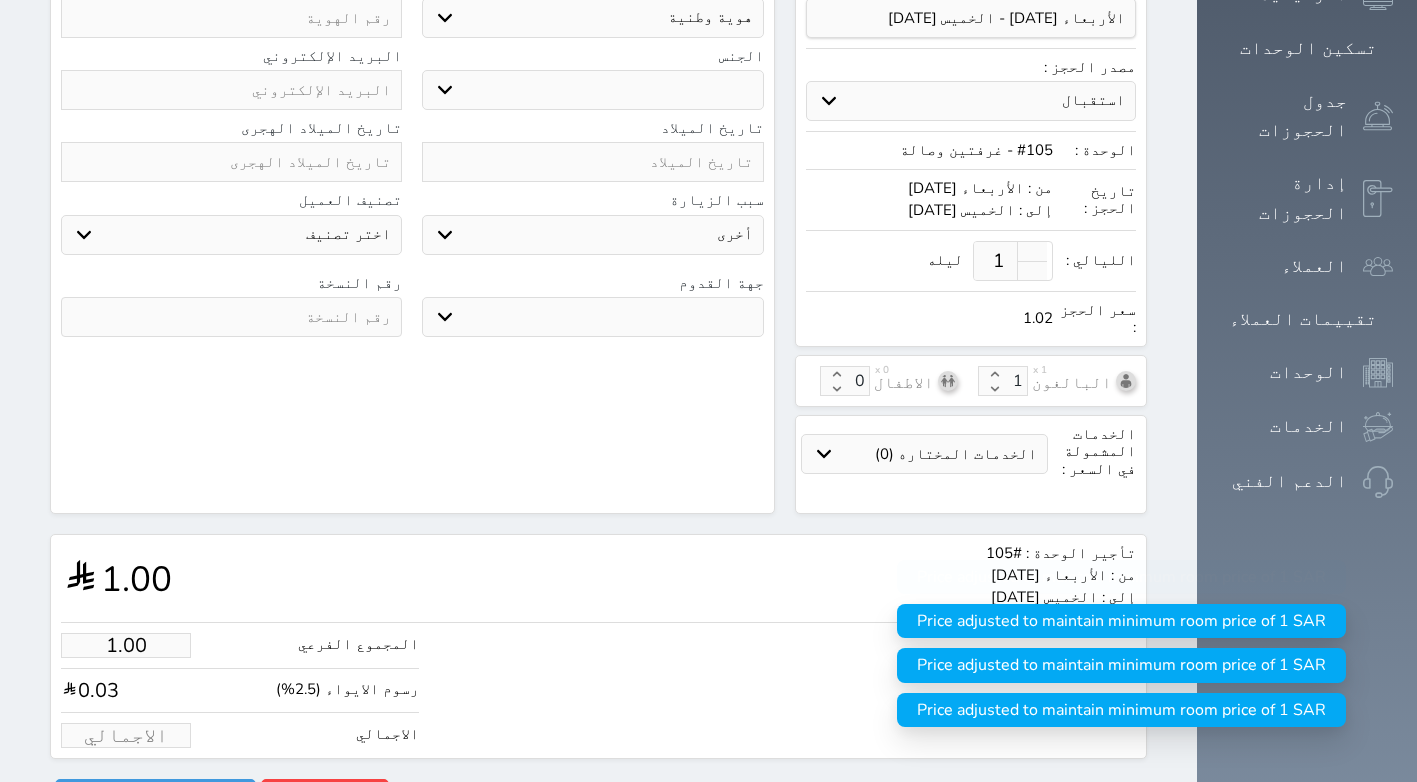 select 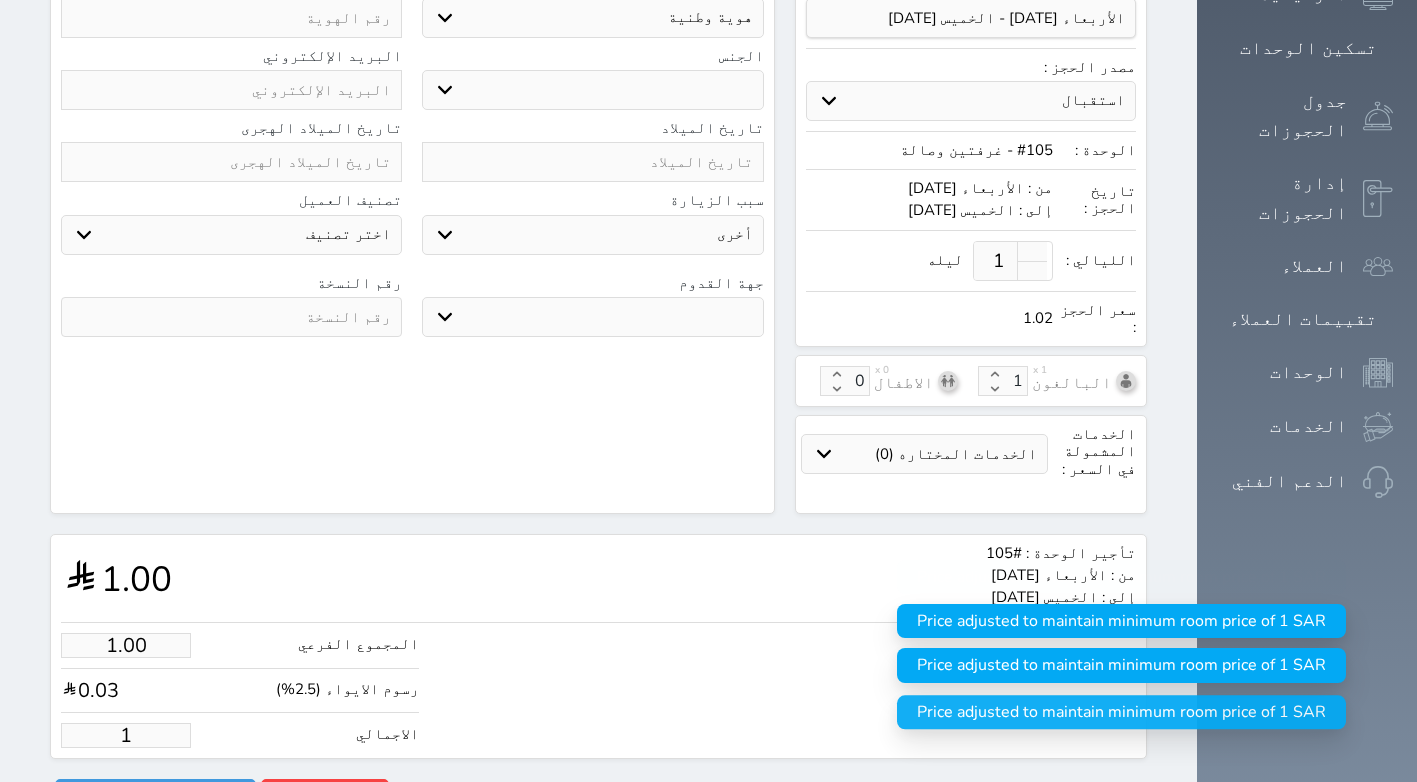 type on "11.71" 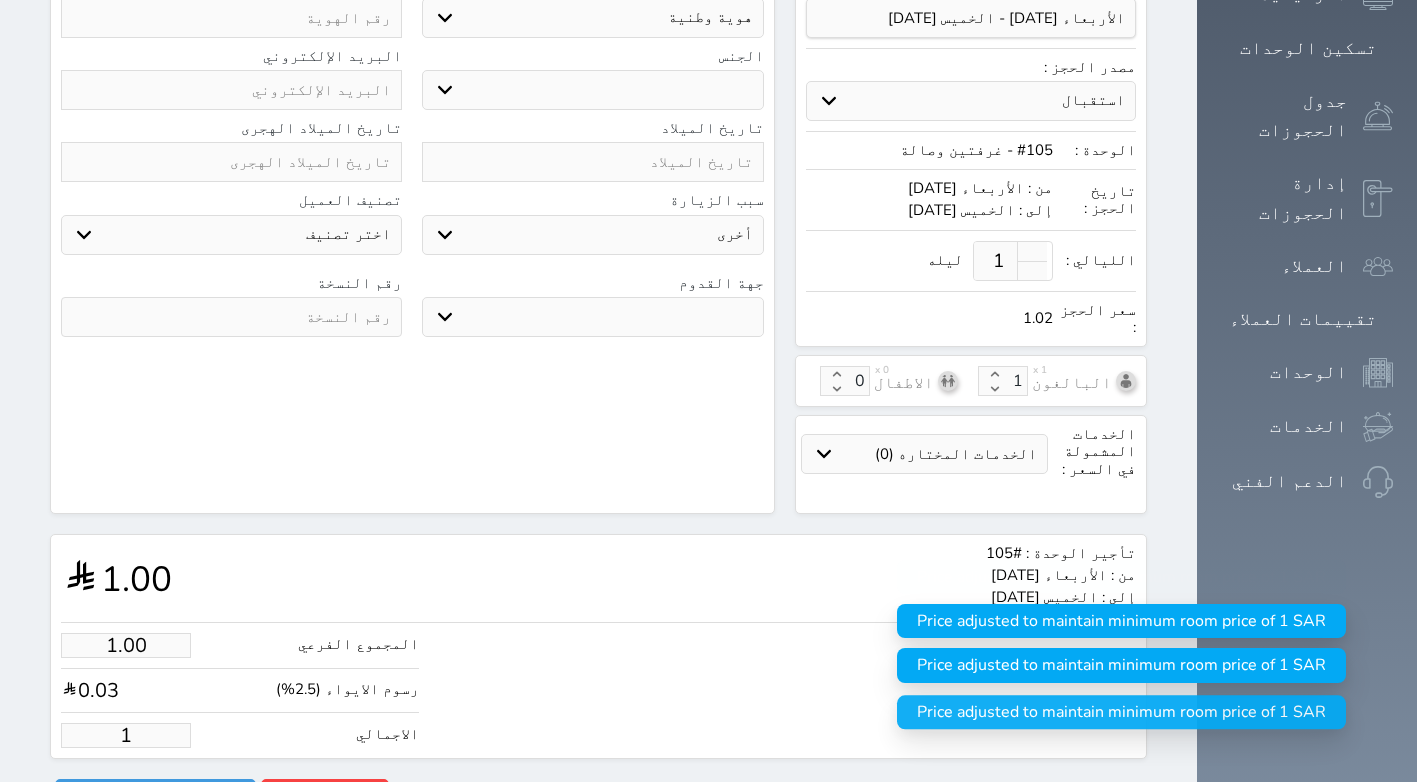 type on "12" 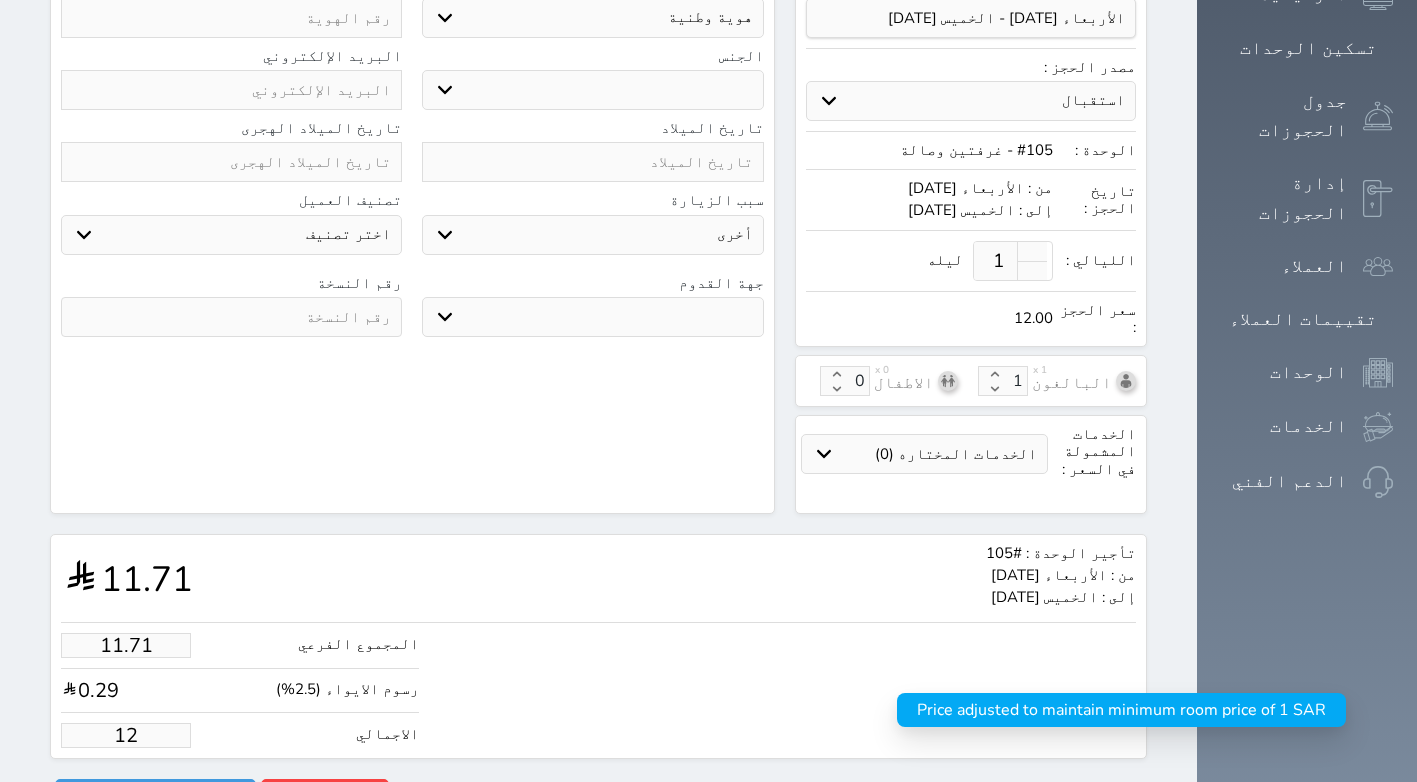 type on "117.07" 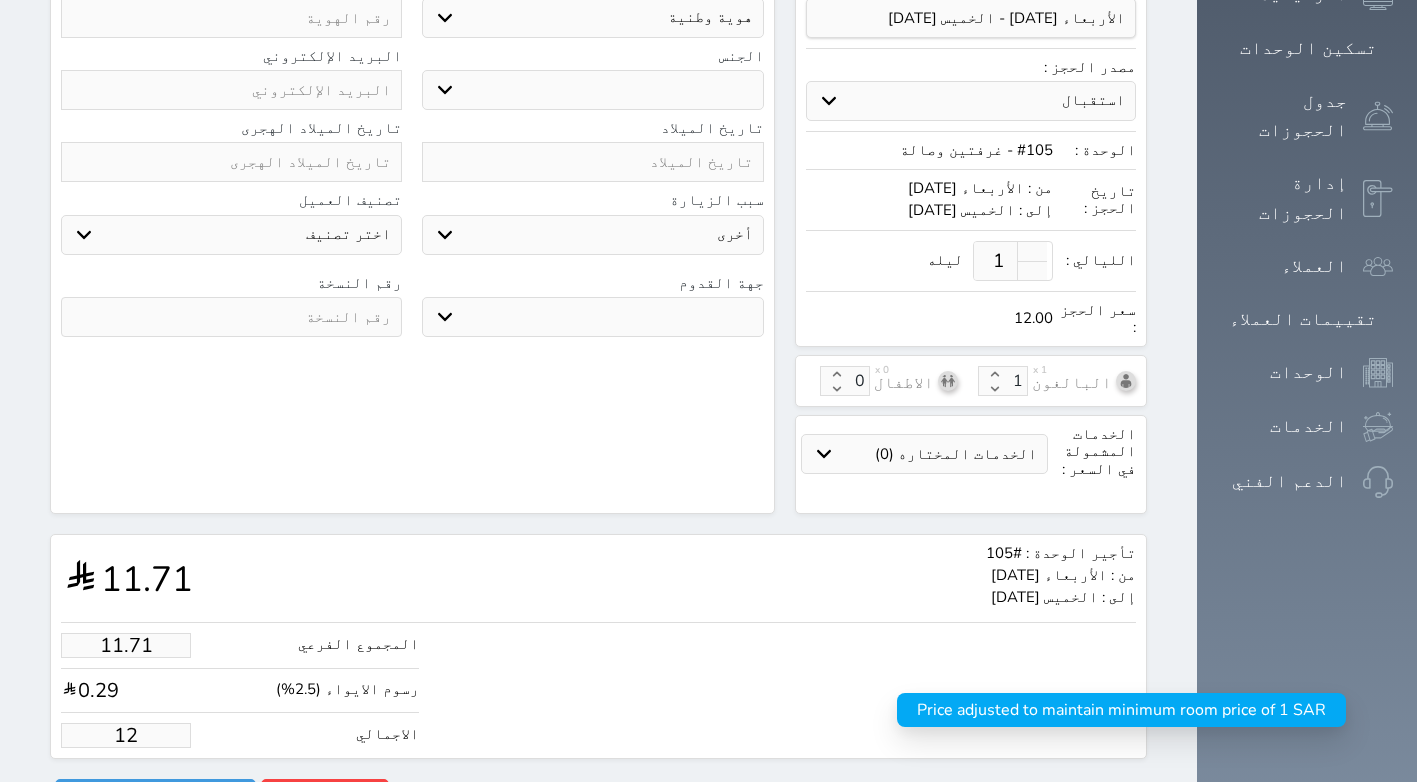 type on "120" 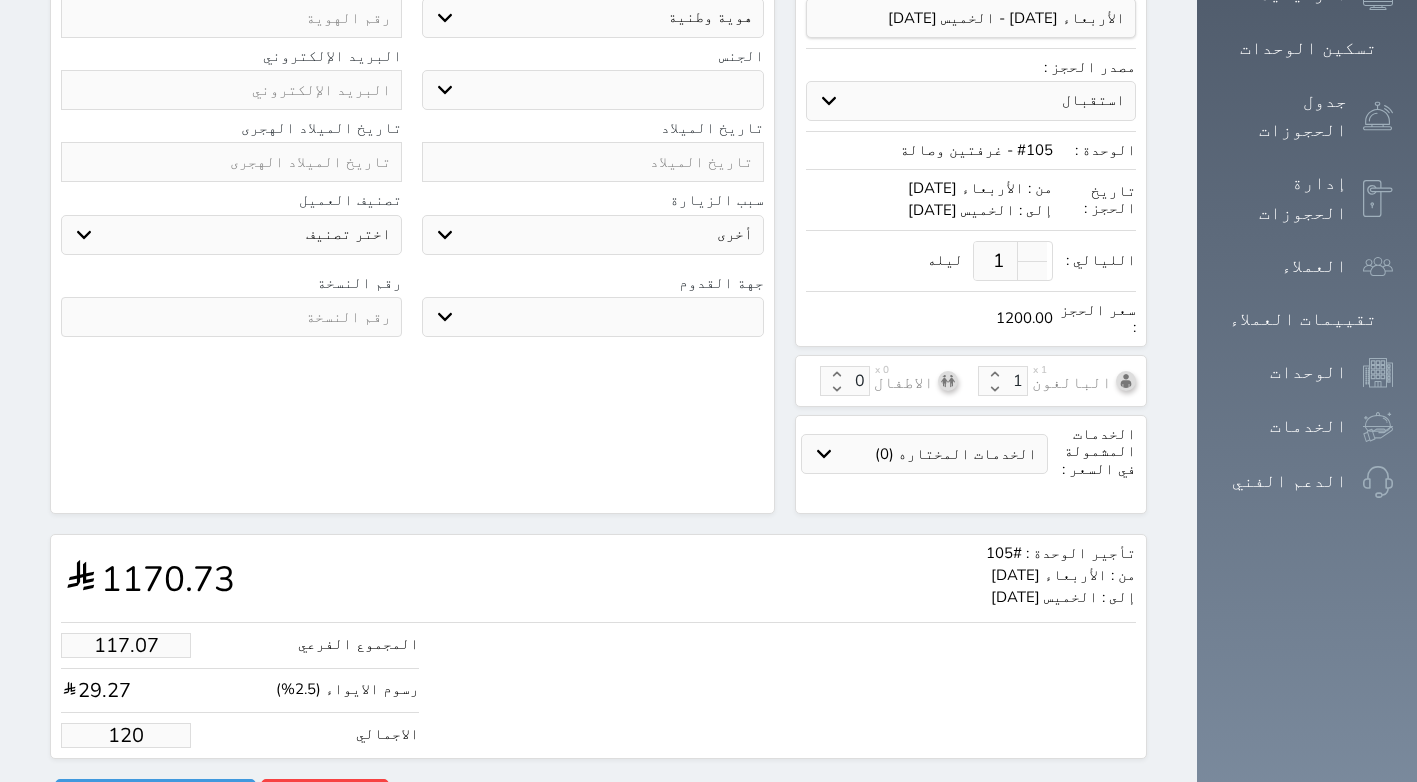 type on "1170.73" 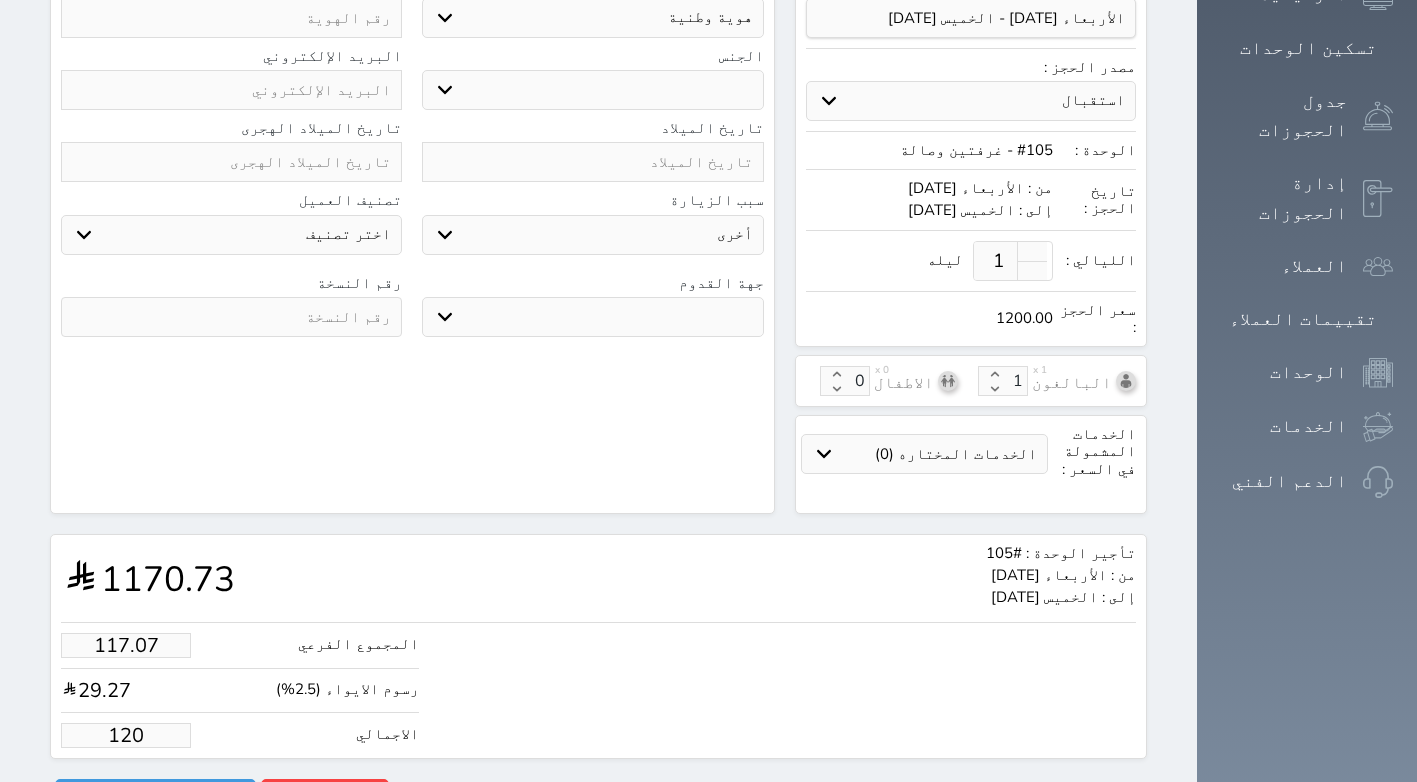 type on "1200" 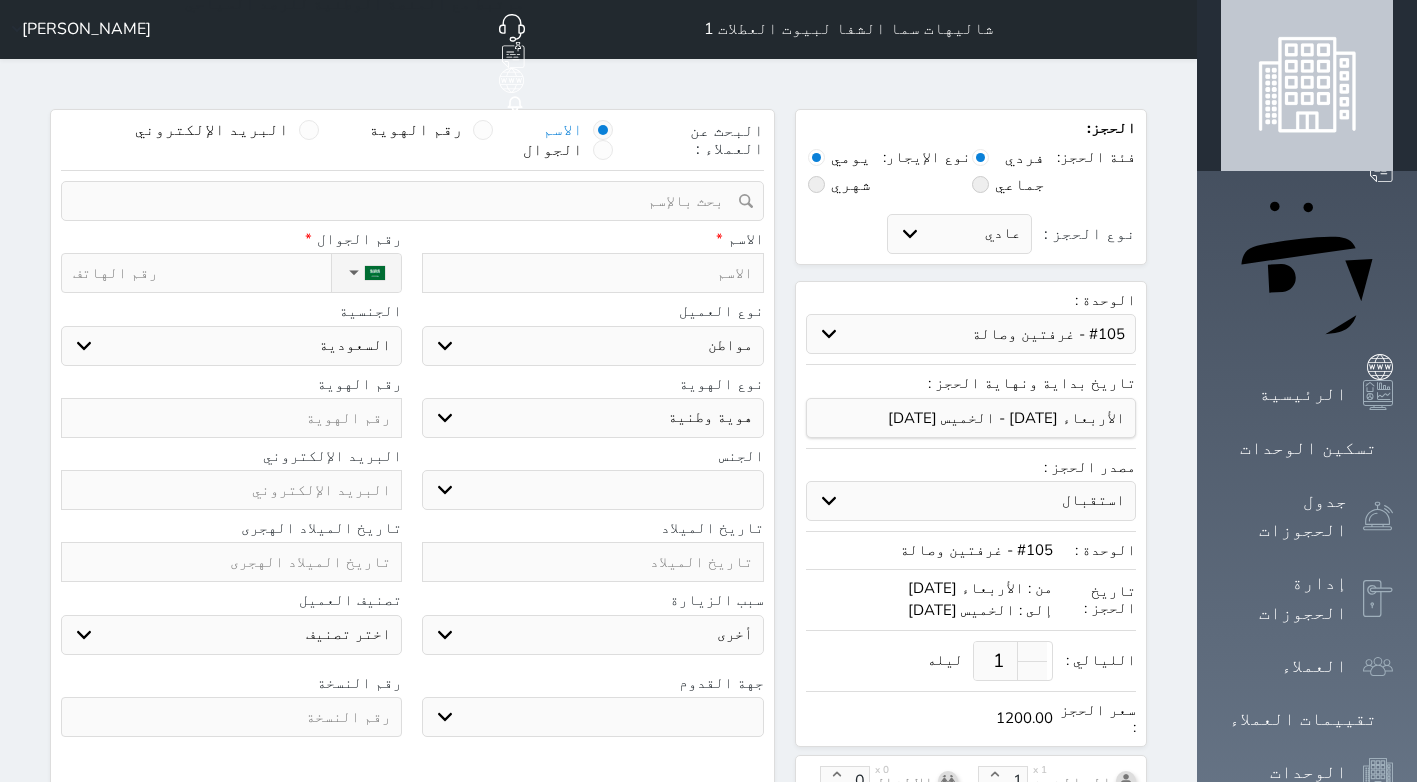 scroll, scrollTop: 0, scrollLeft: 0, axis: both 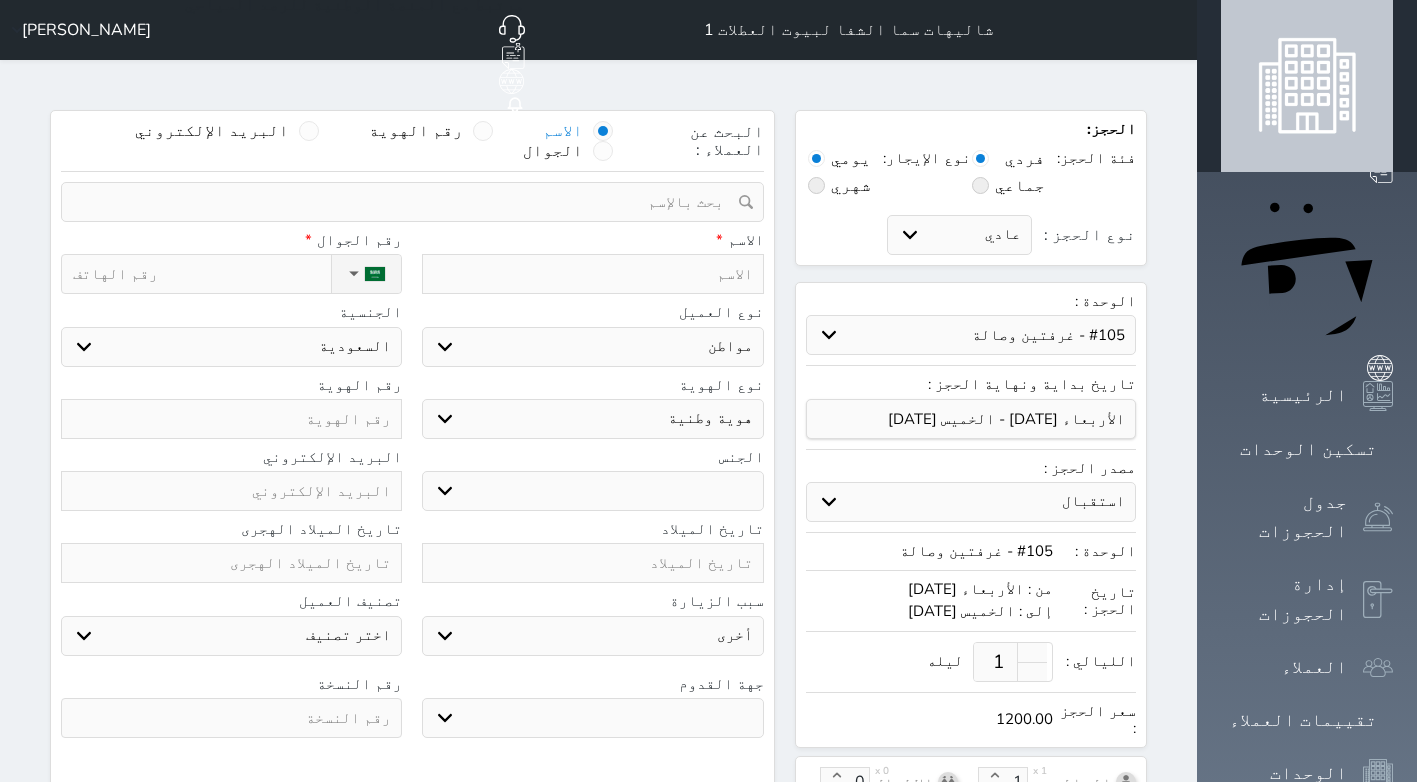 type on "1200.00" 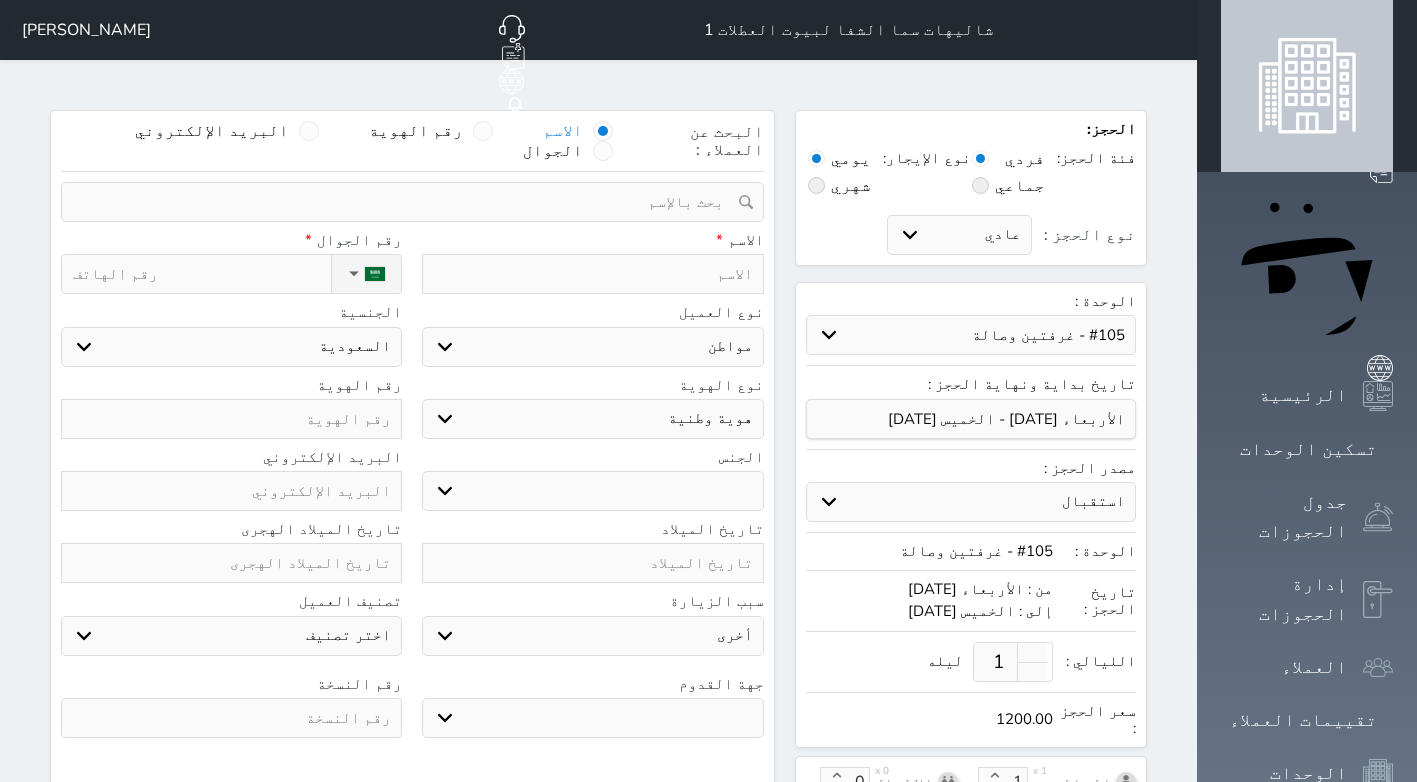 type on "ا" 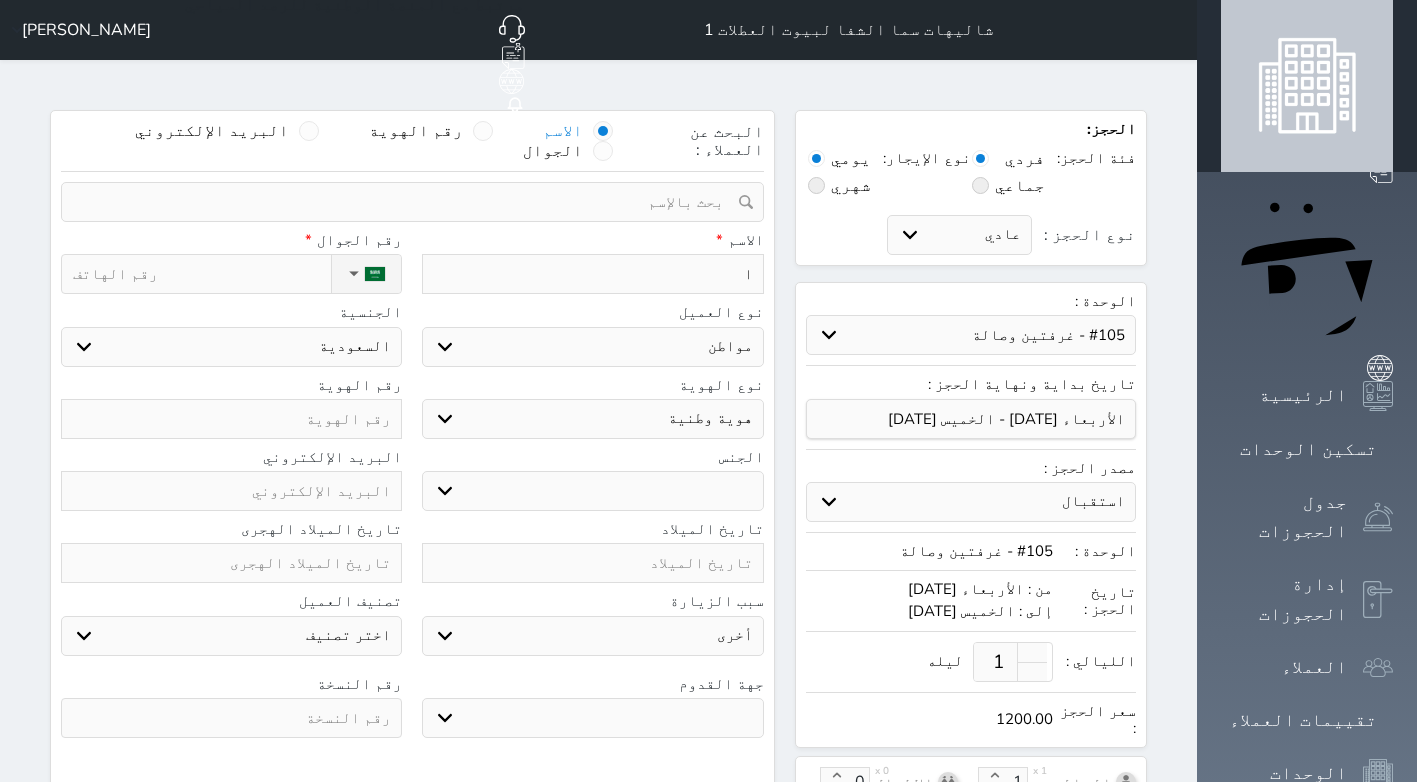 select 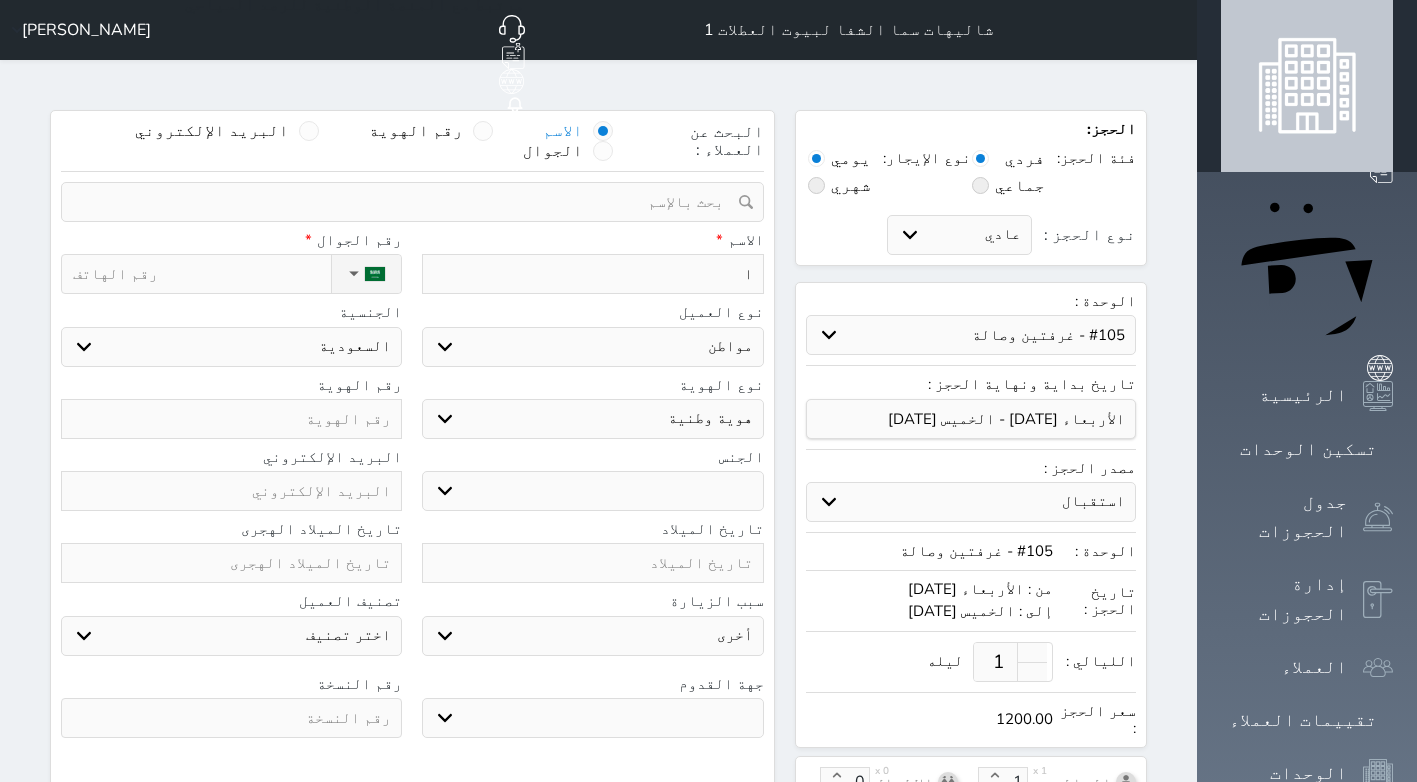 type on "اب" 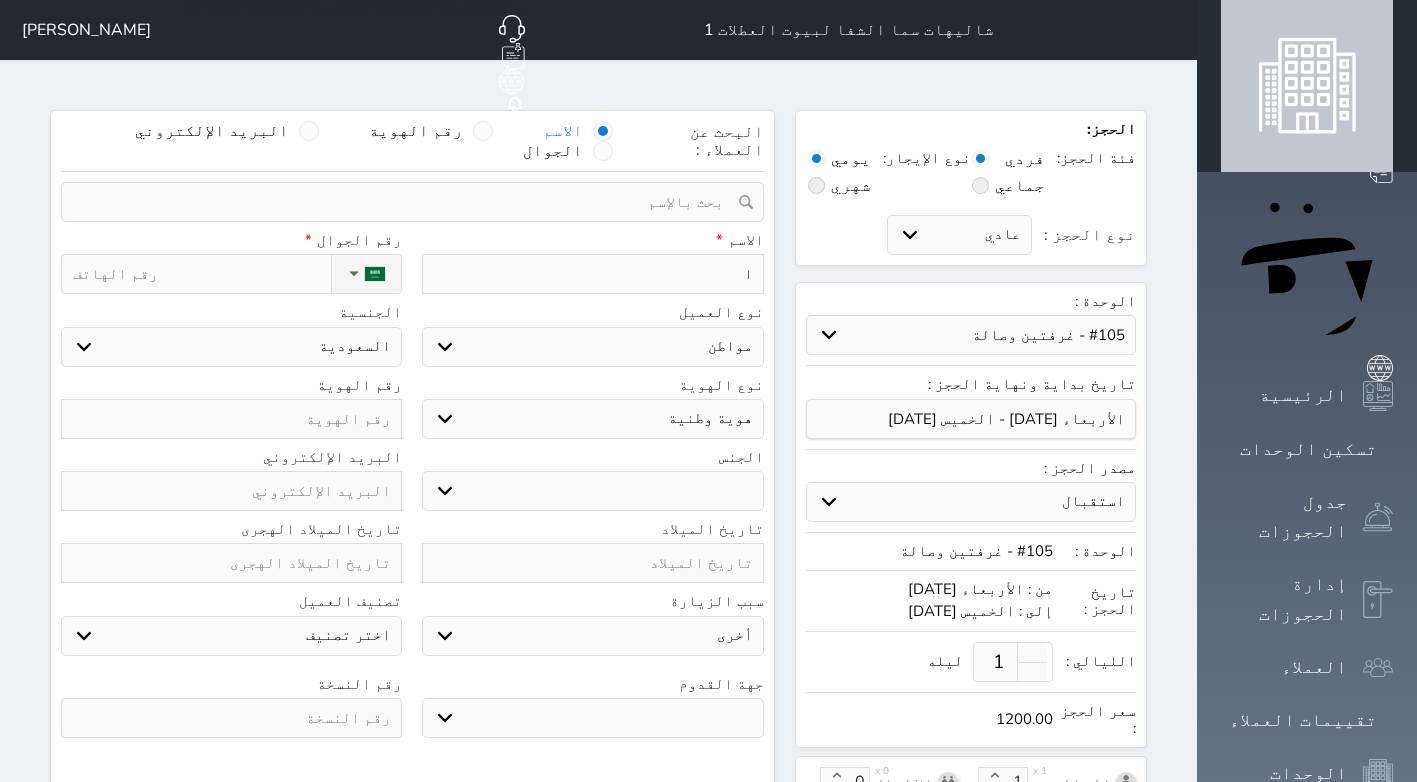 select 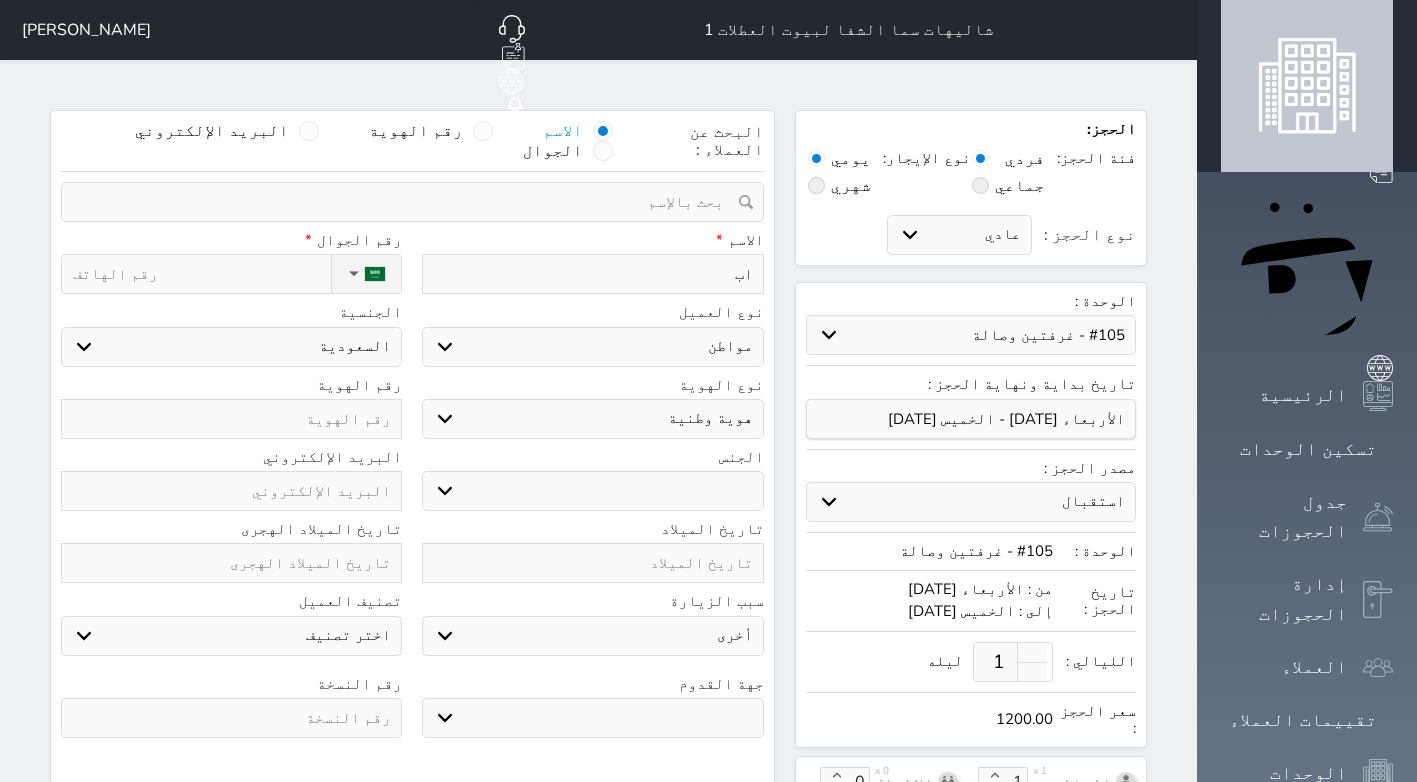 type on "ابر" 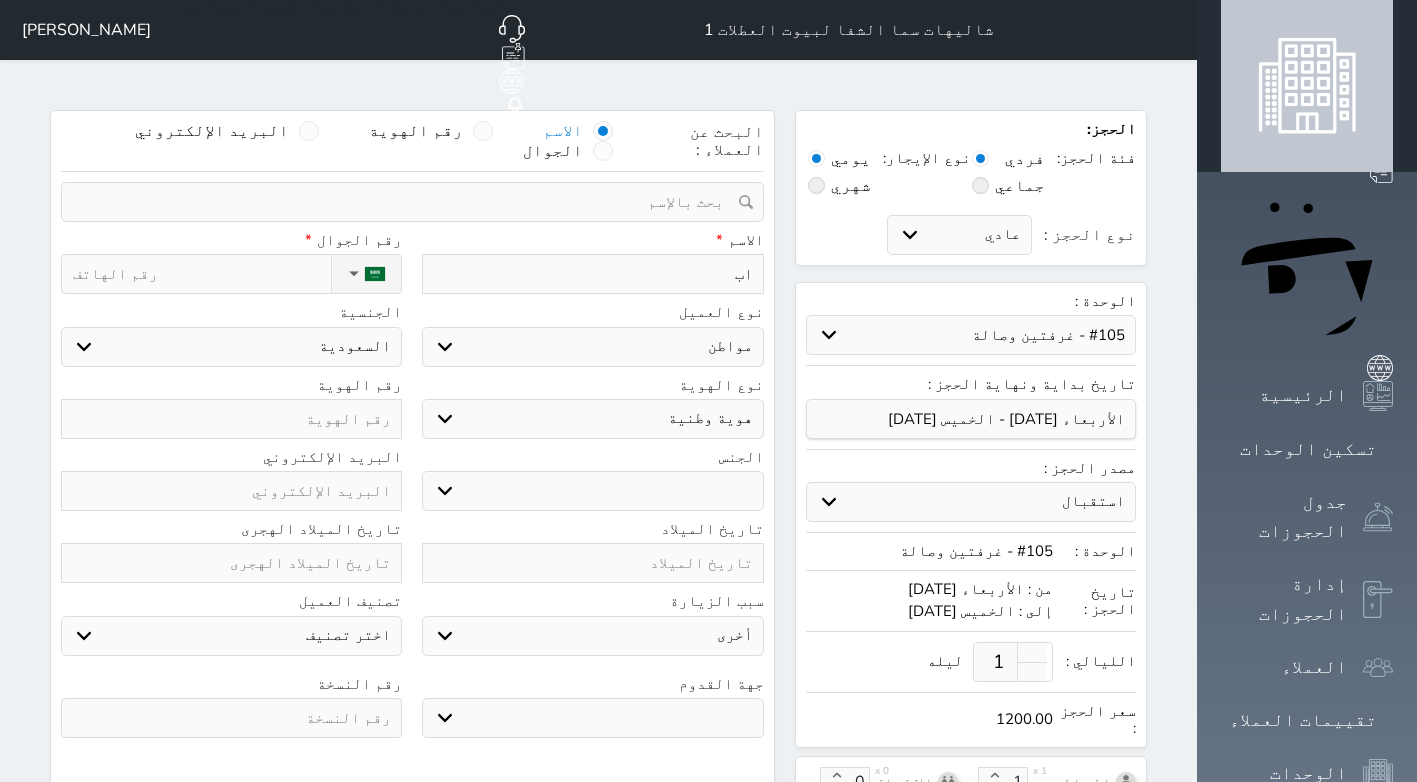 select 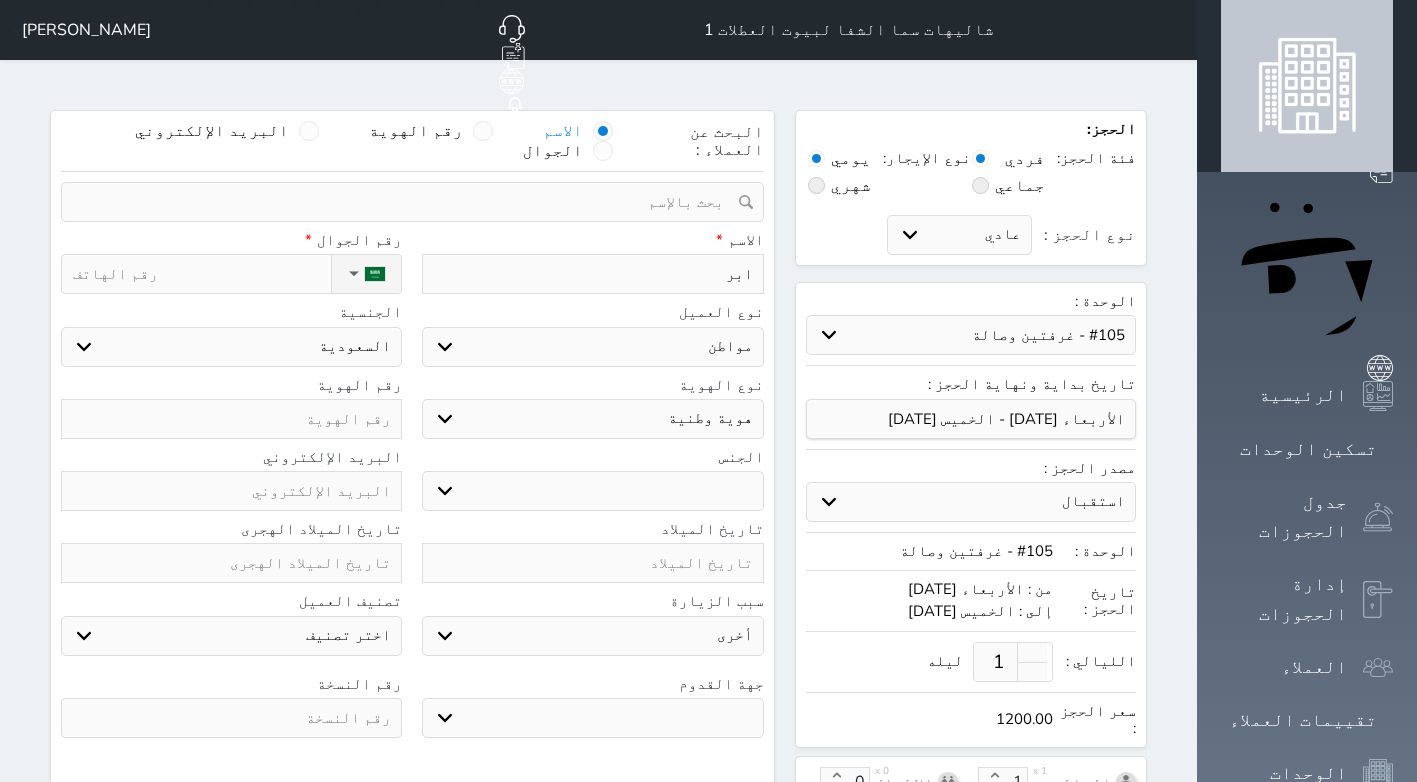 type on "ابرا" 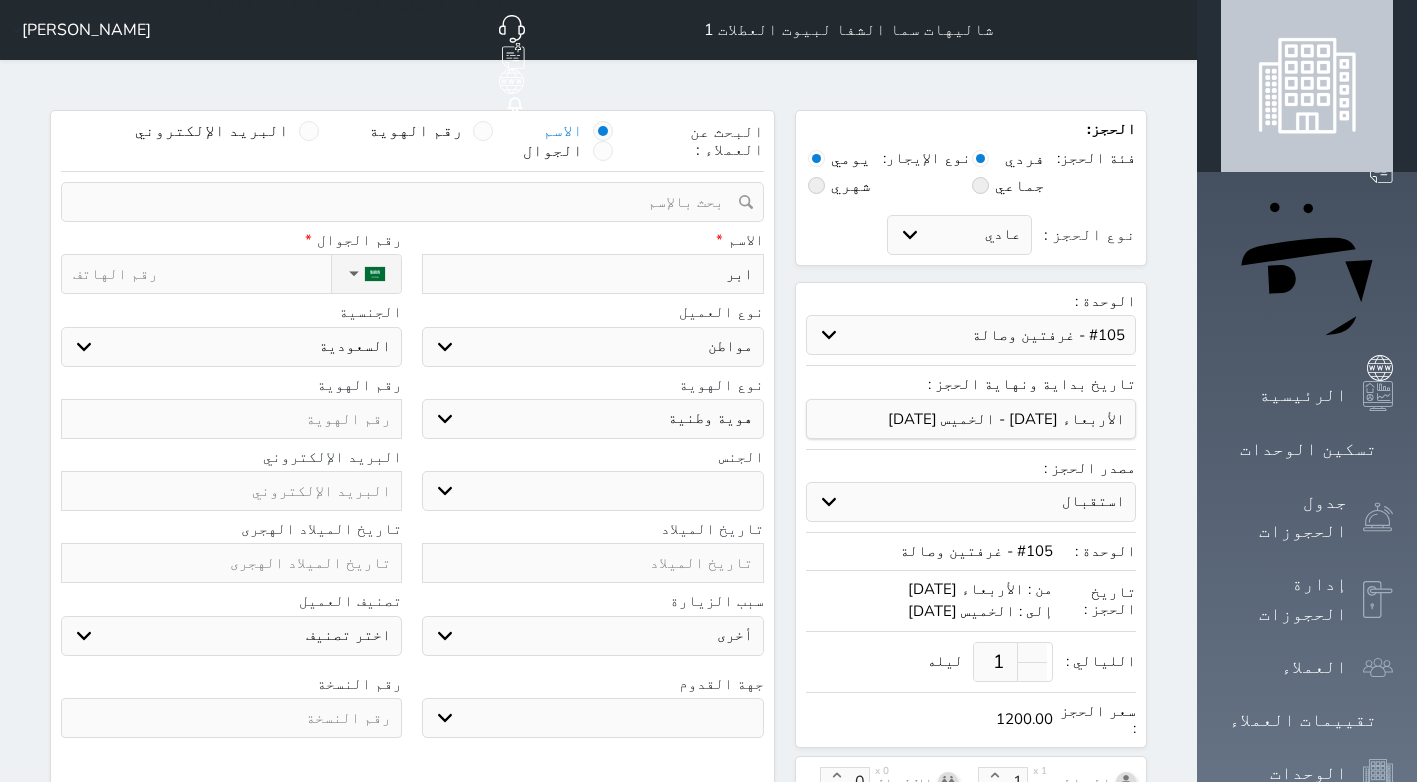 select 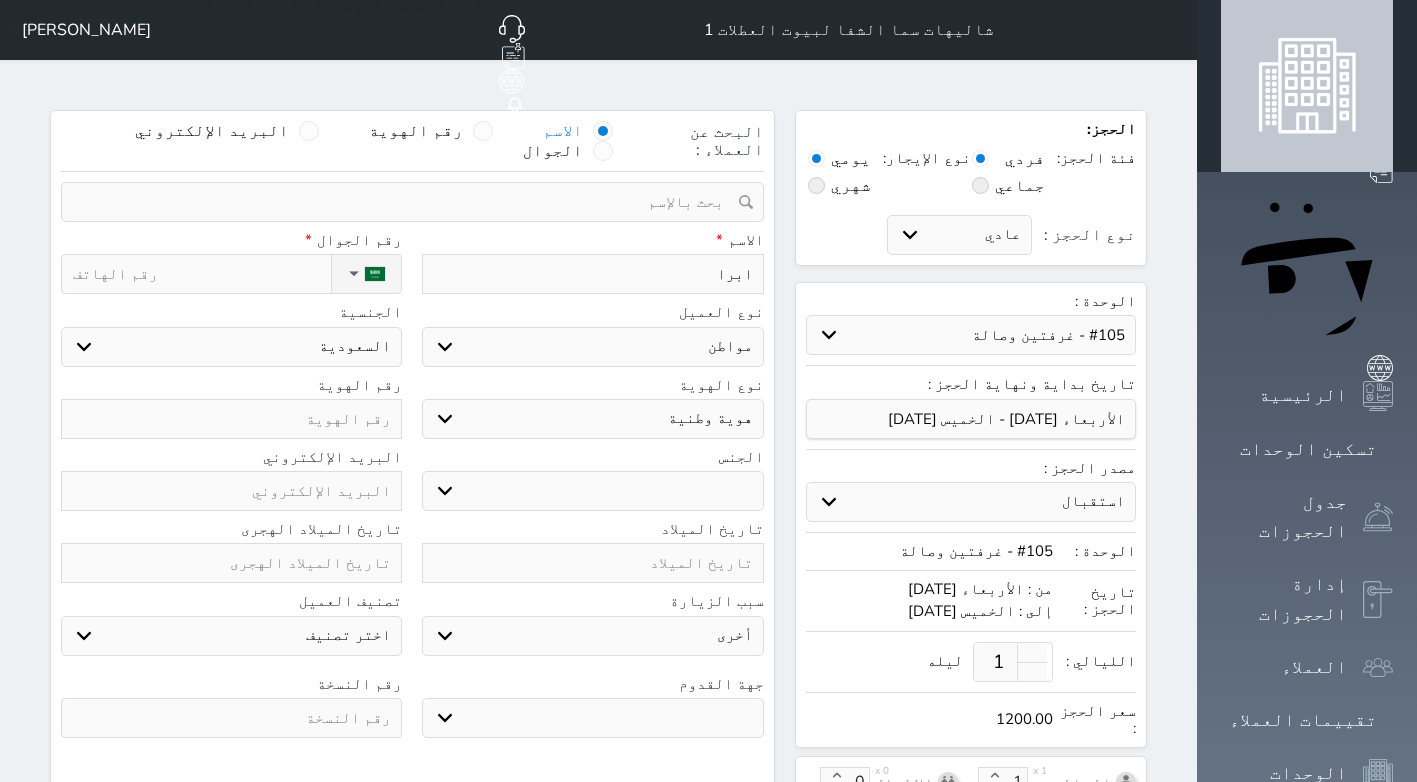 type on "ابراه" 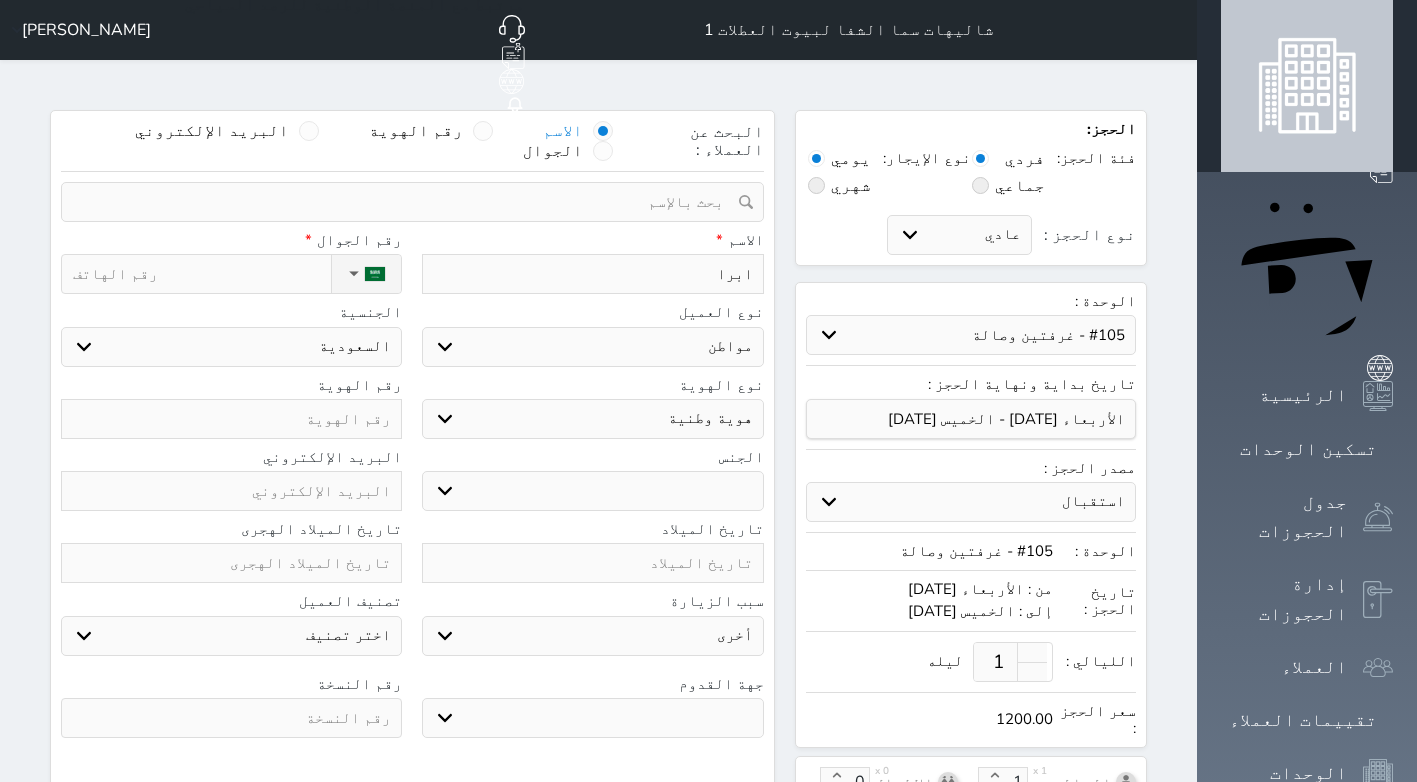 select 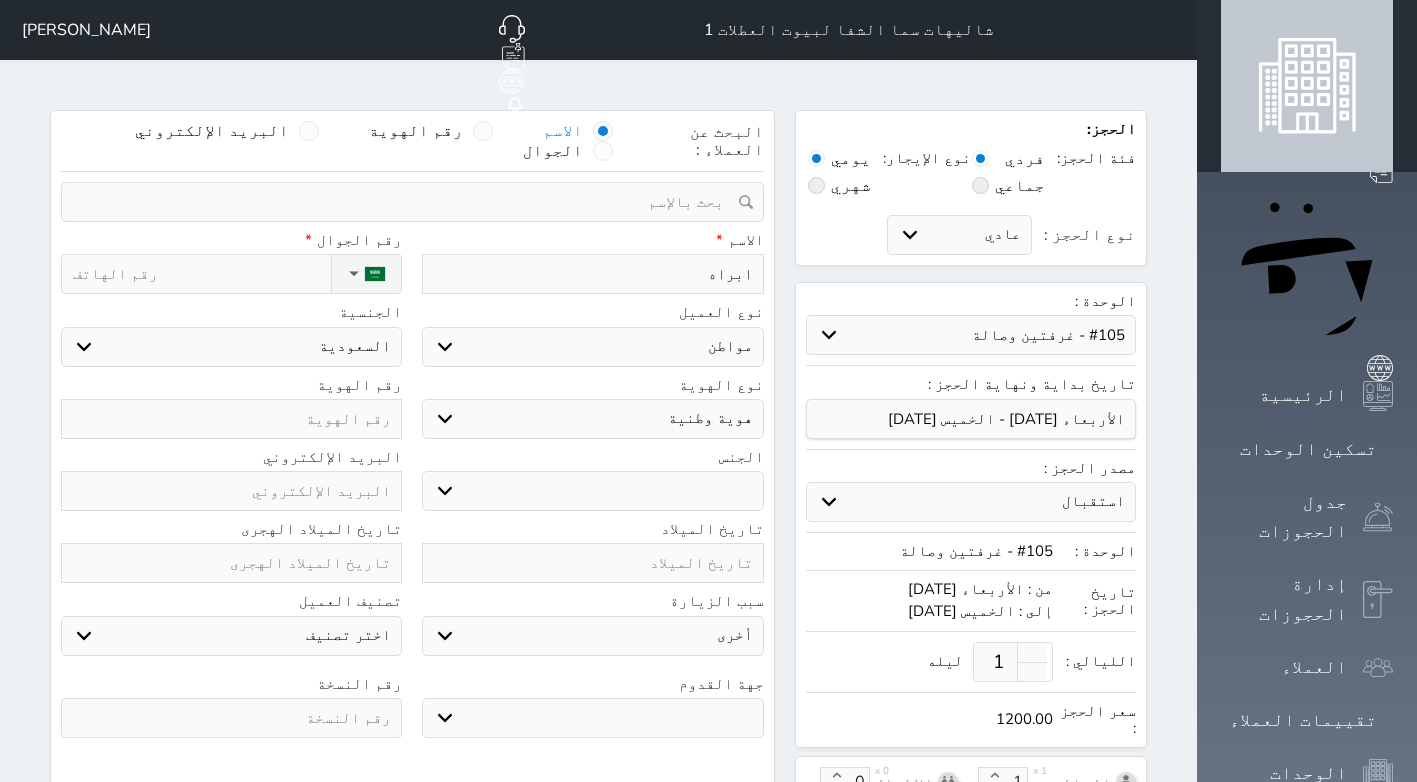 type on "[PERSON_NAME]" 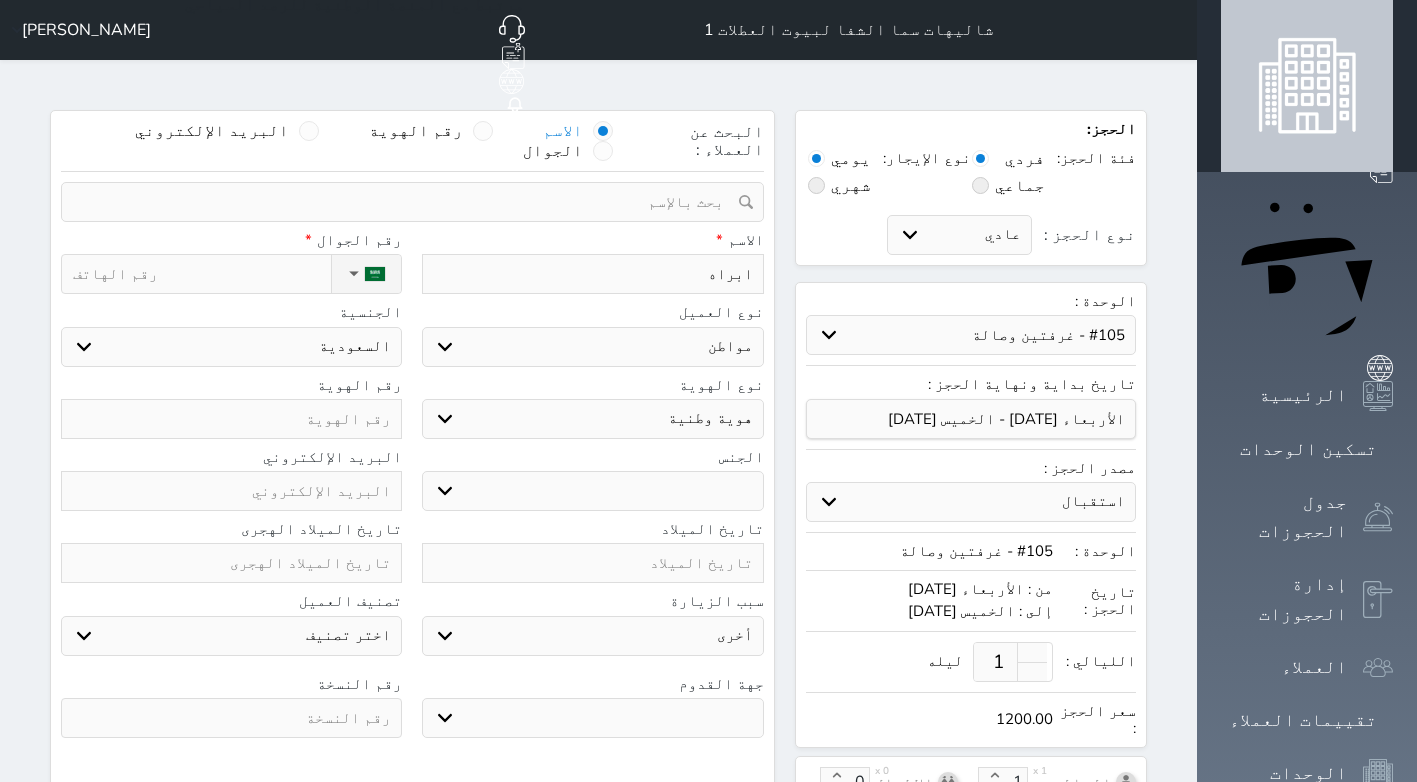 select 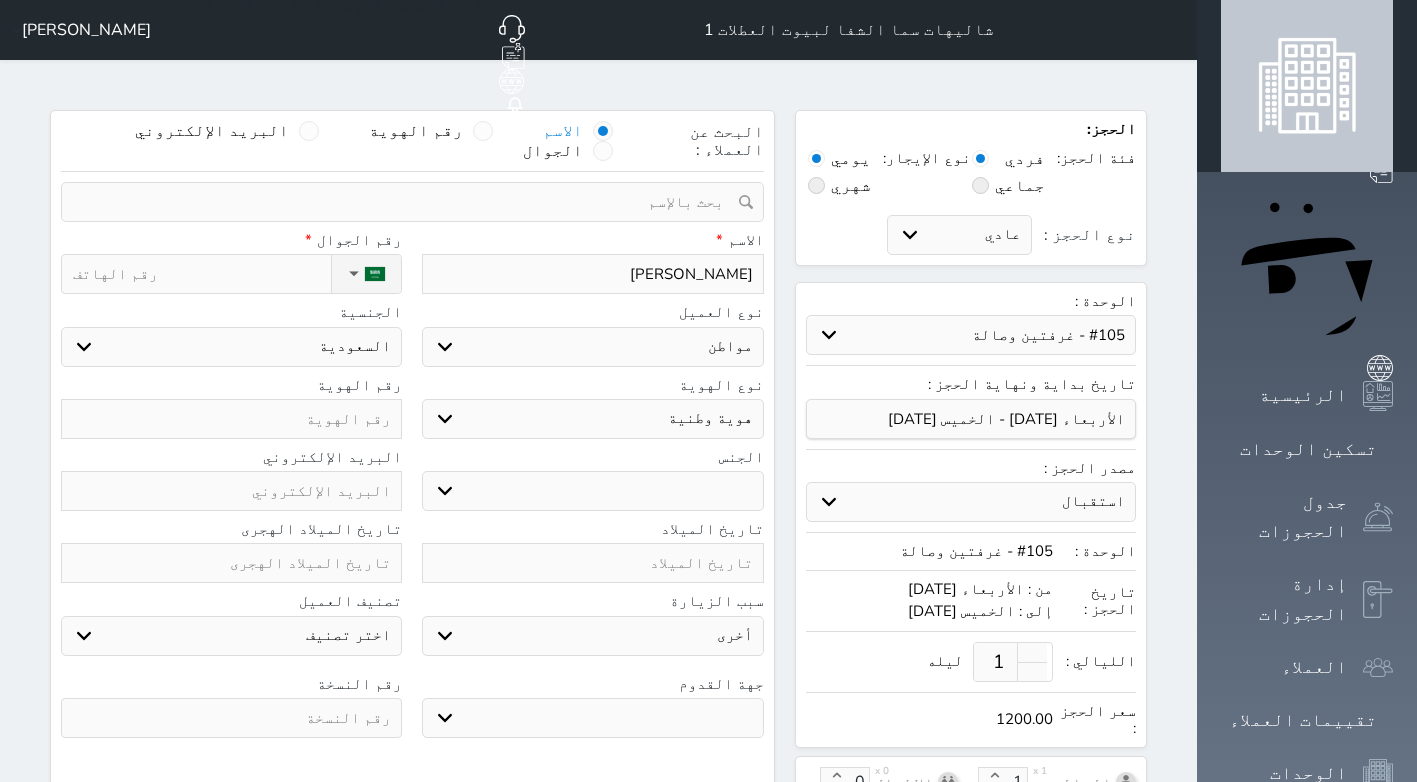 type on "[PERSON_NAME]" 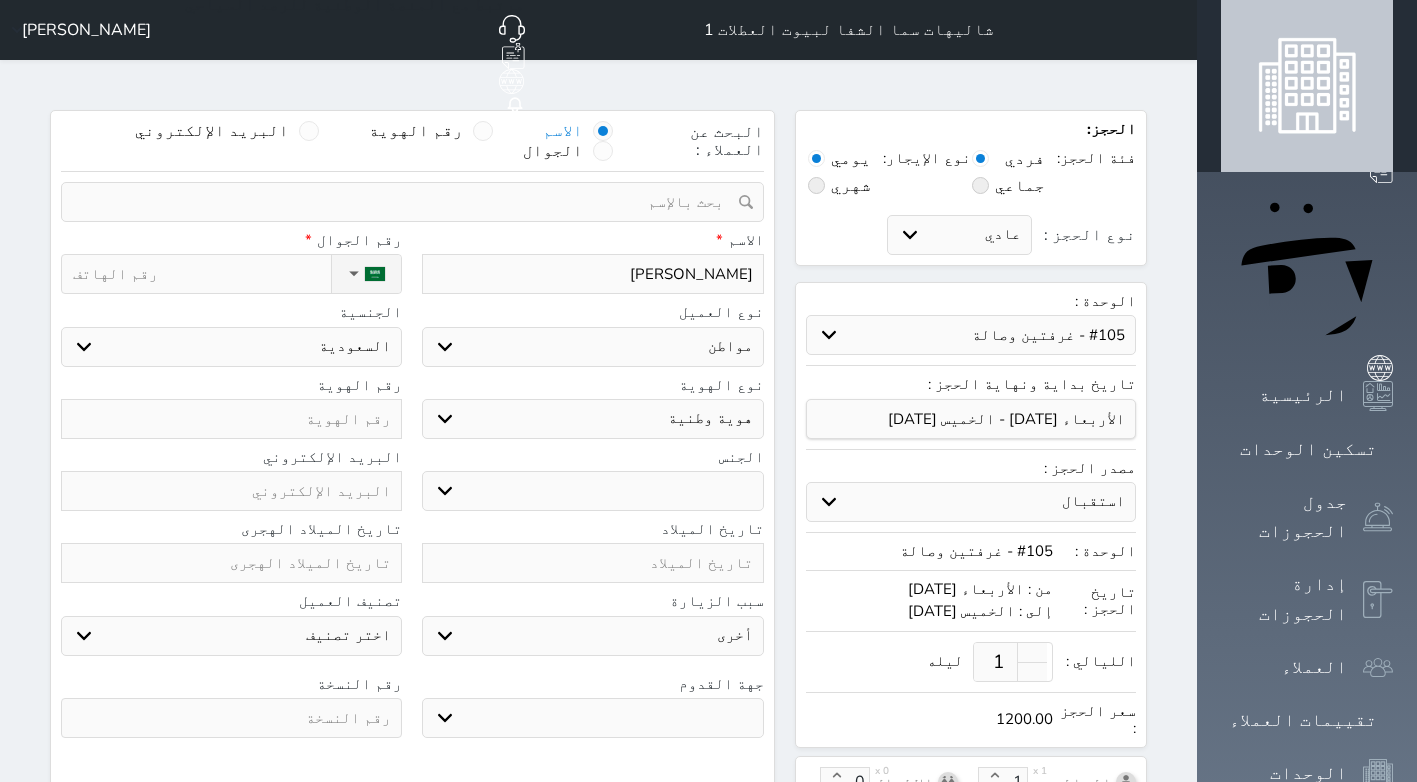 select 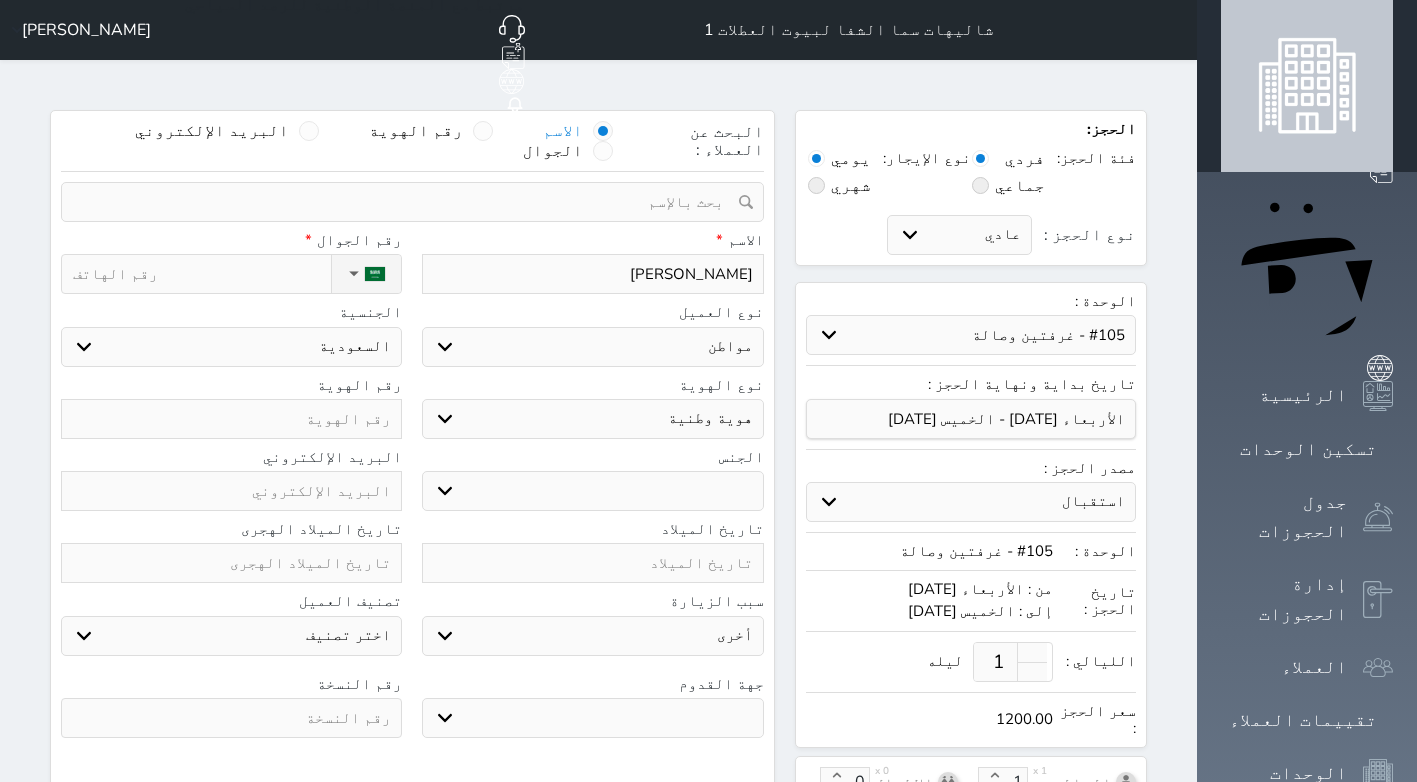 type on "[PERSON_NAME]" 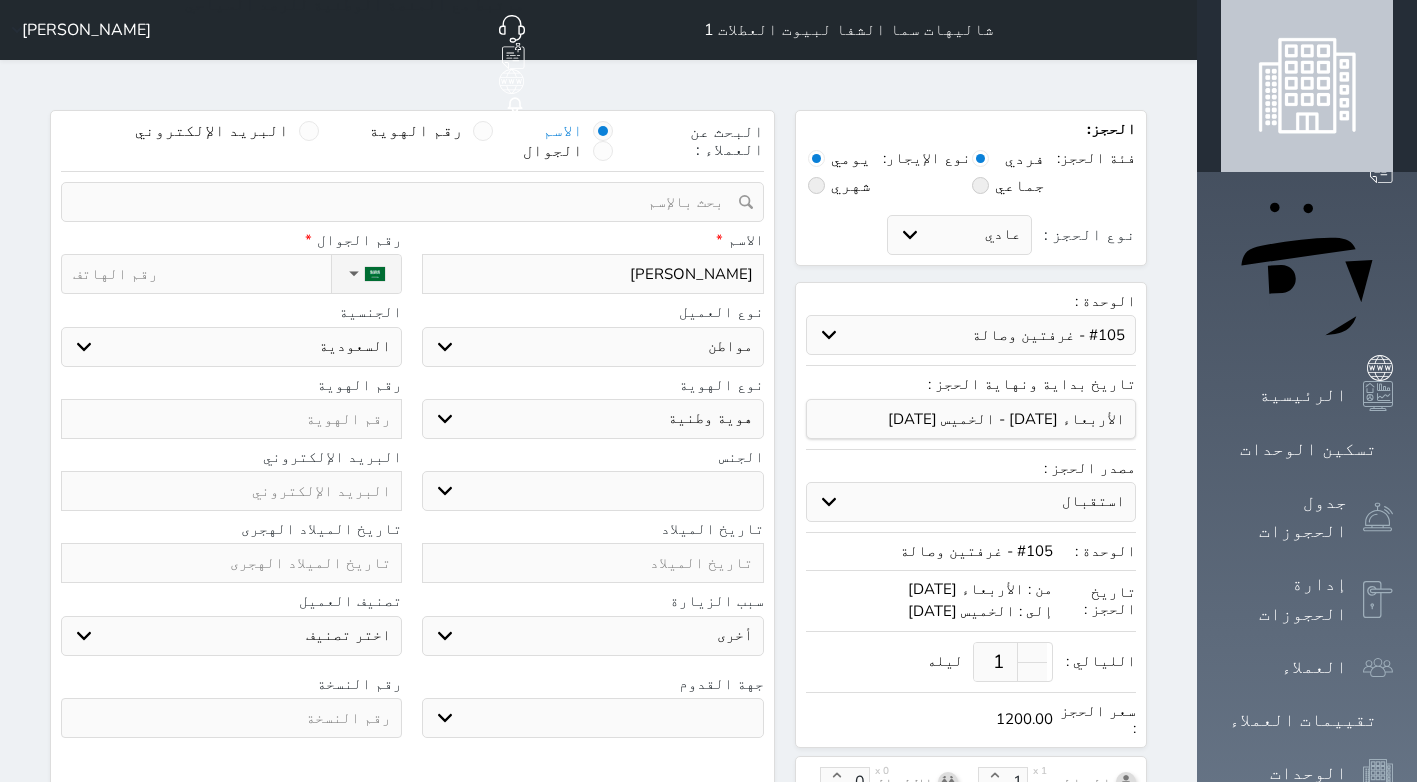 select 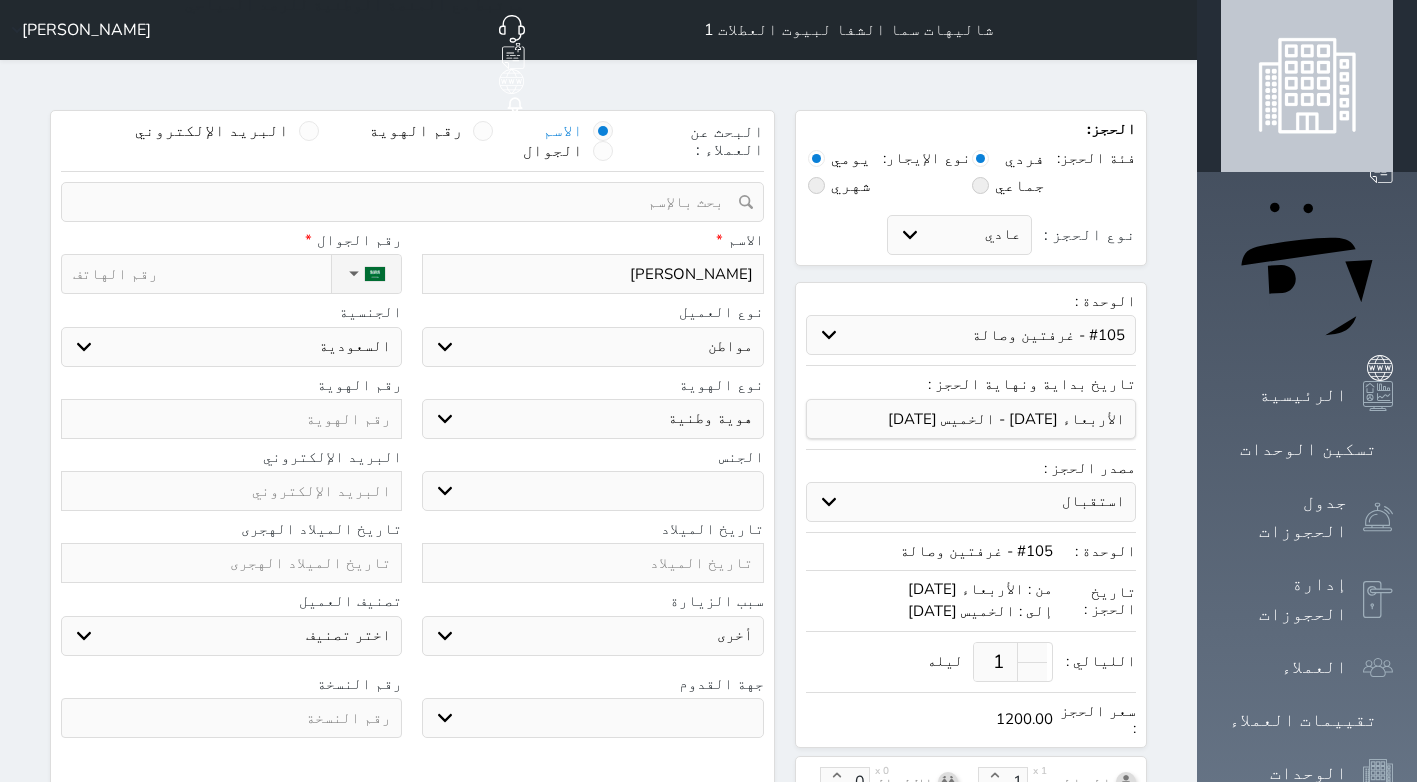 type on "[PERSON_NAME] ا" 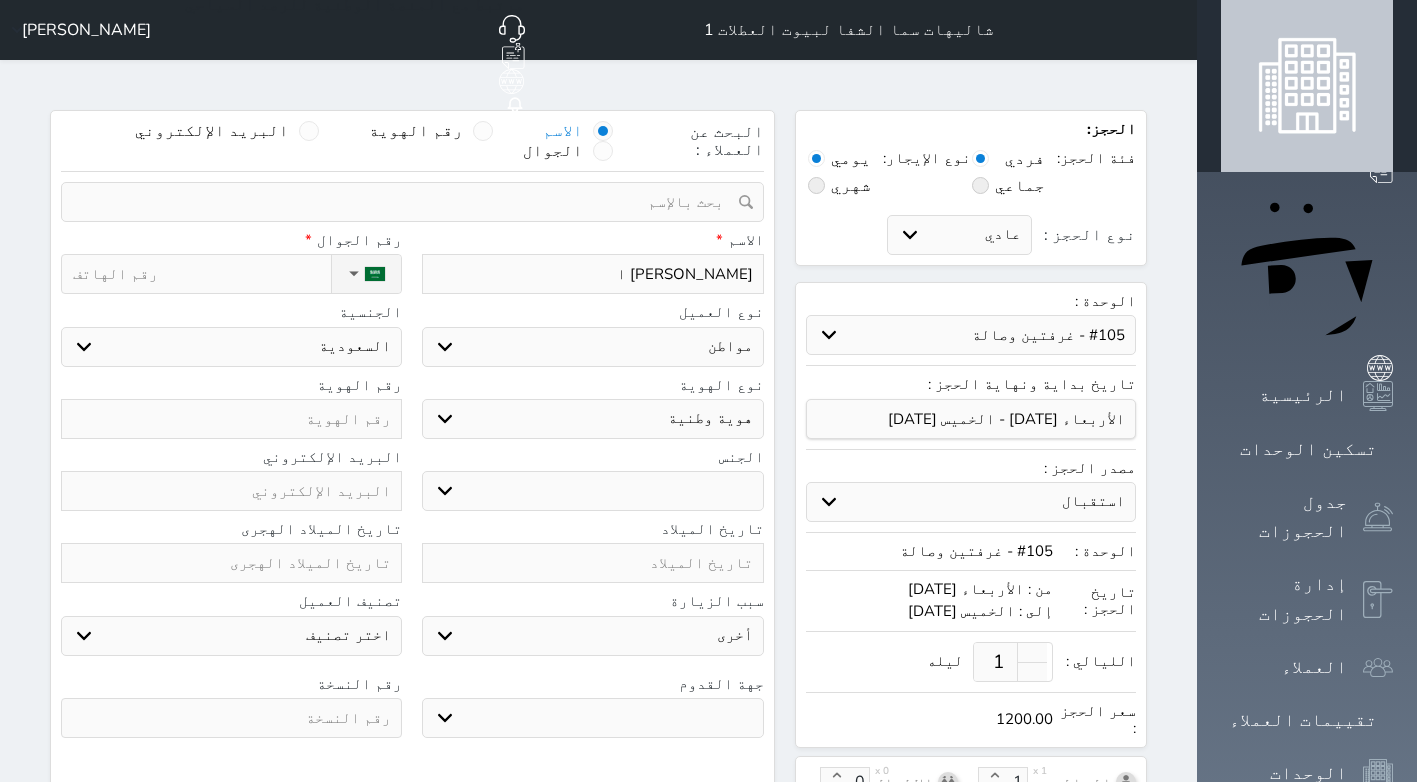 select 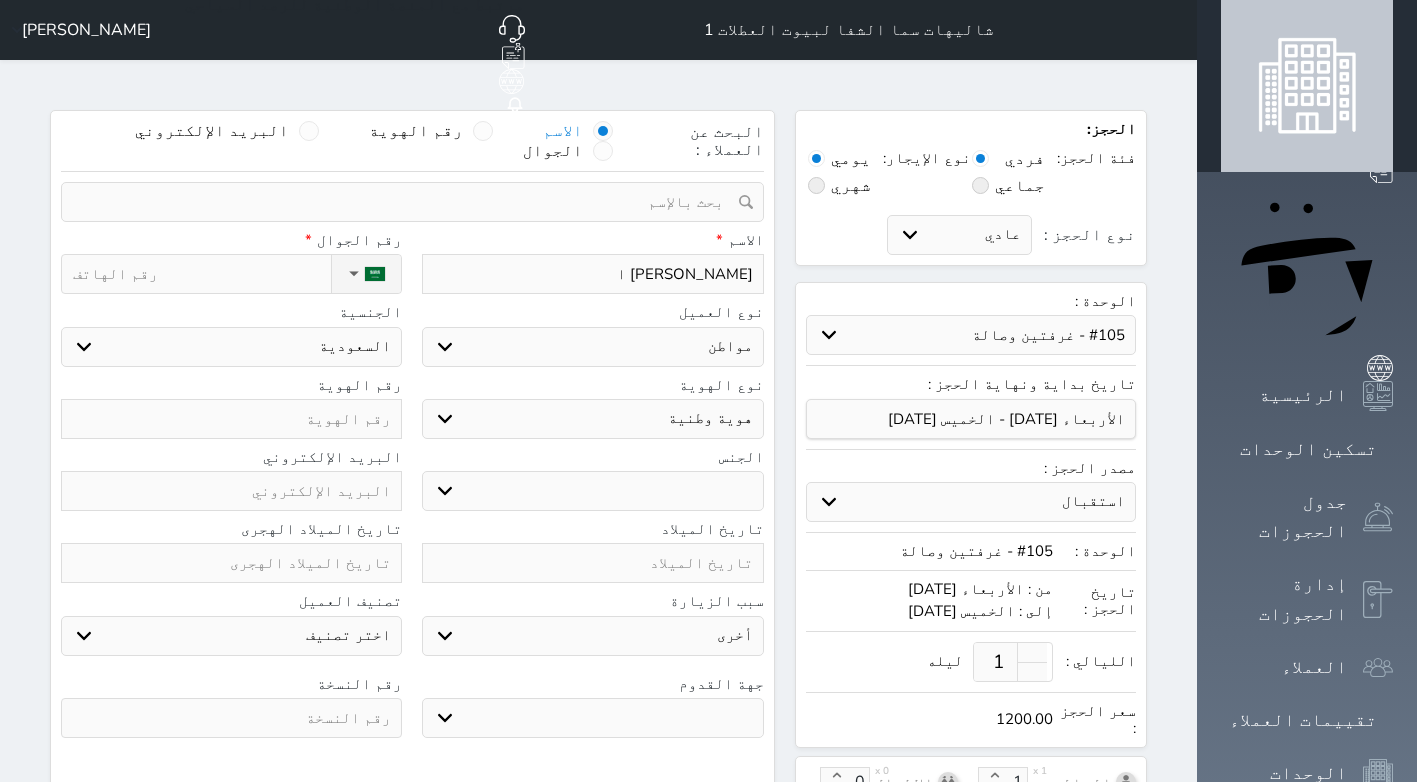 type on "ابراهيم ال" 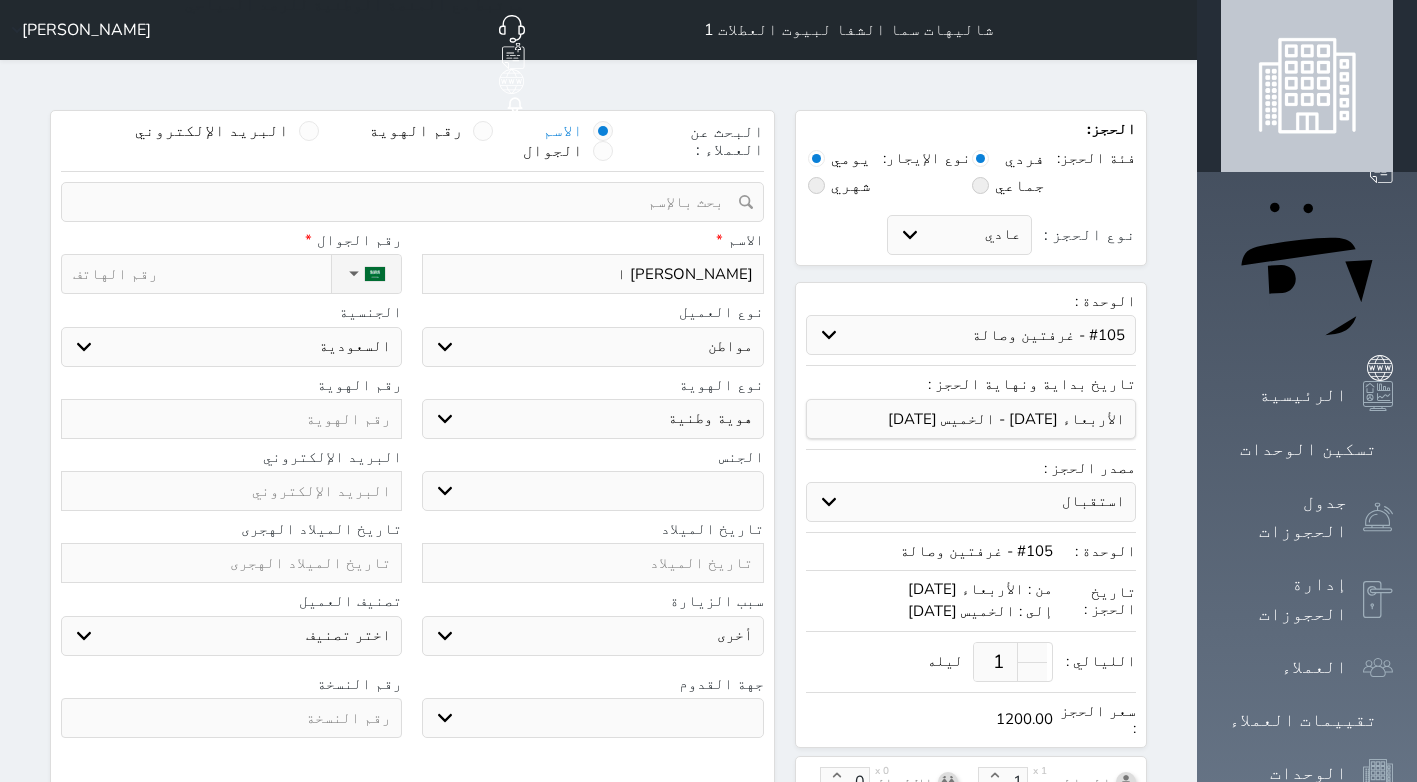select 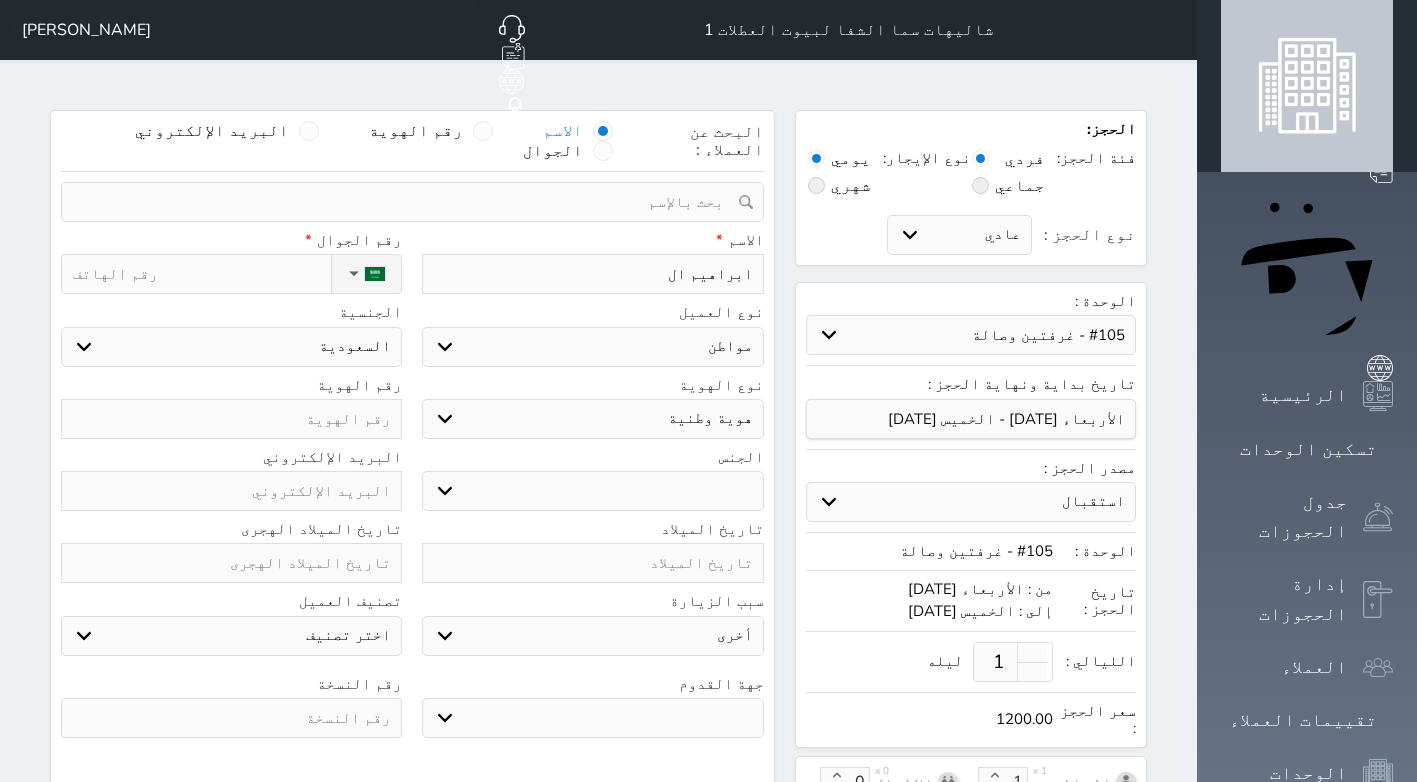 type on "[PERSON_NAME]" 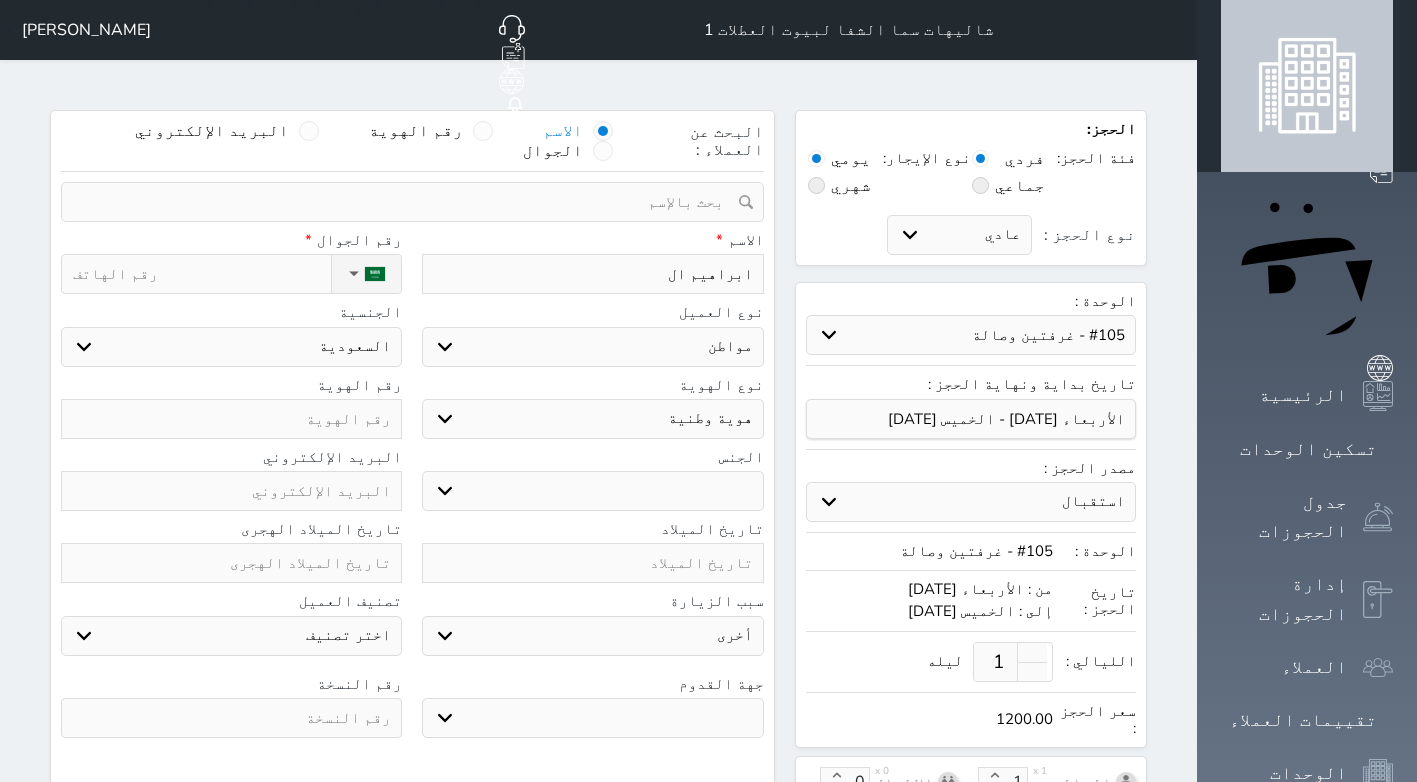 select 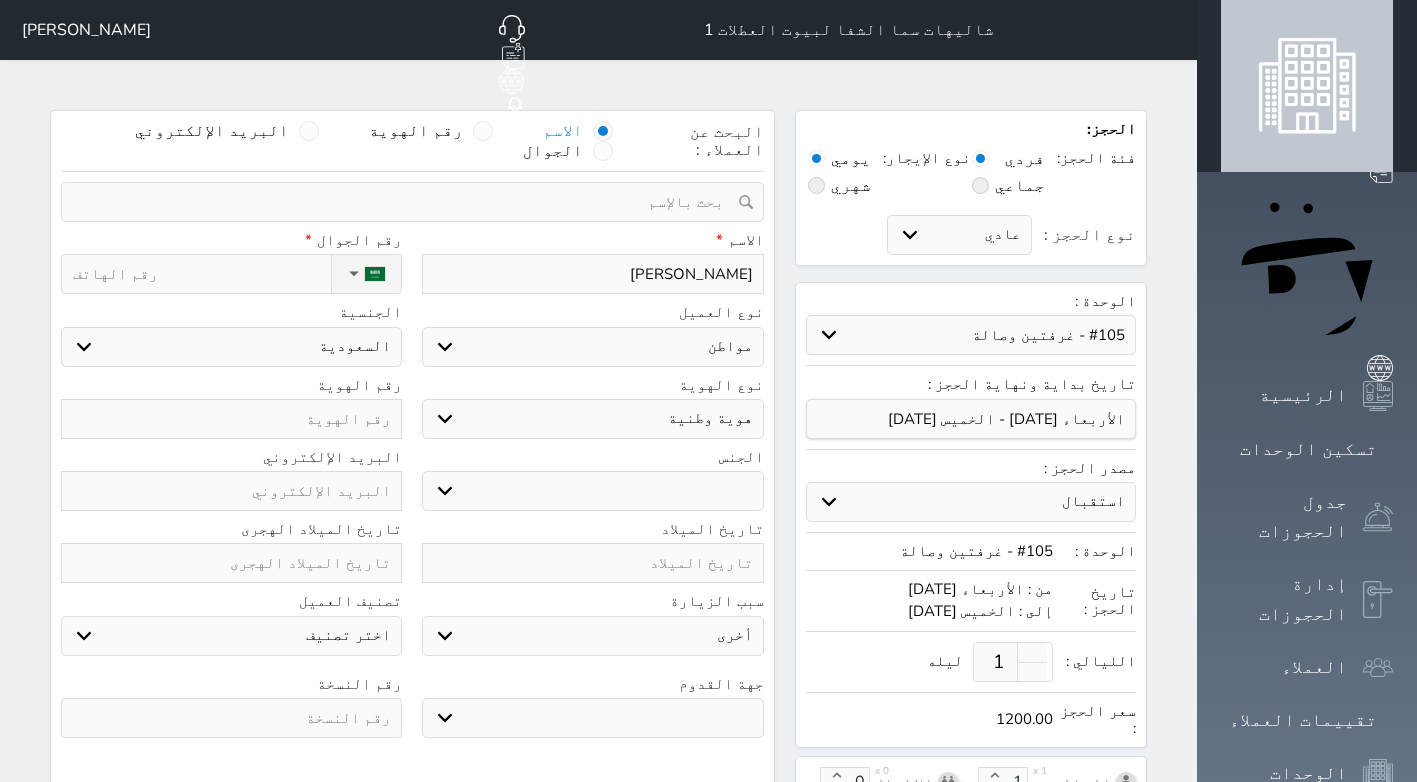 type on "[PERSON_NAME]" 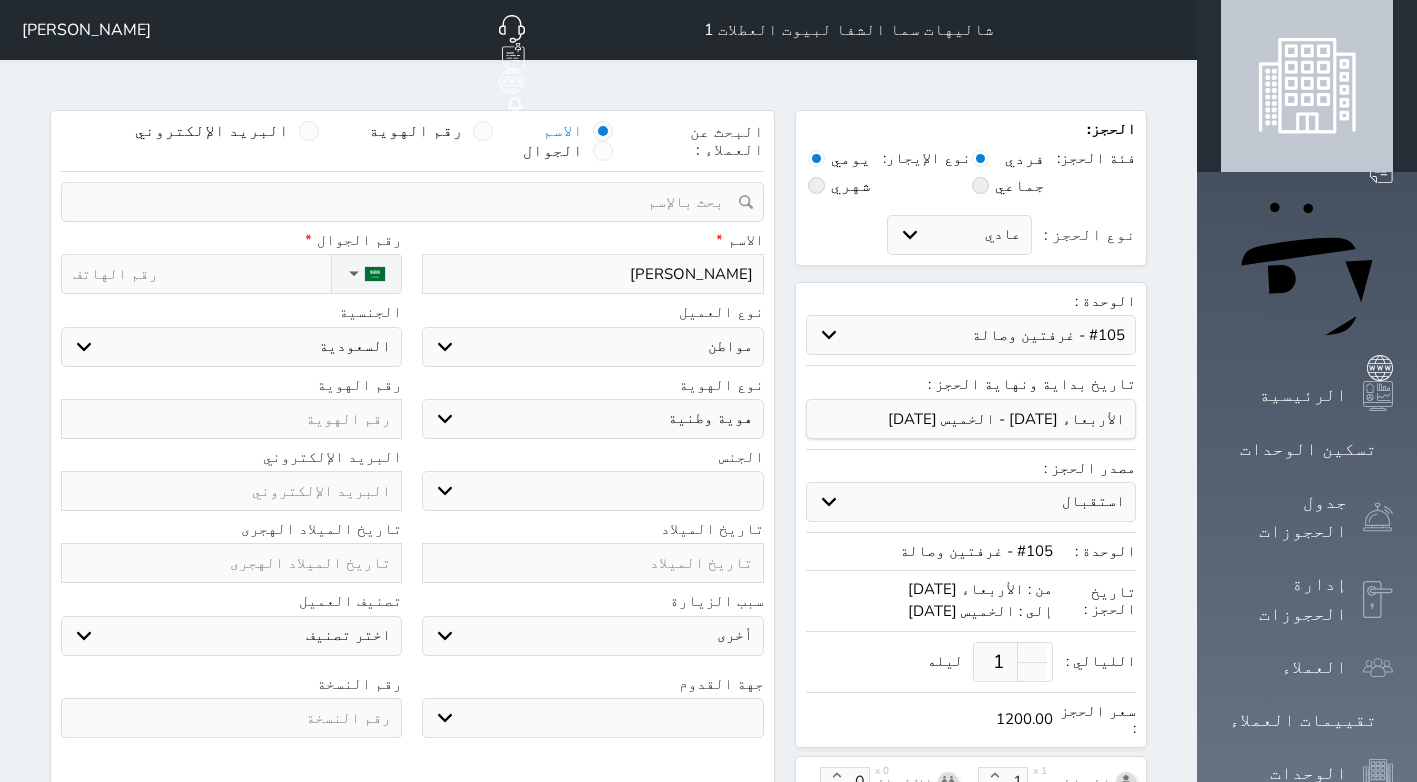 select 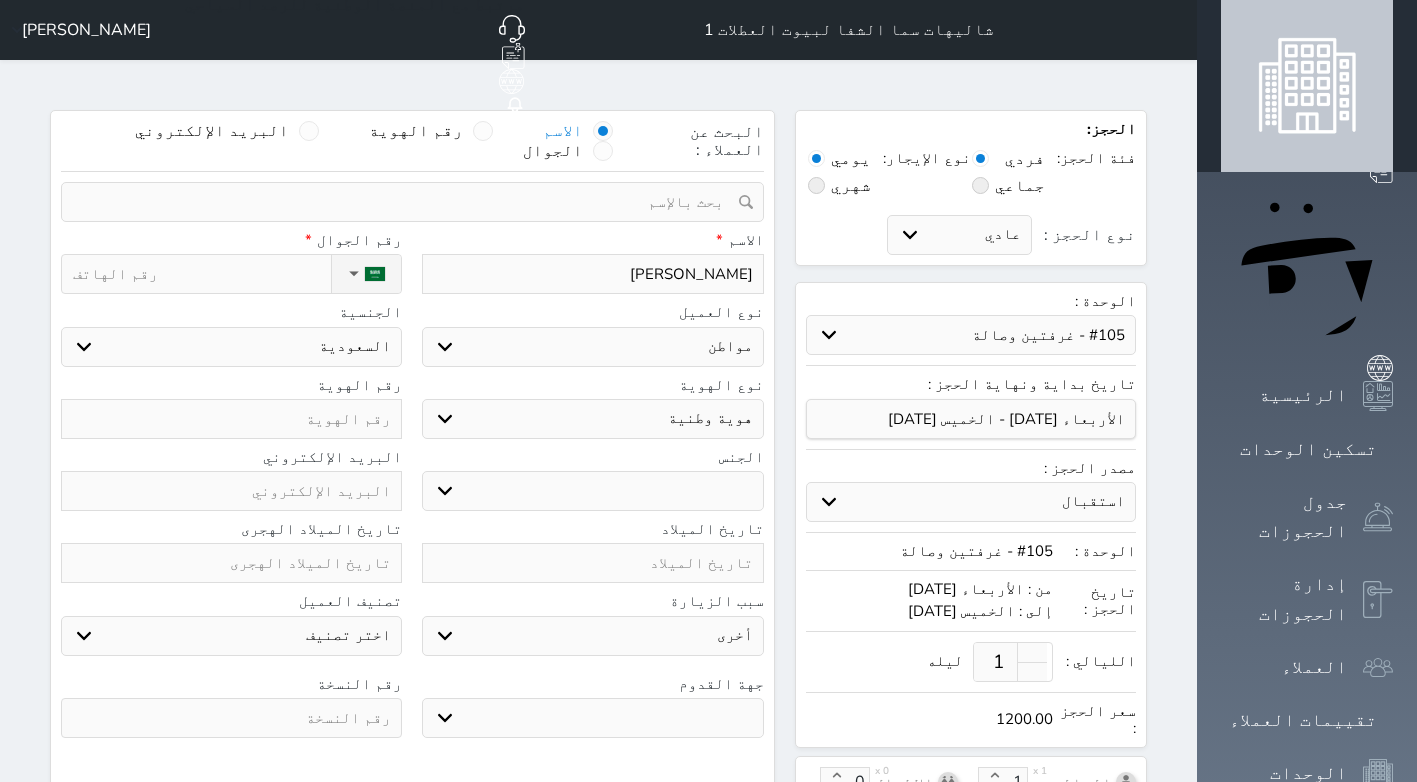 type on "[PERSON_NAME]" 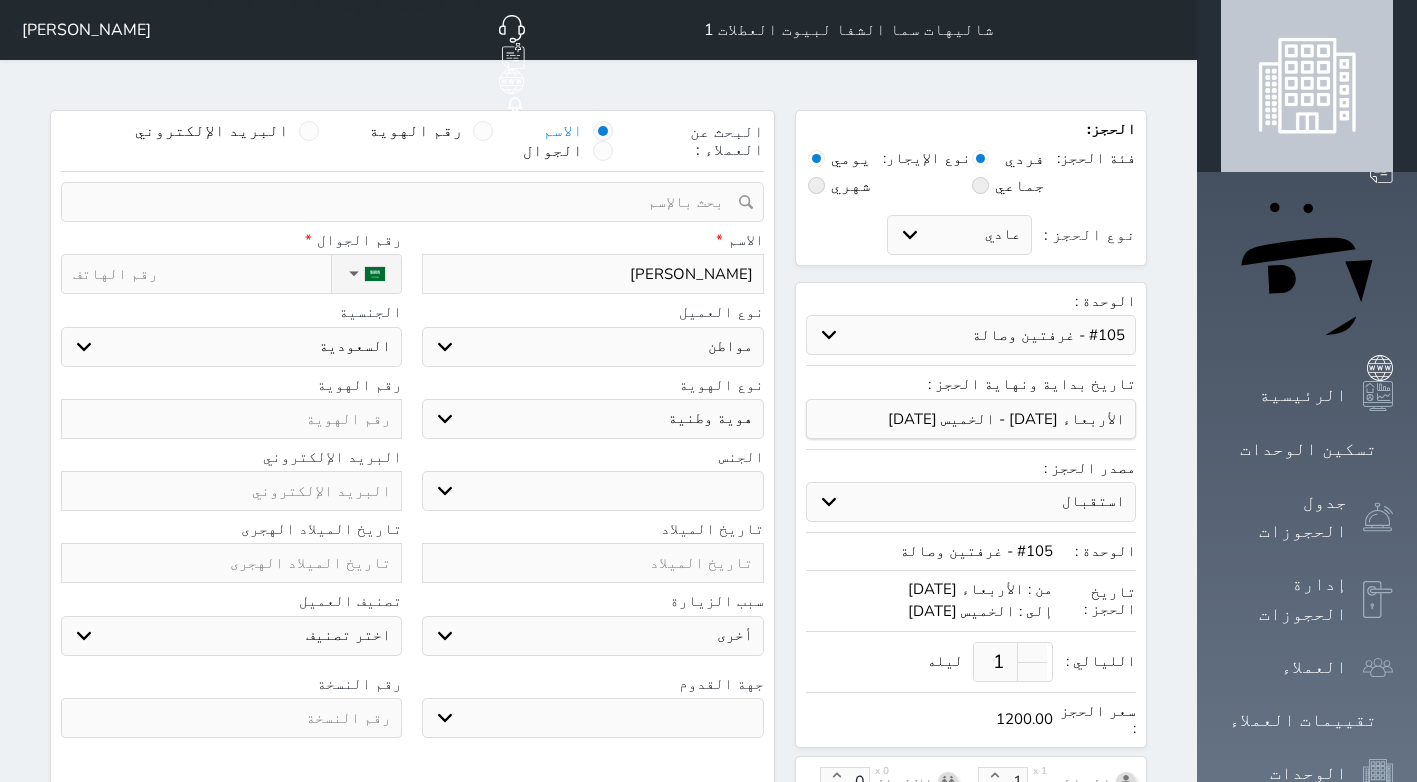 select 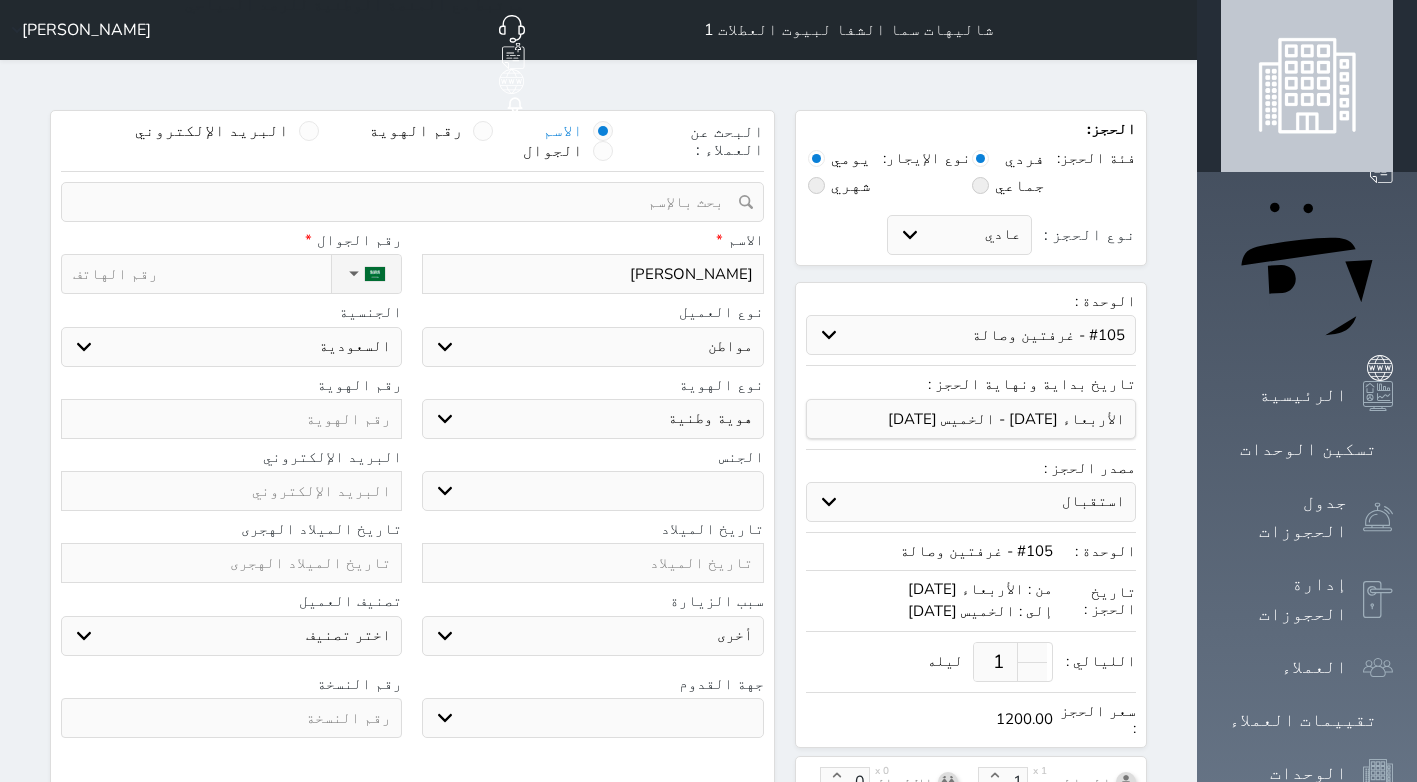 type on "[PERSON_NAME]" 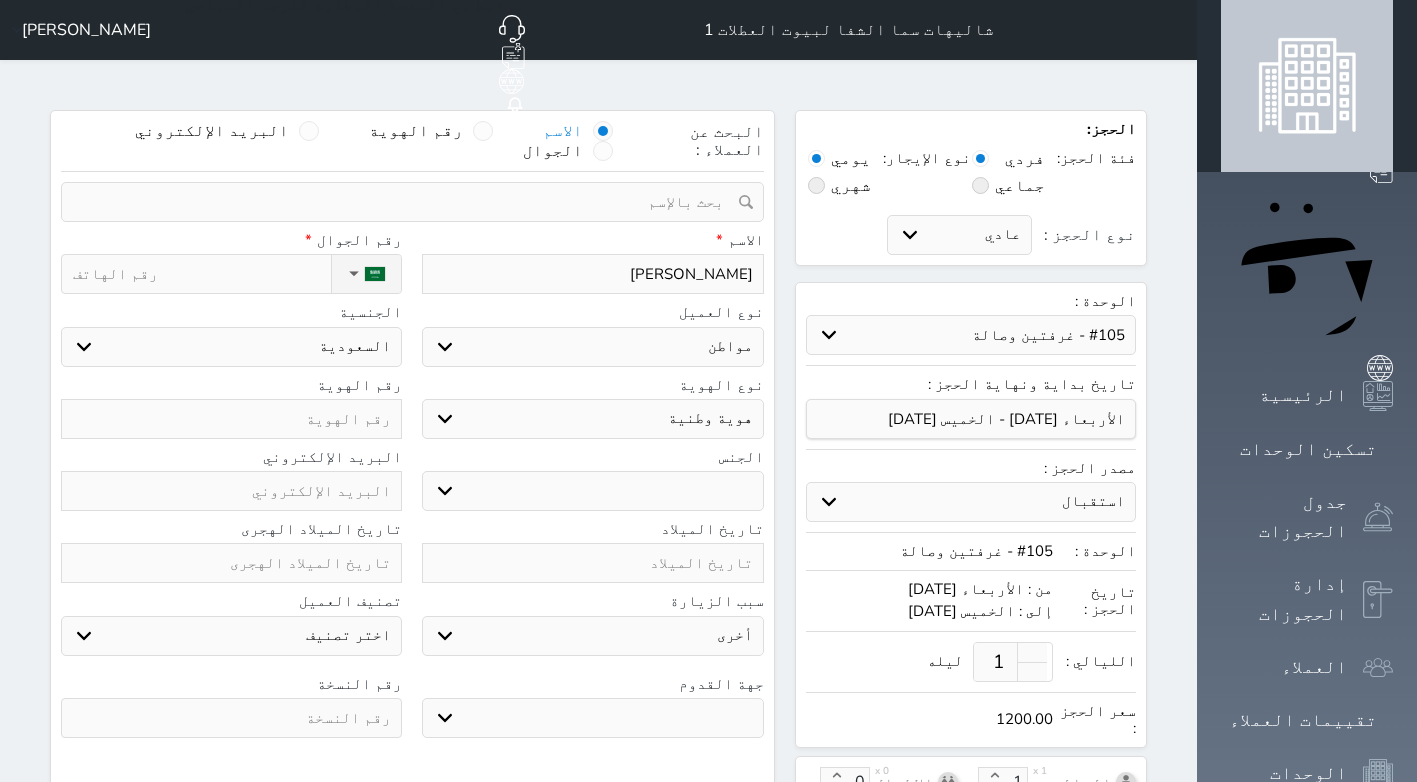 select 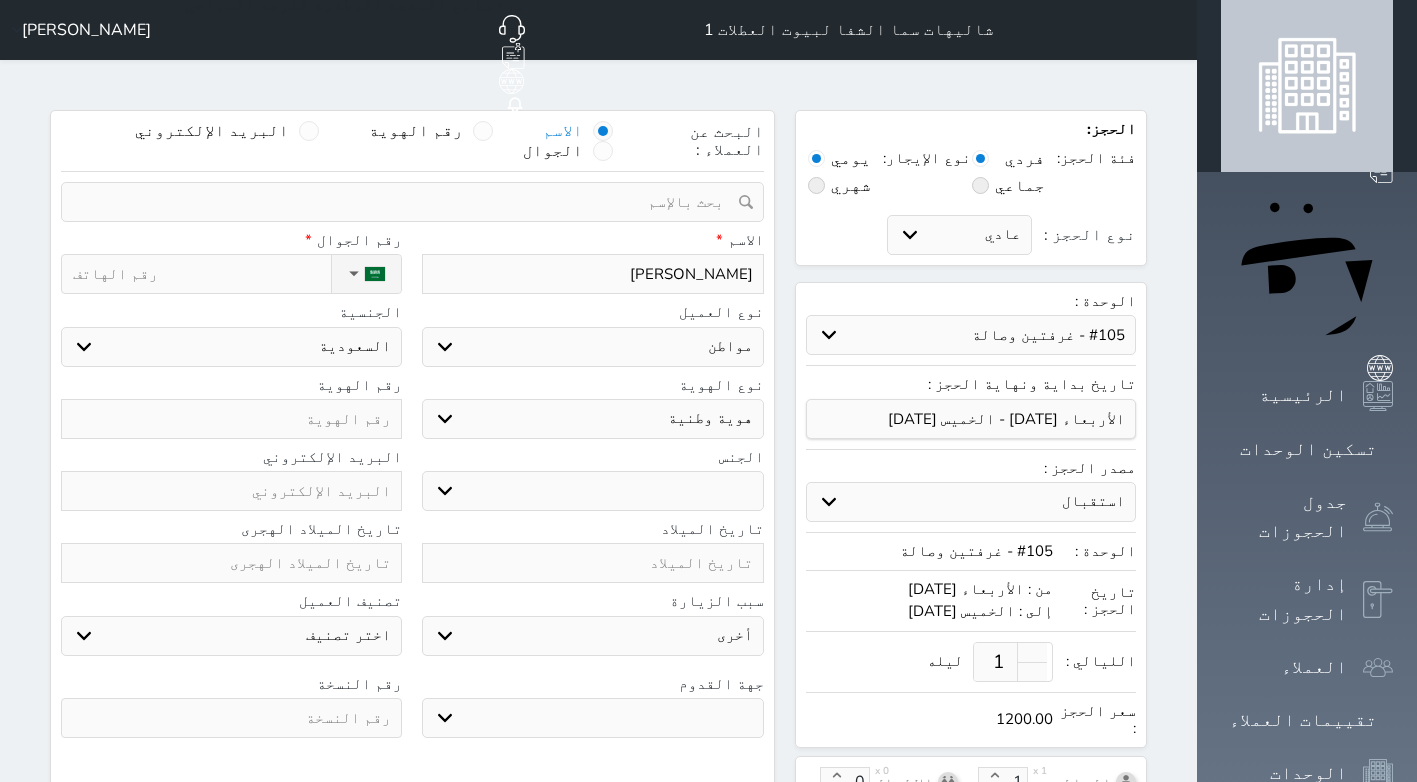 type on "[PERSON_NAME]" 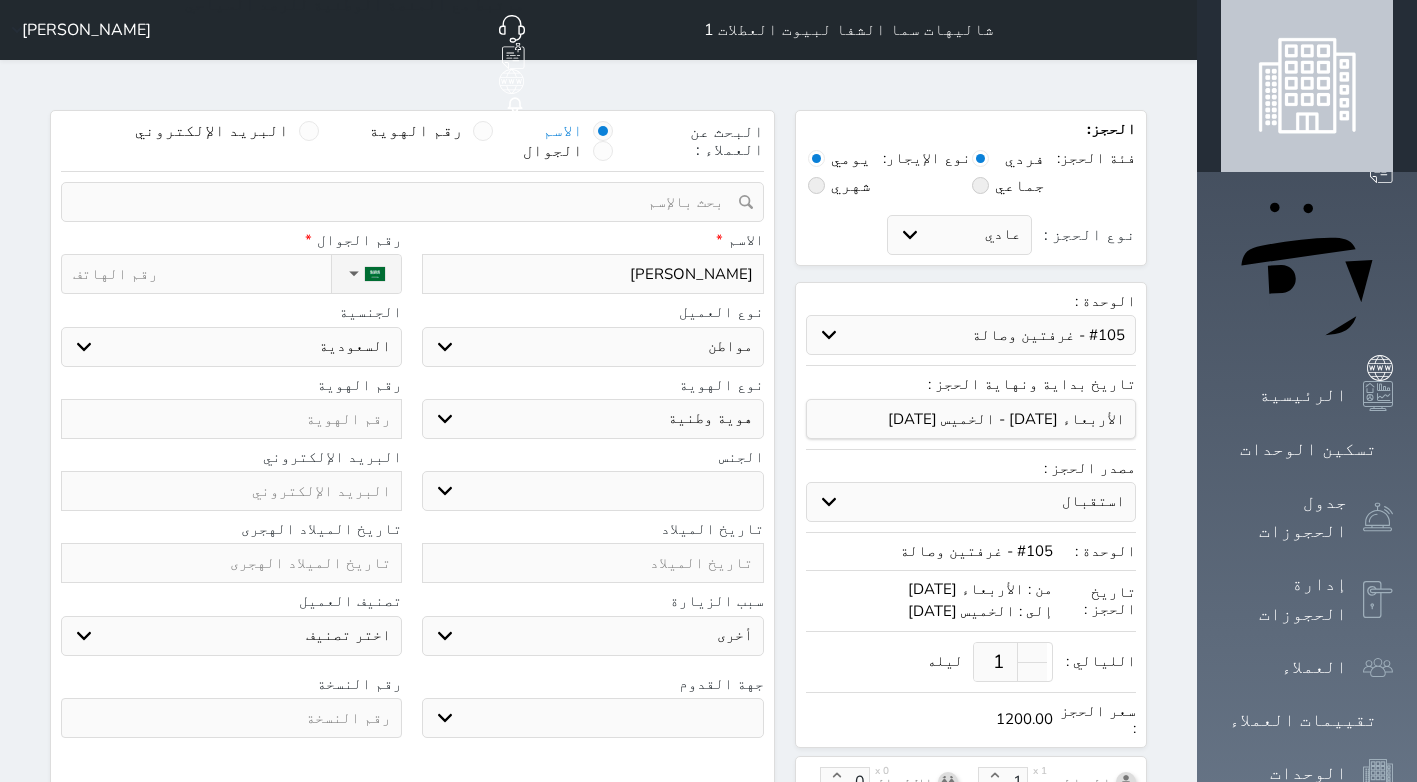 type on "0" 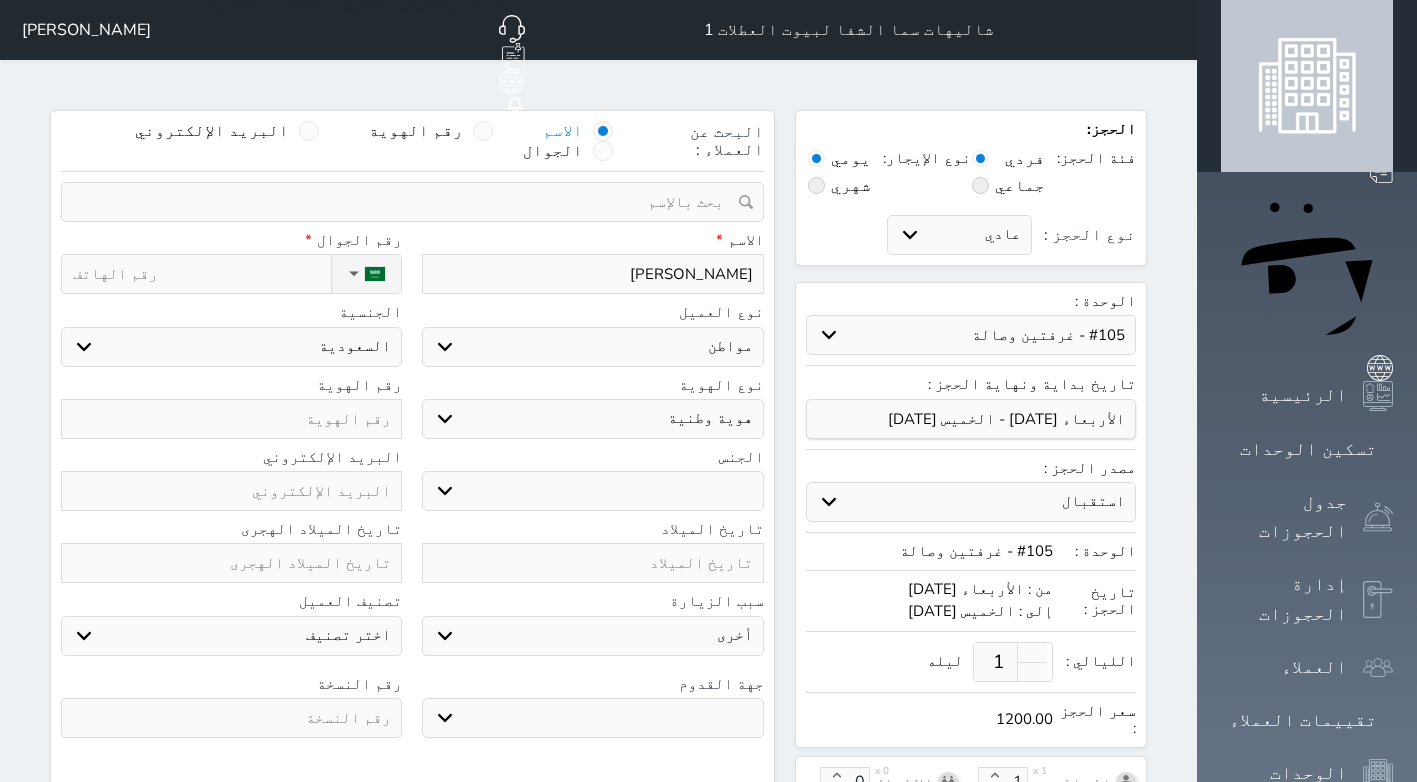select 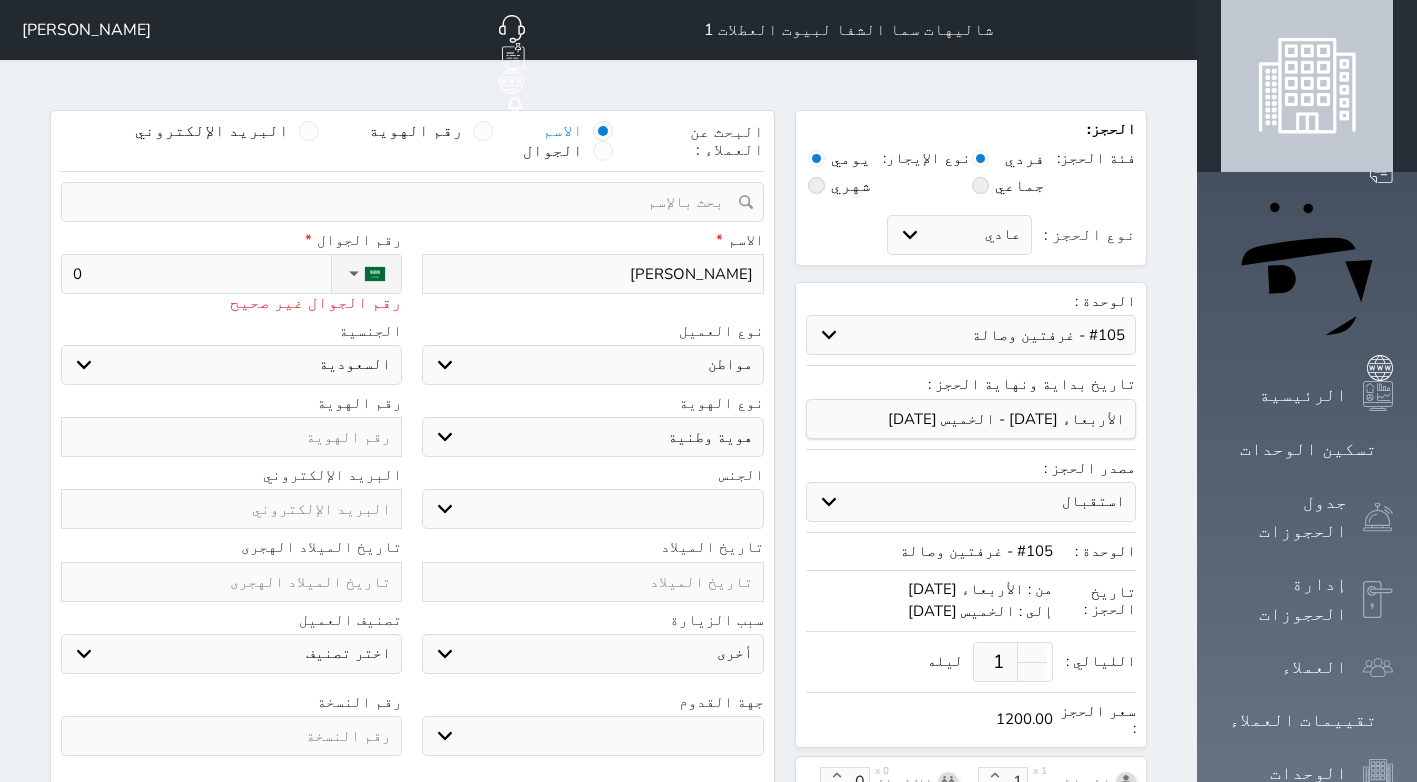 type on "00" 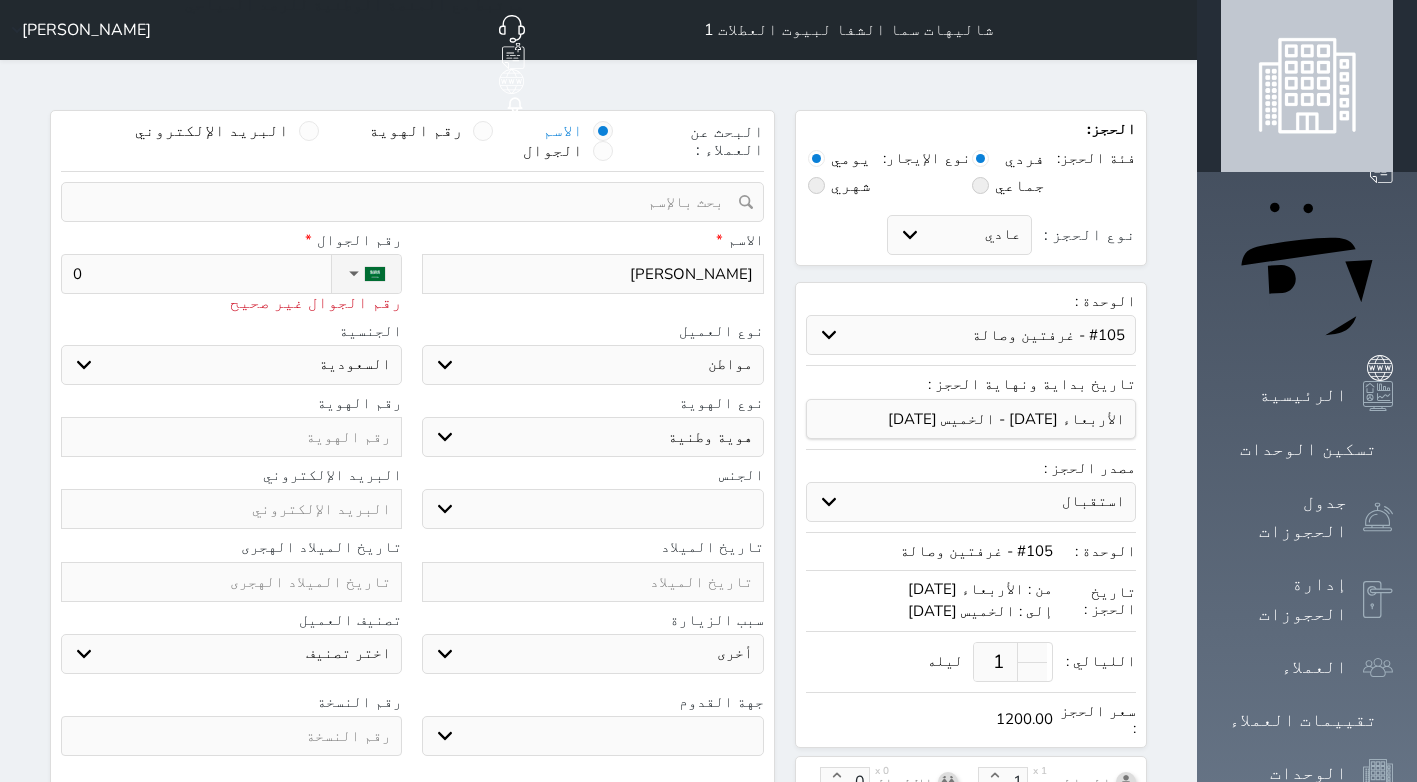 select 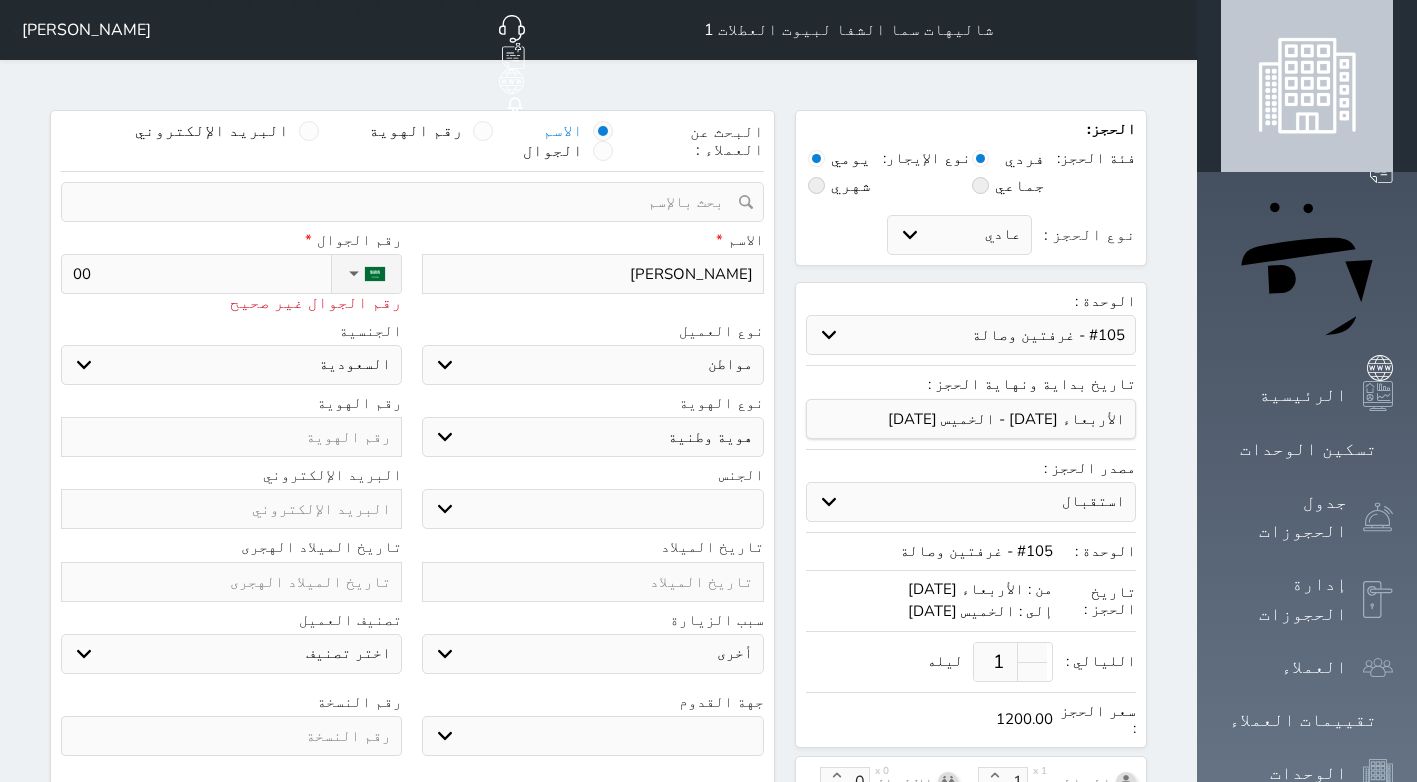 type on "0" 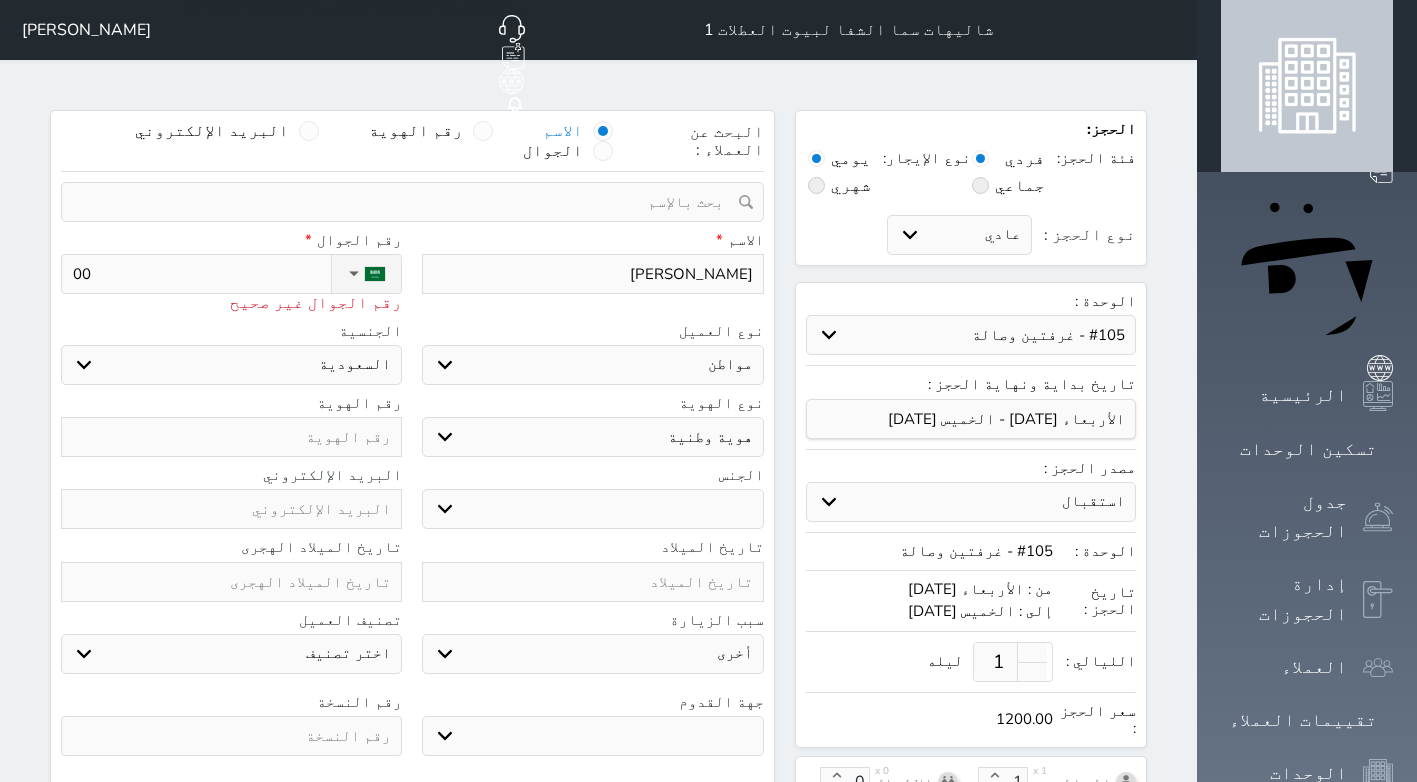 select 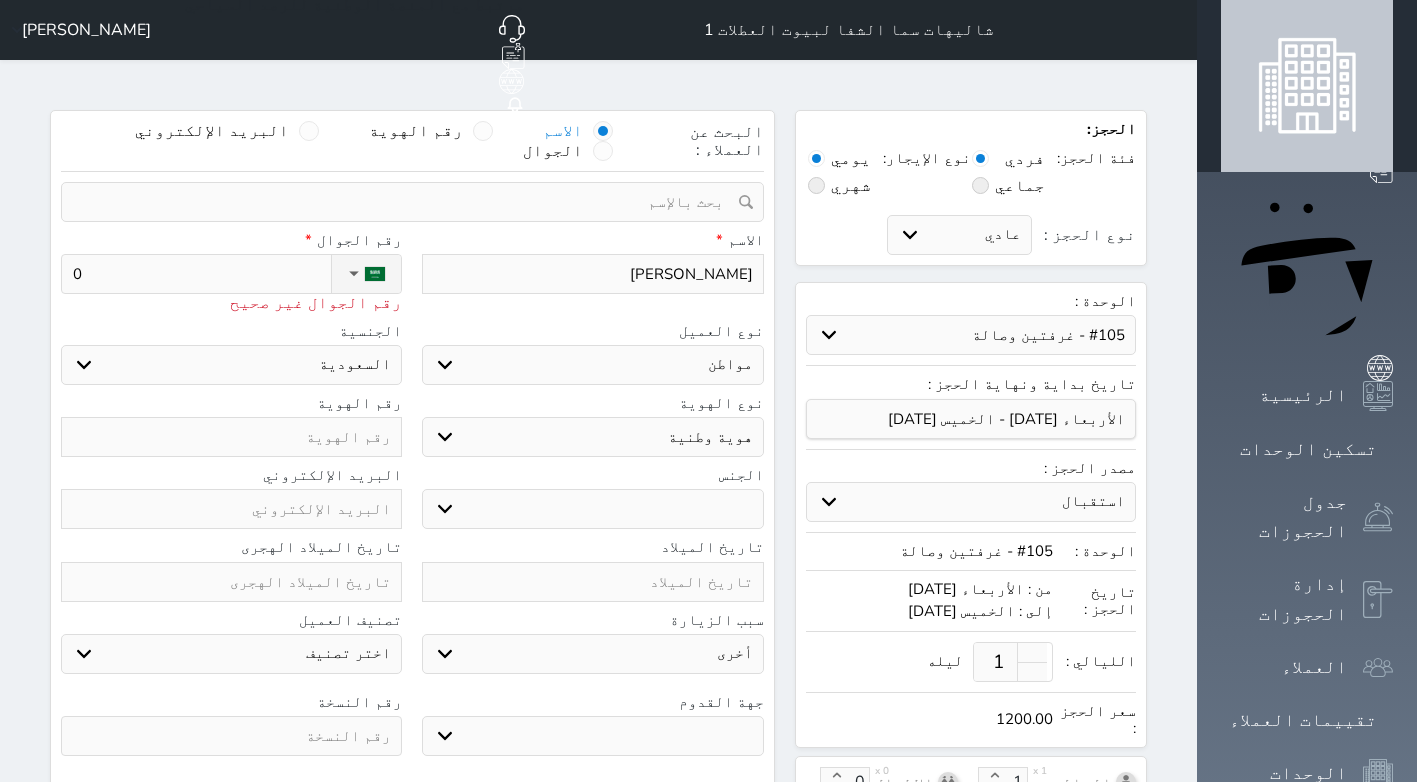 type 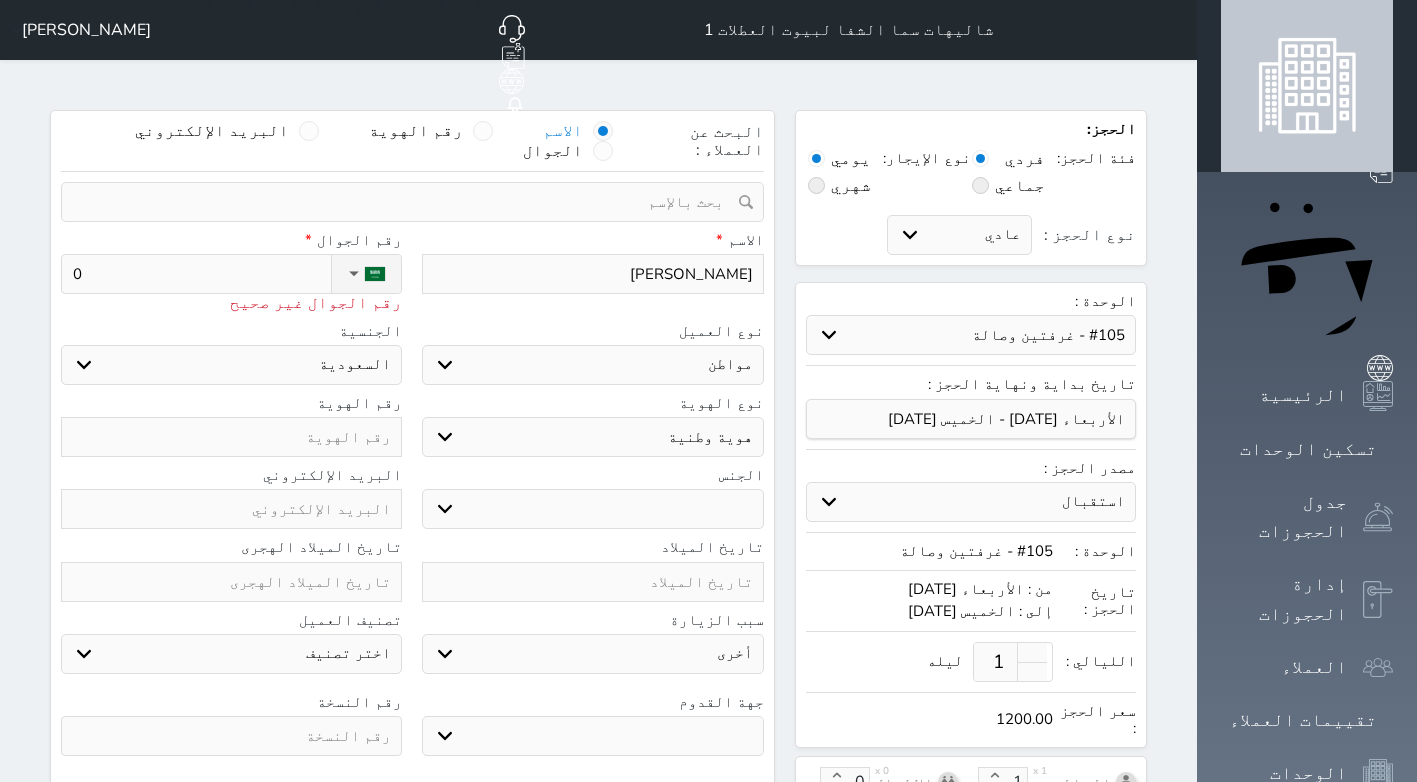 select 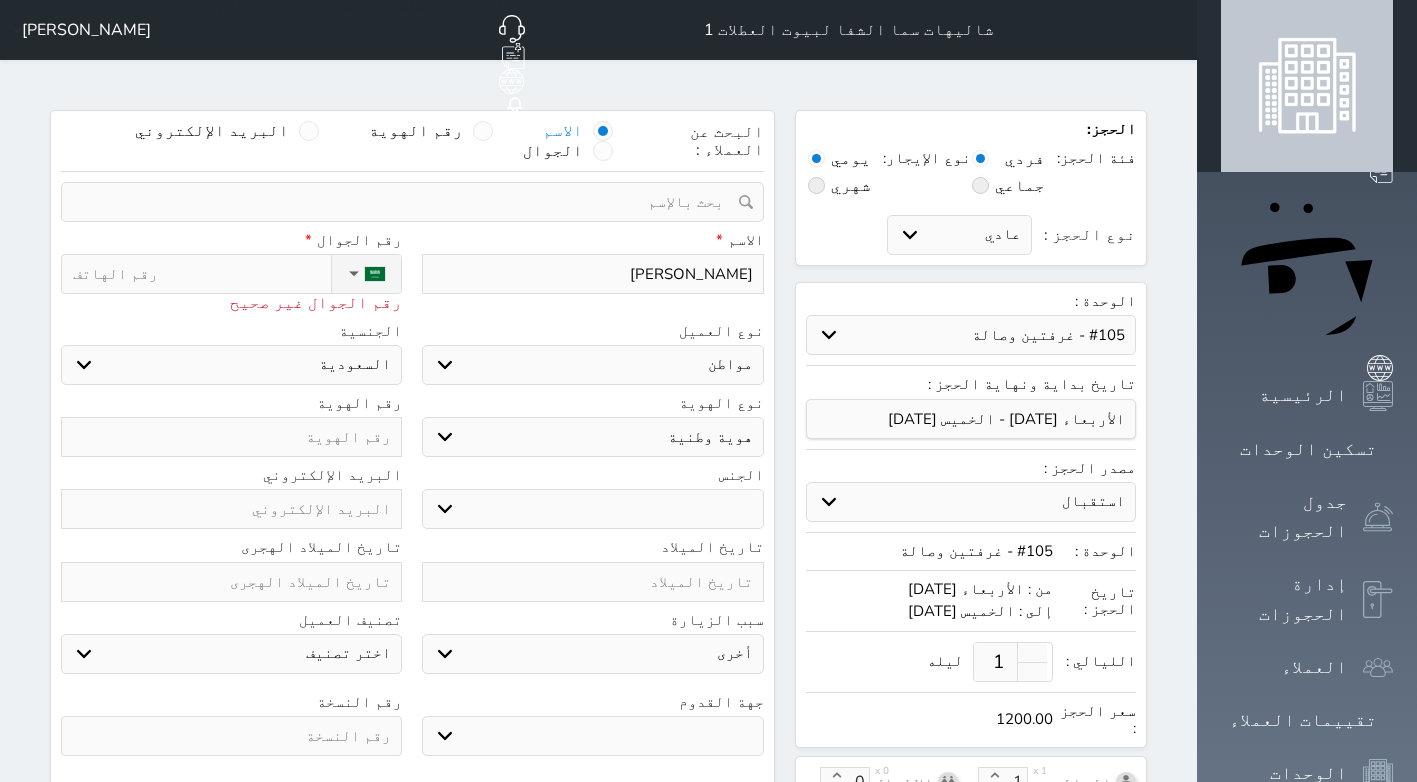 type on "0" 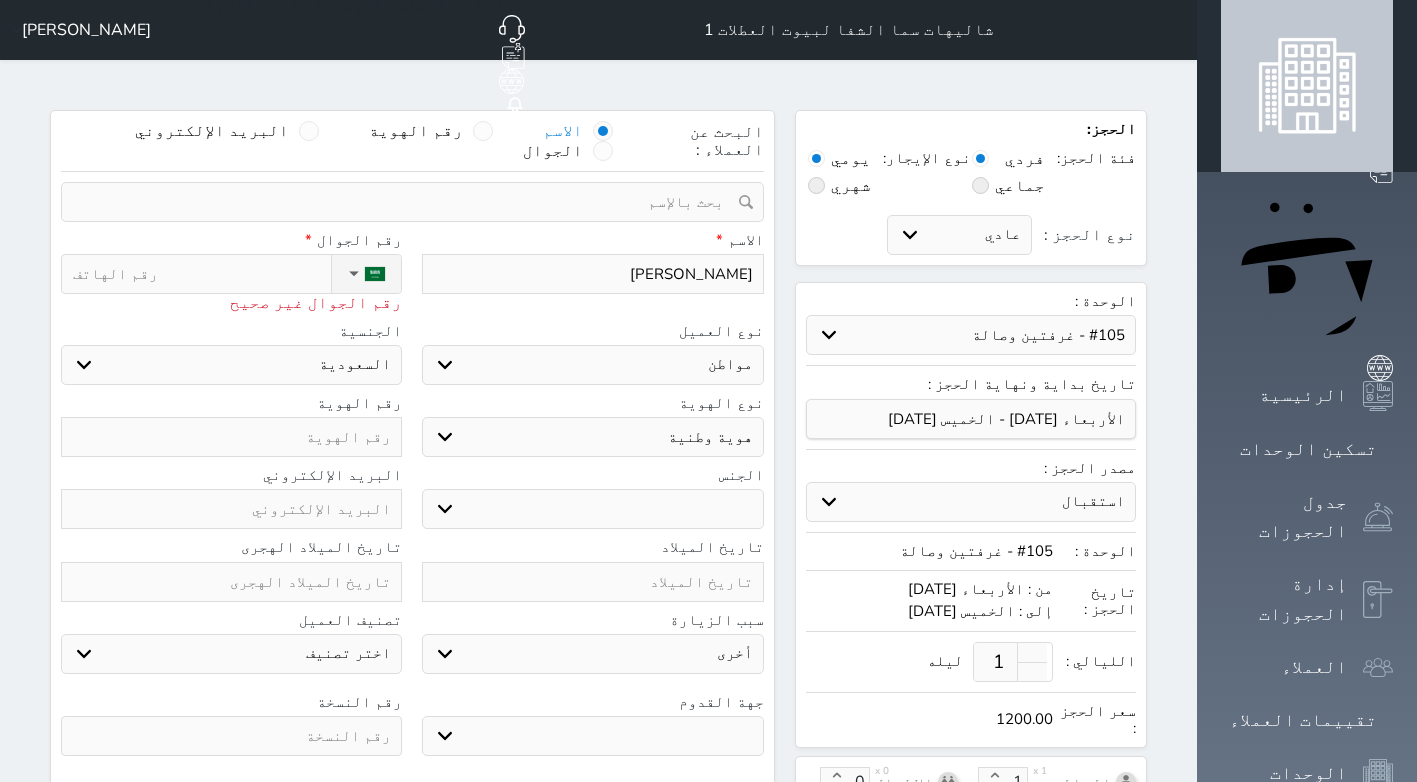 select 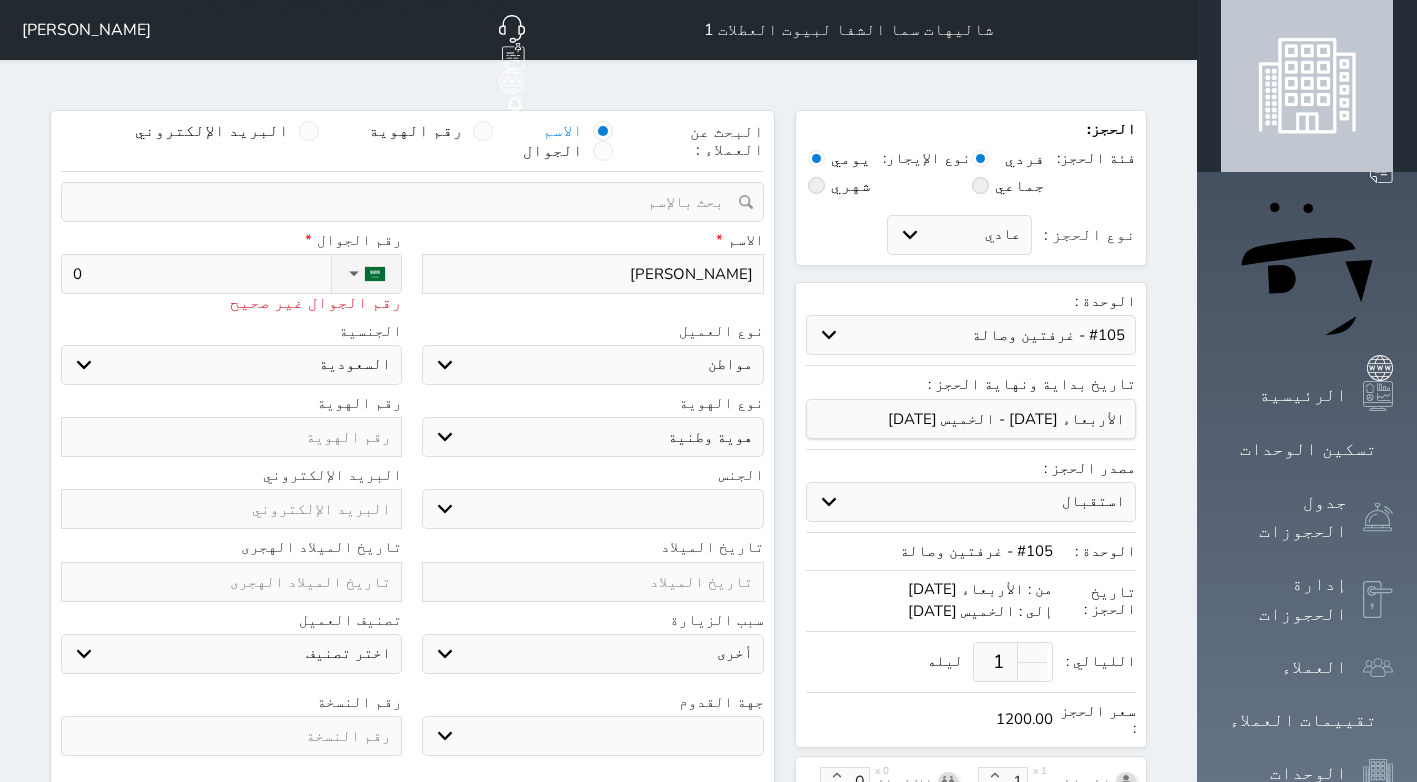 select 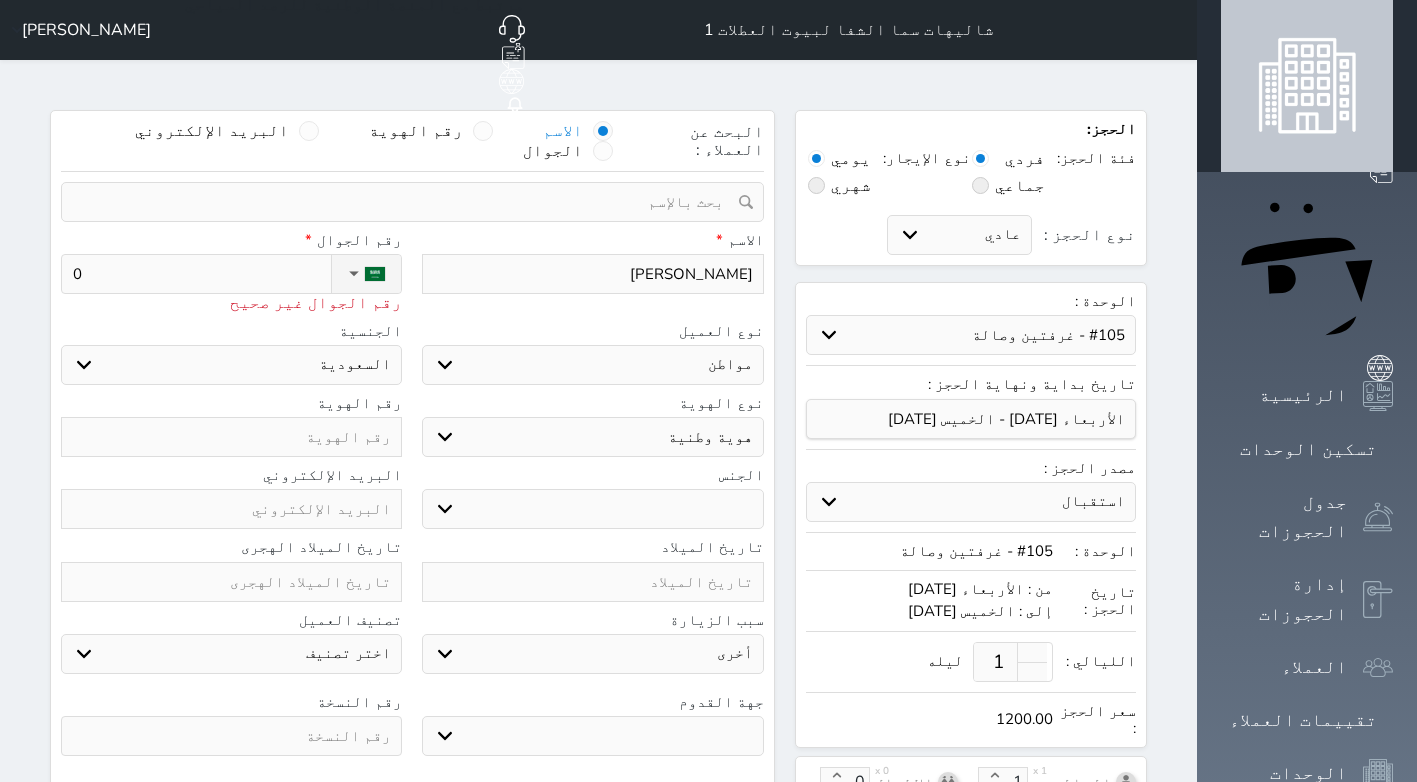 type on "05" 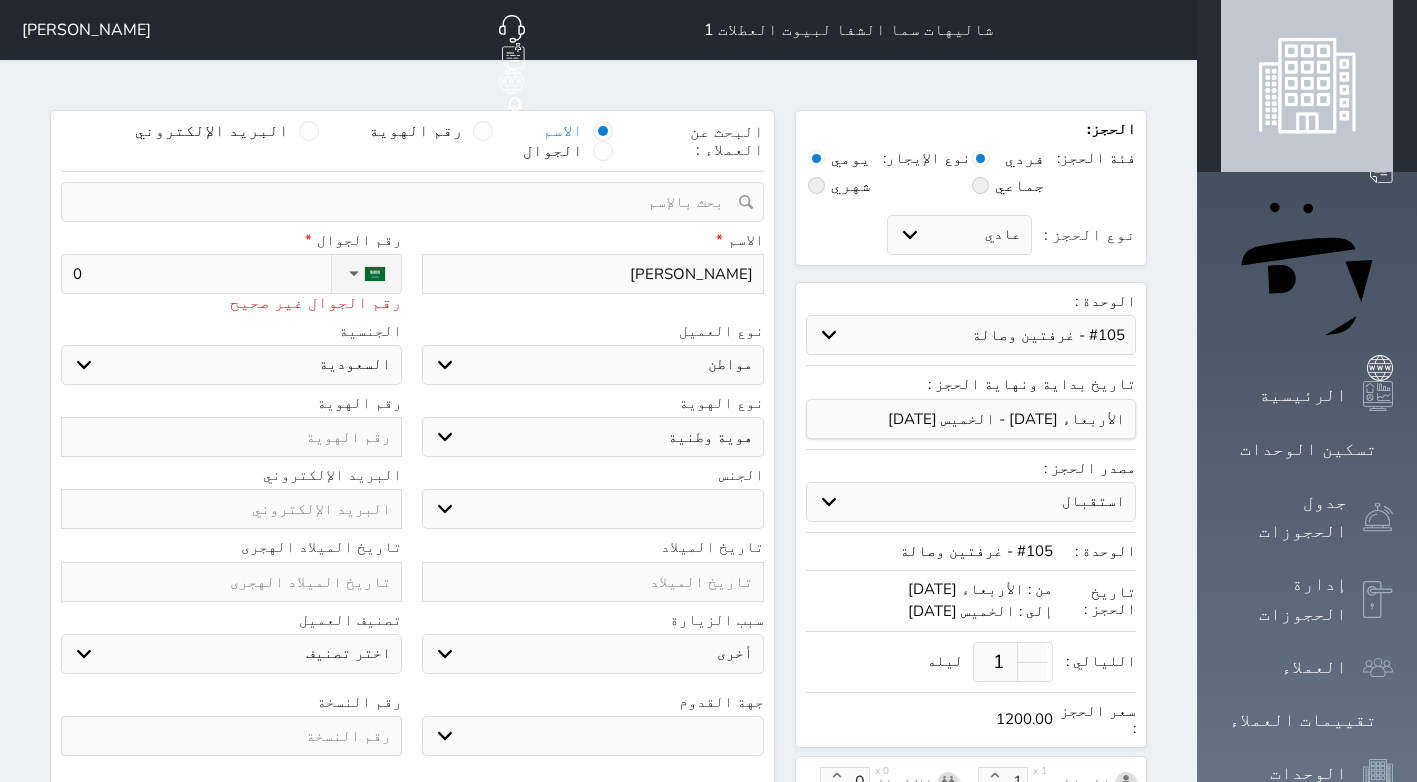 select 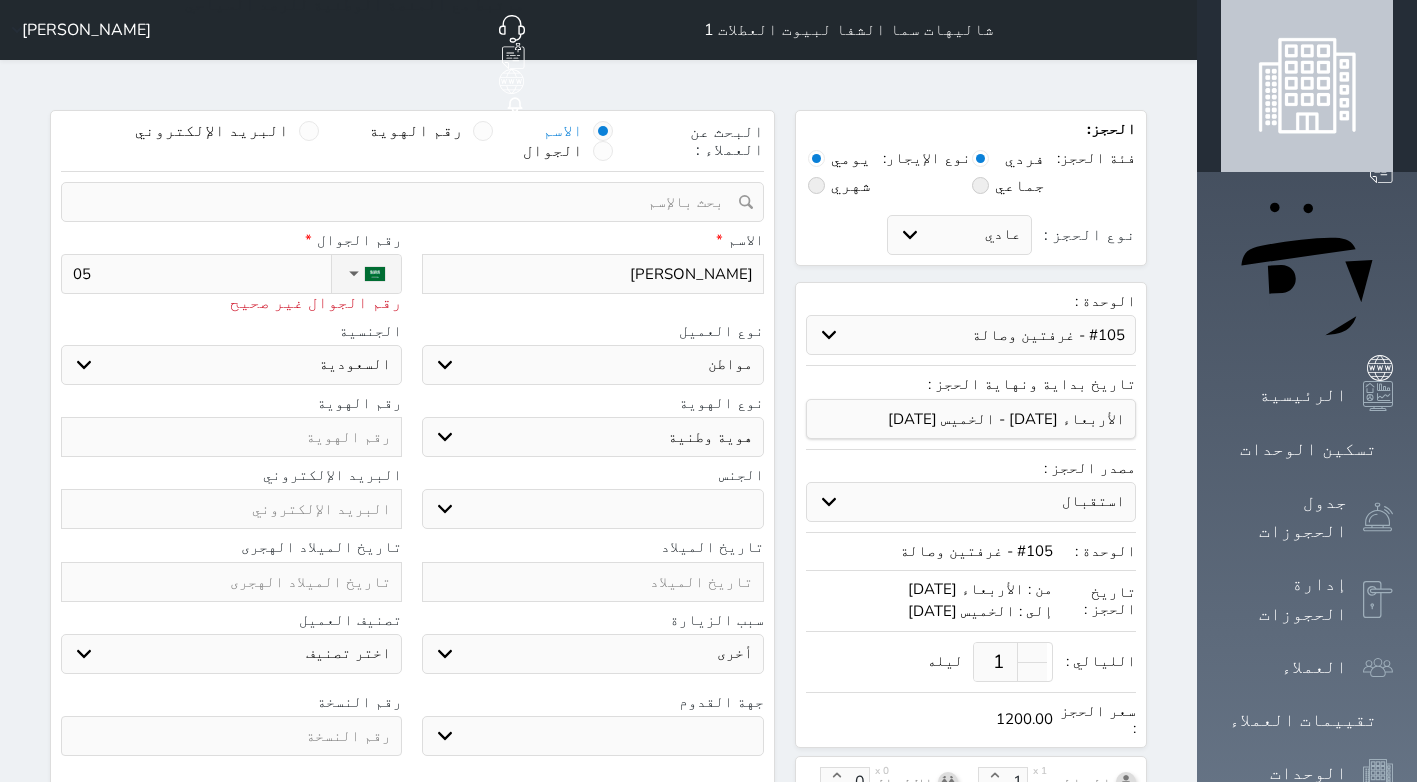 type on "056" 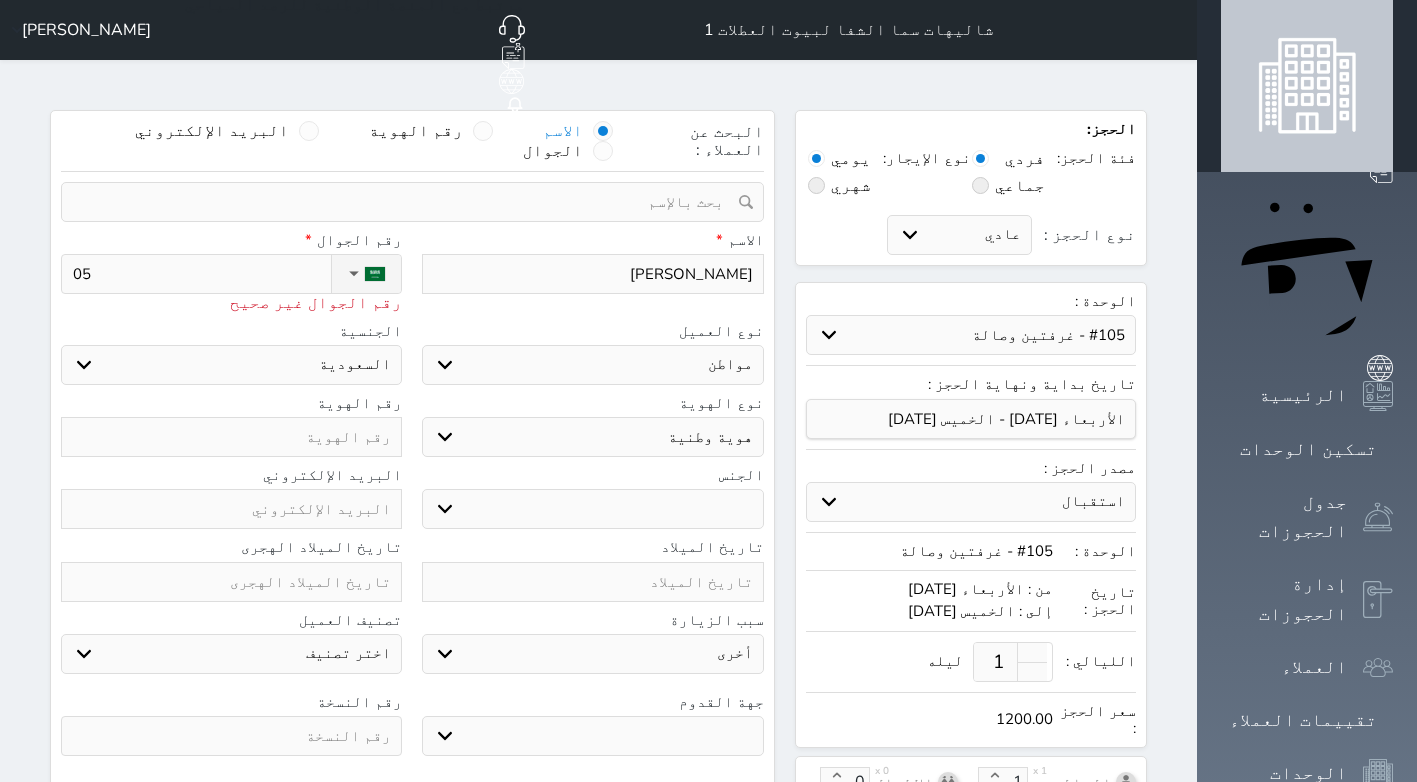 select 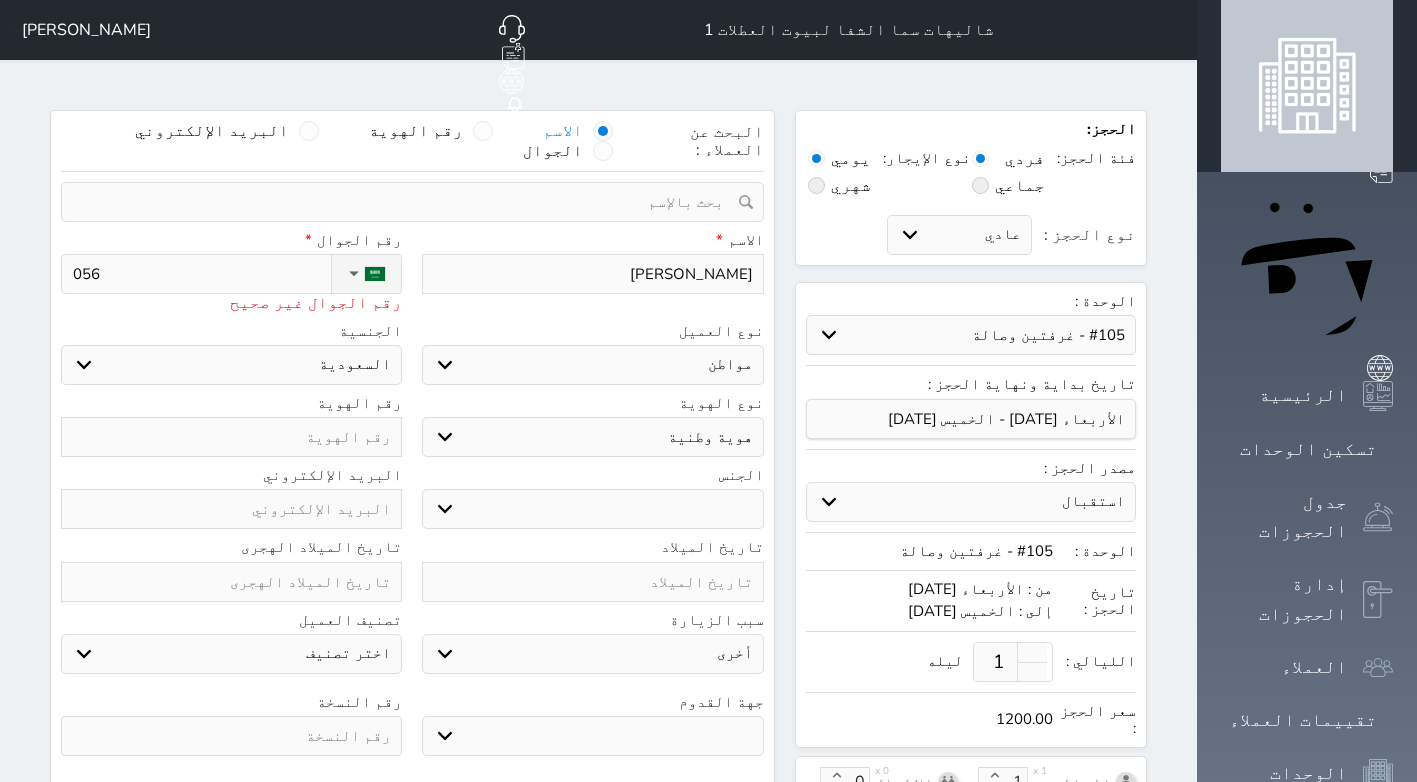 type on "0561" 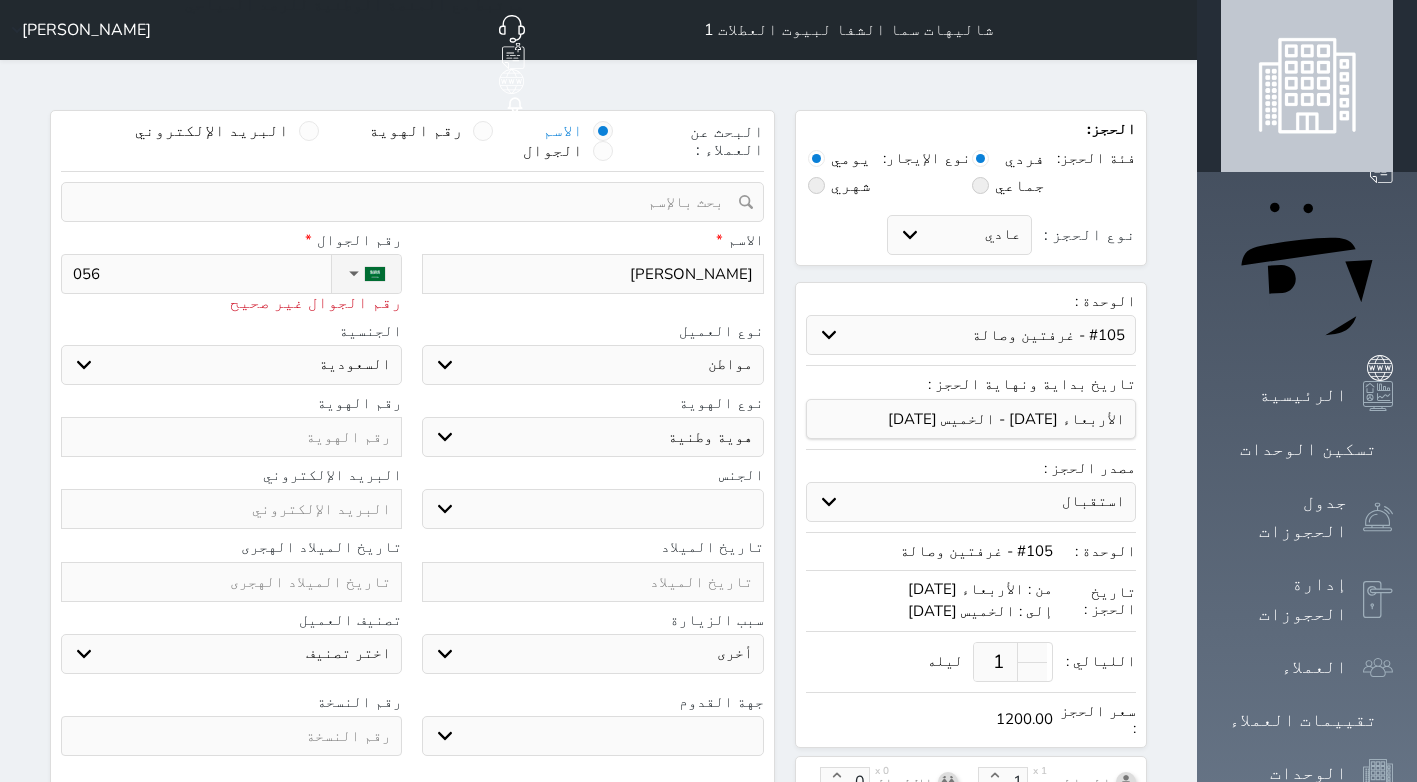 select 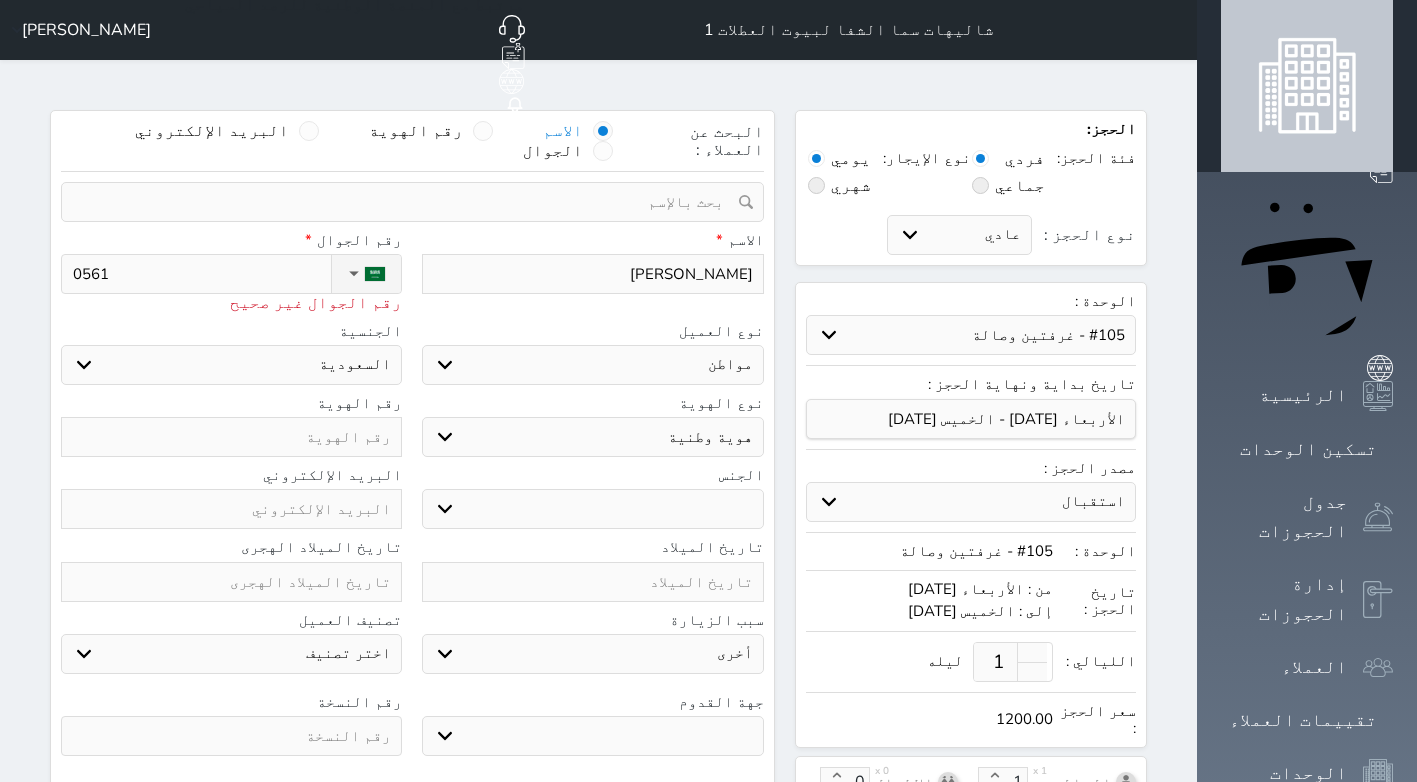 type on "05610" 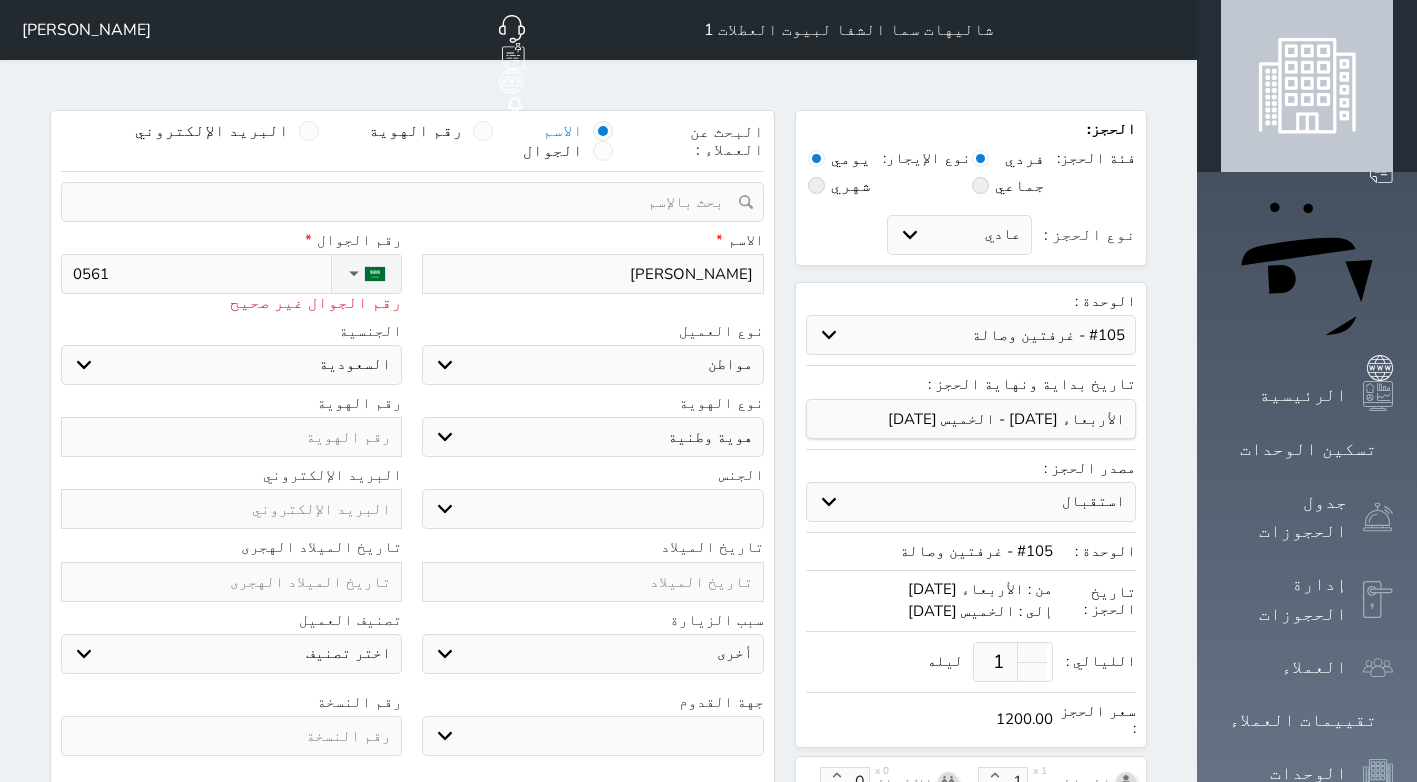 select 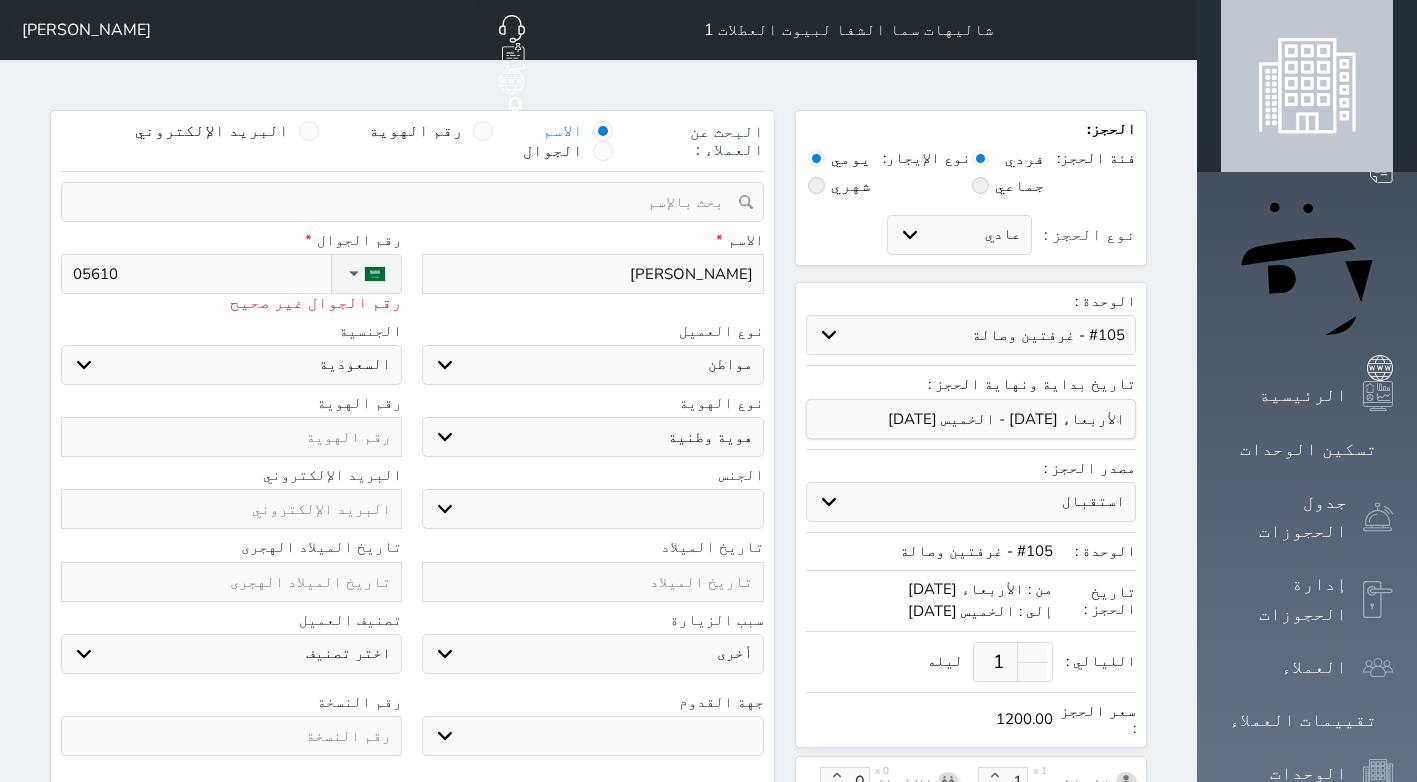 type on "056101" 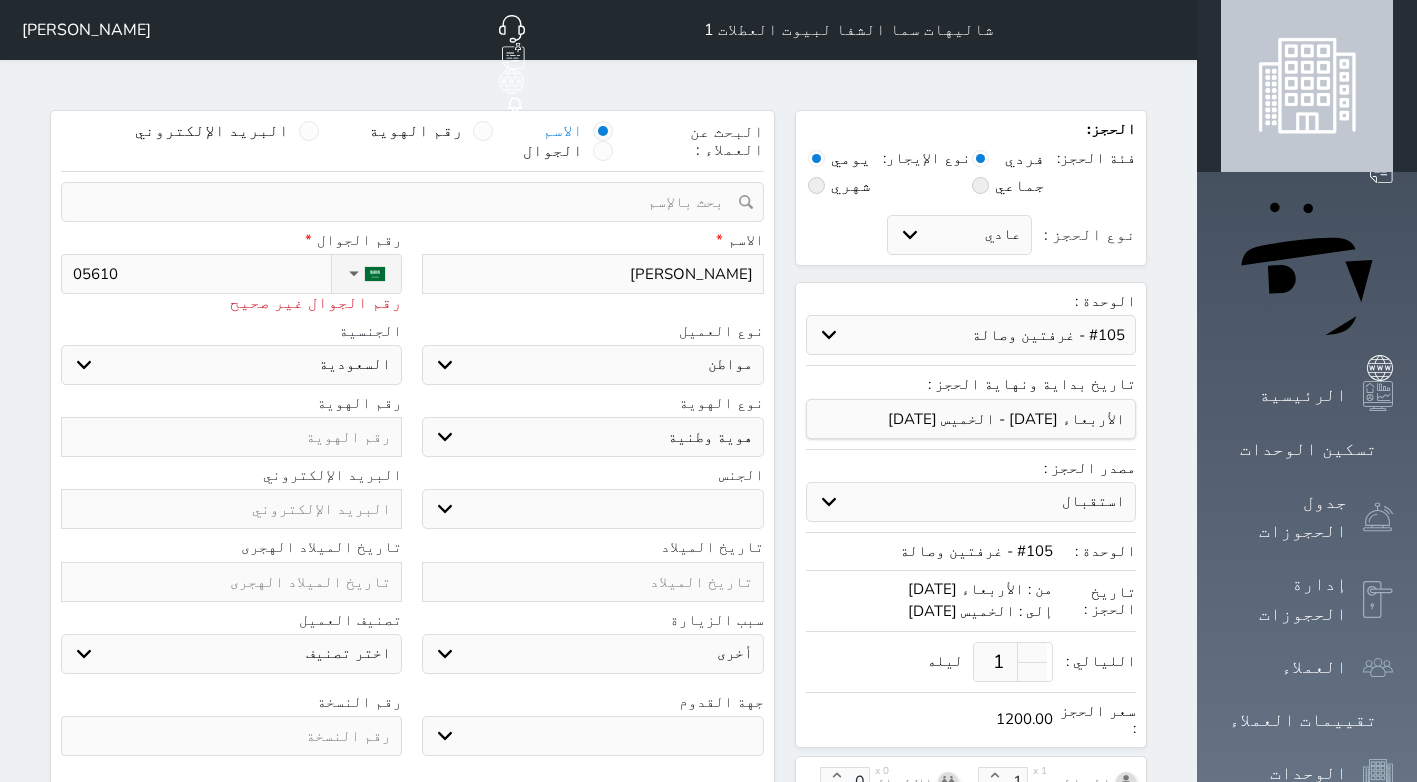 select 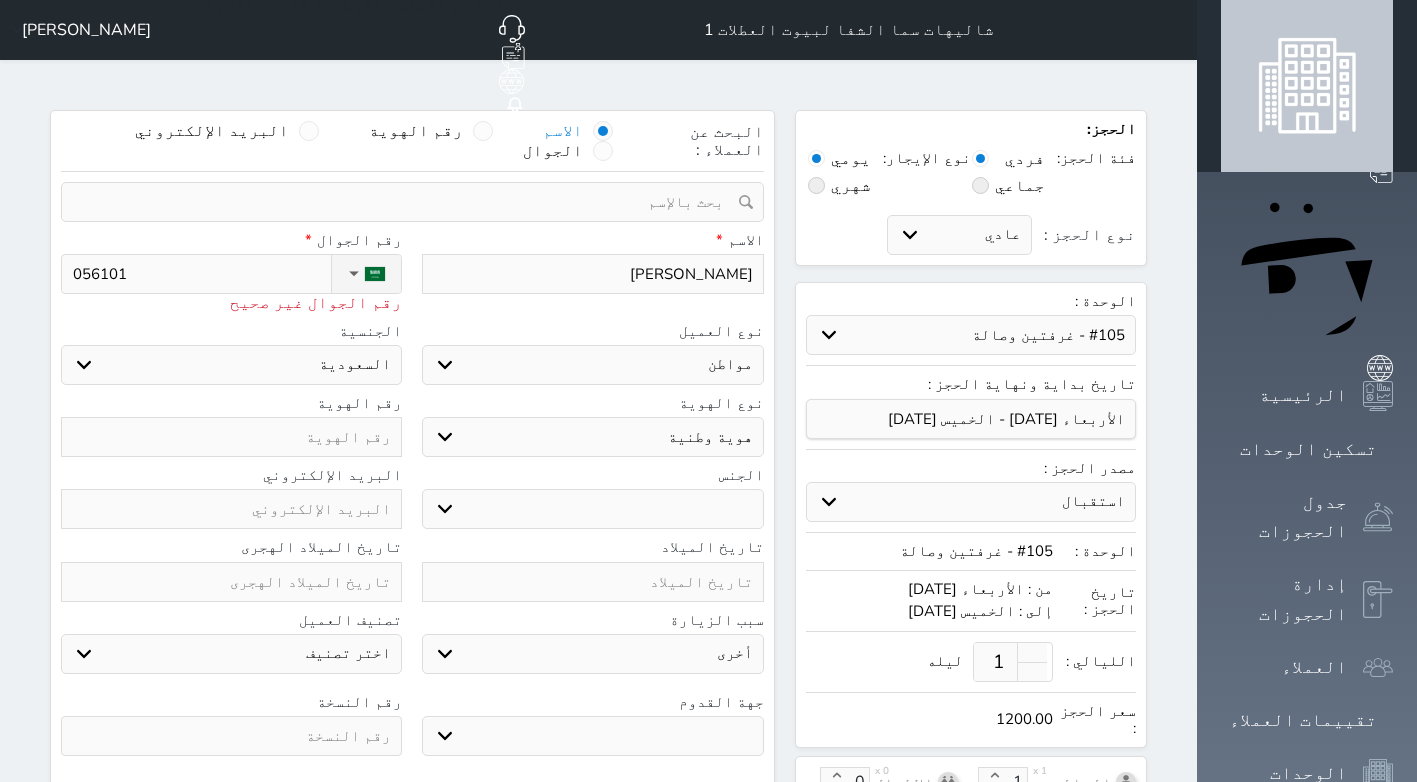 select 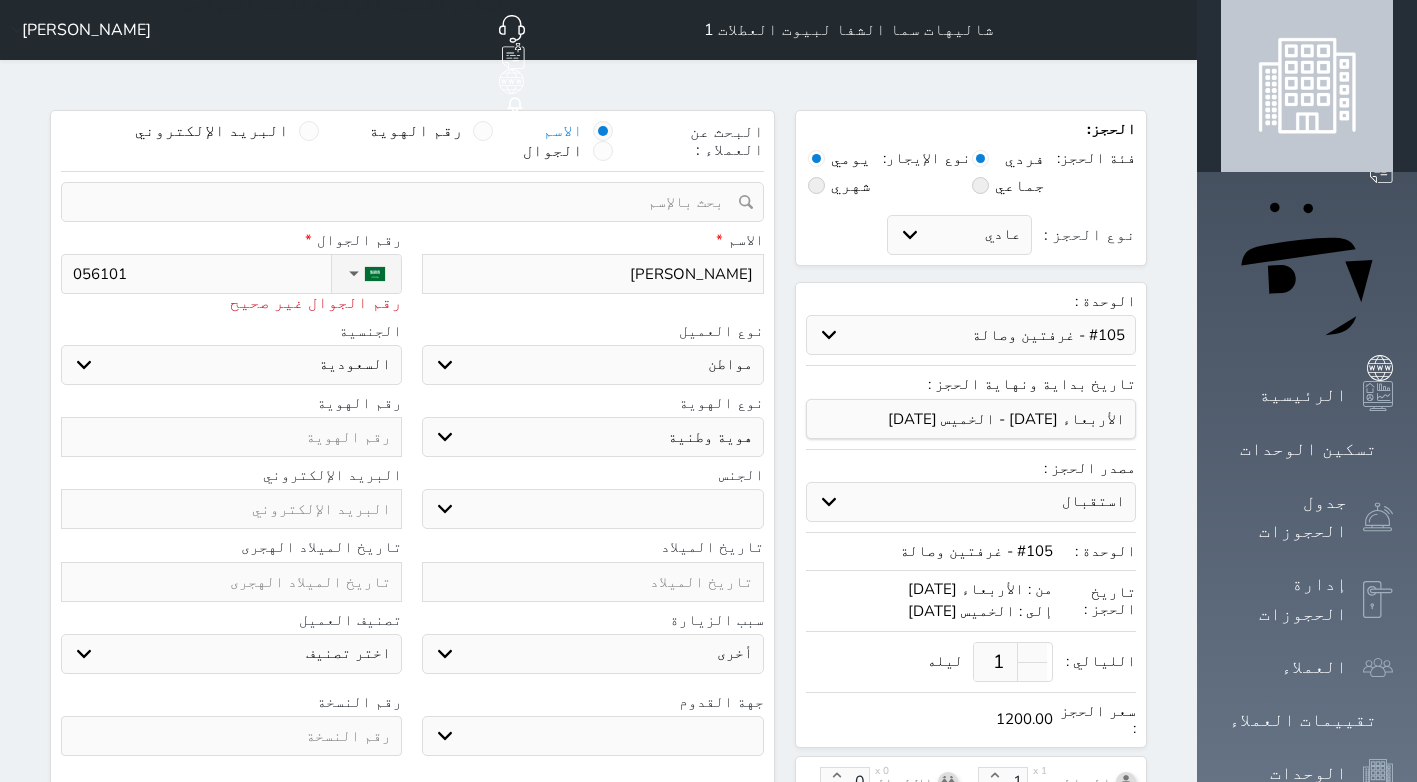 type on "0561011" 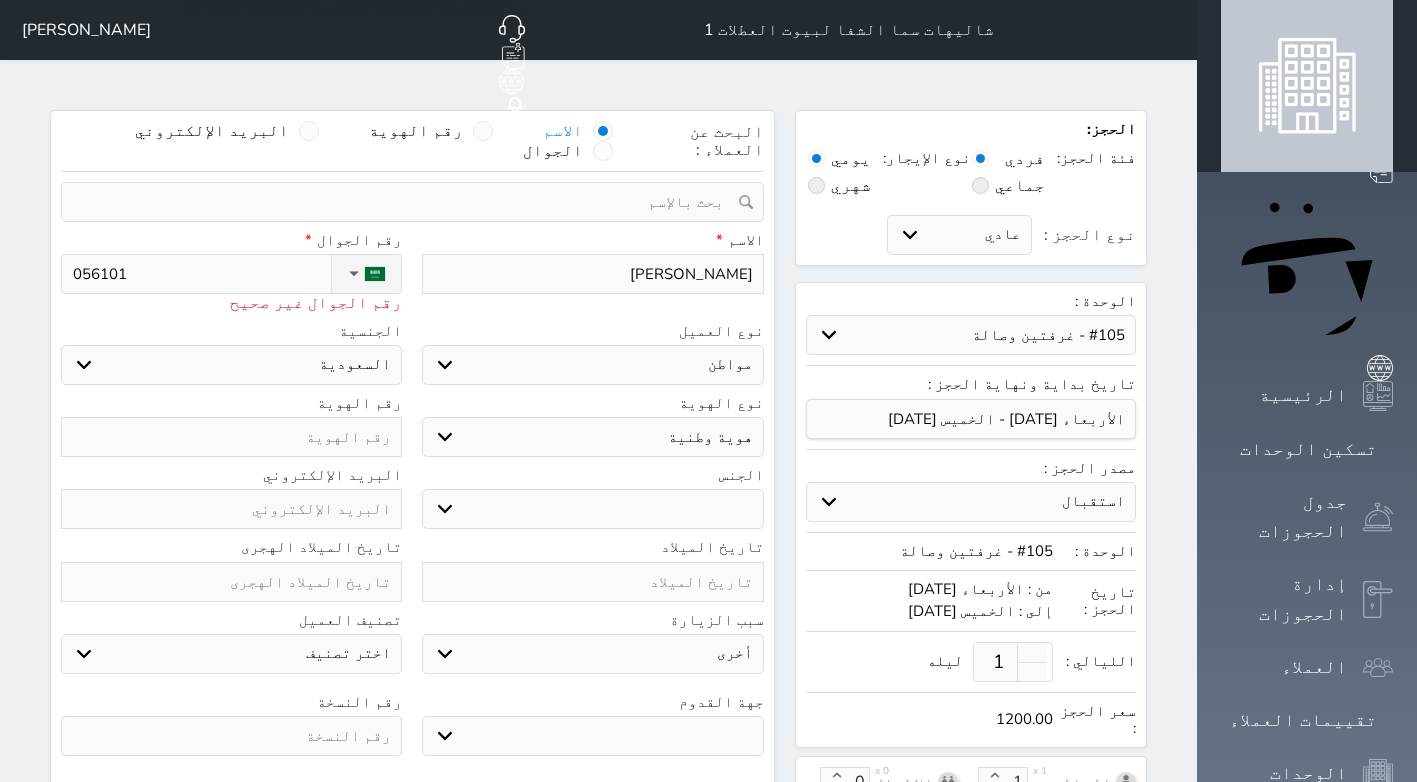 select 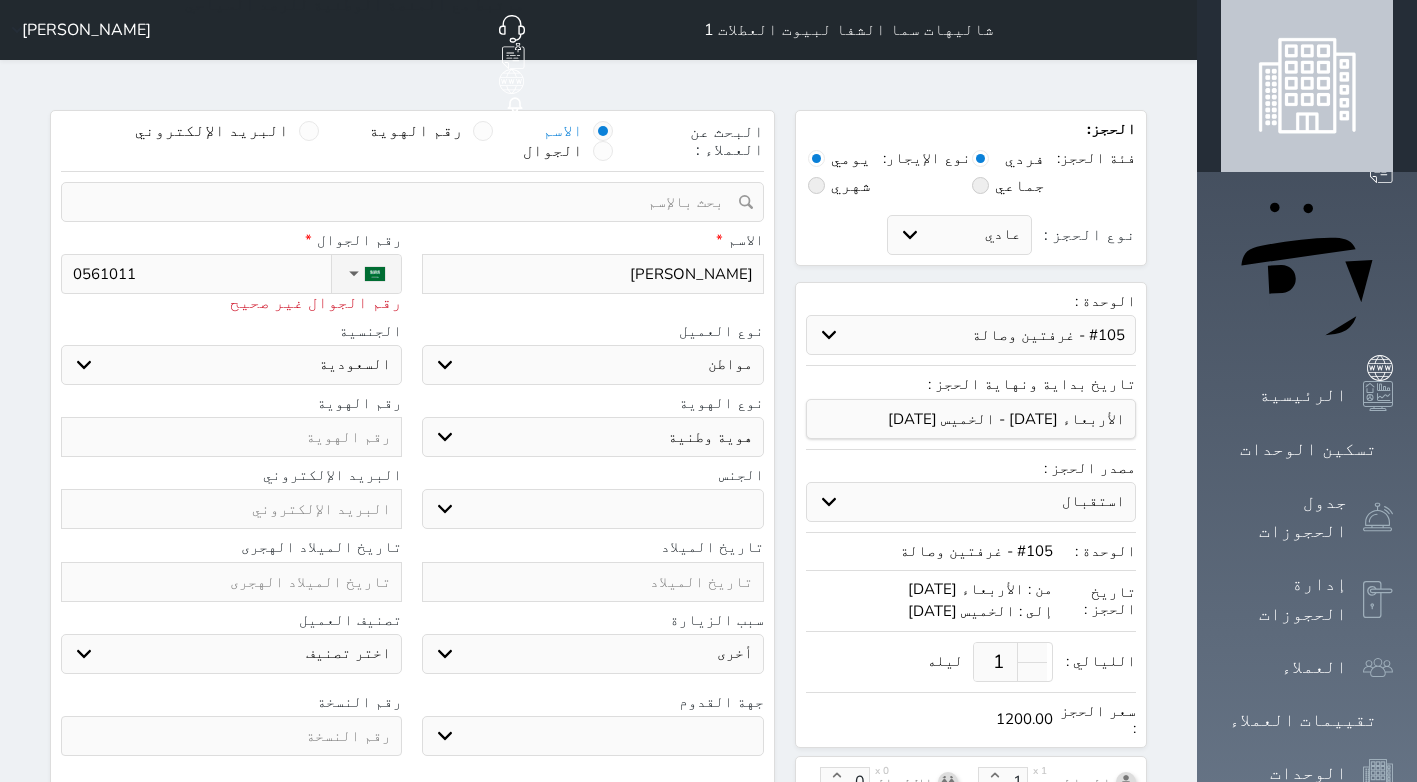 type on "05610114" 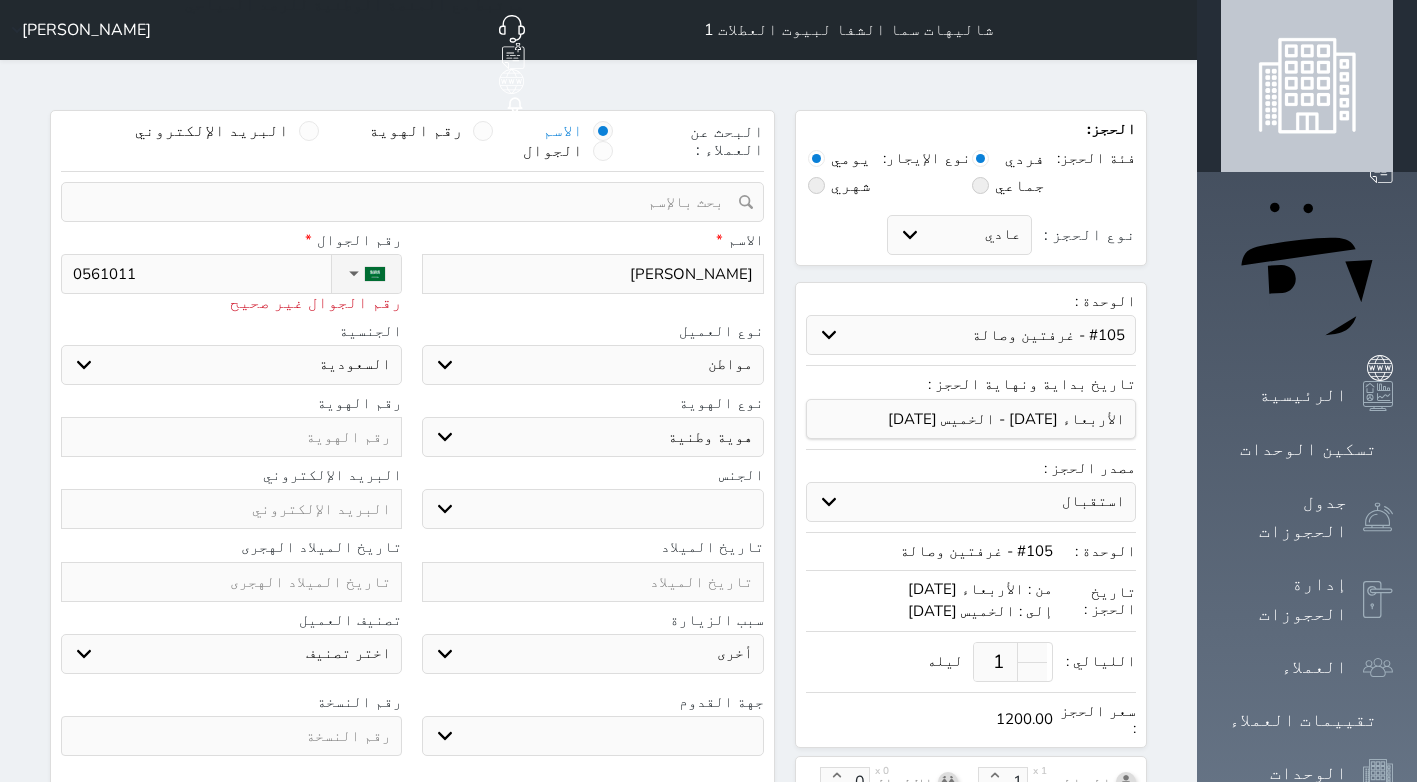 select 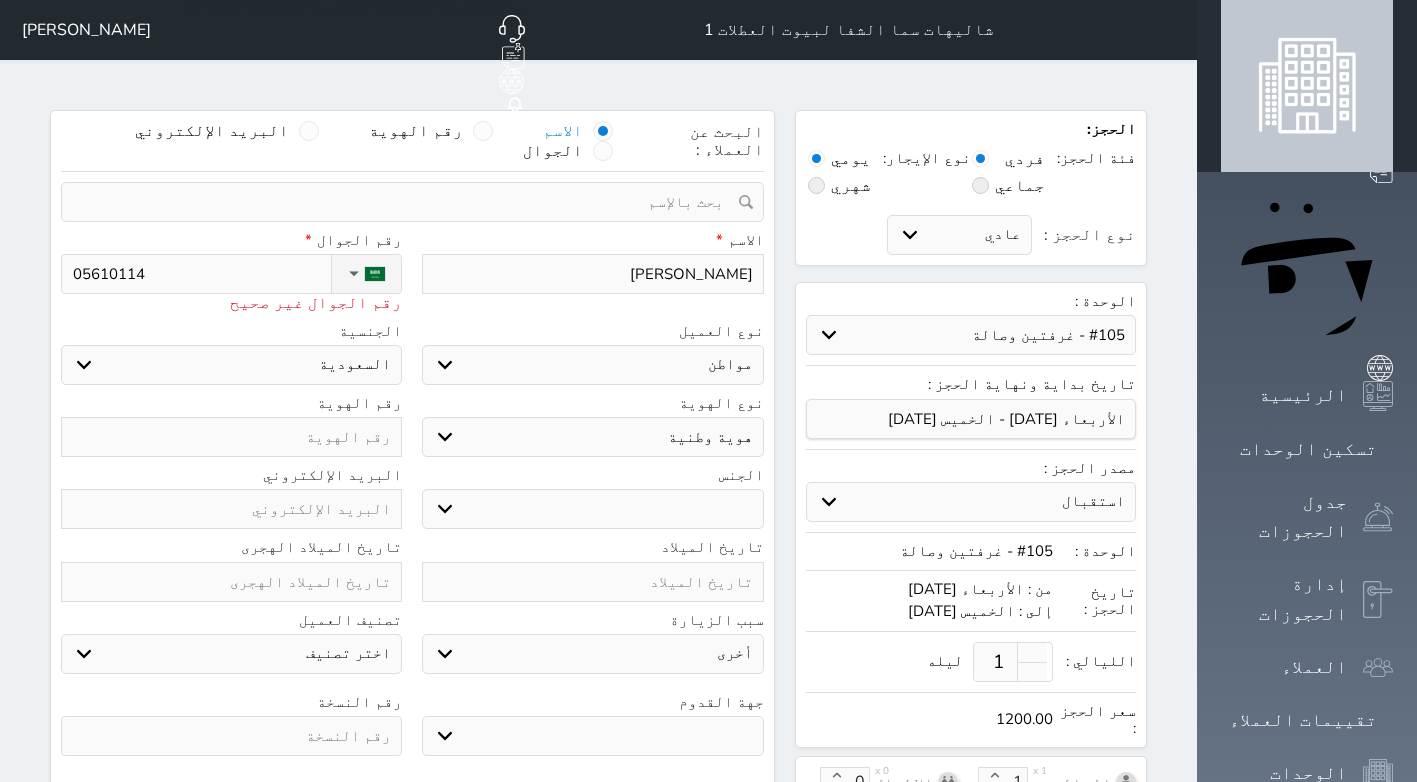 type on "056101145" 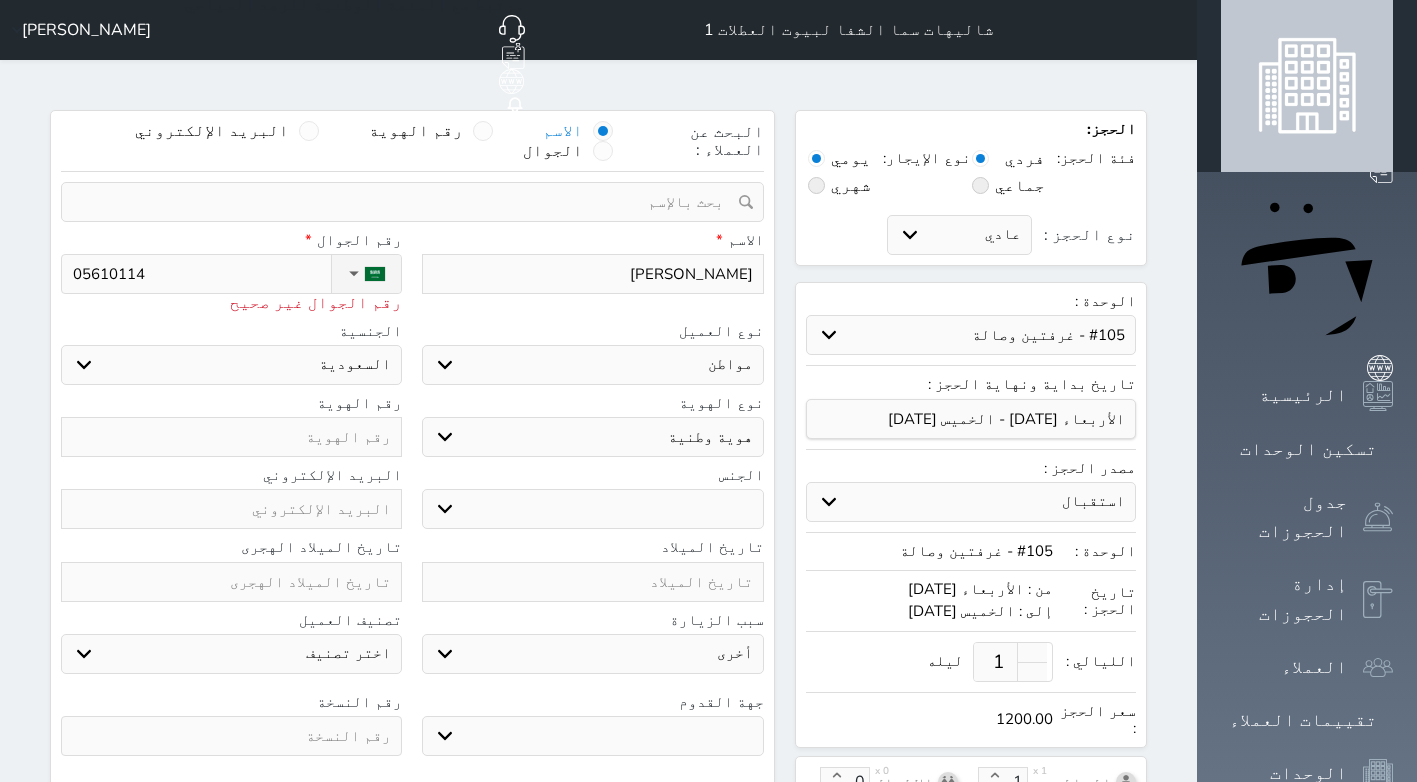 select 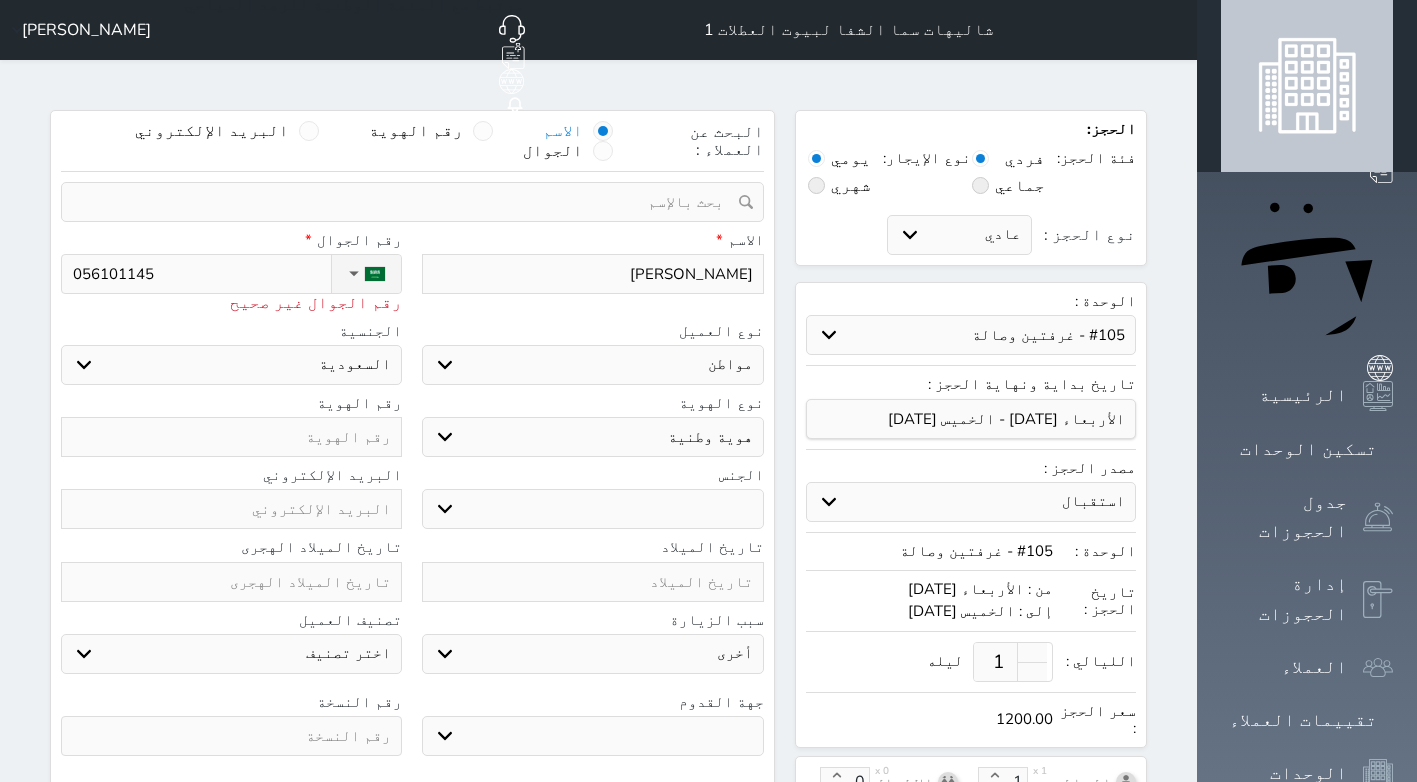 type on "[PHONE_NUMBER]" 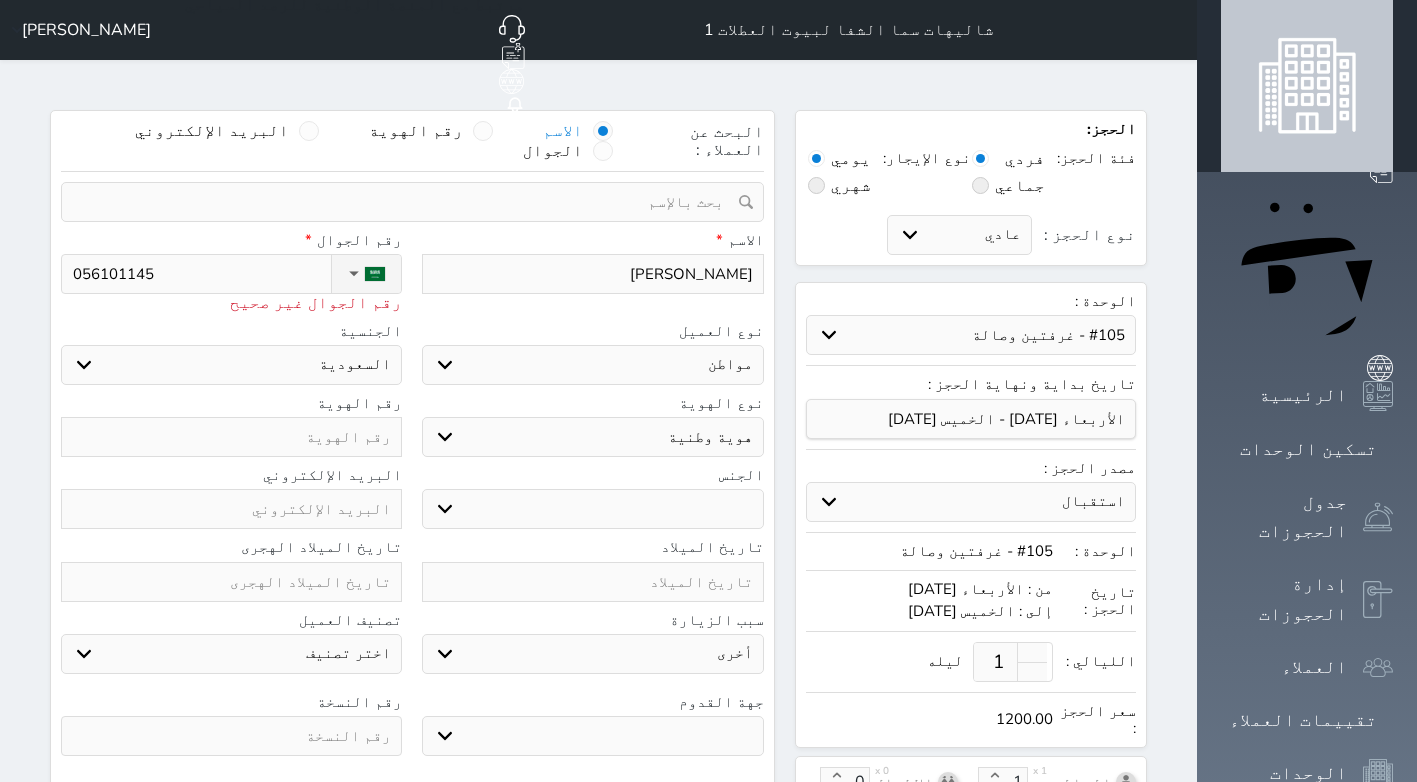 select 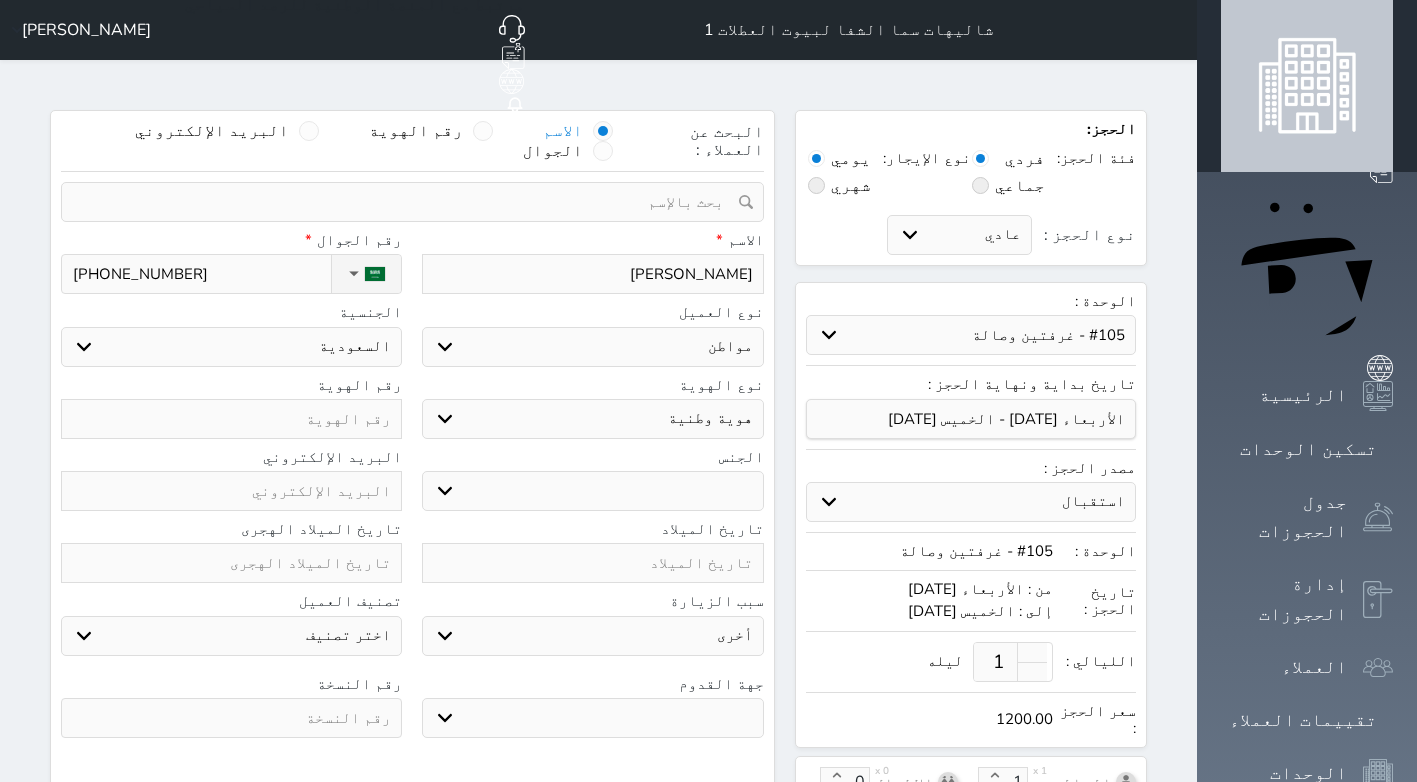 type on "[PHONE_NUMBER]" 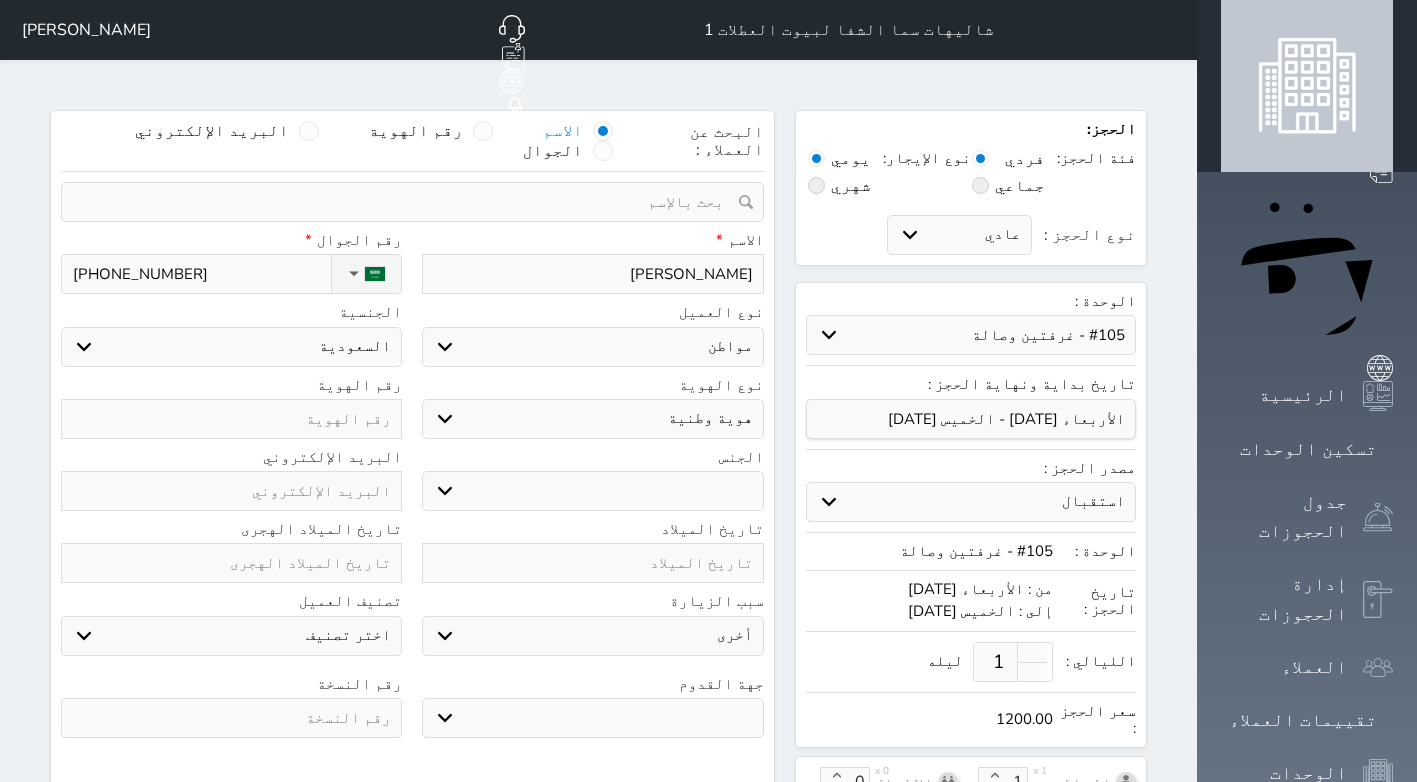 type on "1" 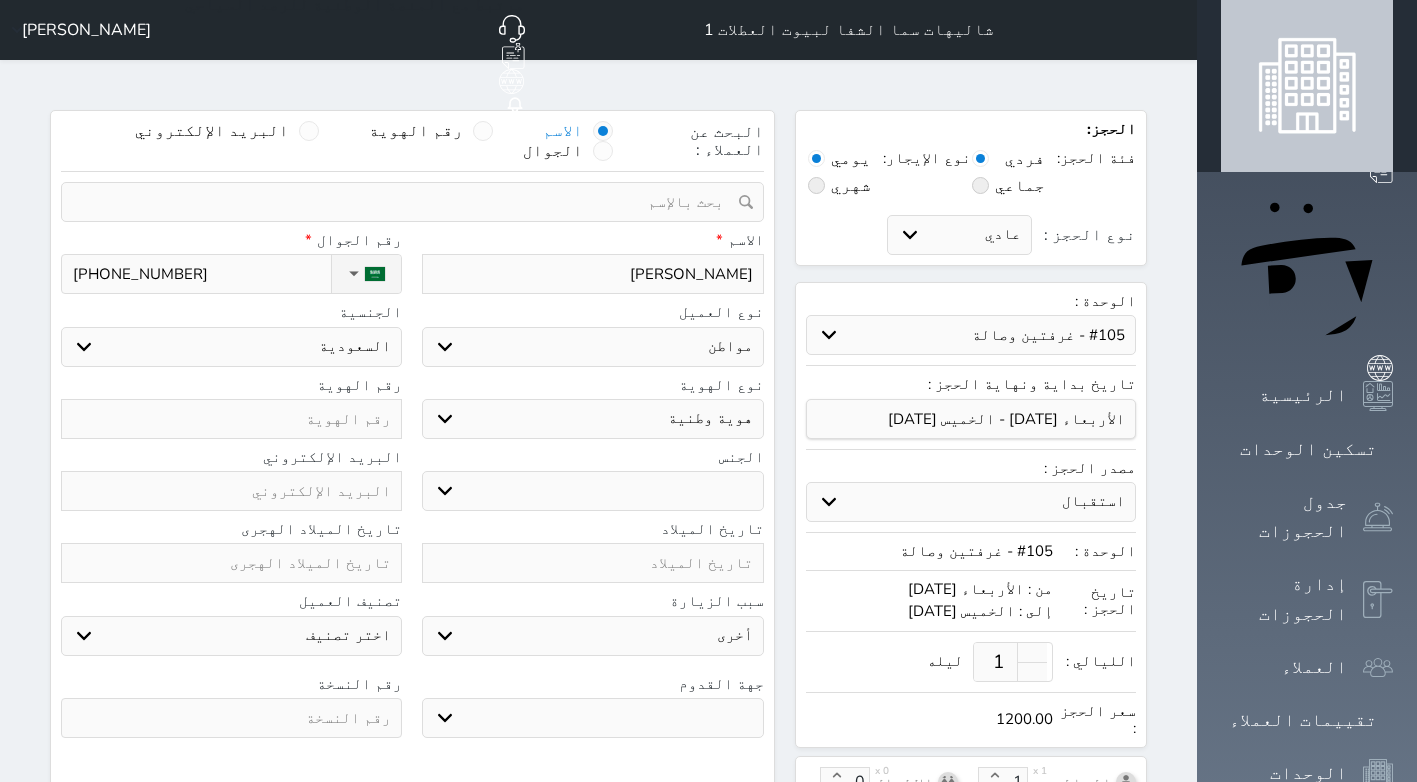 select 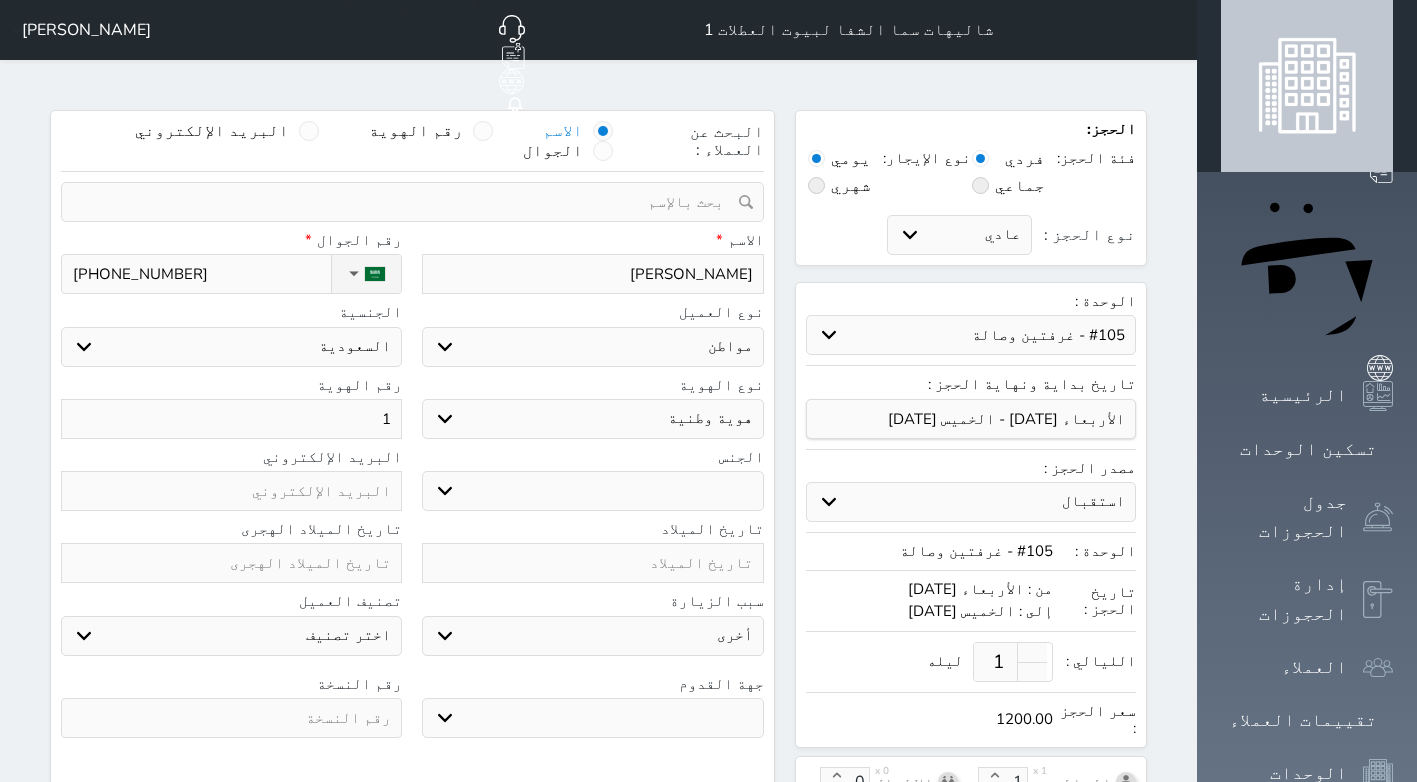 type on "10" 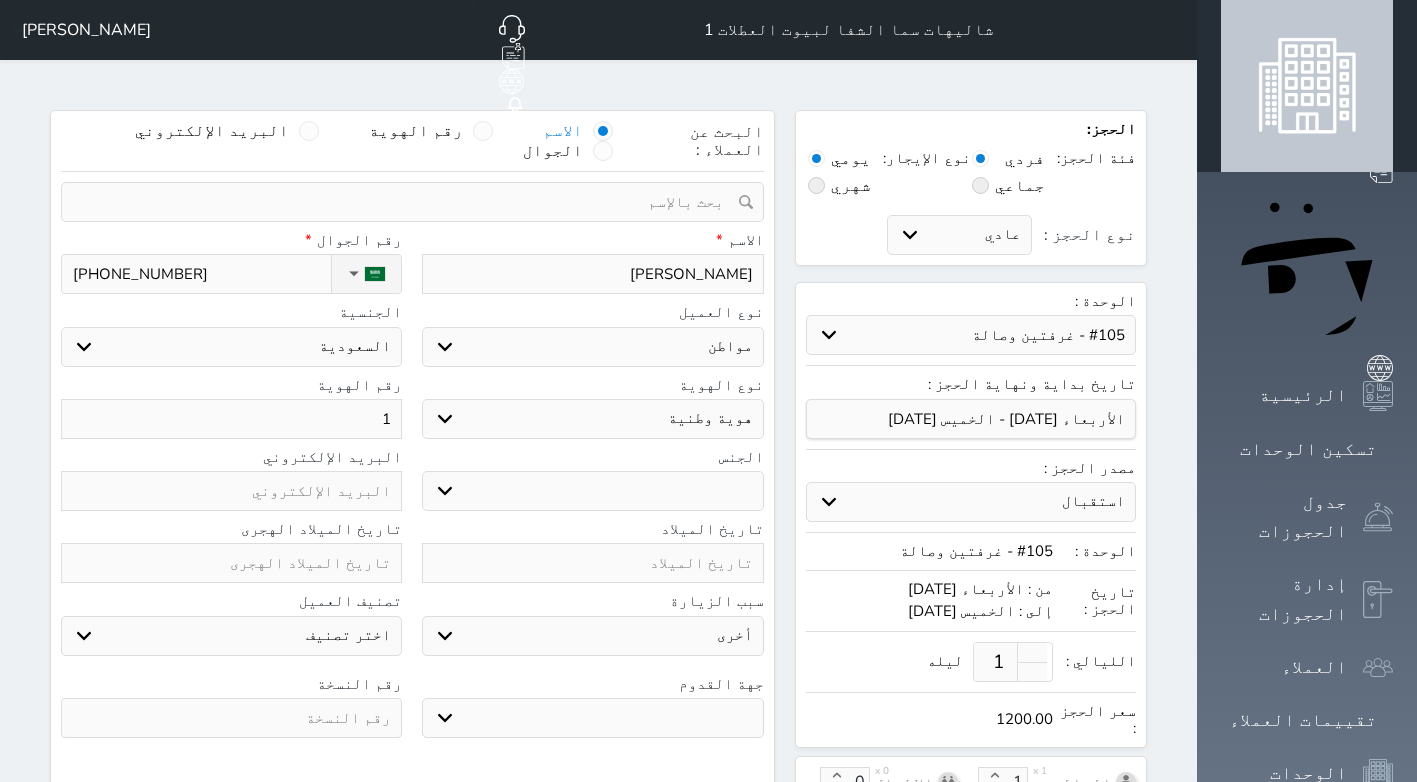 select 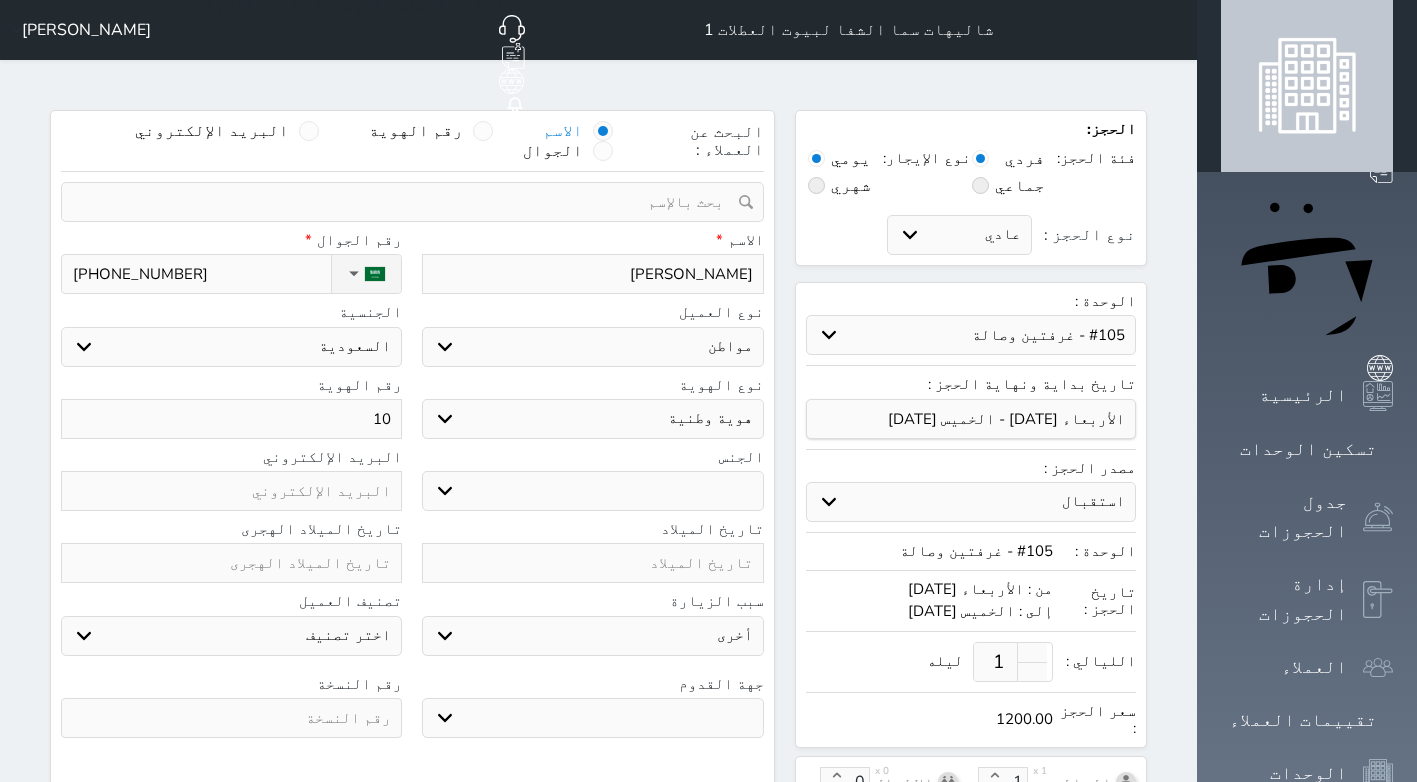 type on "106" 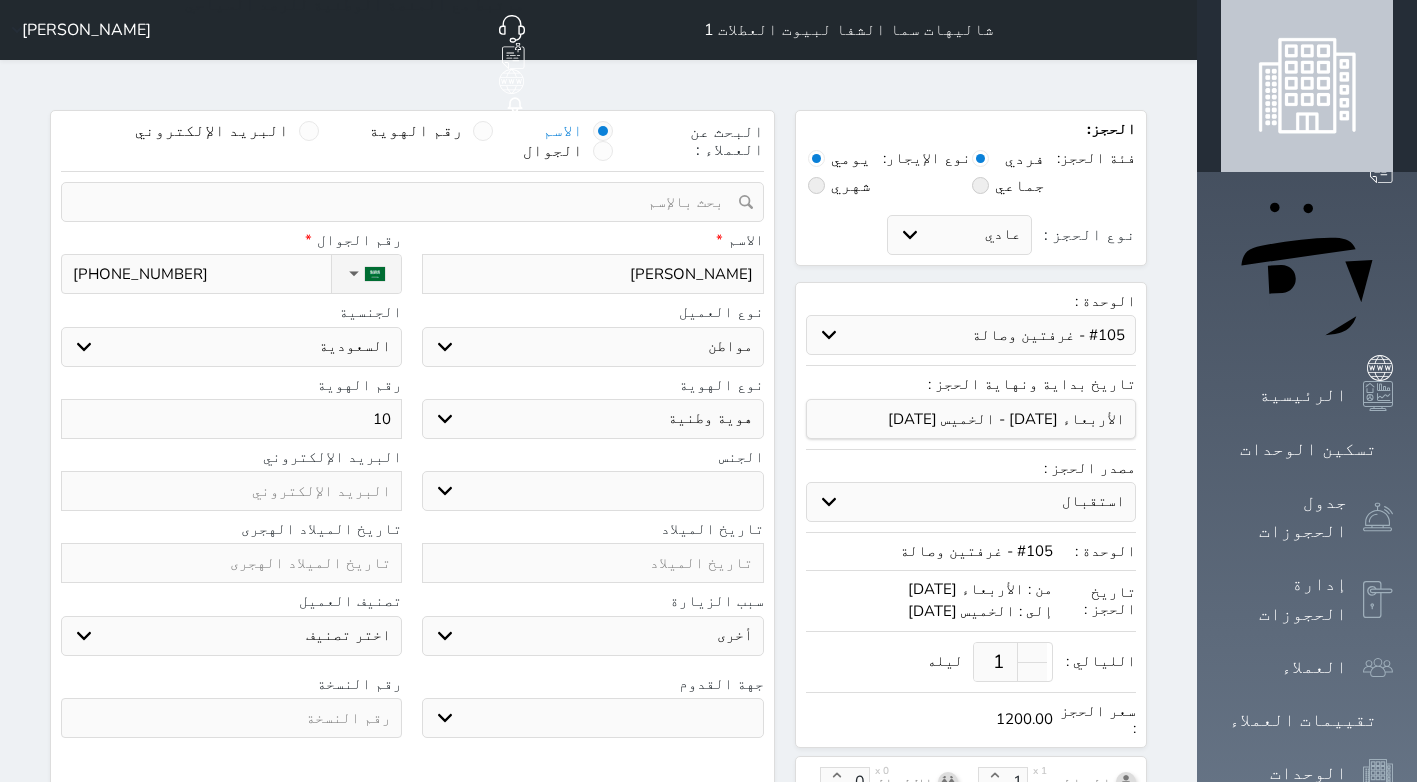select 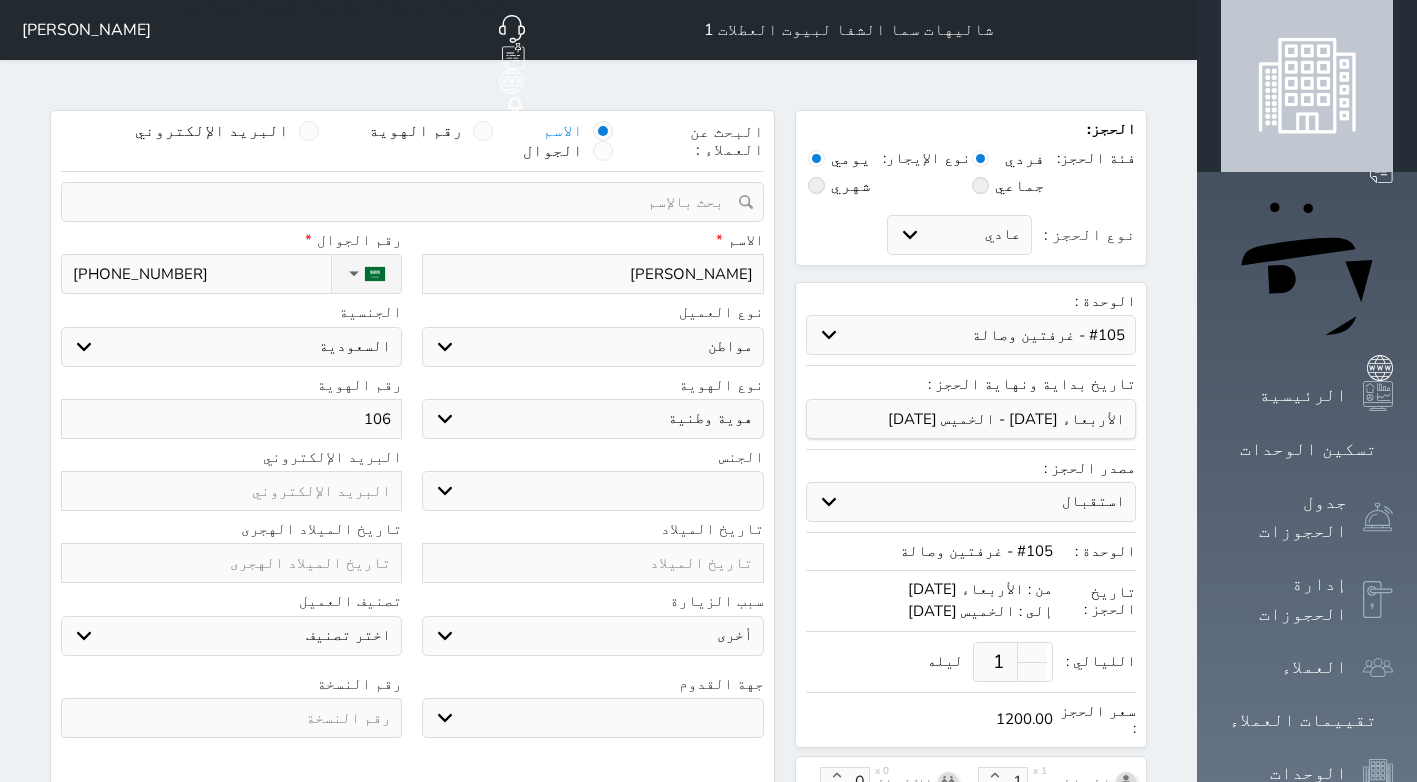 select 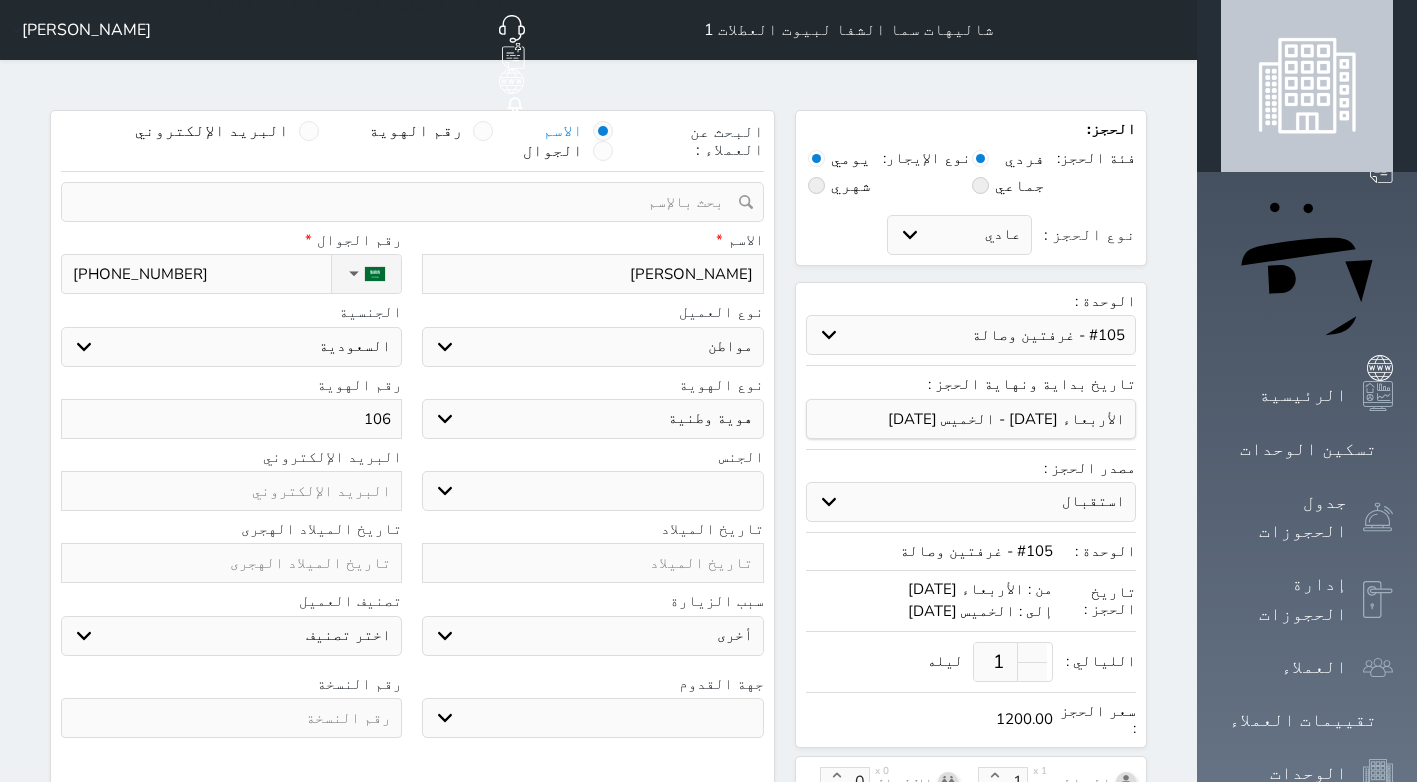 type on "1066" 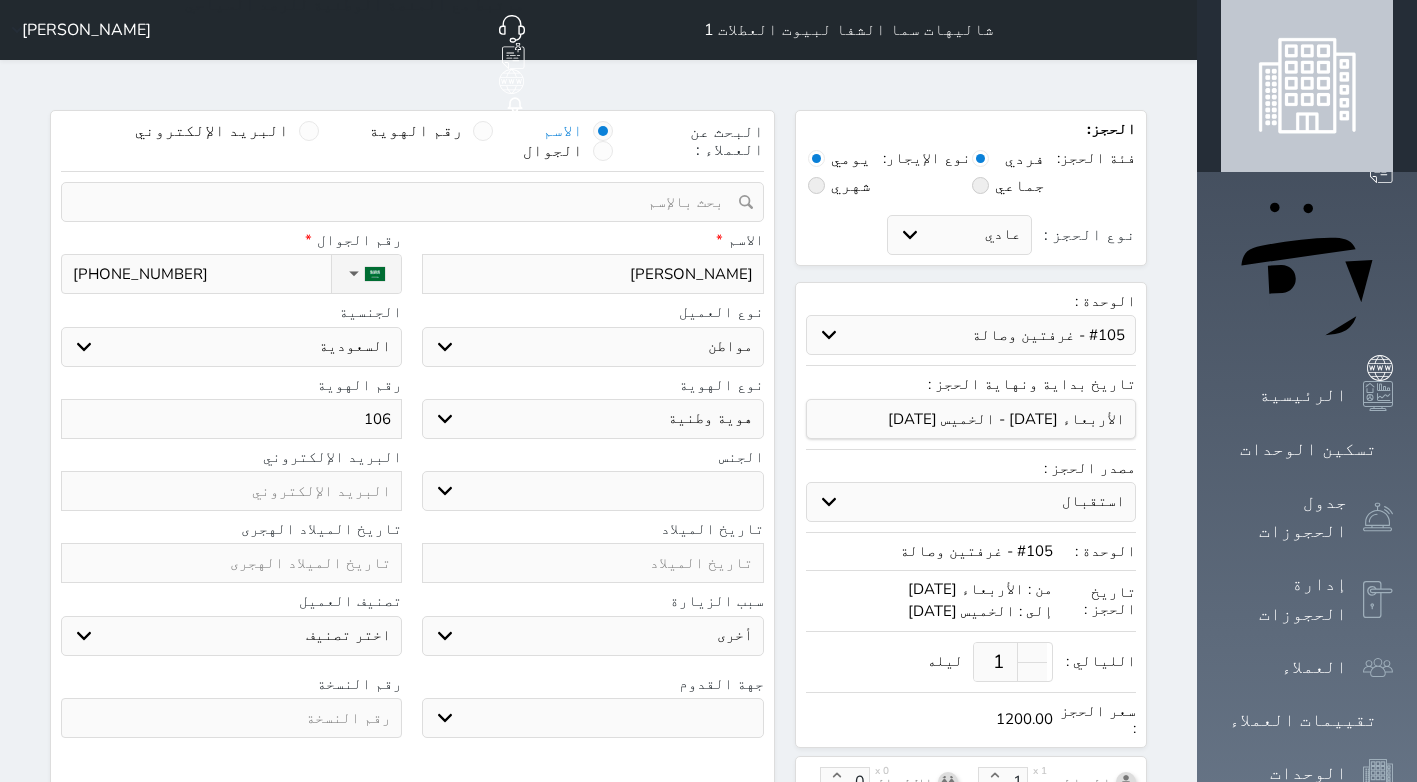 select 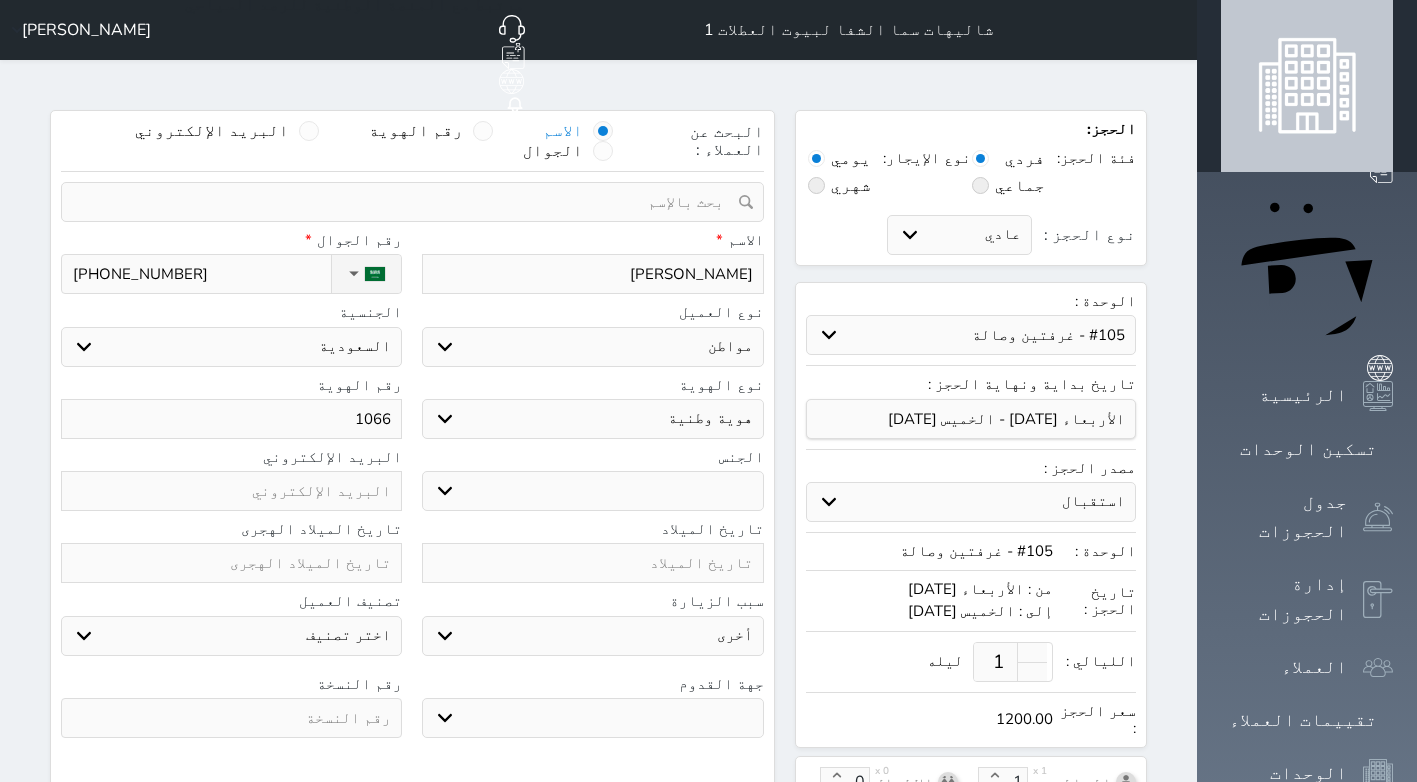 type on "10660" 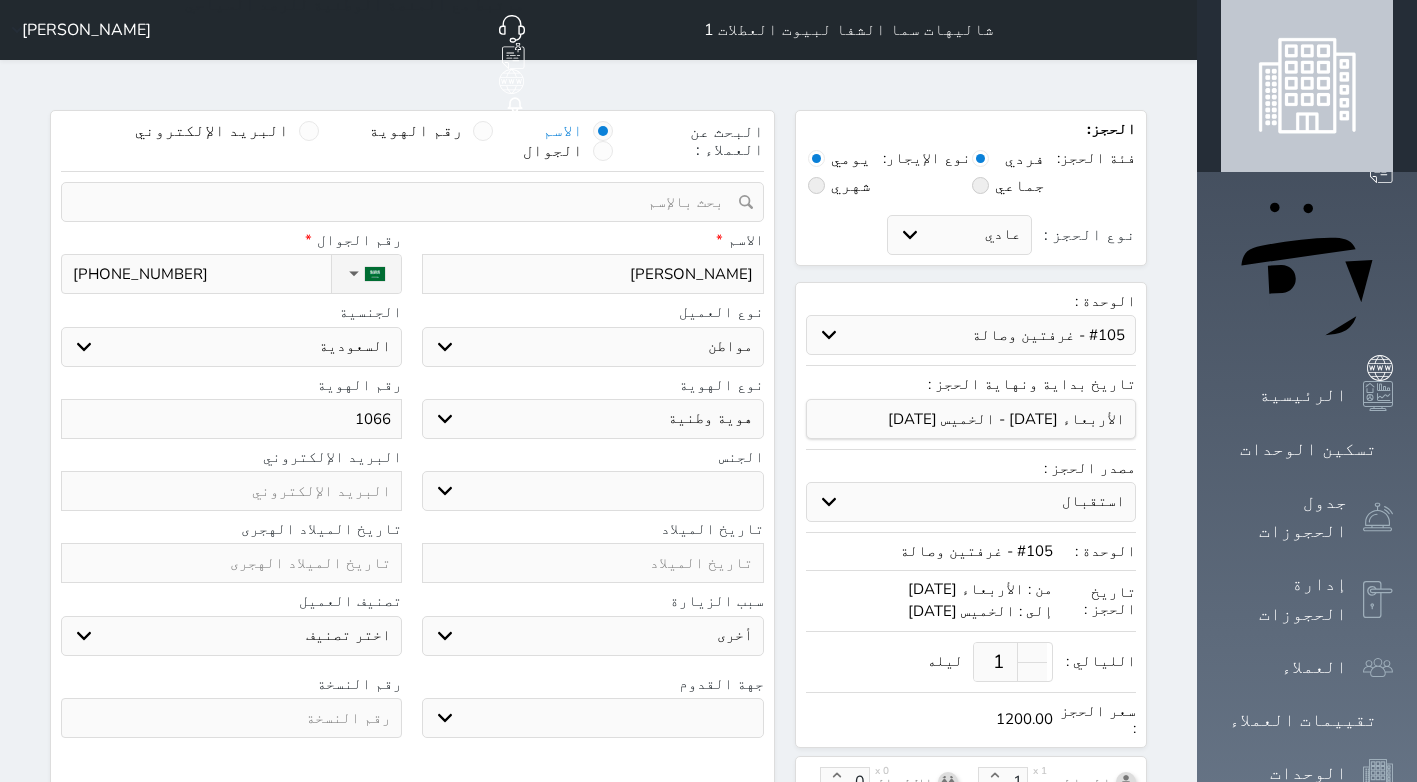 select 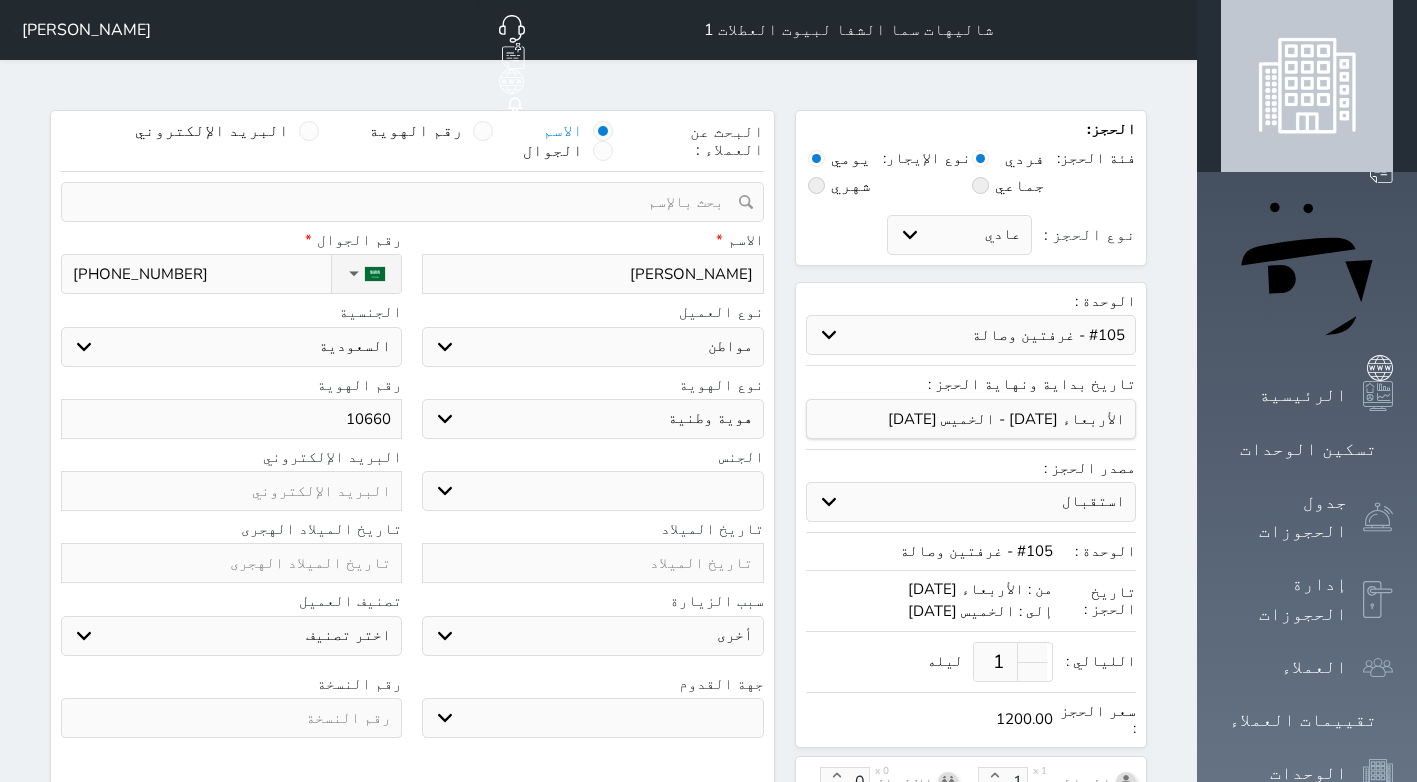 type on "106607" 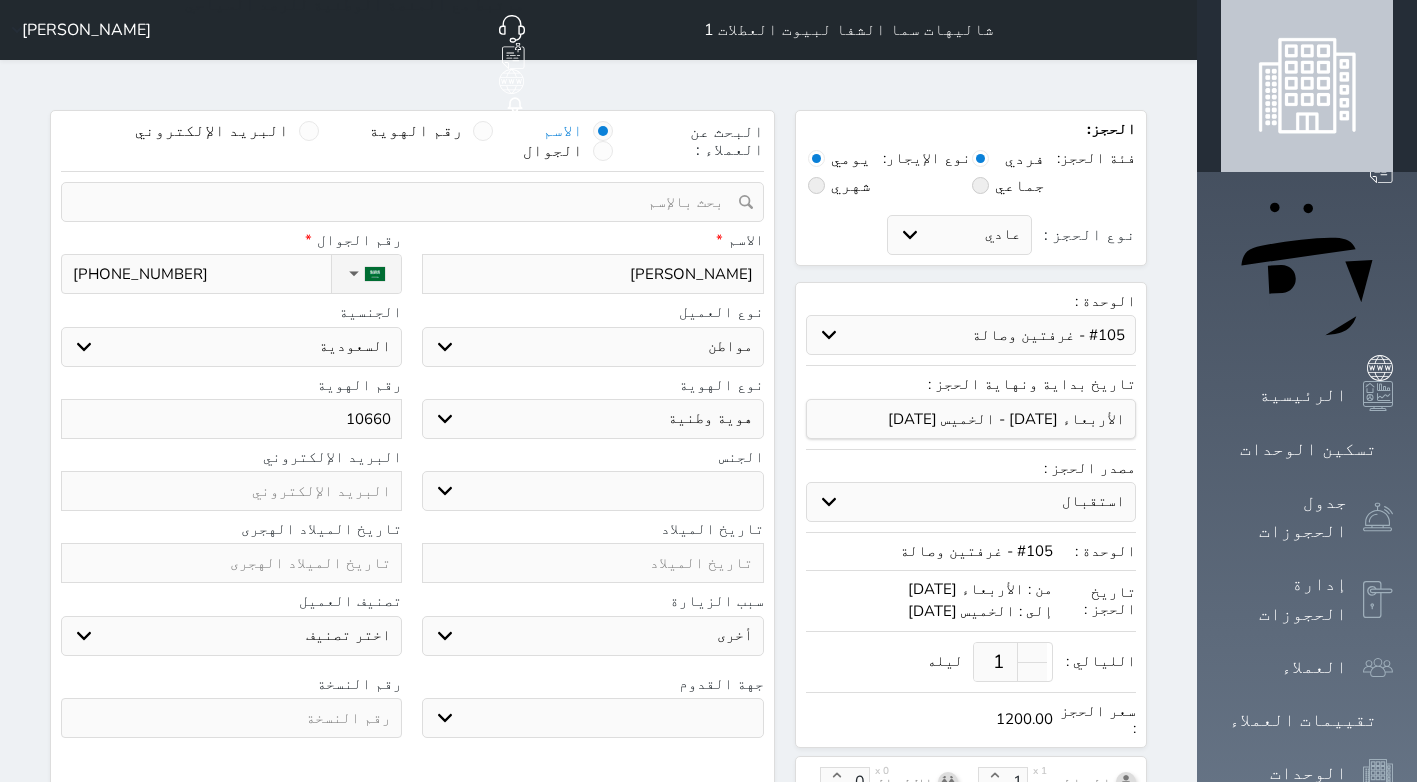 select 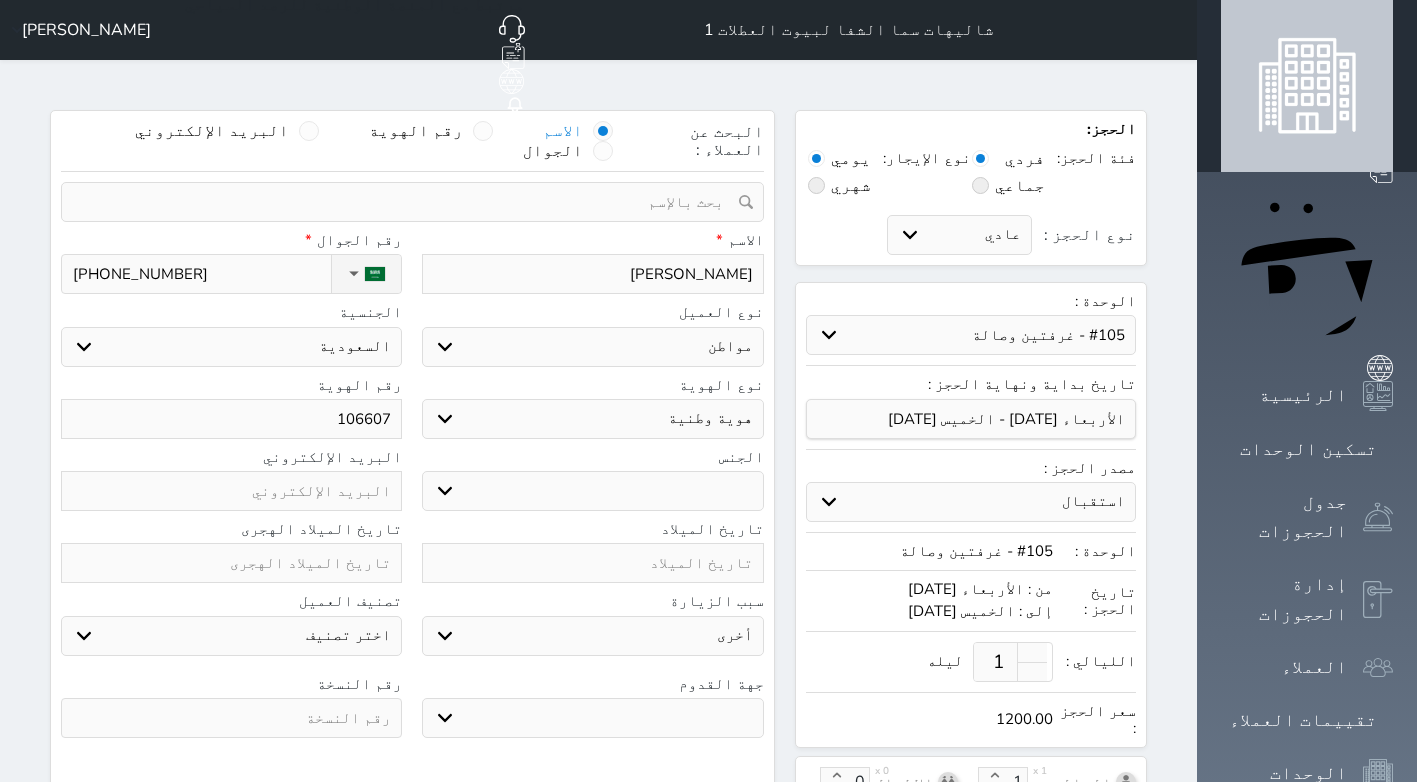 type on "1066075" 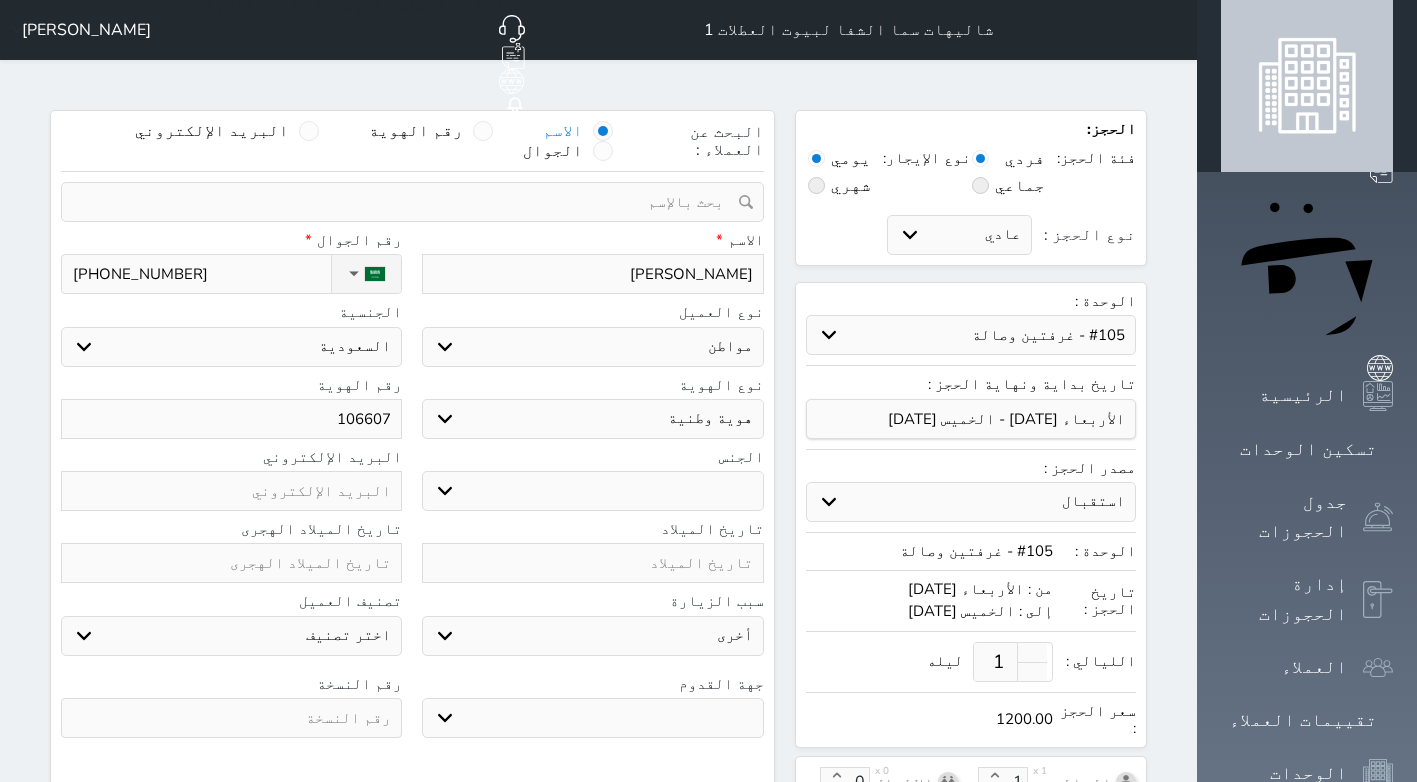 select 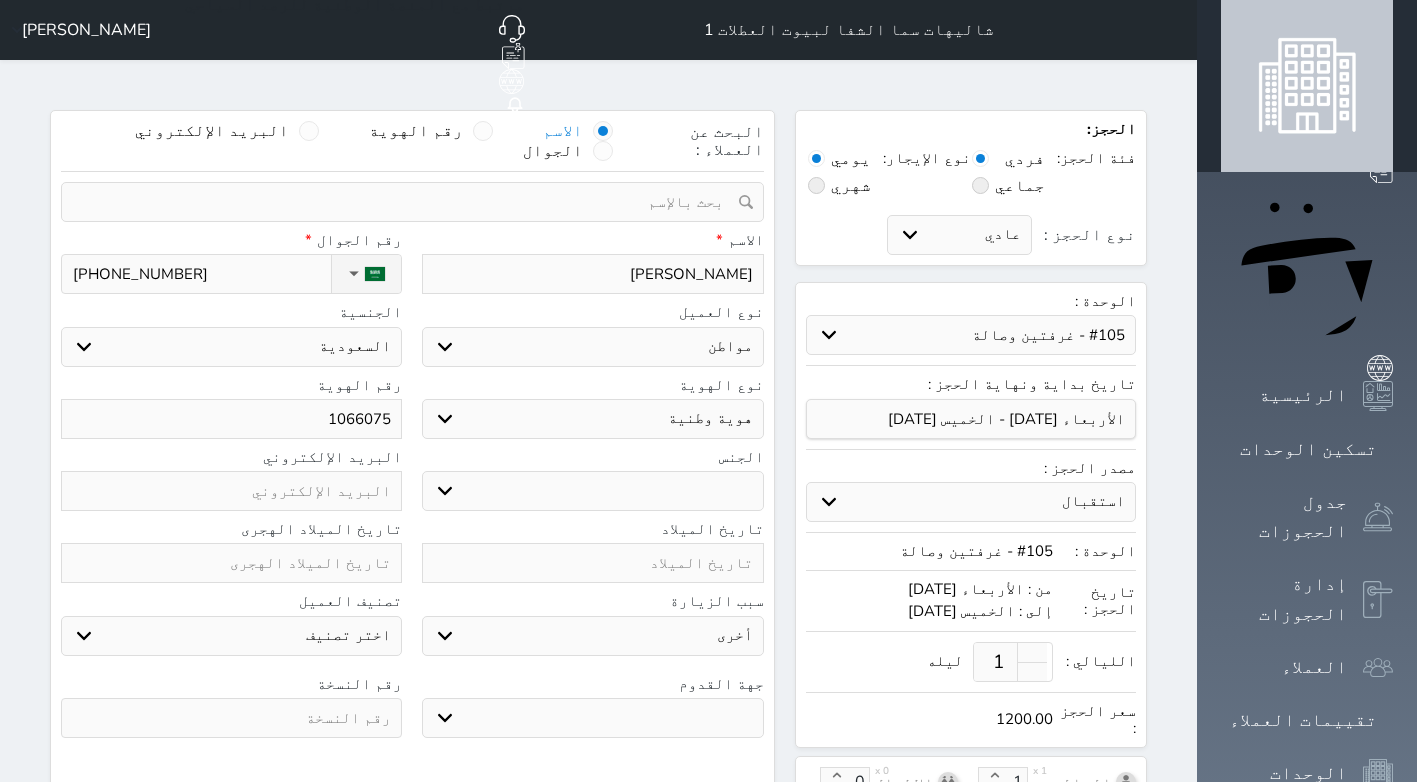 type on "10660753" 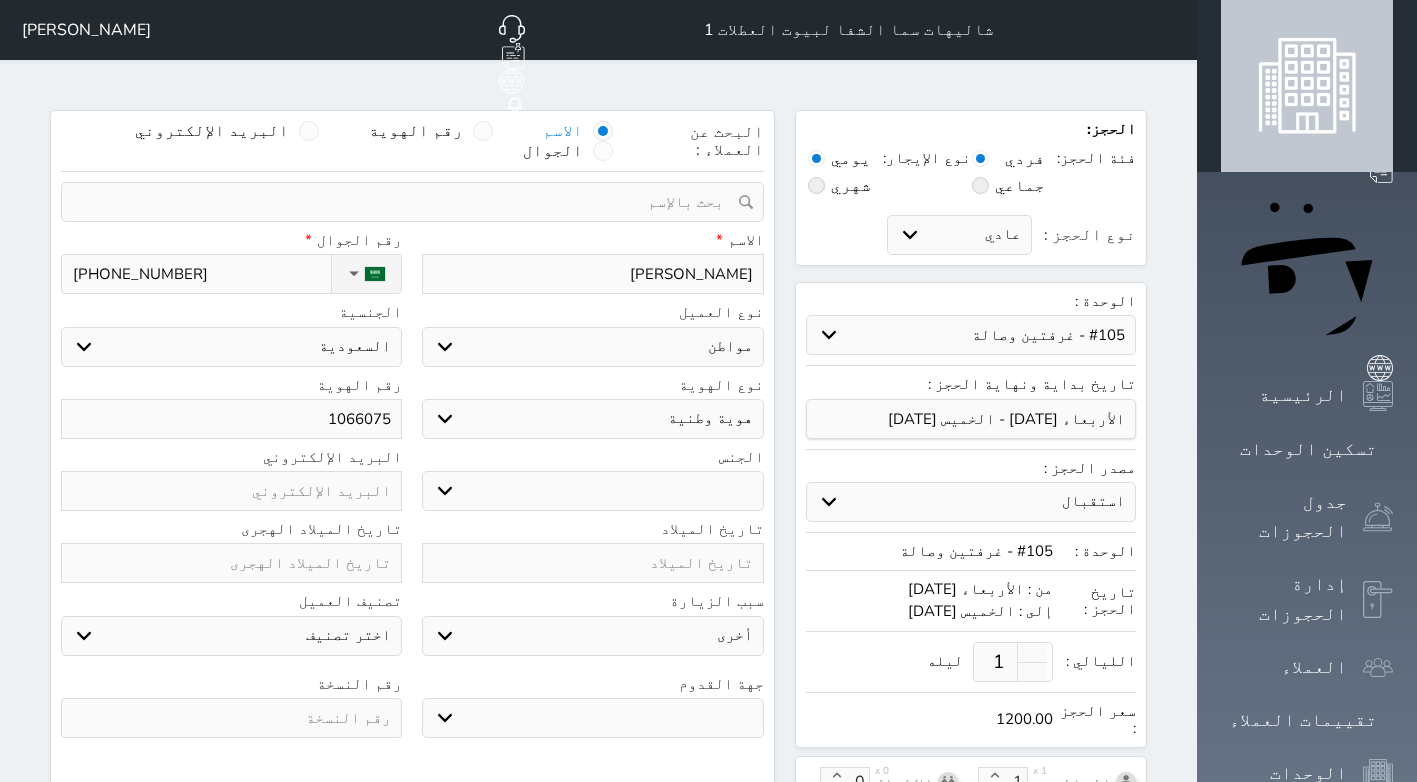 select 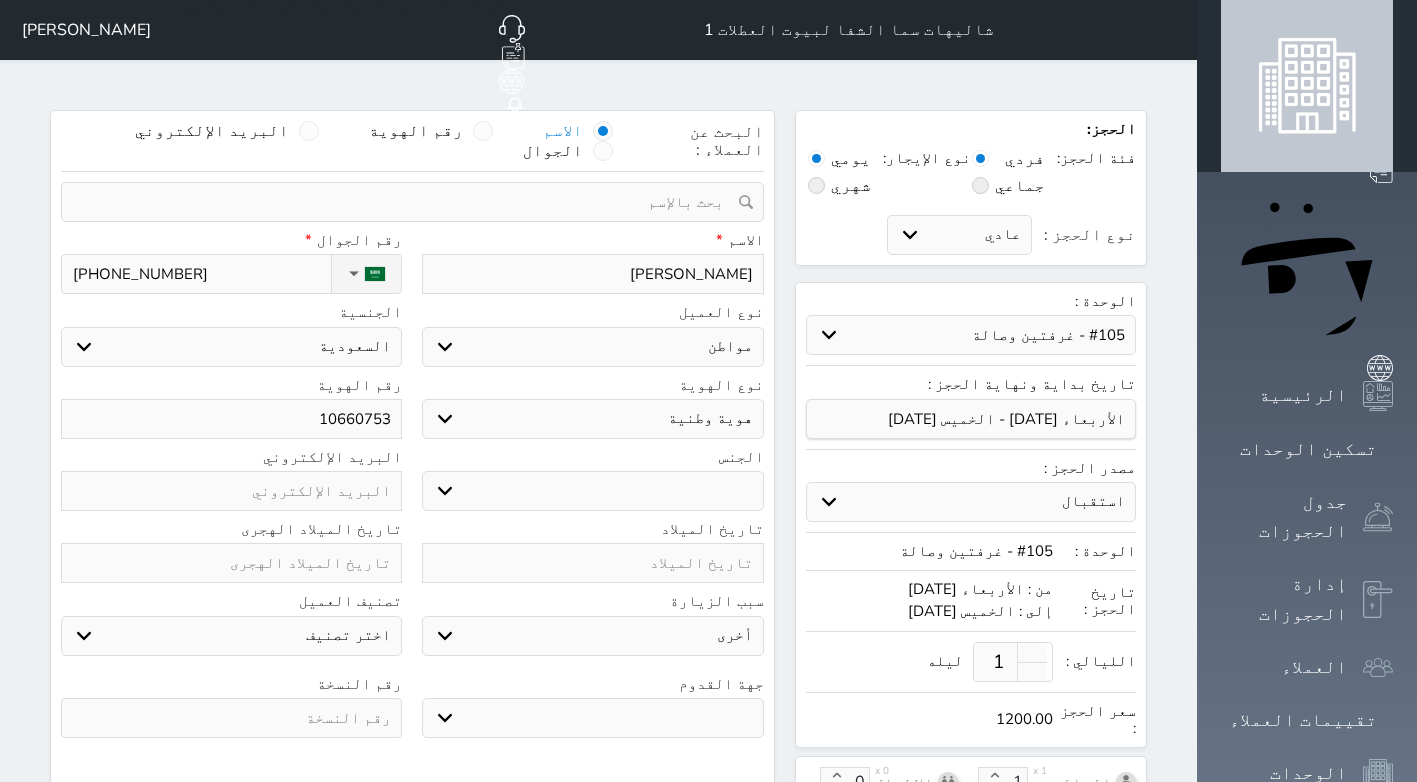 select 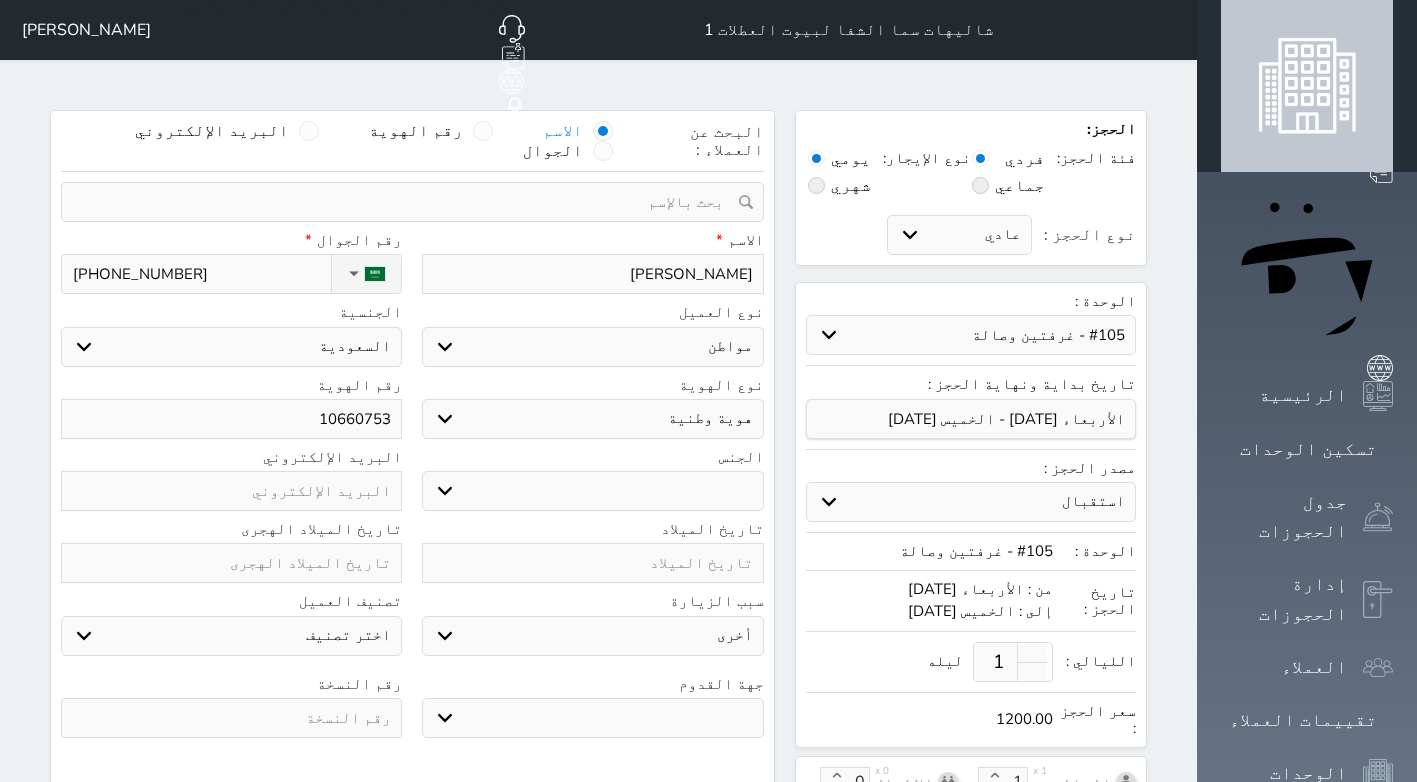select 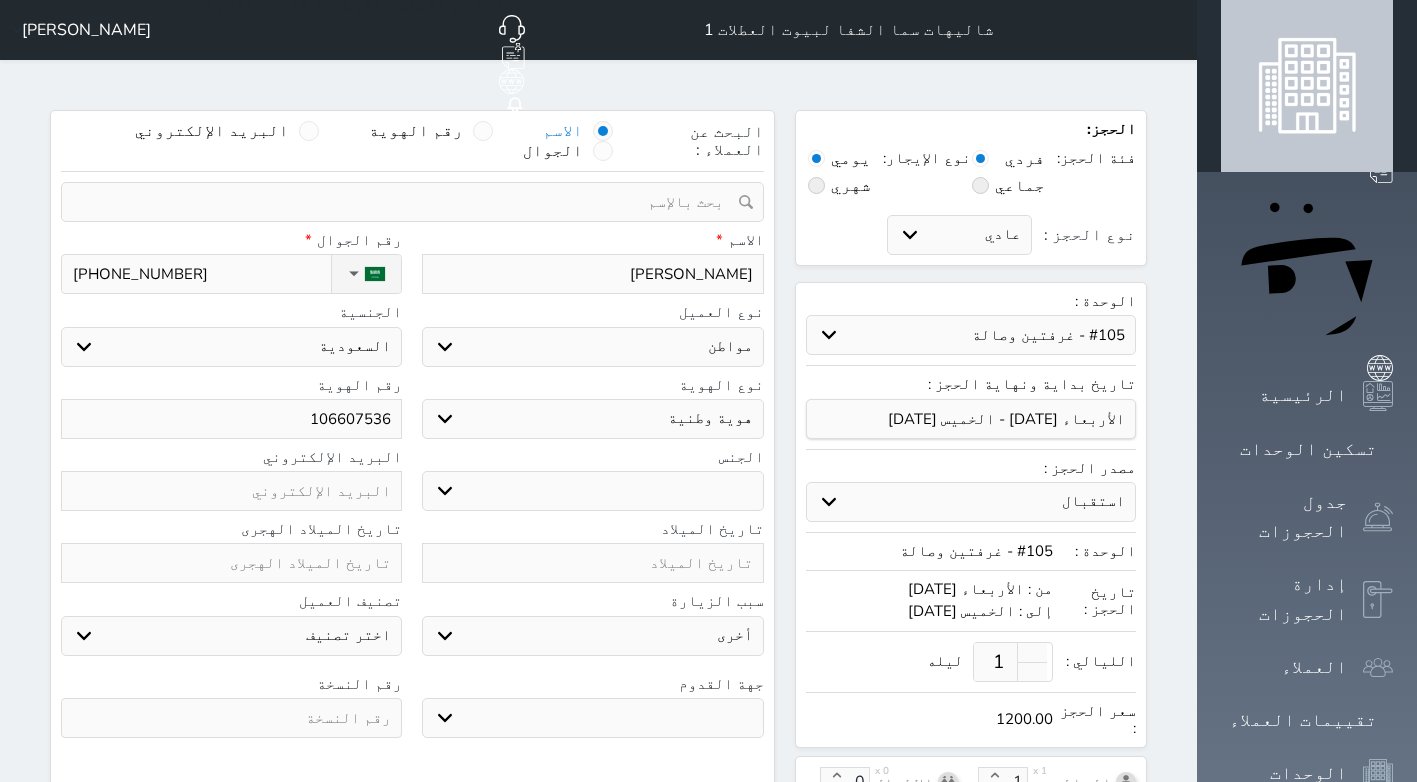 type on "1066075365" 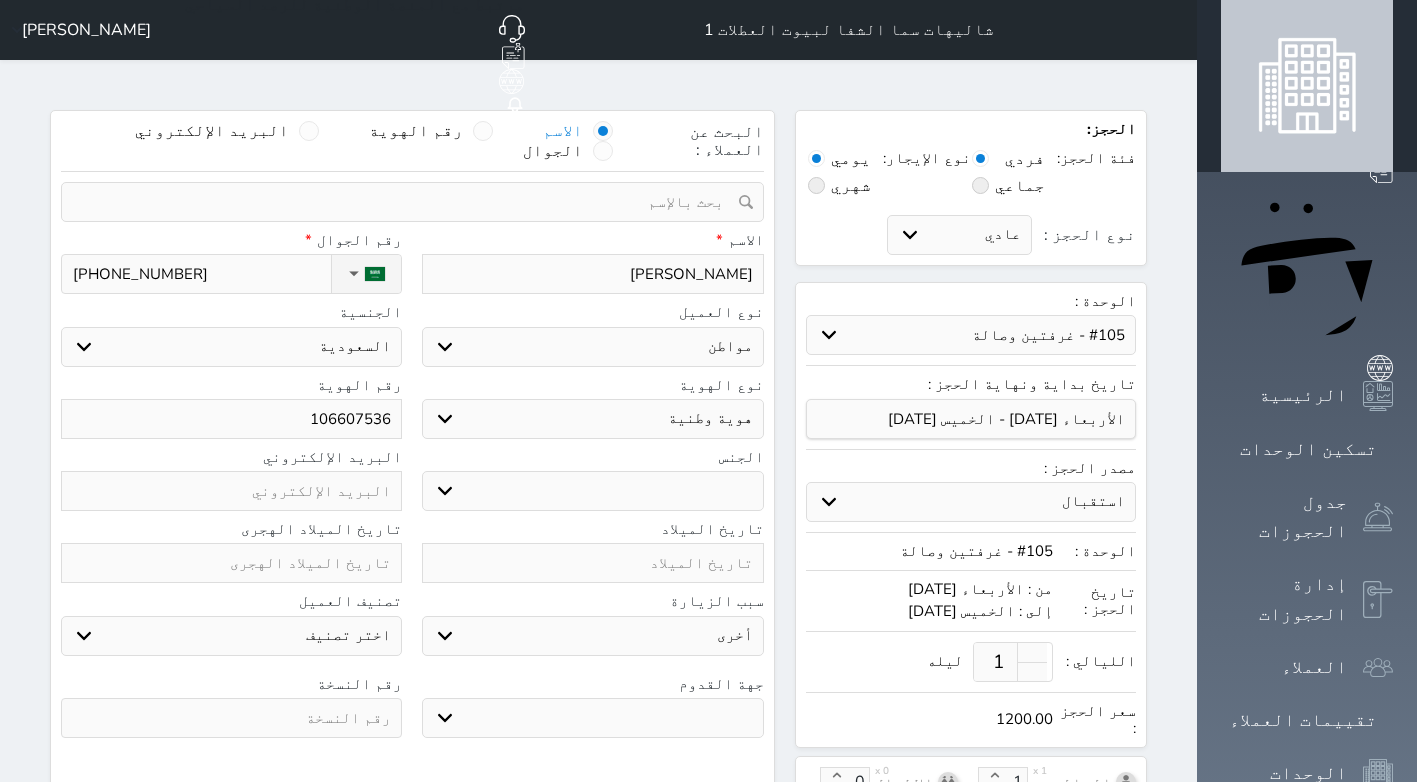select 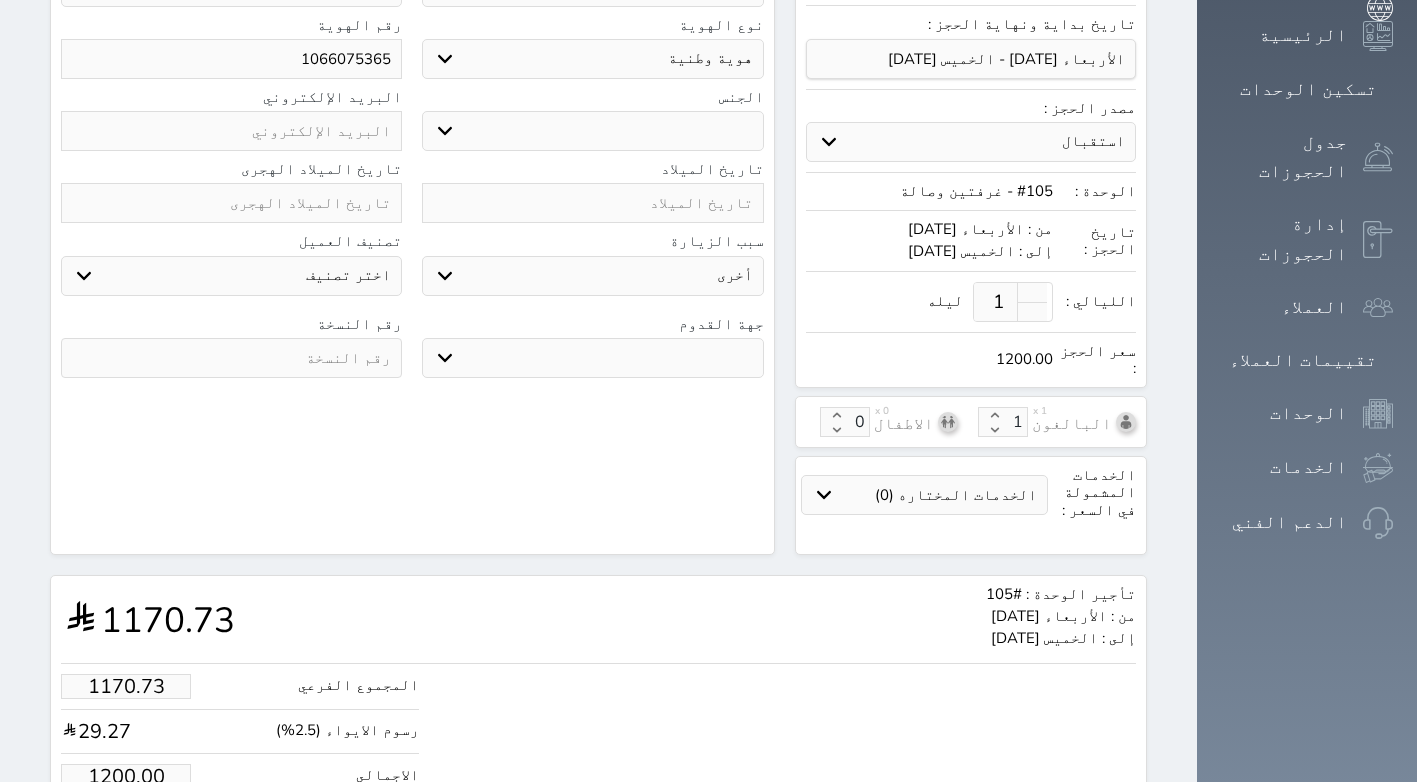scroll, scrollTop: 401, scrollLeft: 0, axis: vertical 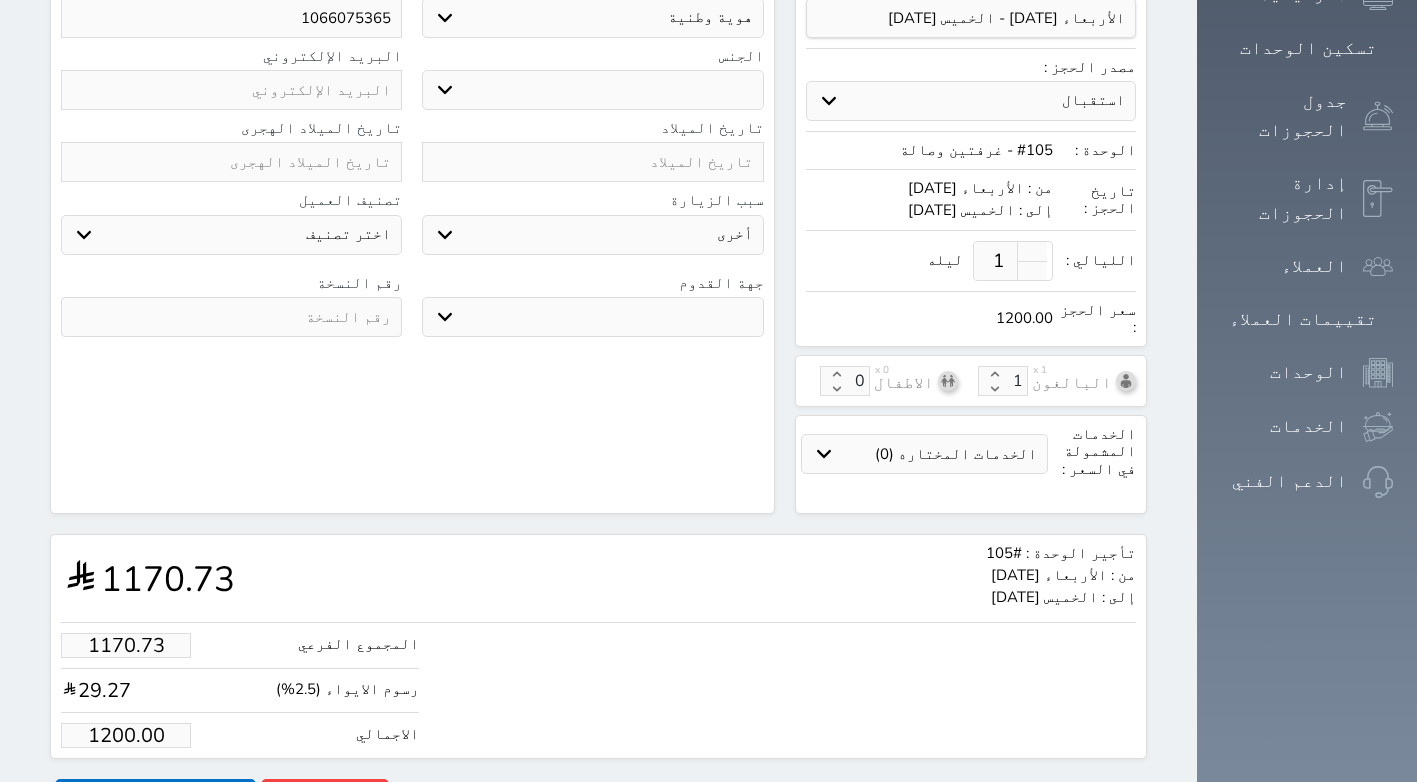 type on "1066075365" 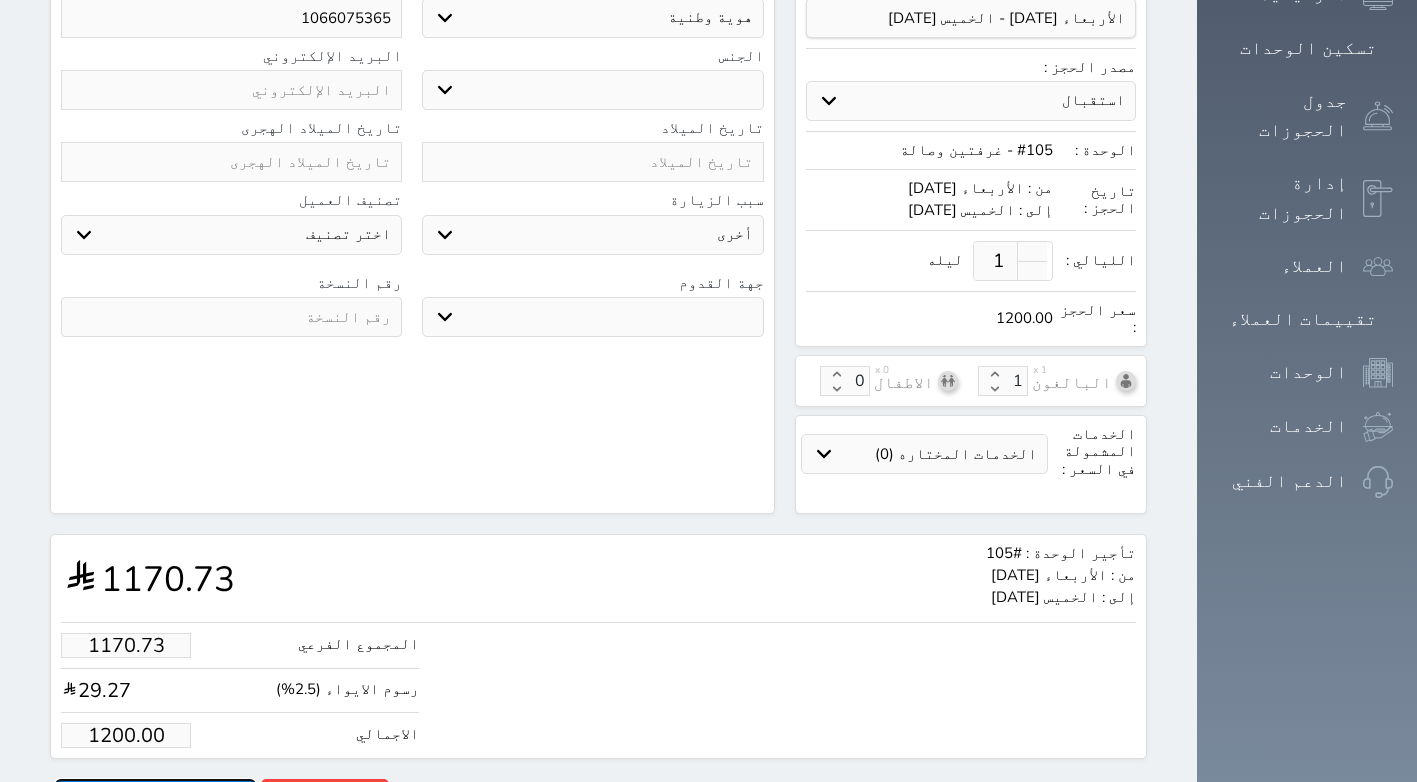 click on "حجز" at bounding box center [155, 796] 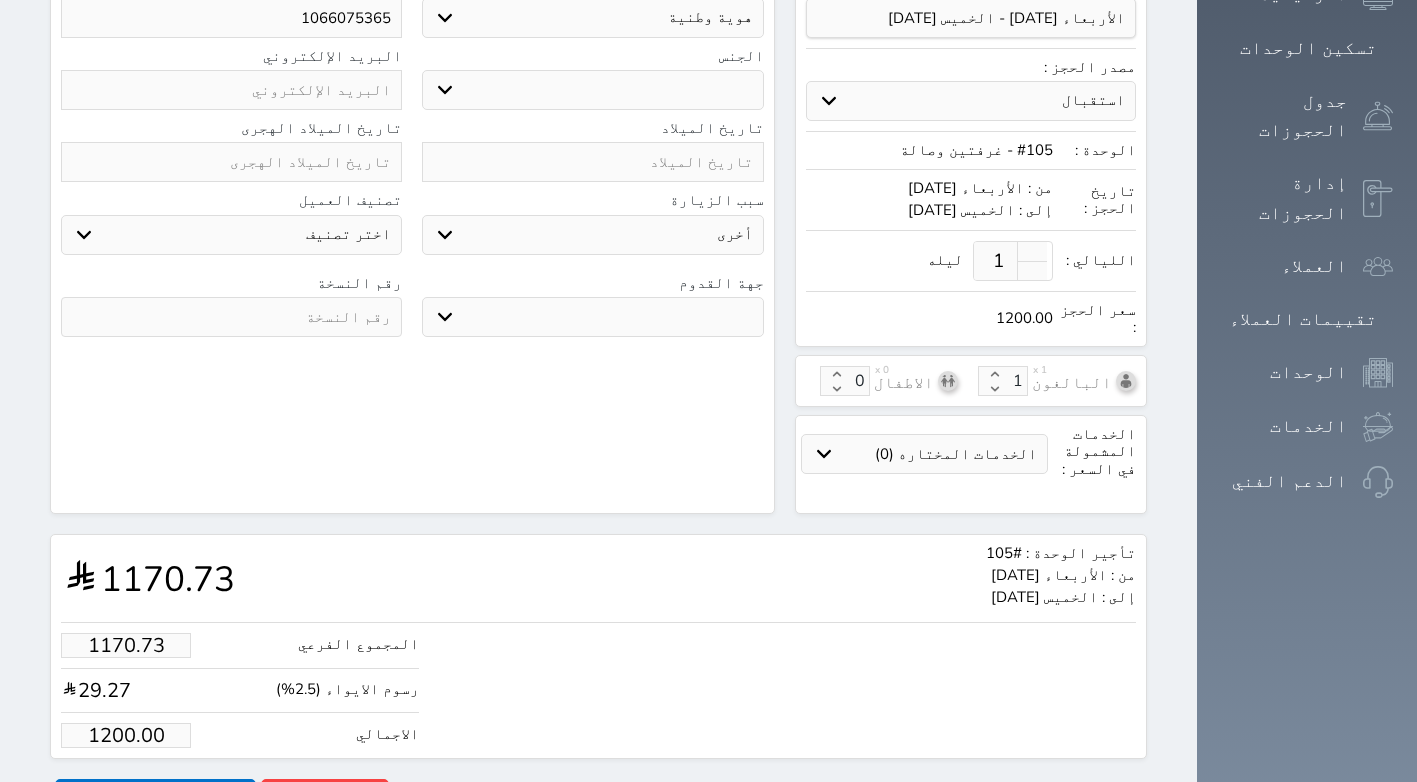 scroll, scrollTop: 122, scrollLeft: 0, axis: vertical 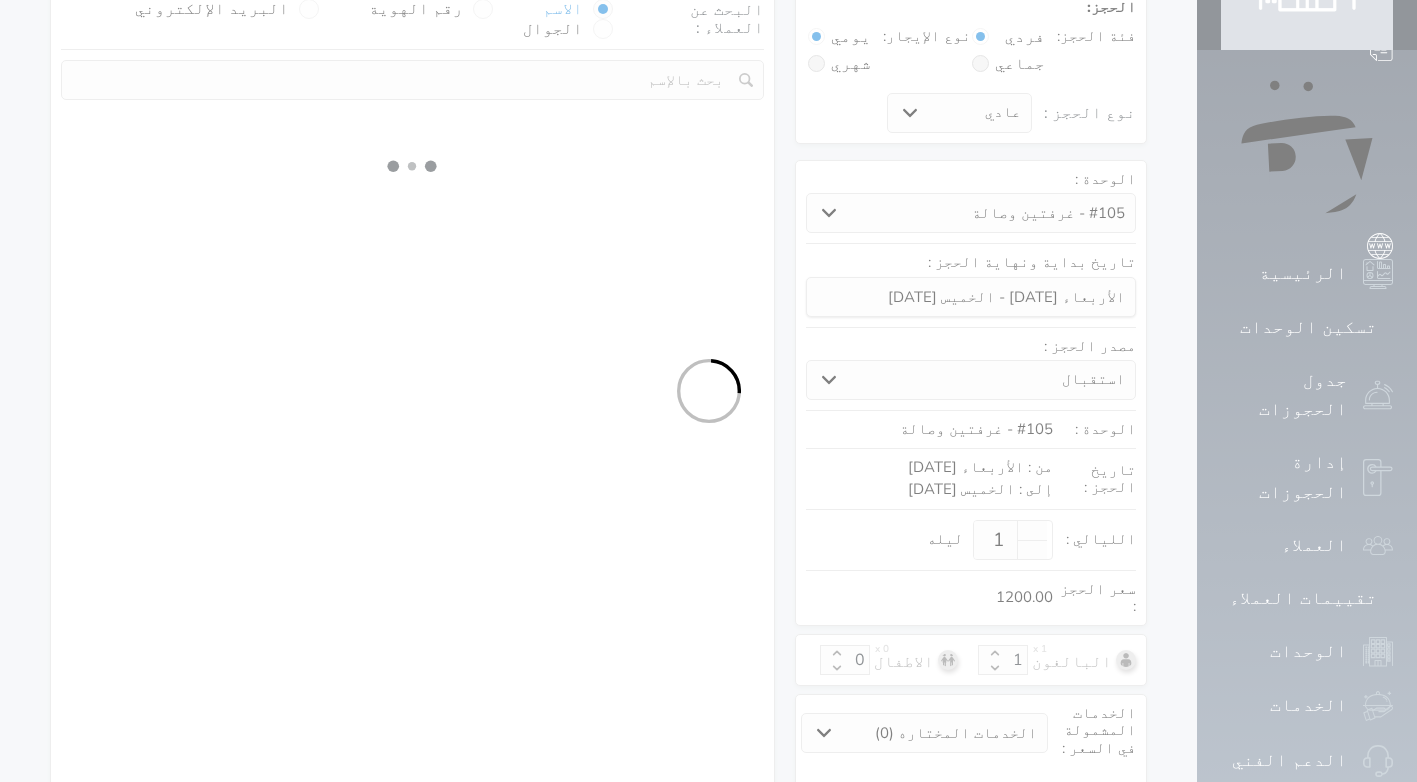 select on "1" 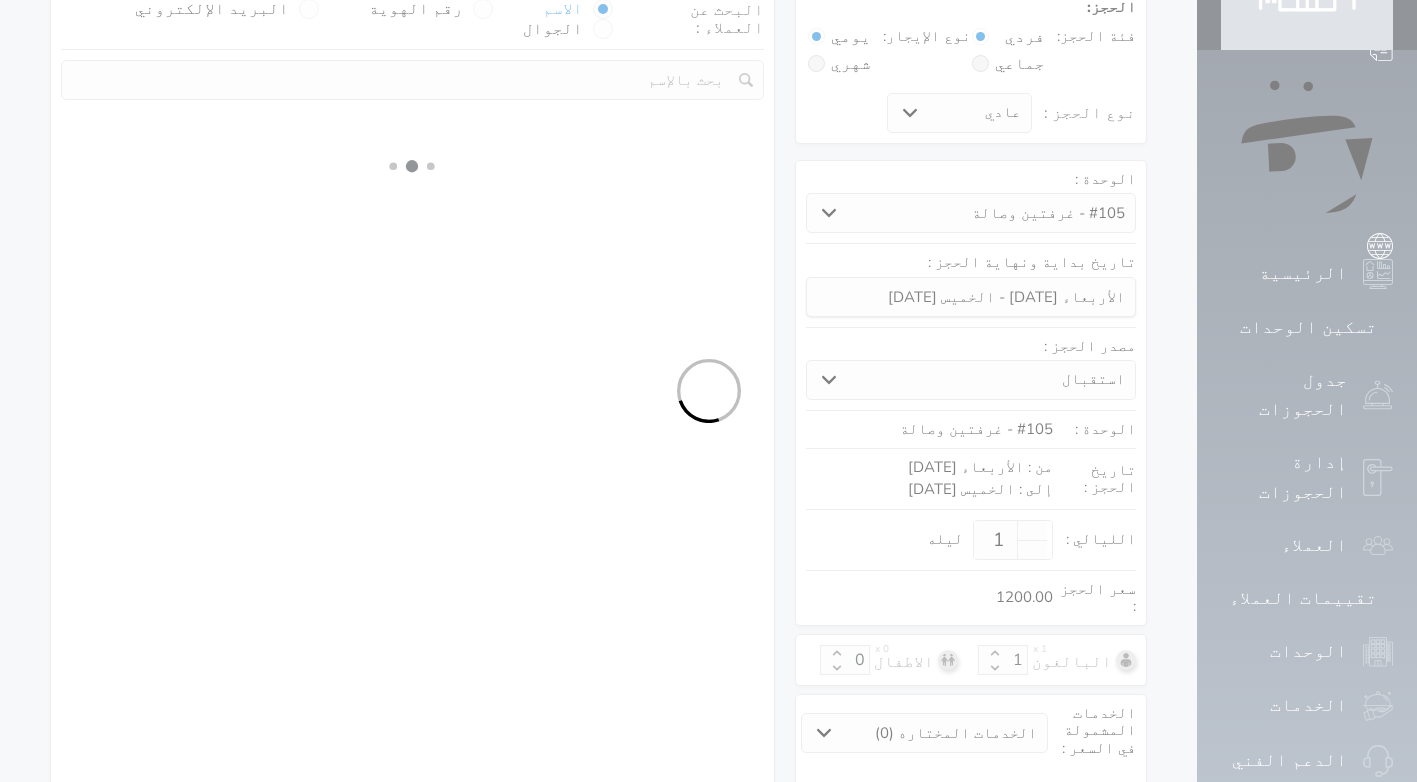 select on "113" 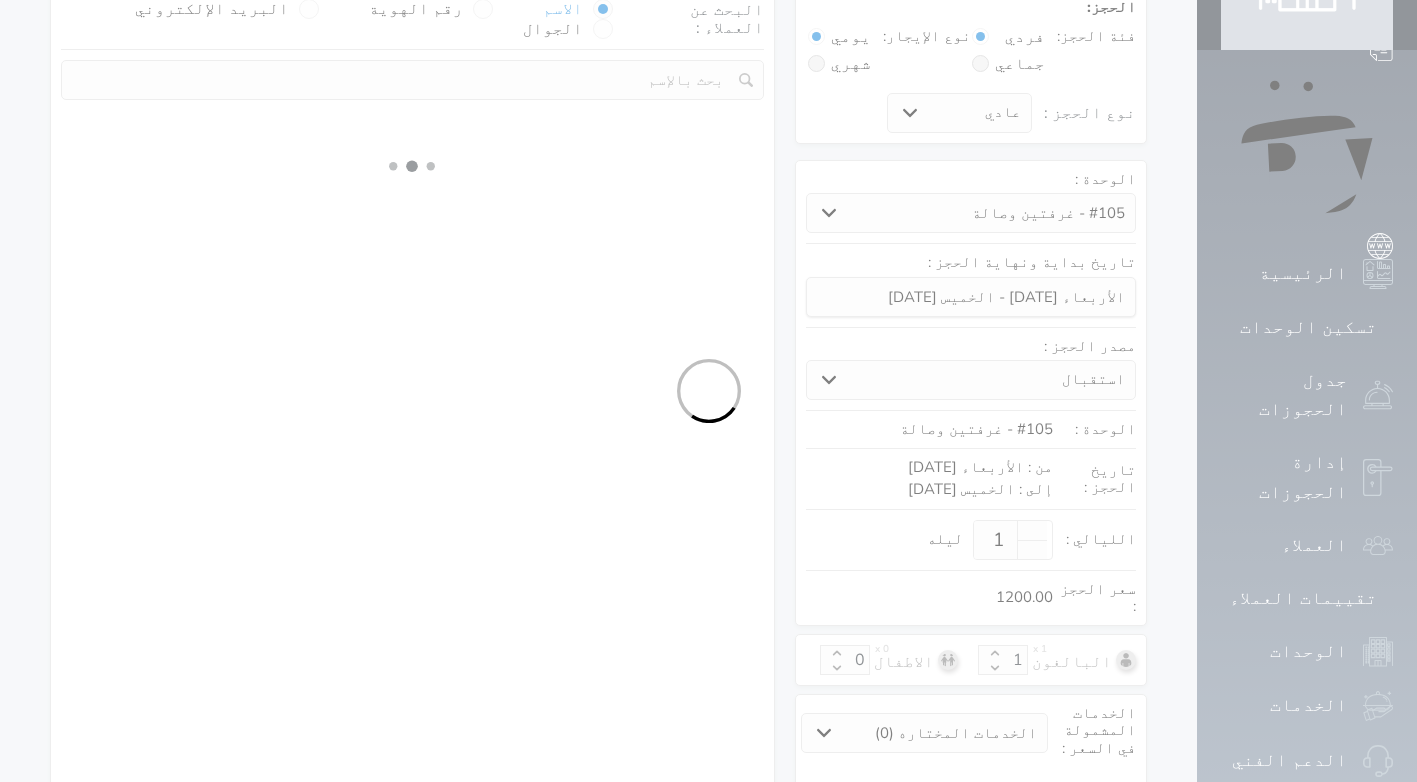 select 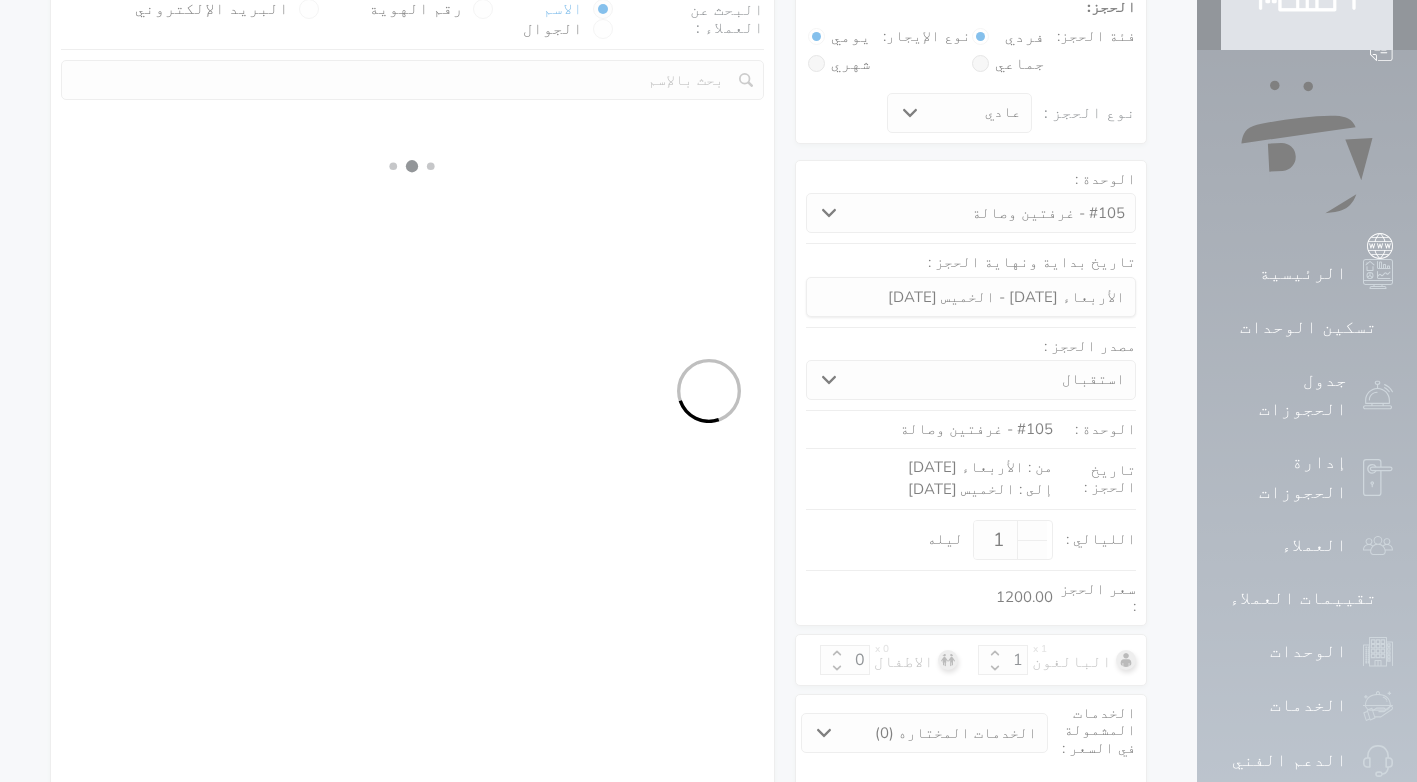 select on "7" 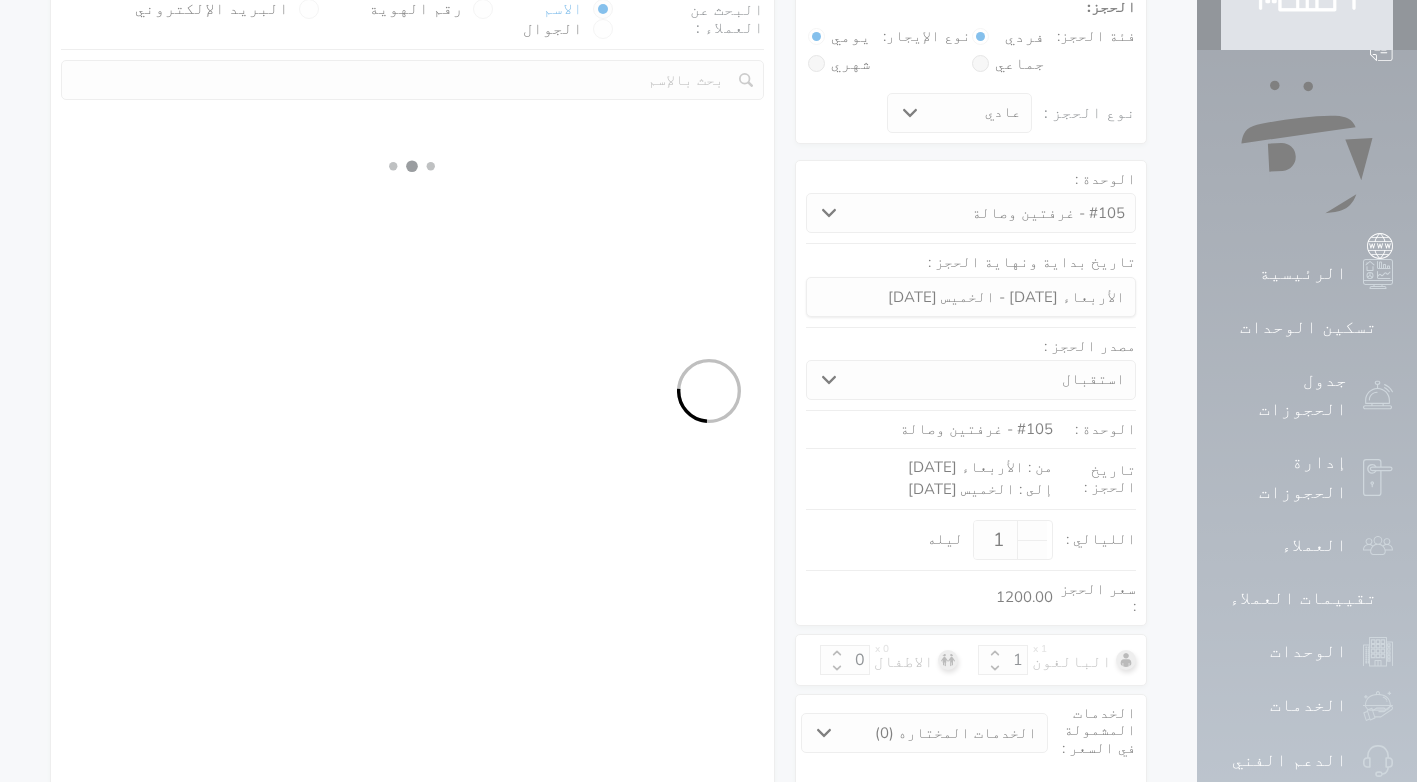 select 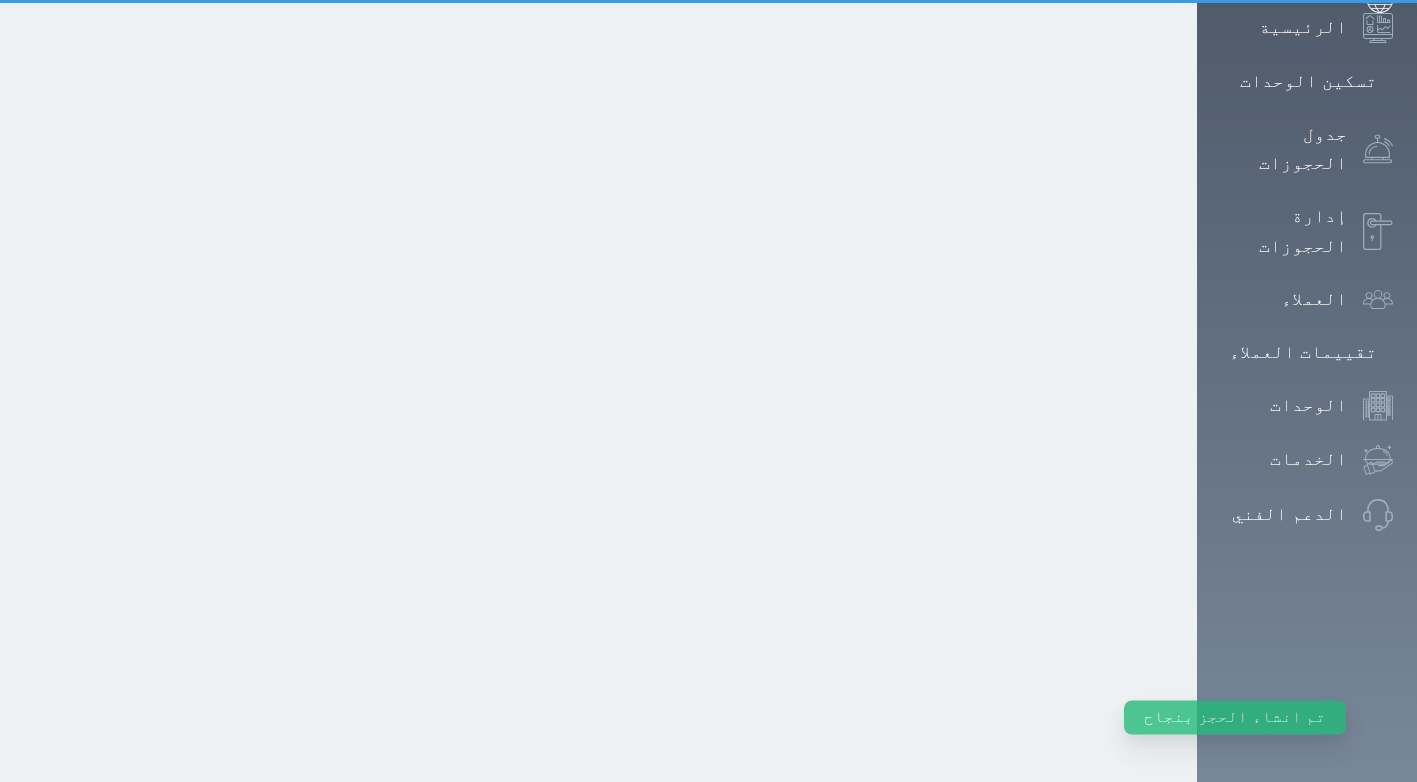 scroll, scrollTop: 0, scrollLeft: 0, axis: both 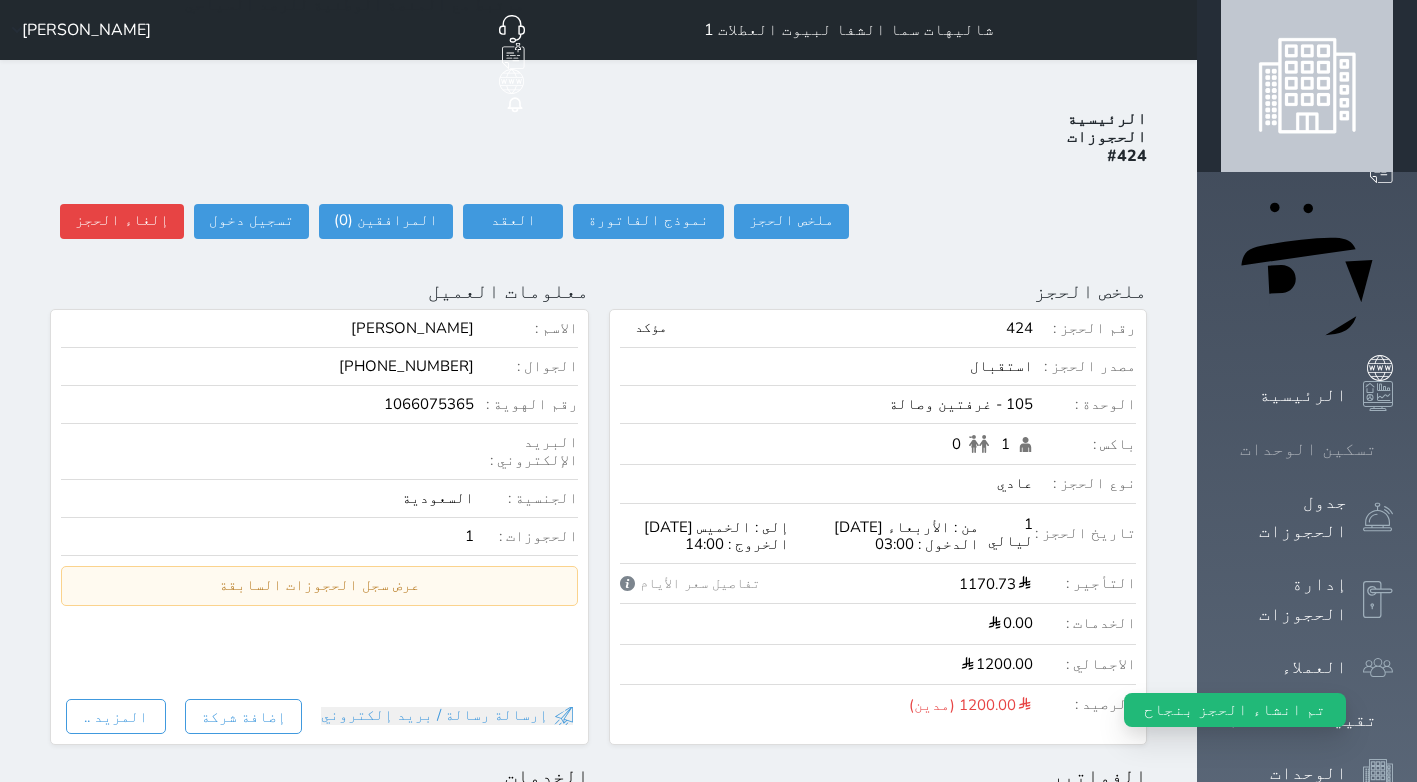 click at bounding box center (1393, 449) 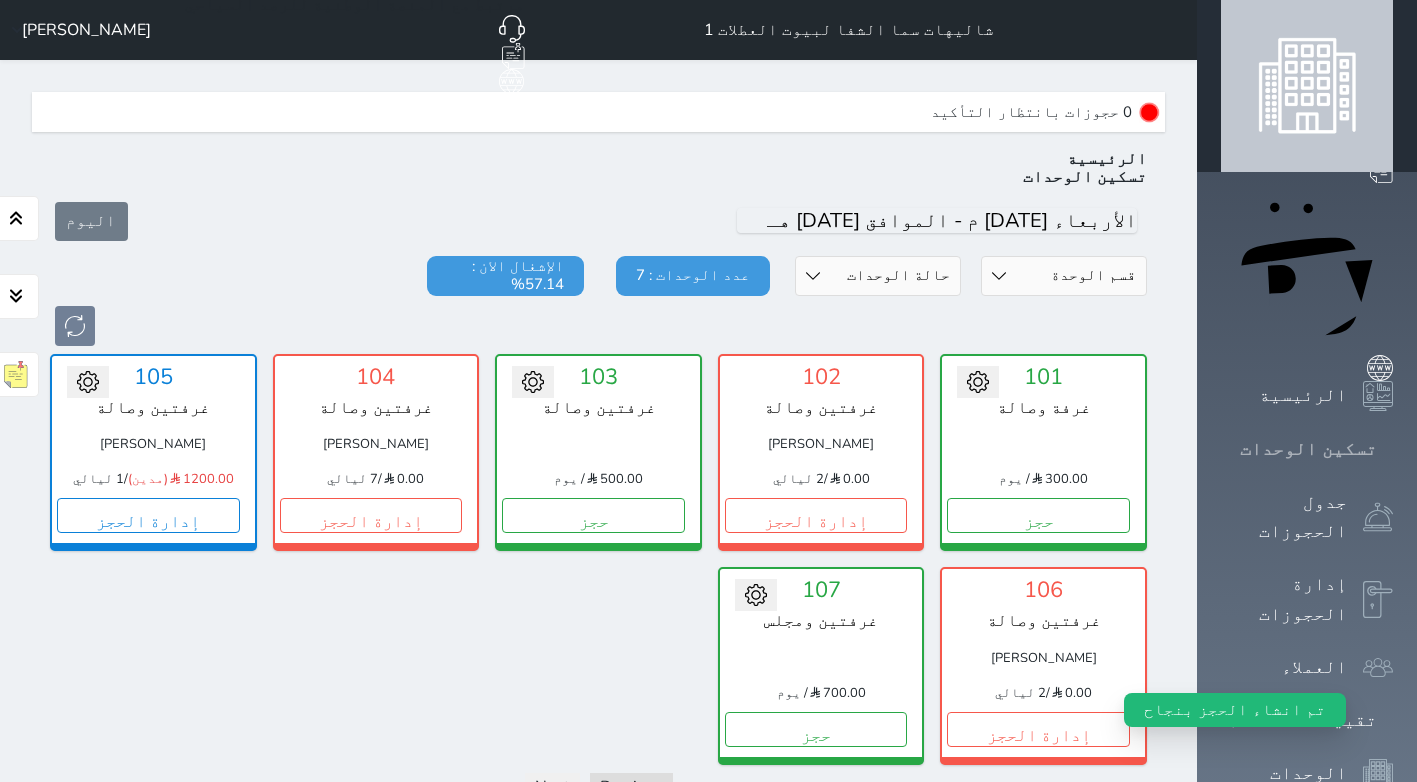 scroll, scrollTop: 60, scrollLeft: 0, axis: vertical 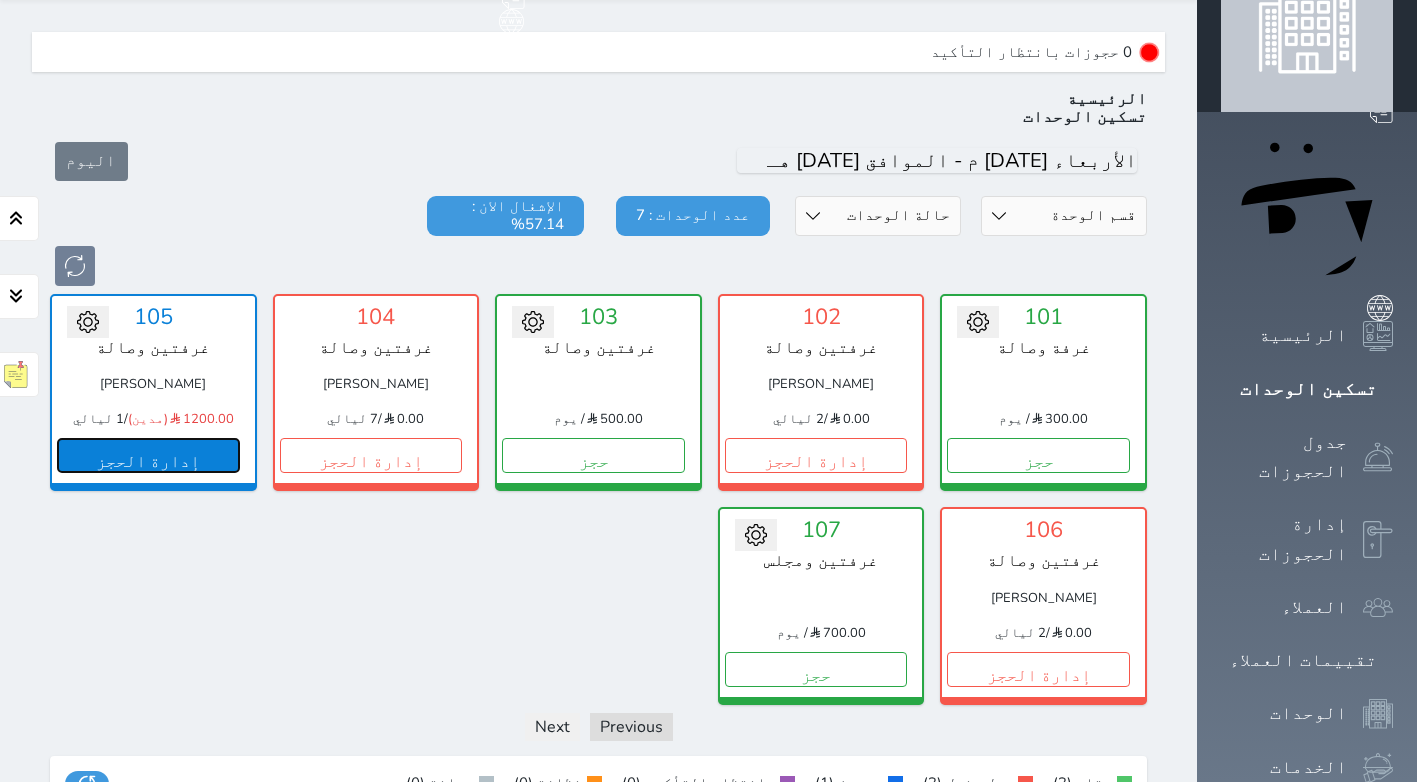 click on "إدارة الحجز" at bounding box center [148, 455] 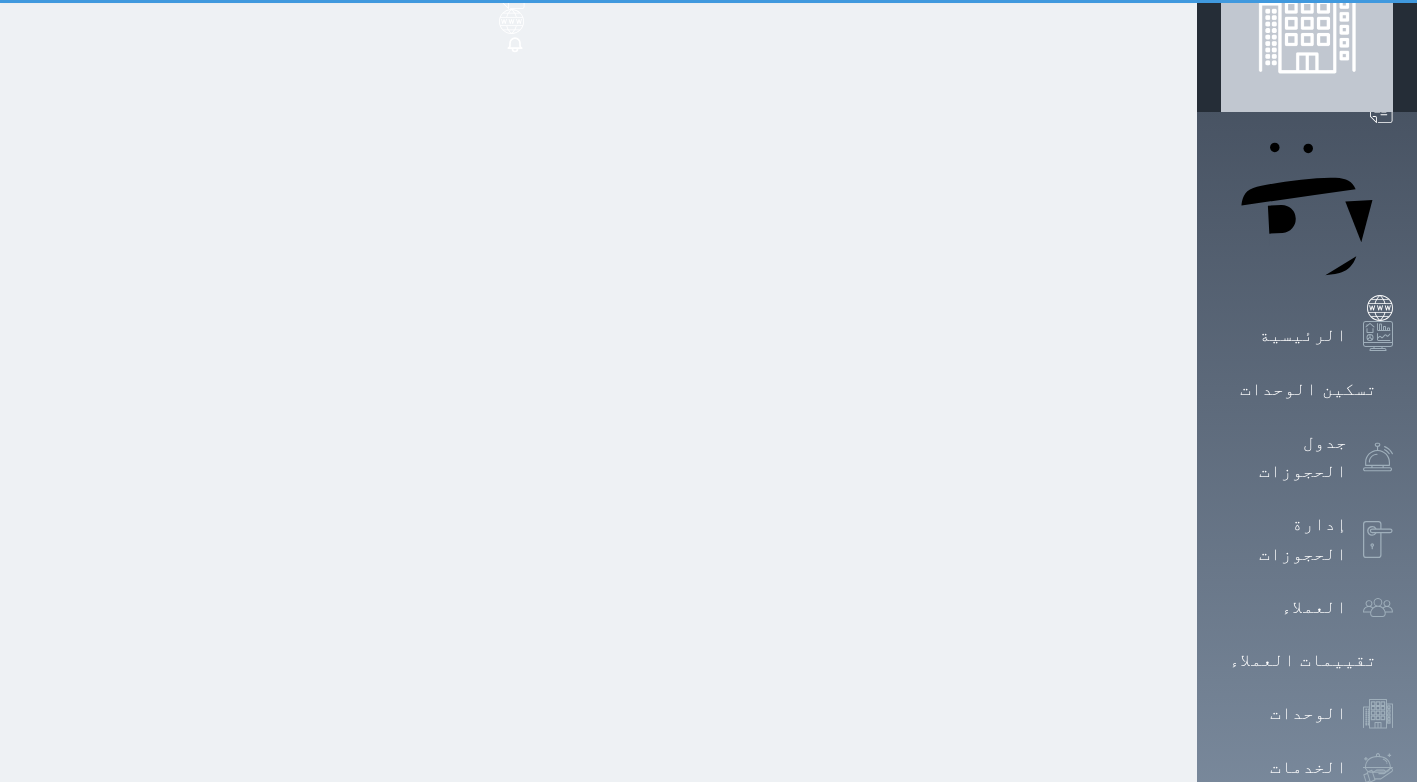 scroll, scrollTop: 0, scrollLeft: 0, axis: both 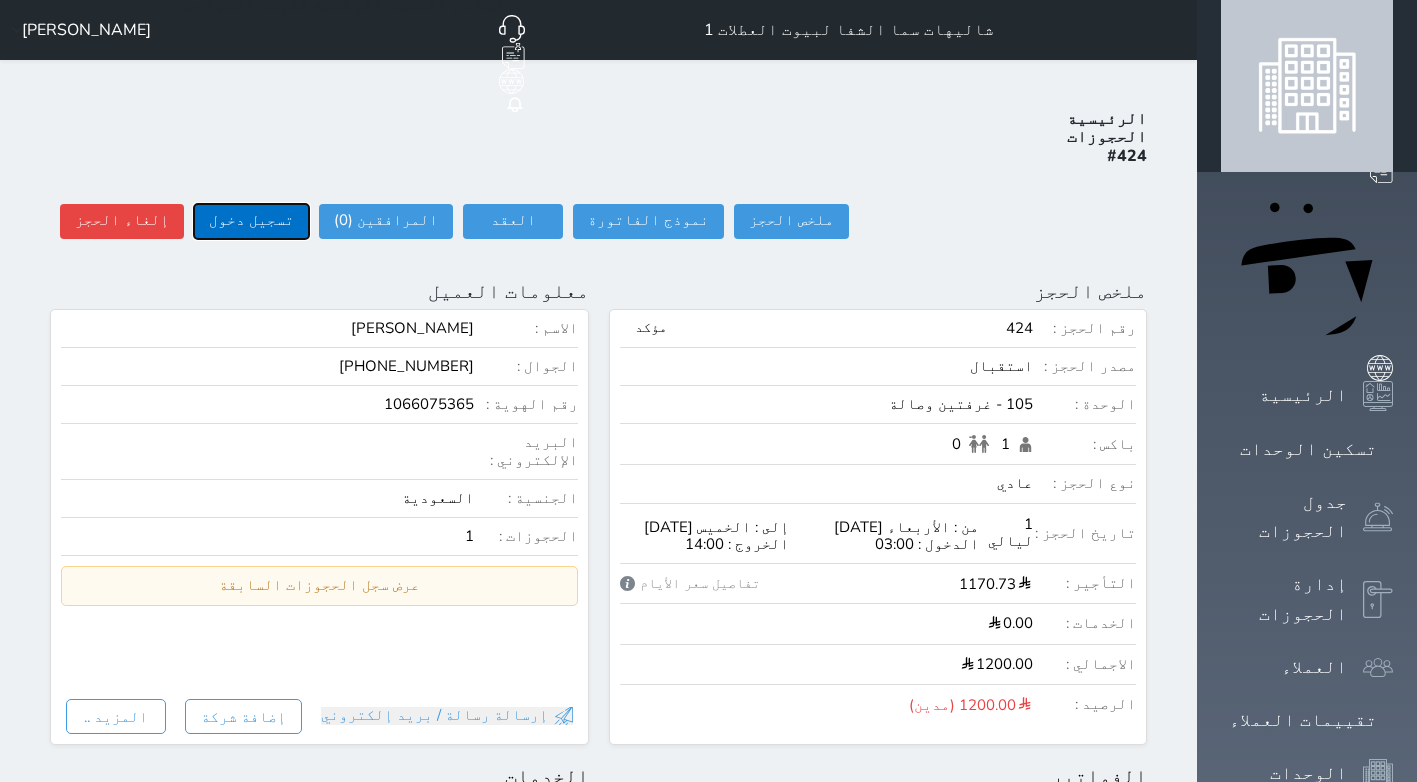 click on "تسجيل دخول" at bounding box center [251, 221] 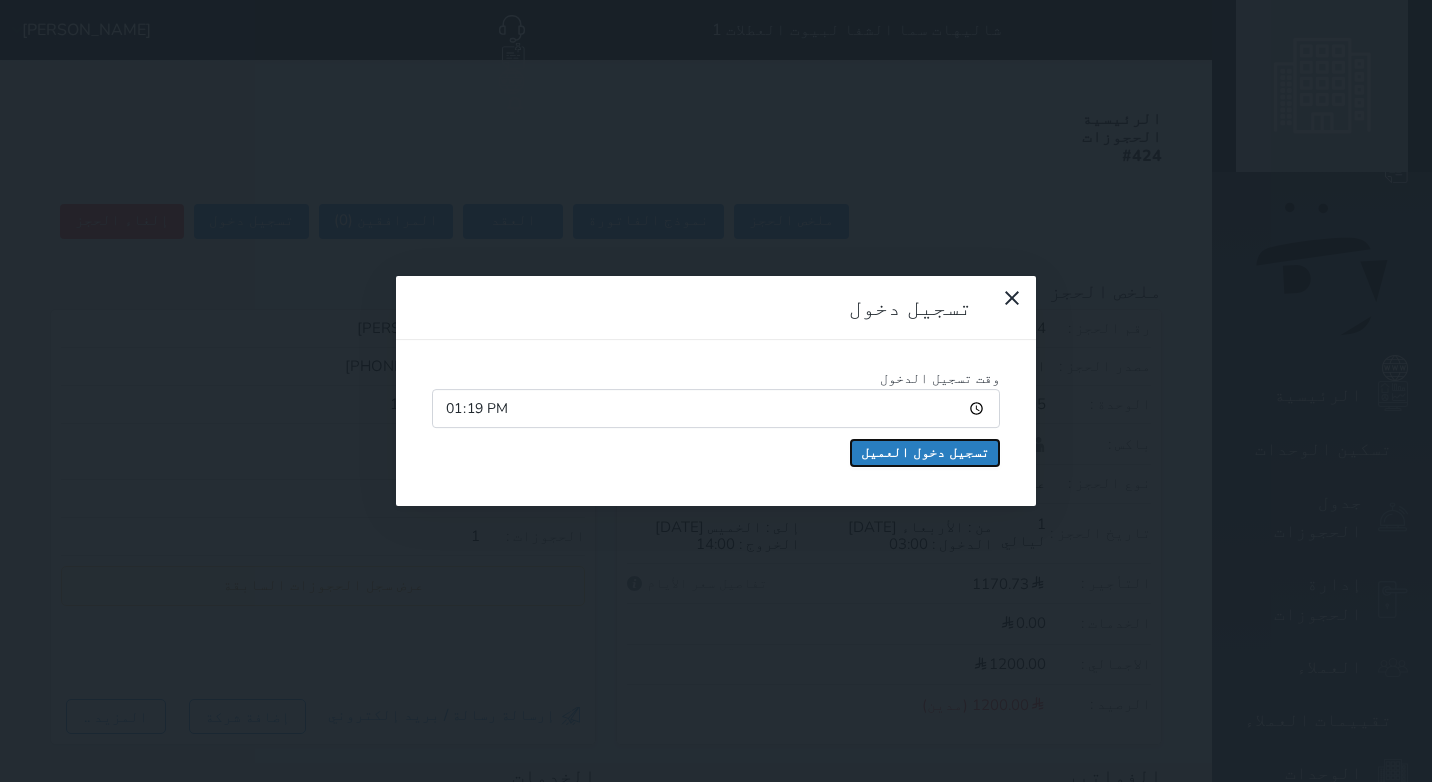 click on "تسجيل دخول العميل" at bounding box center [925, 453] 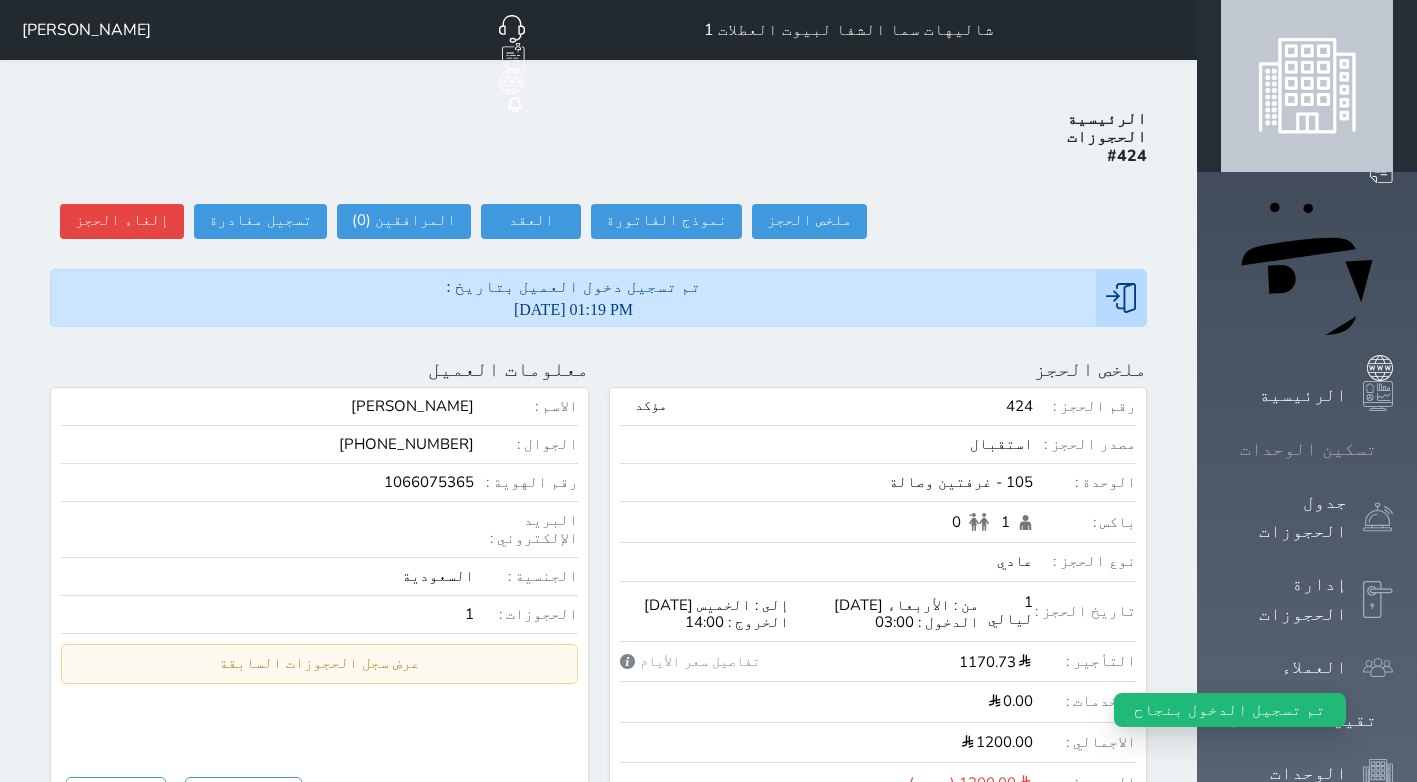 click on "تسكين الوحدات" at bounding box center (1308, 449) 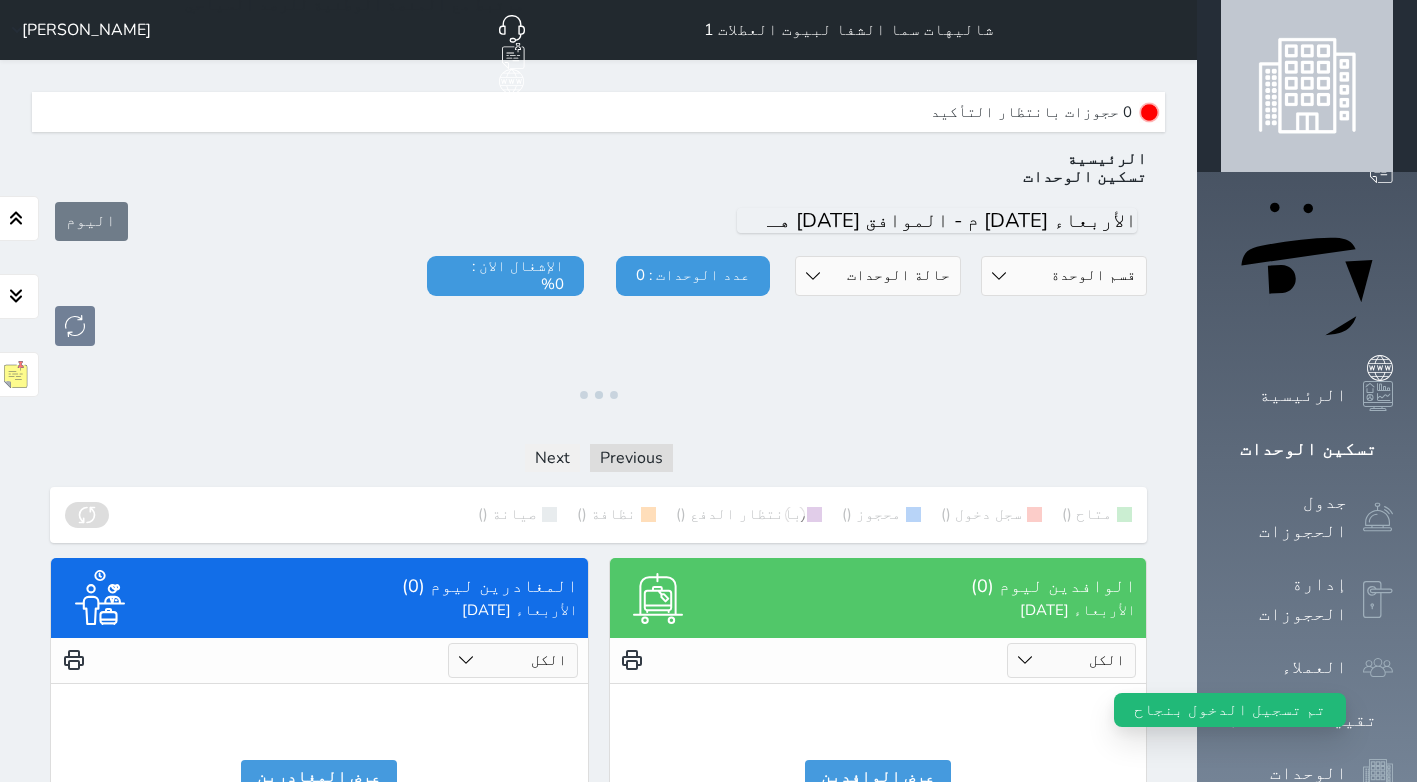 scroll, scrollTop: 60, scrollLeft: 0, axis: vertical 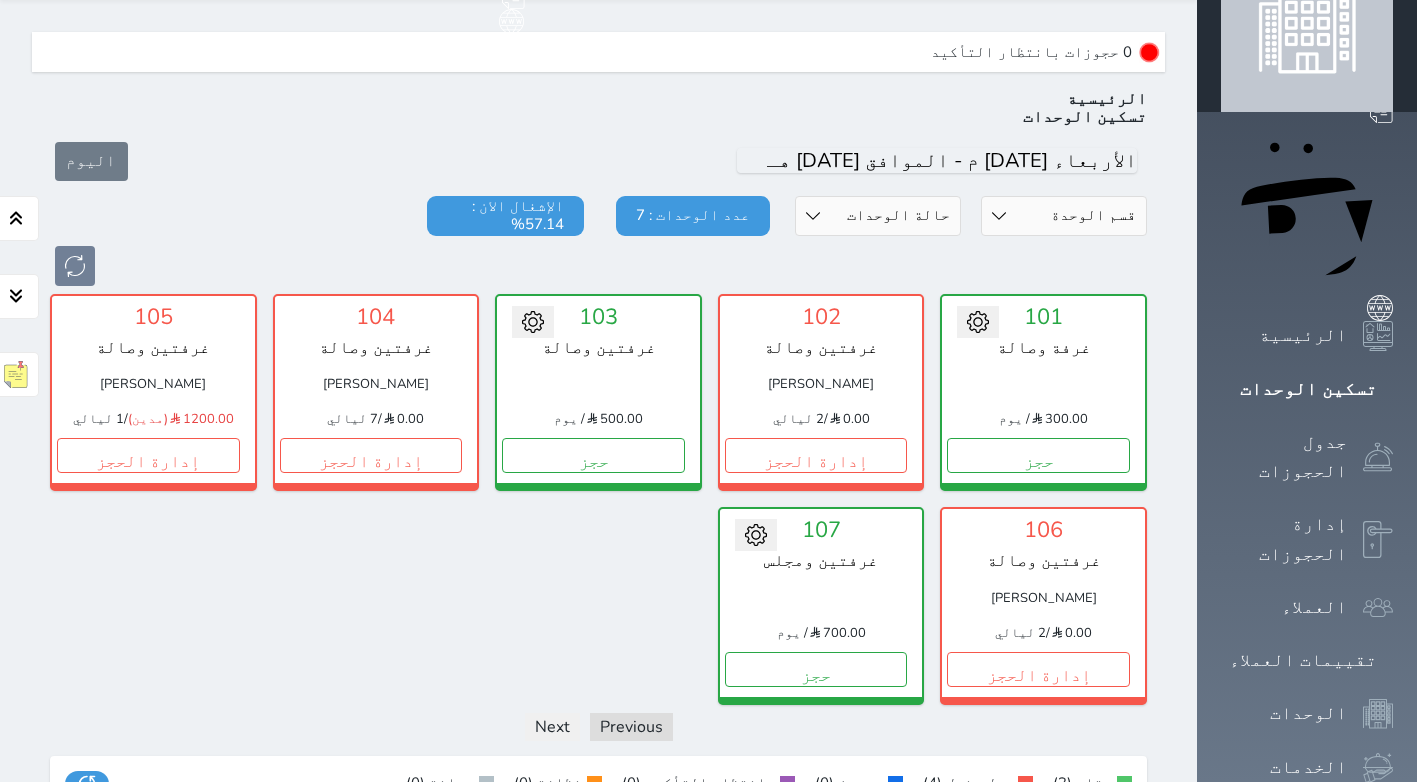 click 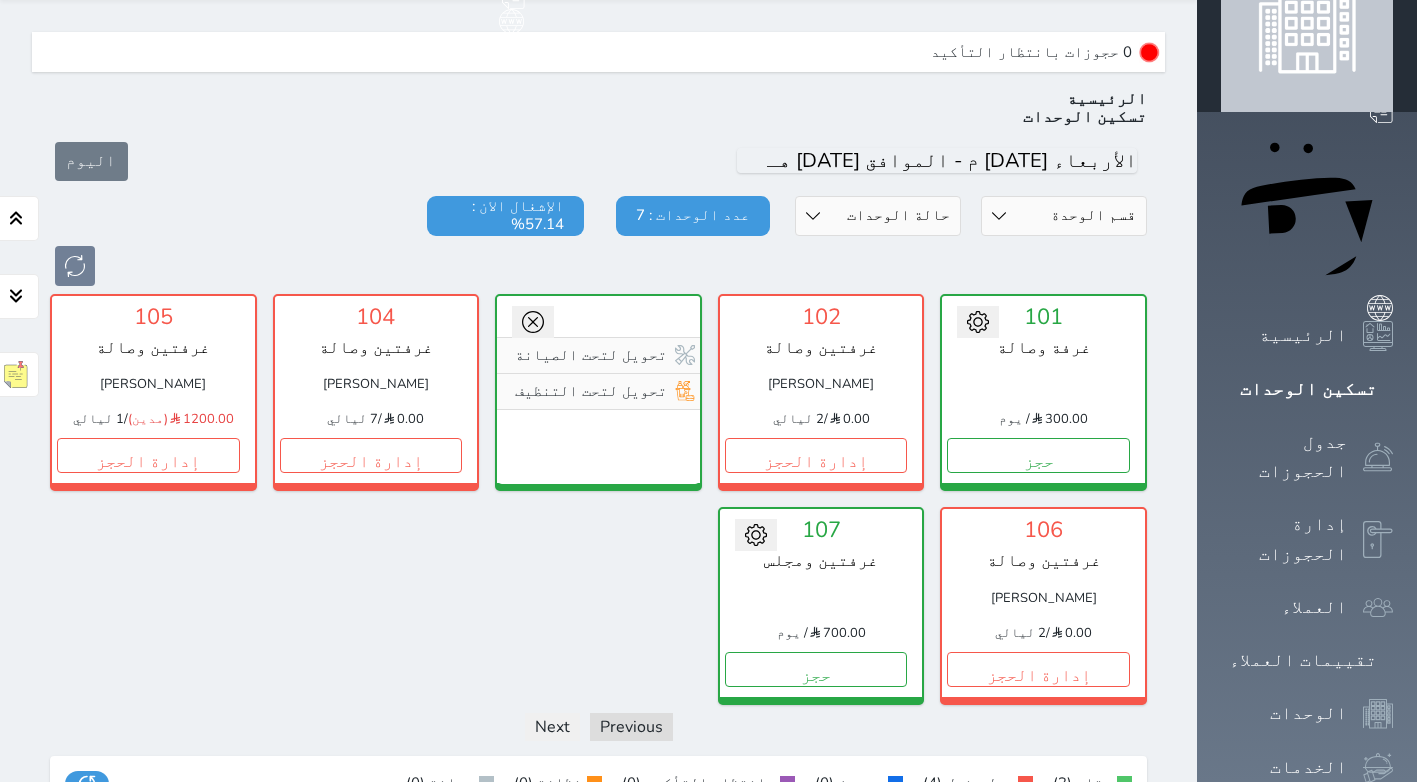 click at bounding box center (533, 322) 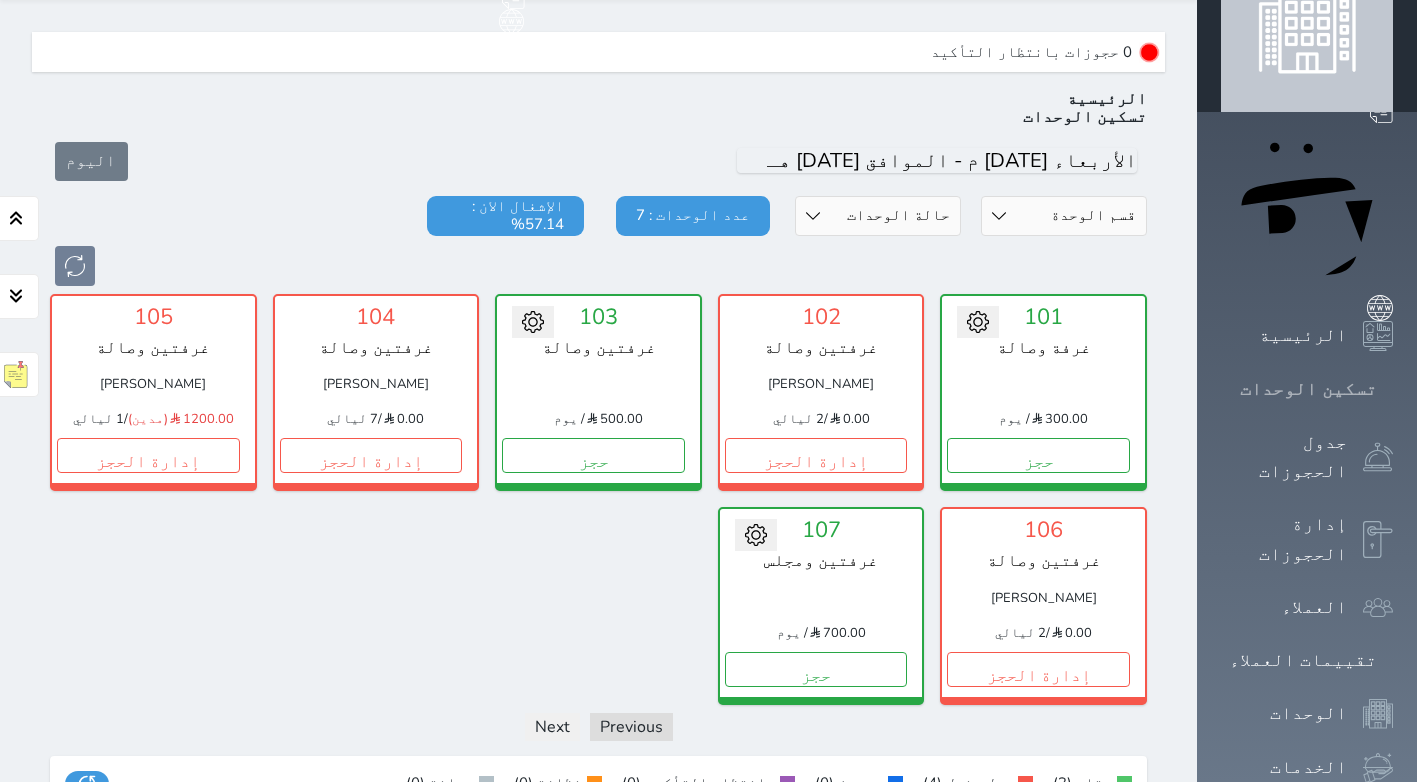 click on "تسكين الوحدات" at bounding box center [1308, 389] 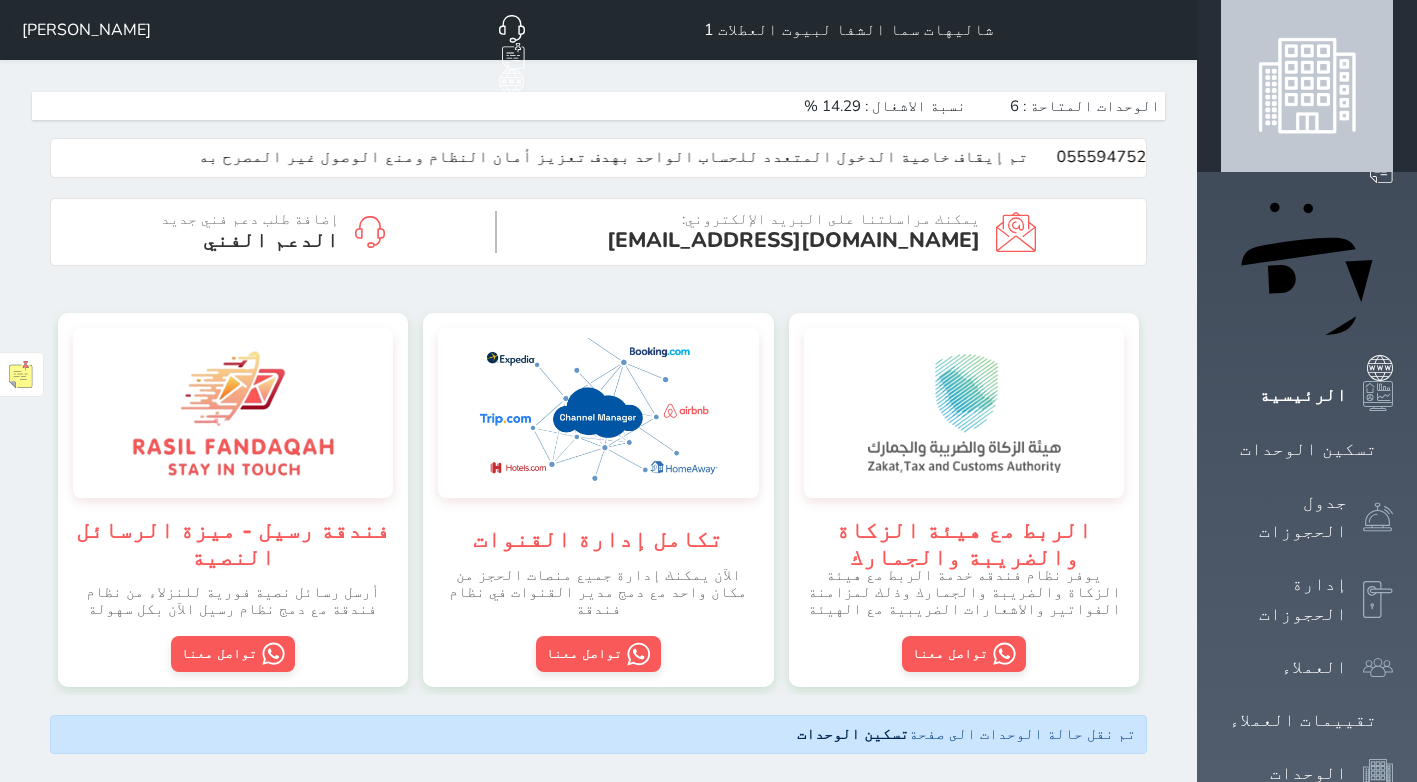 scroll, scrollTop: 0, scrollLeft: 0, axis: both 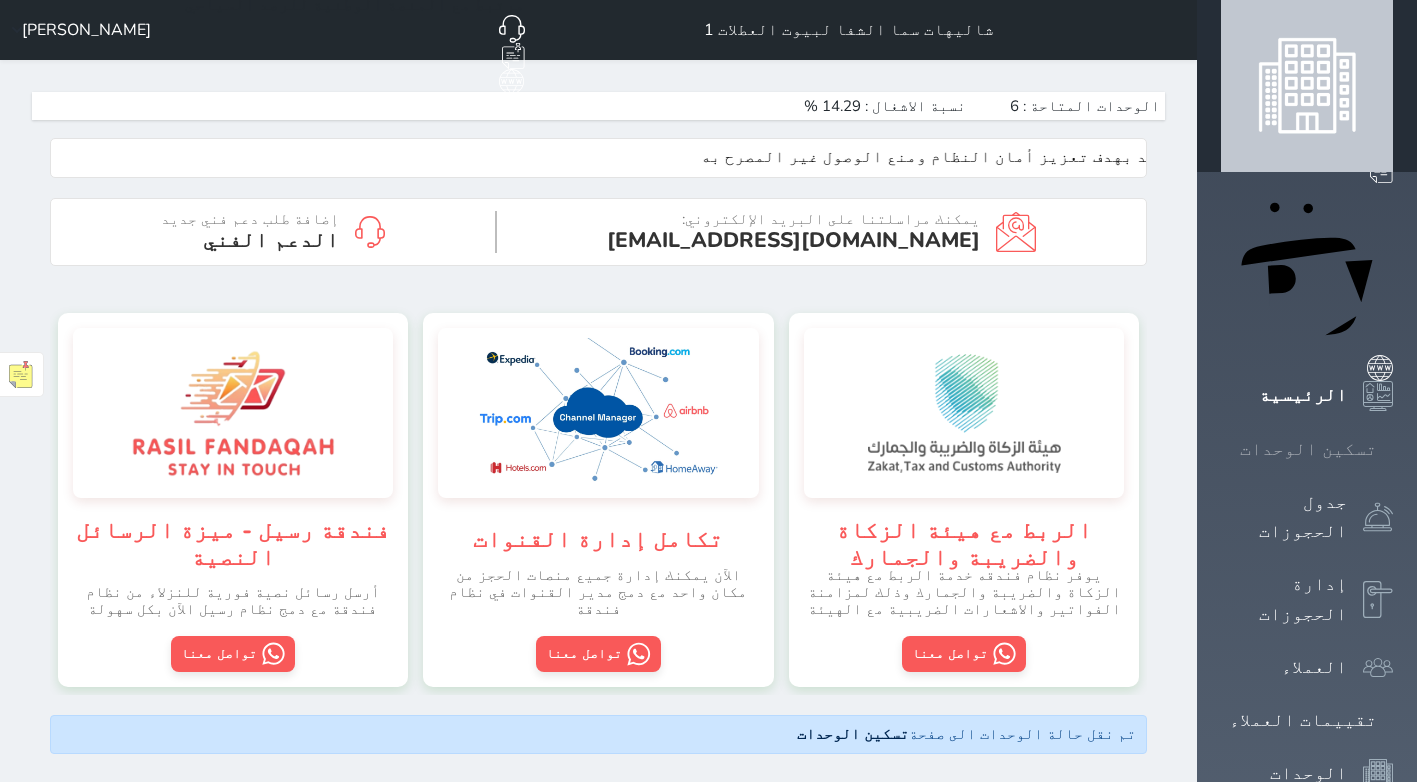 click on "تسكين الوحدات" at bounding box center [1308, 449] 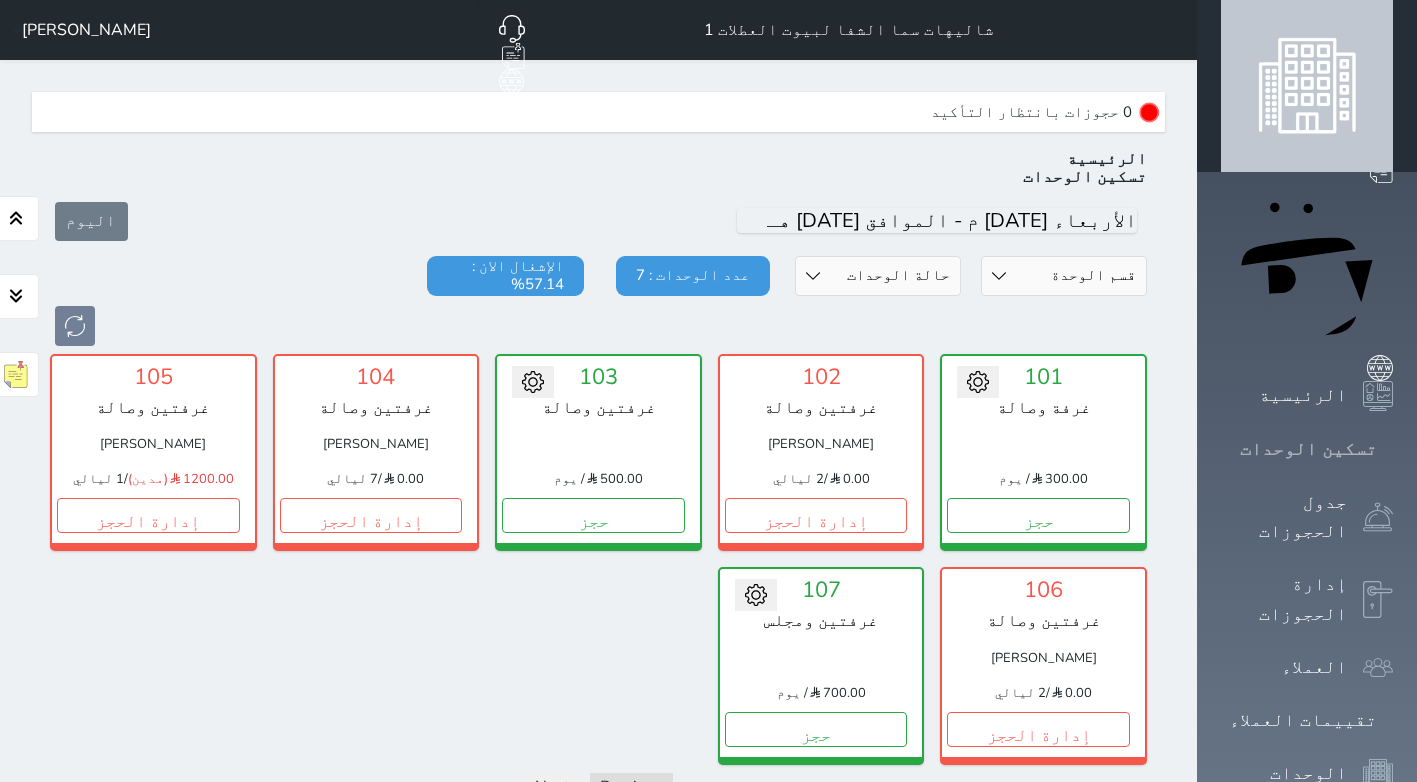 scroll, scrollTop: 60, scrollLeft: 0, axis: vertical 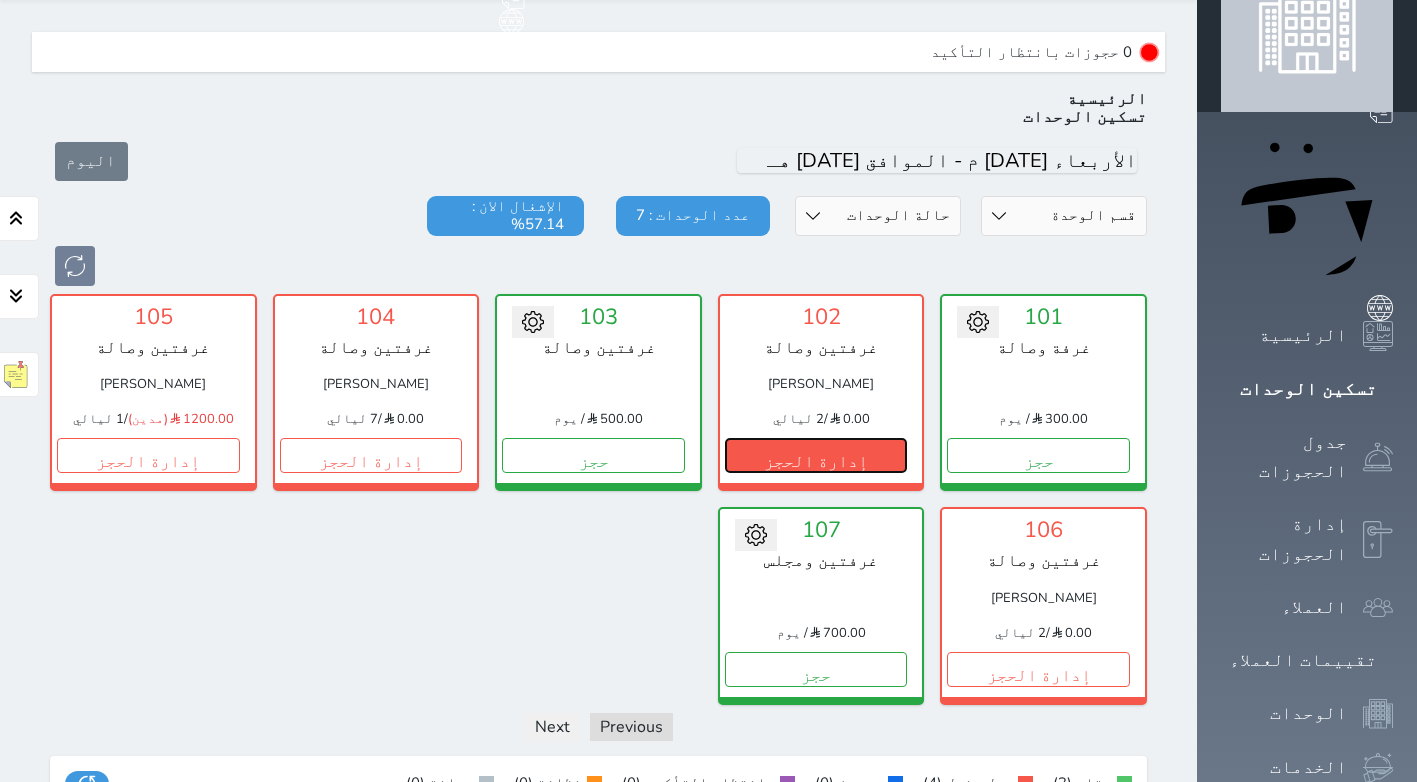 click on "إدارة الحجز" at bounding box center [816, 455] 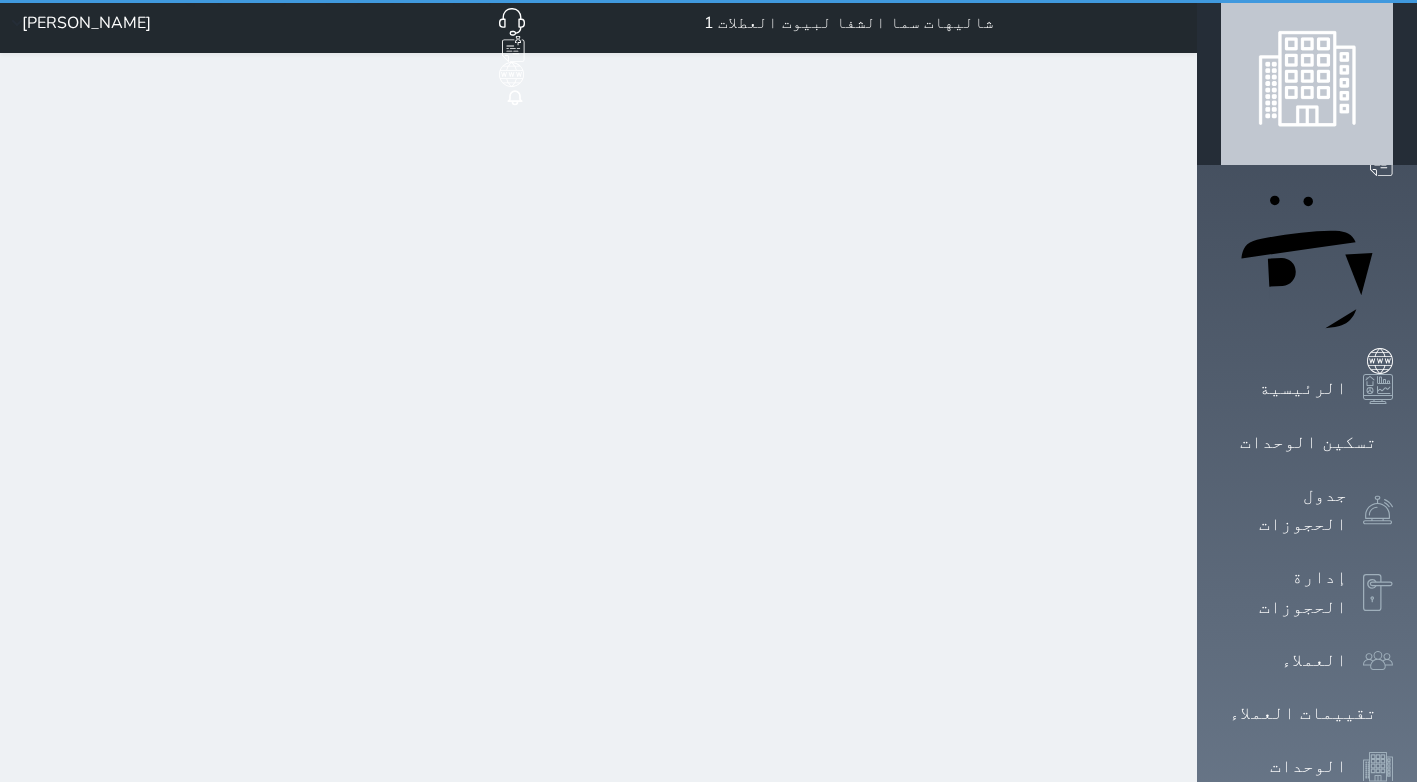 scroll, scrollTop: 0, scrollLeft: 0, axis: both 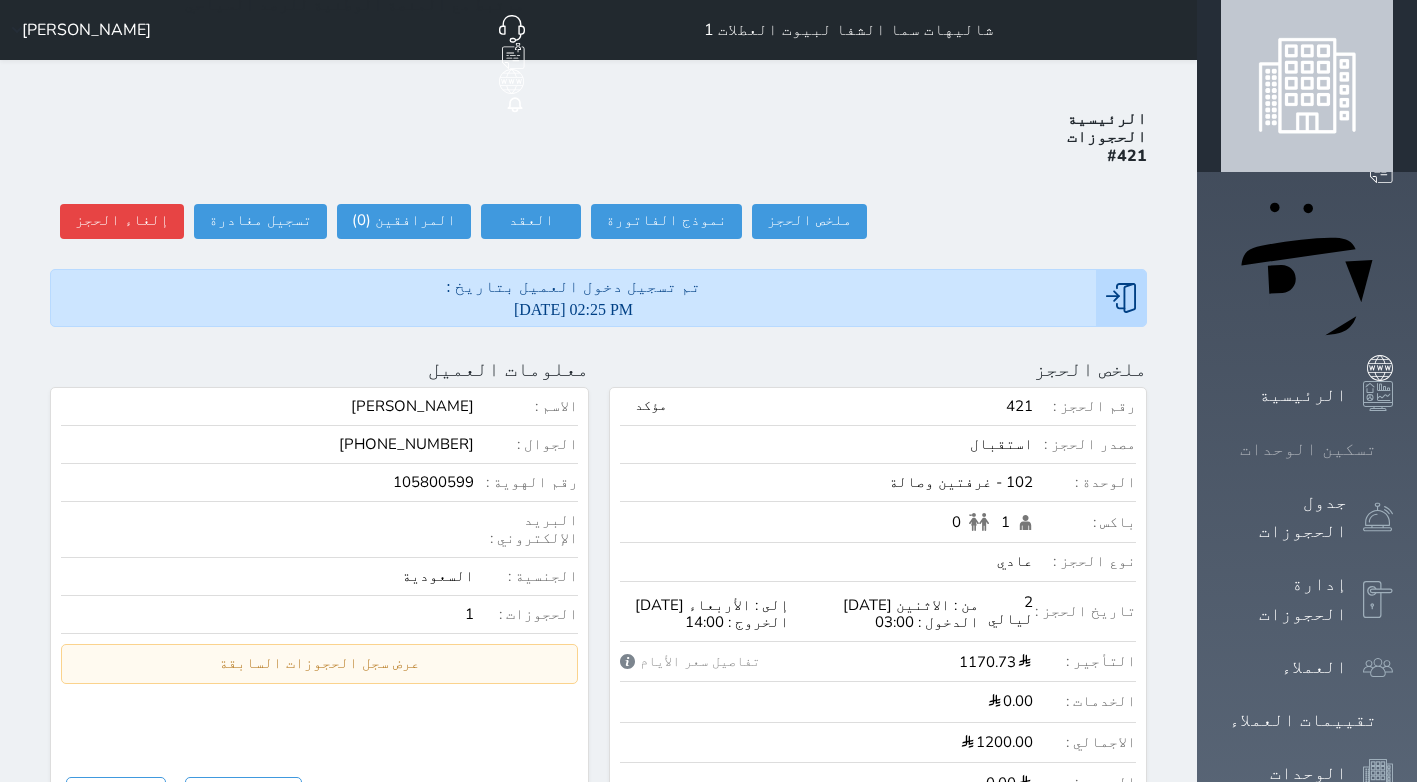 click on "تسكين الوحدات" at bounding box center (1307, 449) 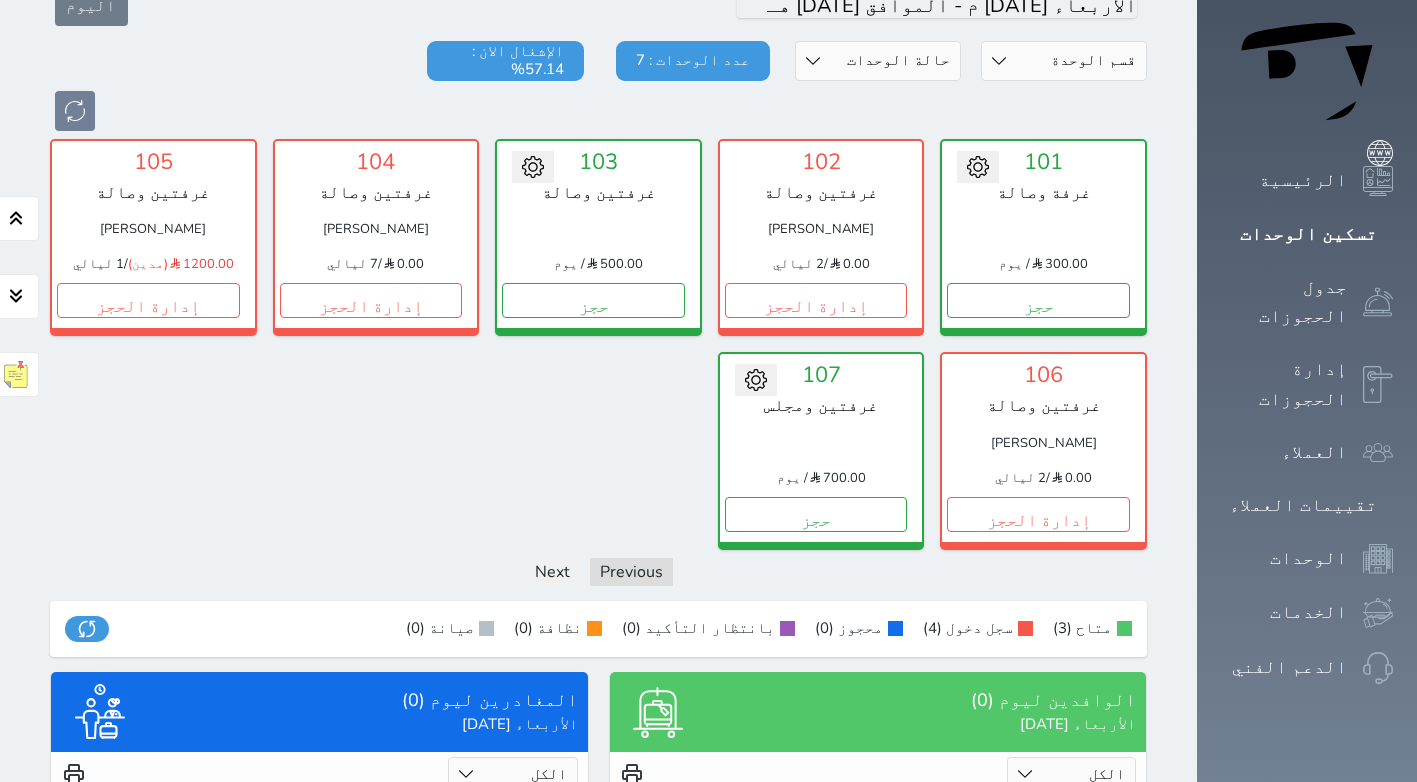 scroll, scrollTop: 100, scrollLeft: 0, axis: vertical 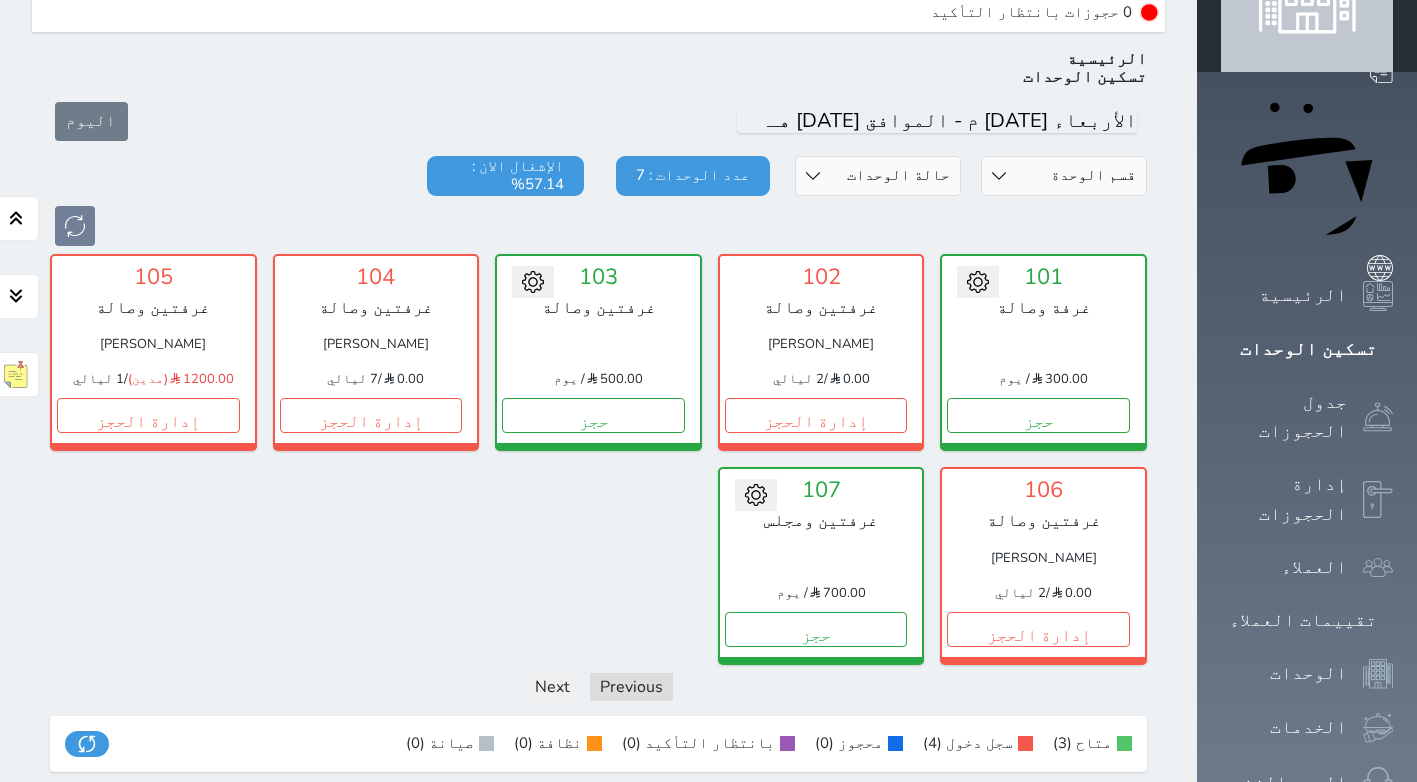 click 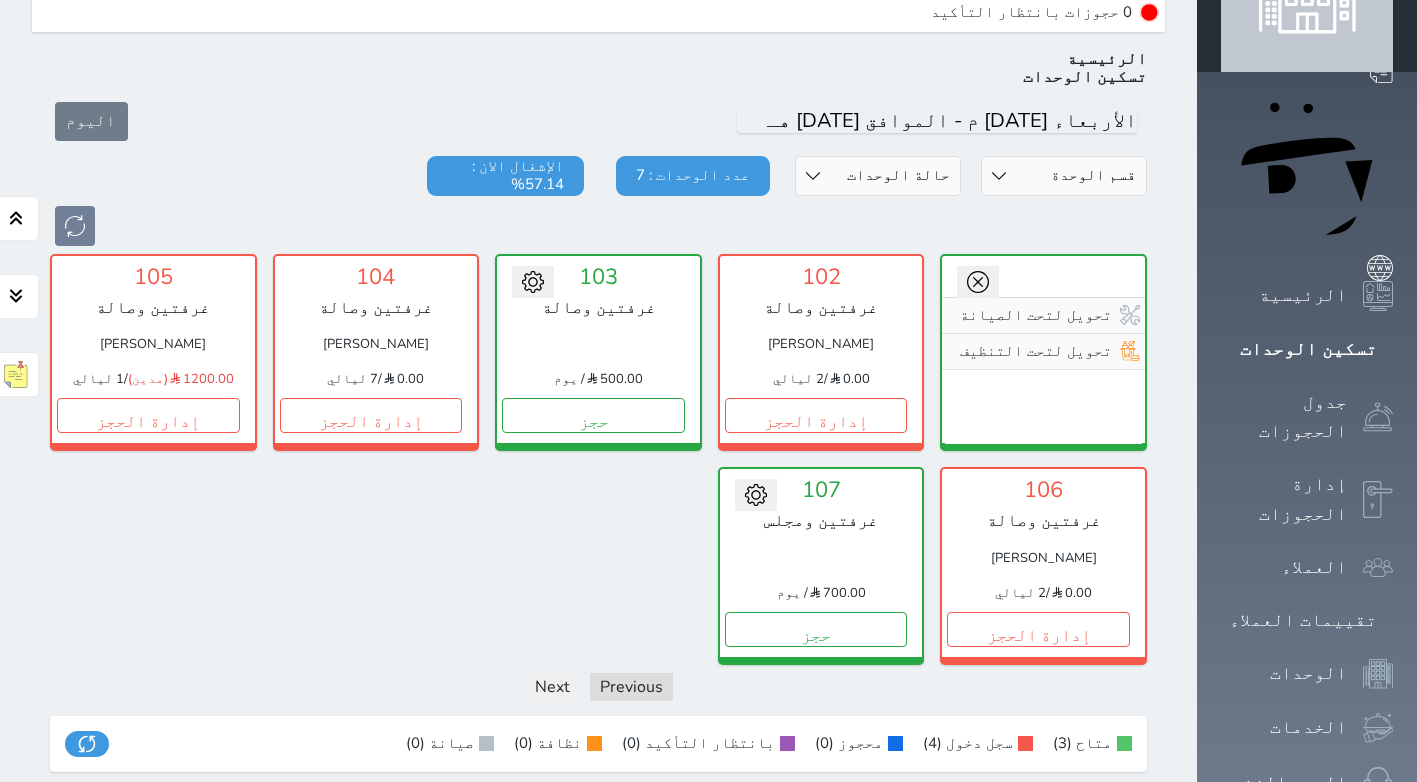 click 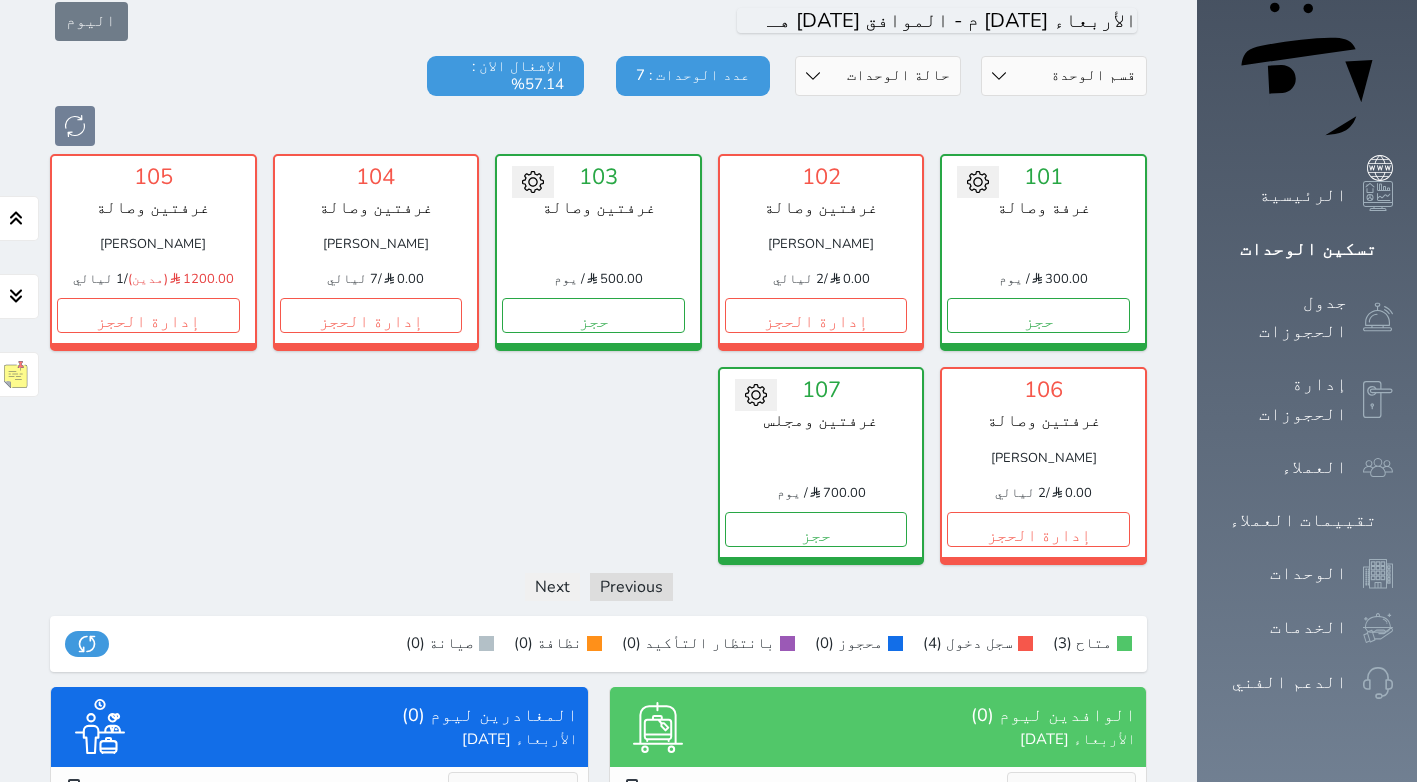 scroll, scrollTop: 0, scrollLeft: 0, axis: both 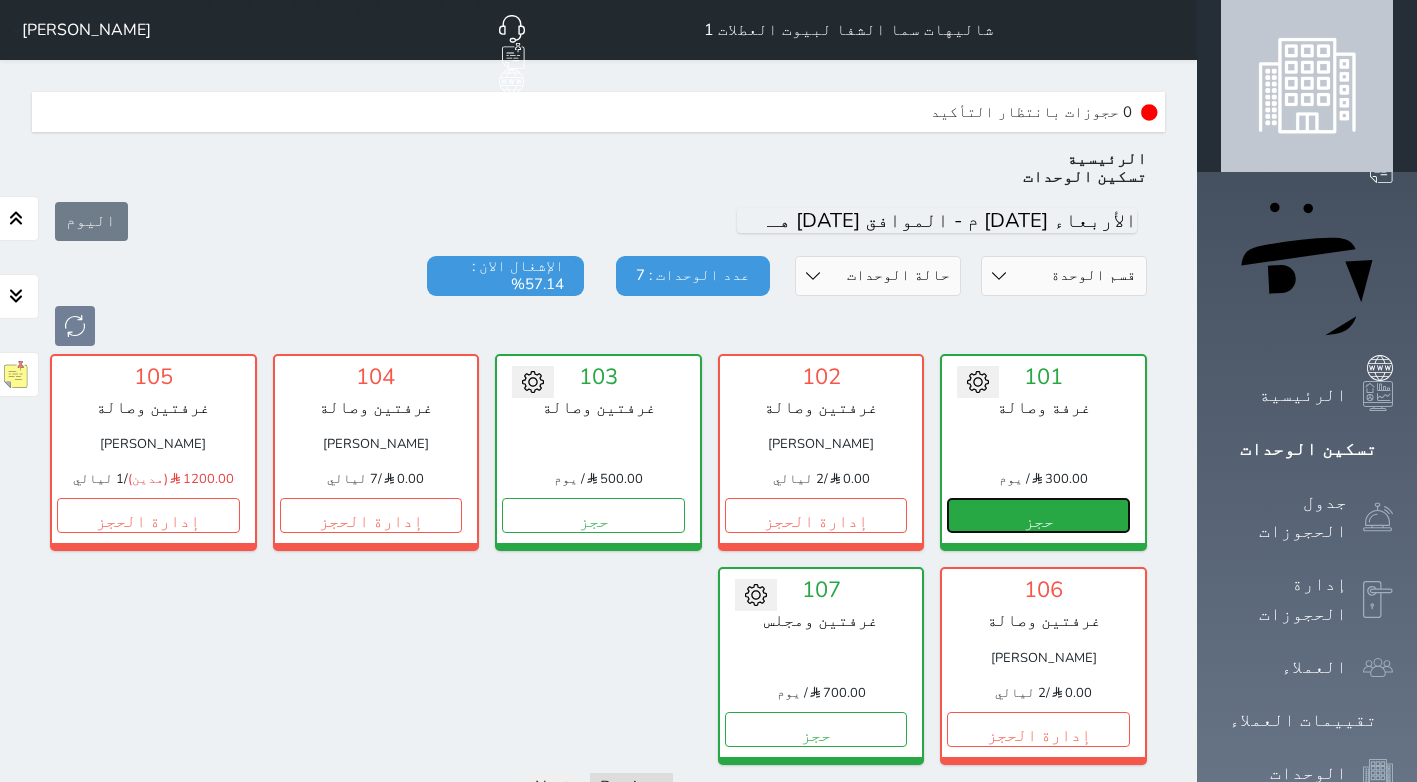click on "حجز" at bounding box center [1038, 515] 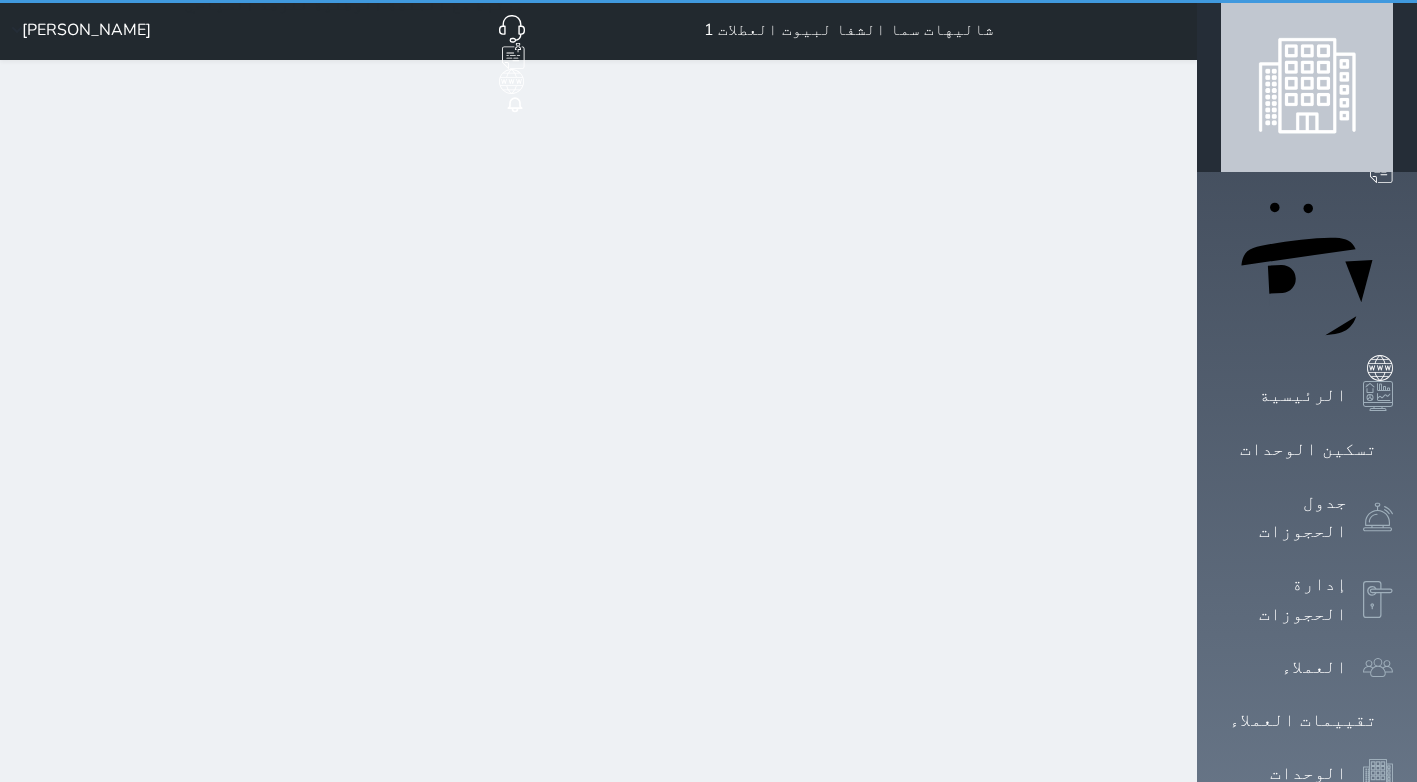 select on "1" 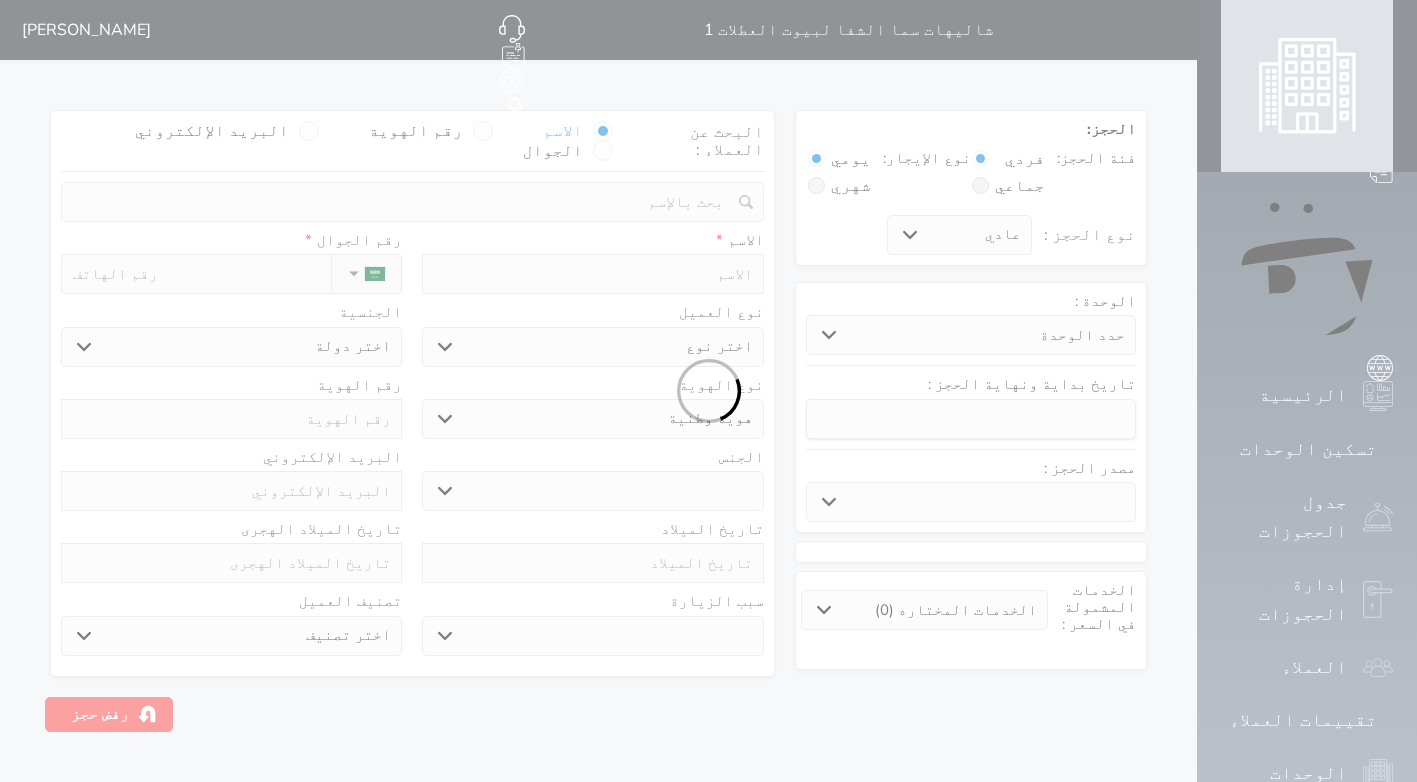 select 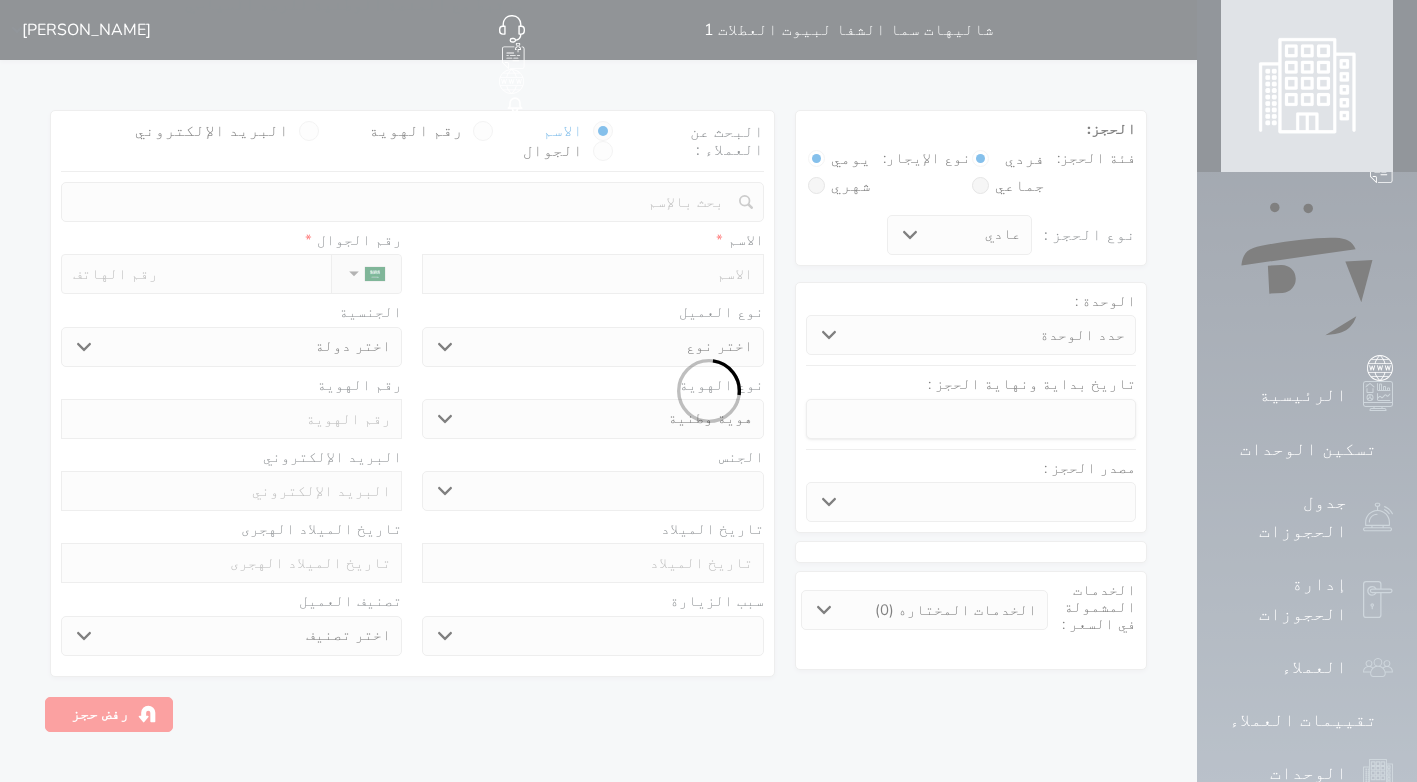 select 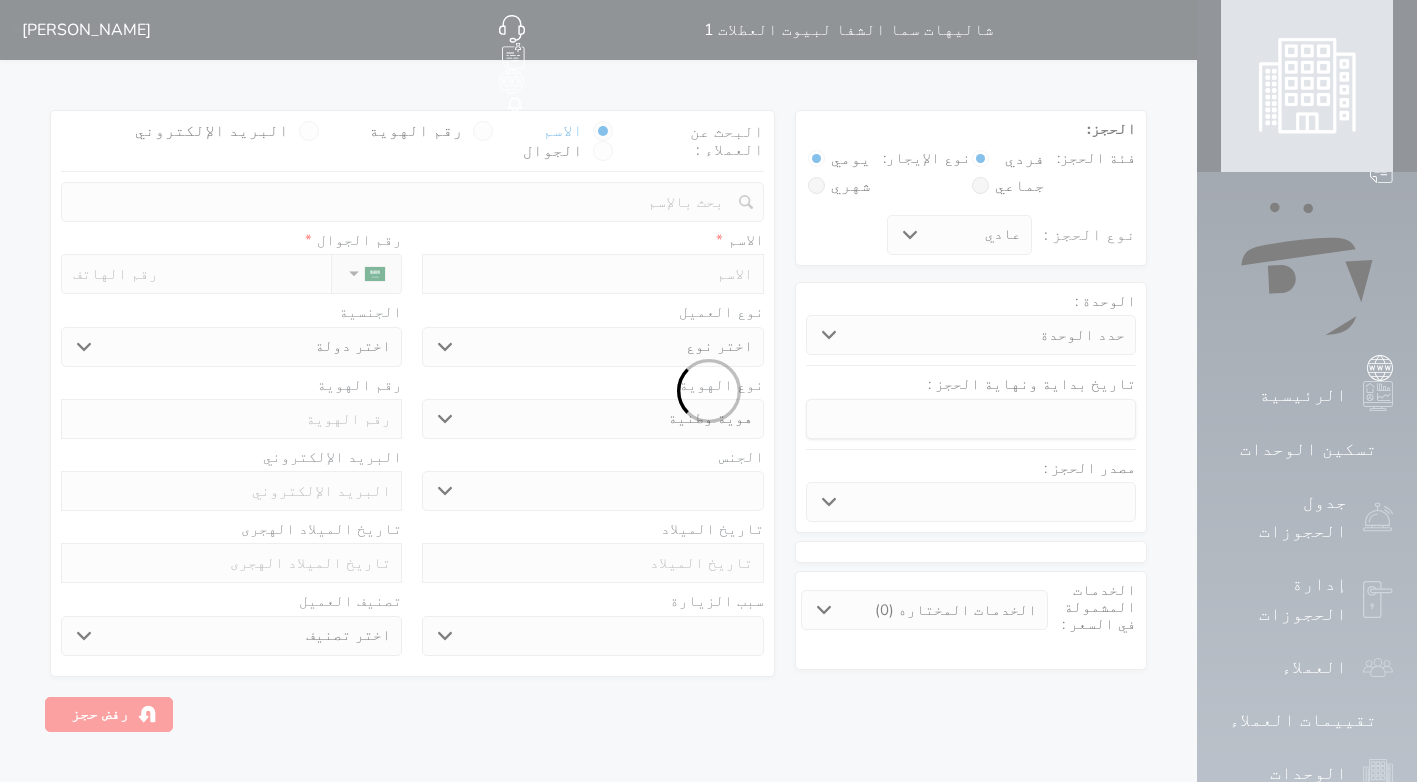 select 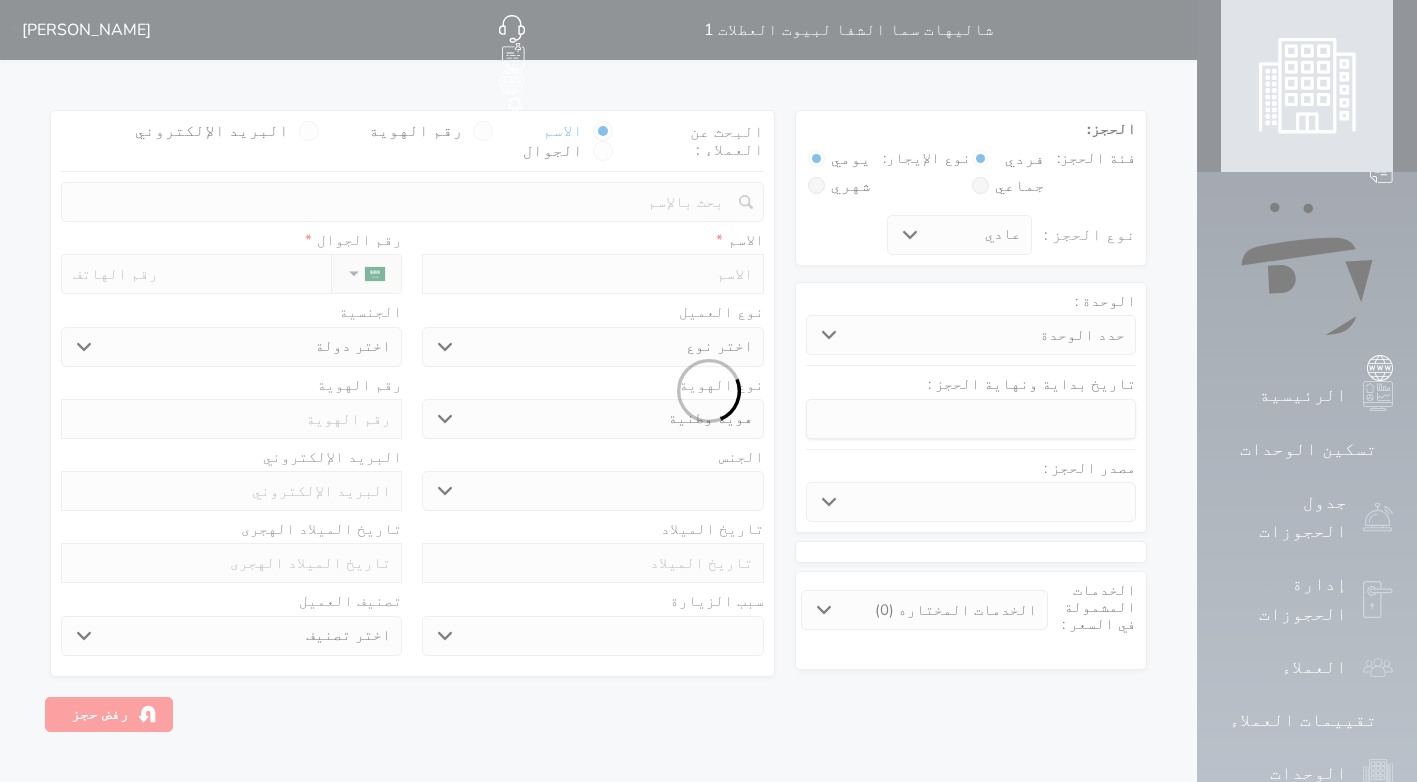 select 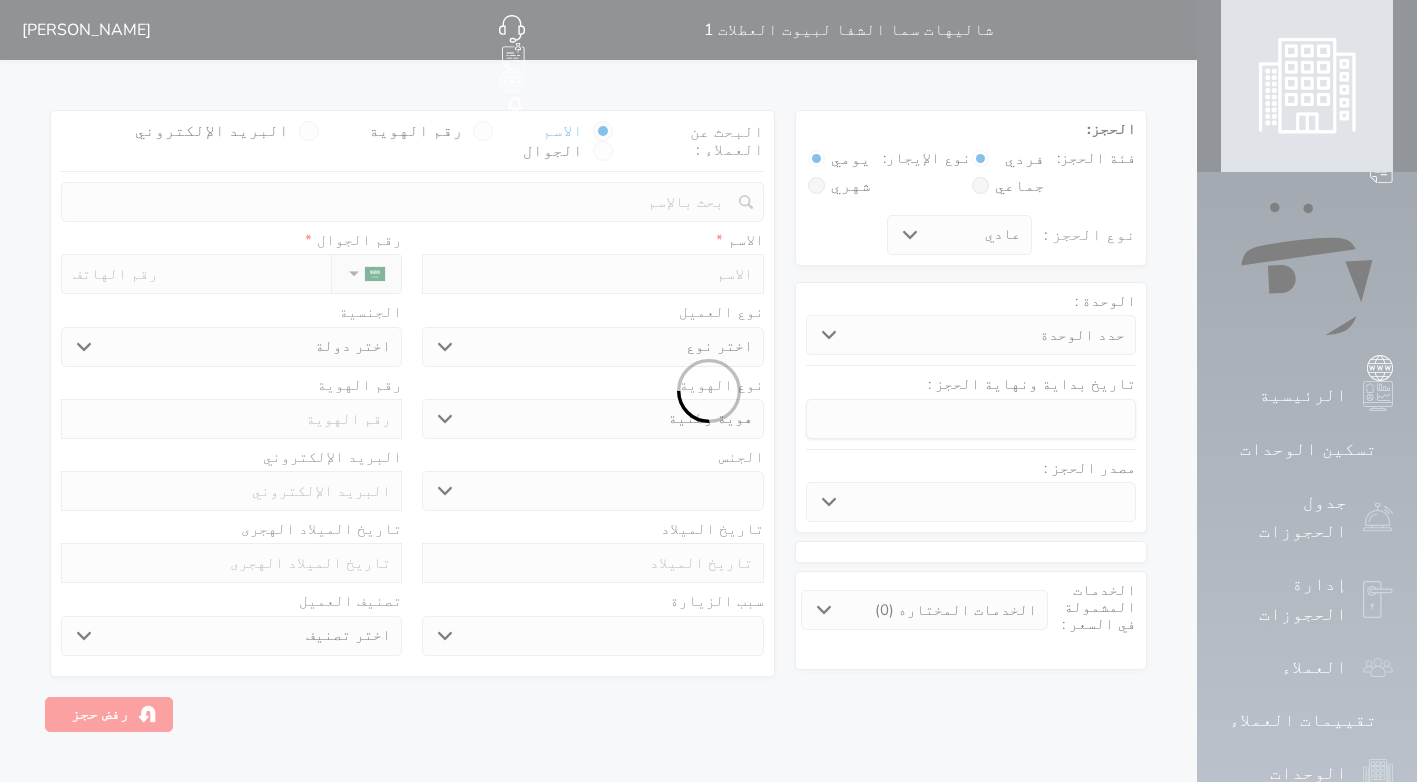 select 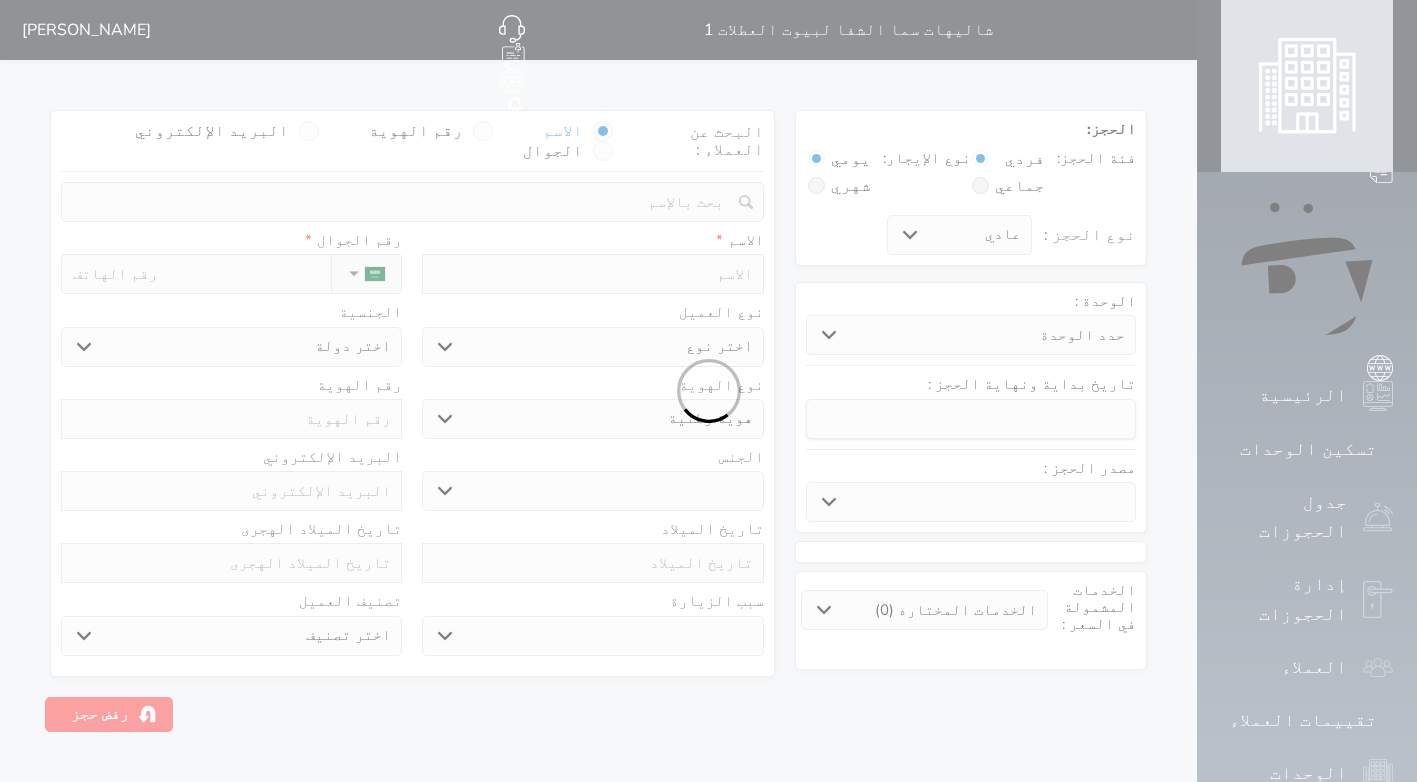 select 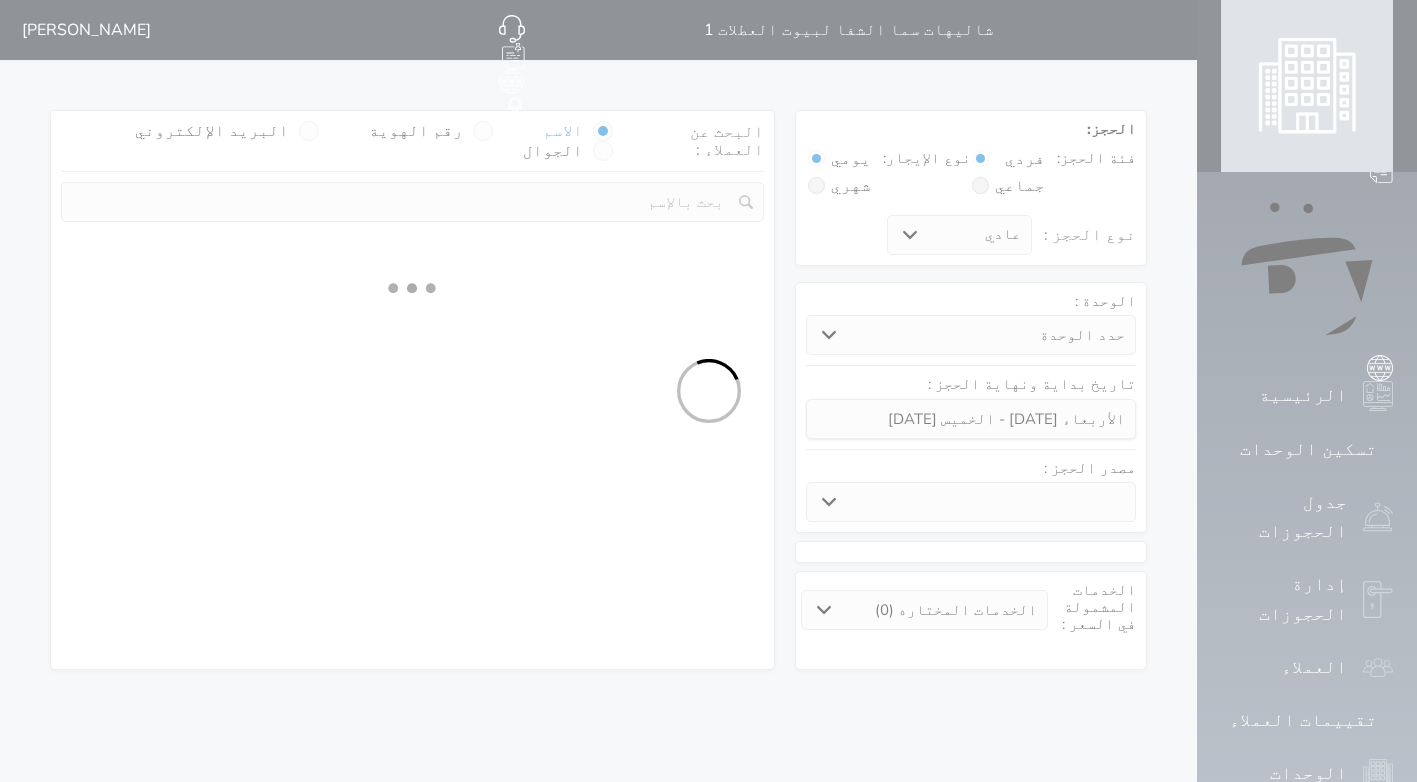 select on "34366" 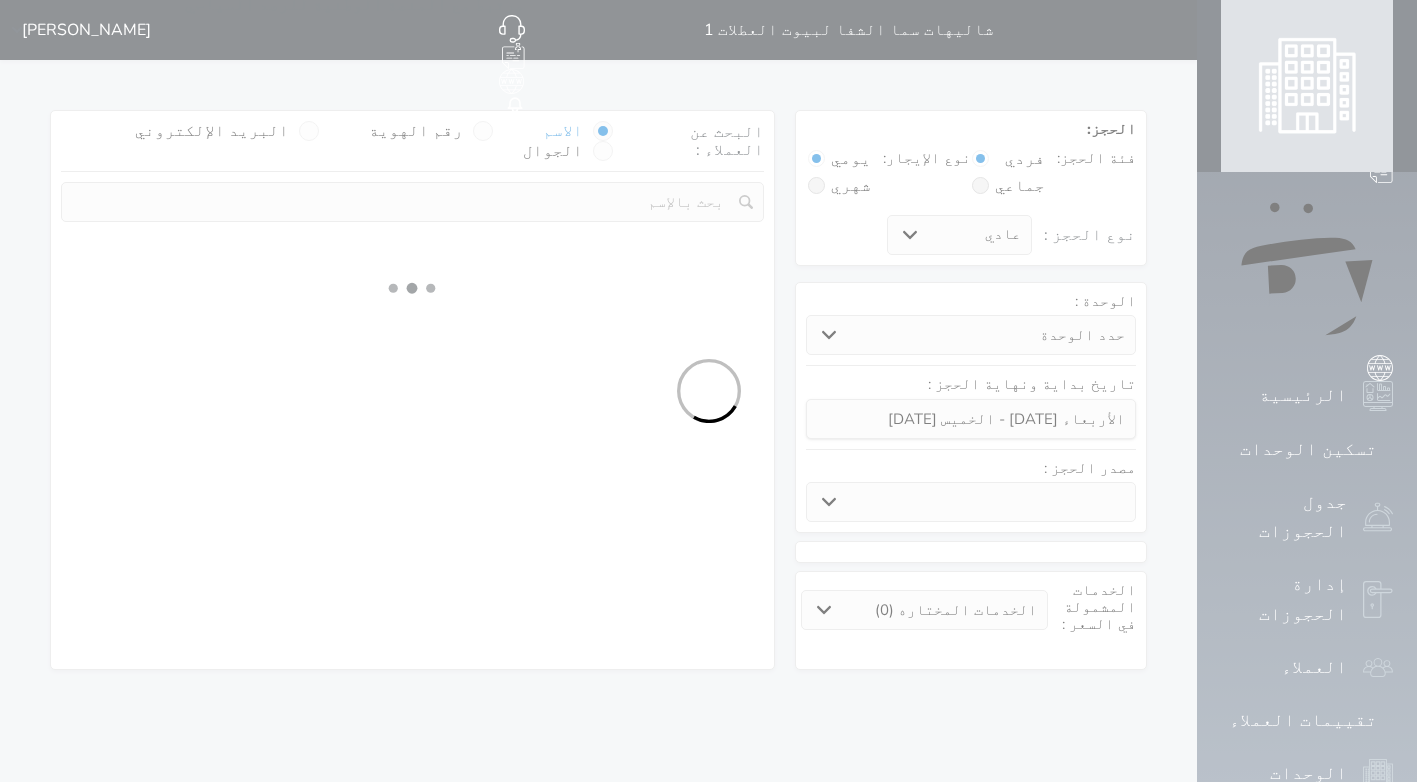 select on "1" 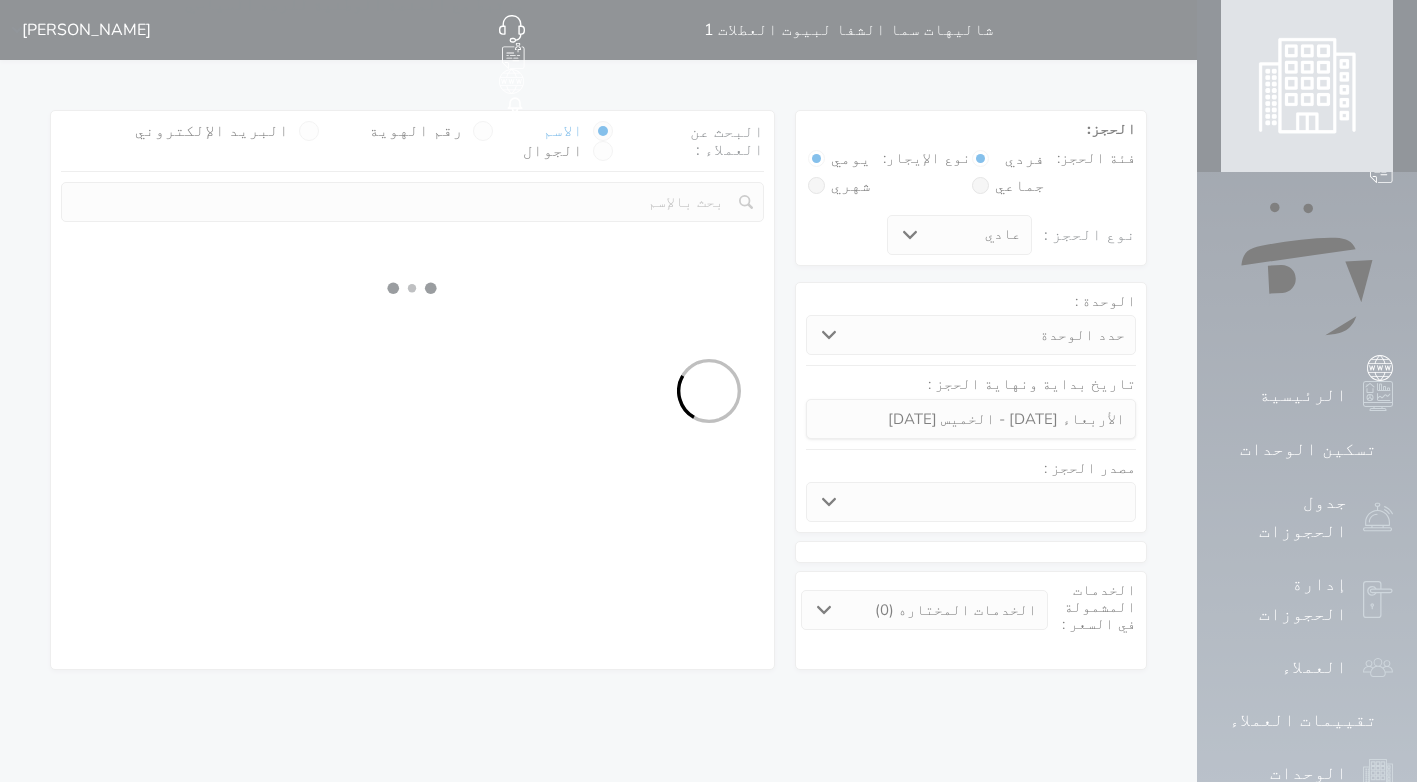 select on "113" 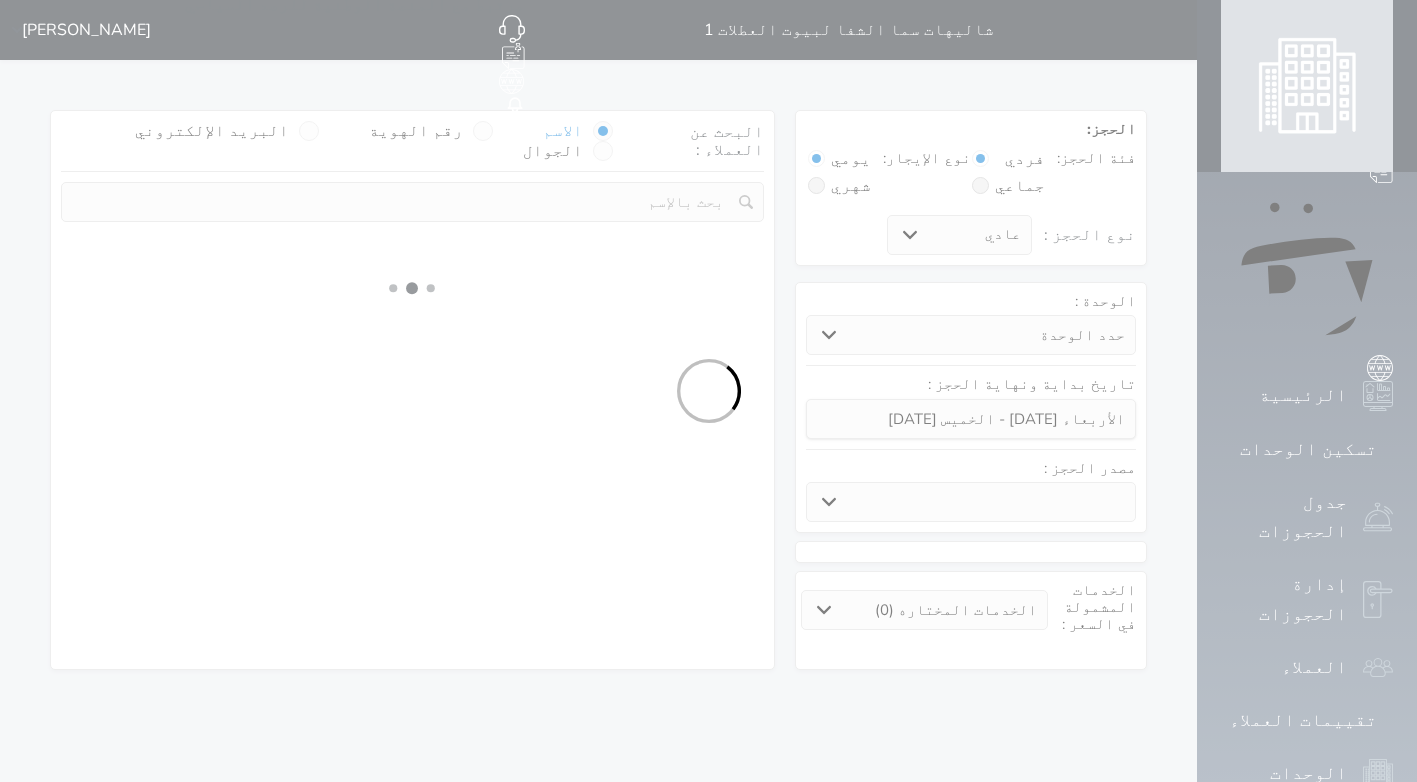 select on "1" 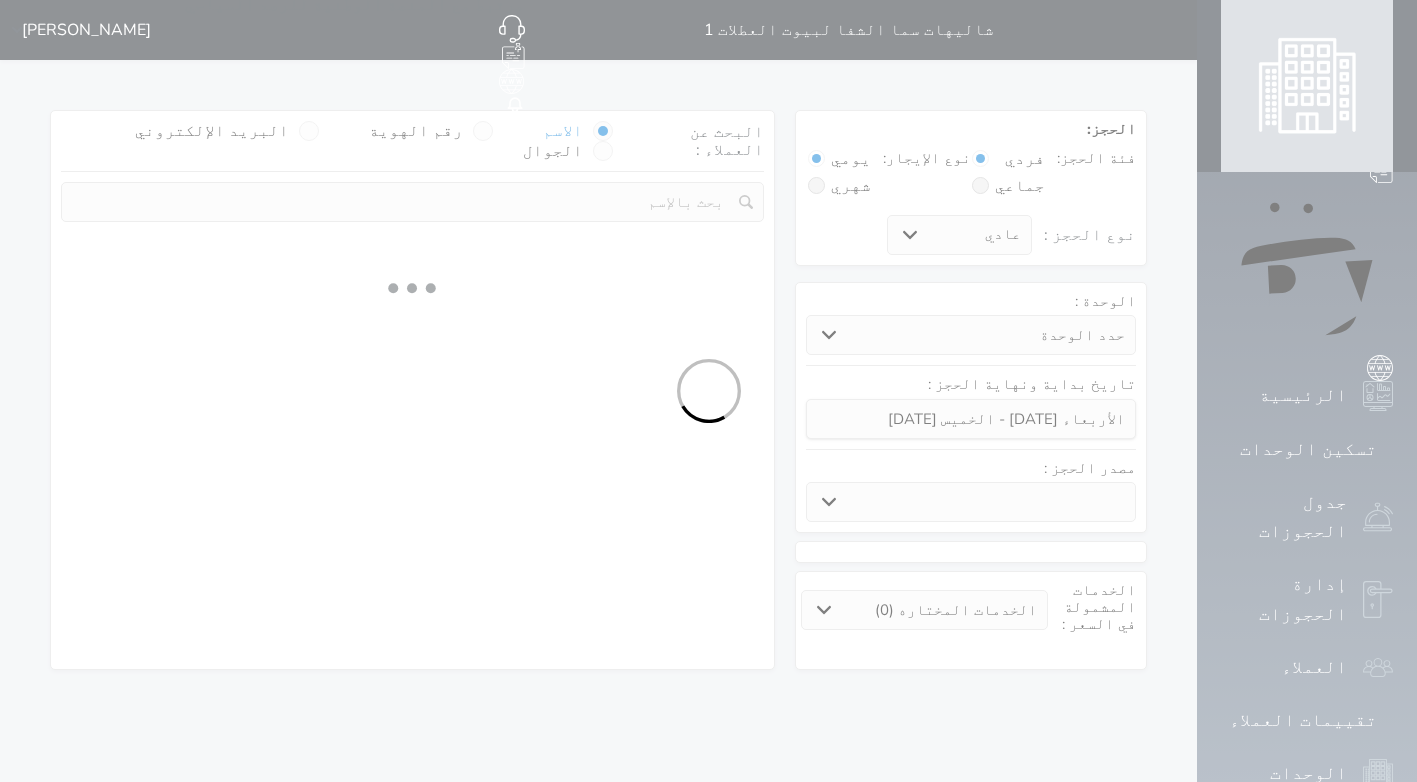 select 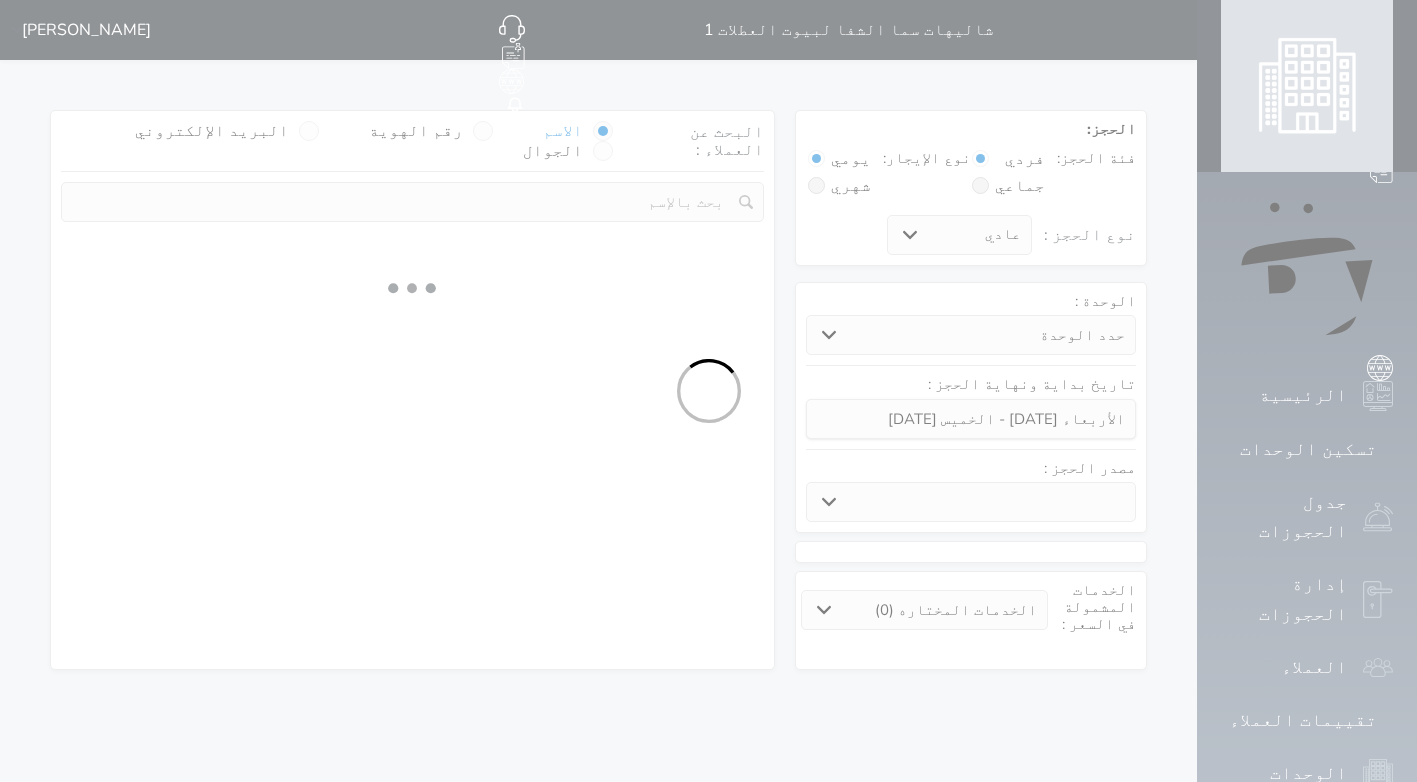 select on "7" 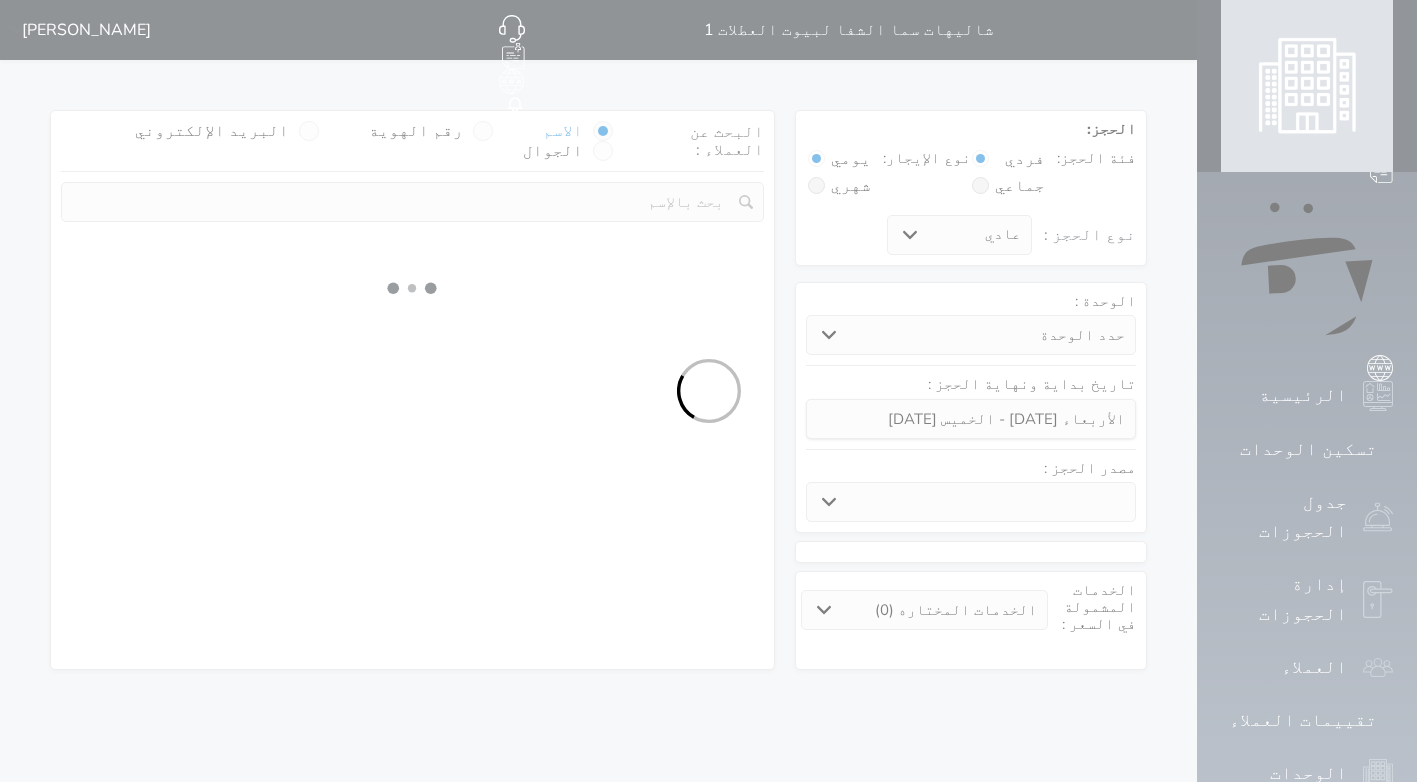 select 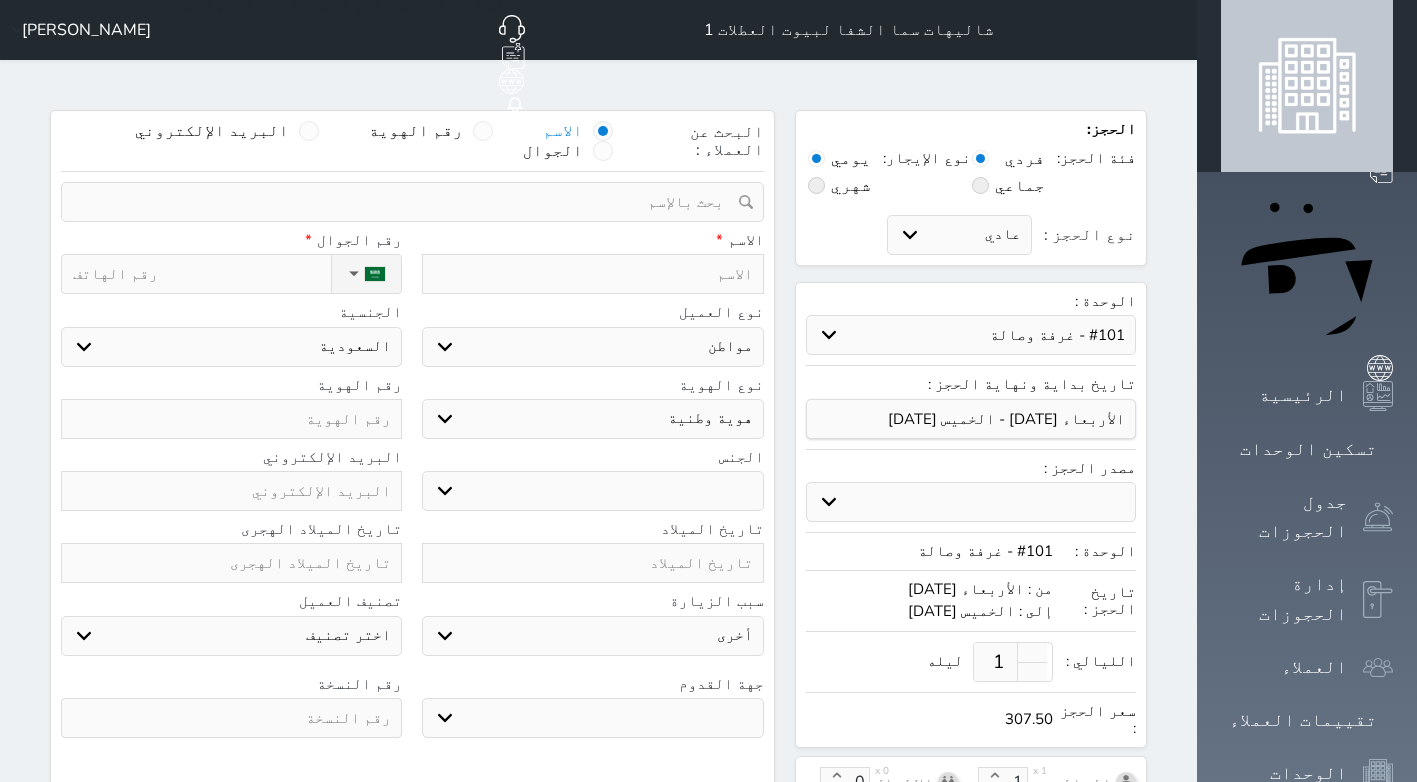 select 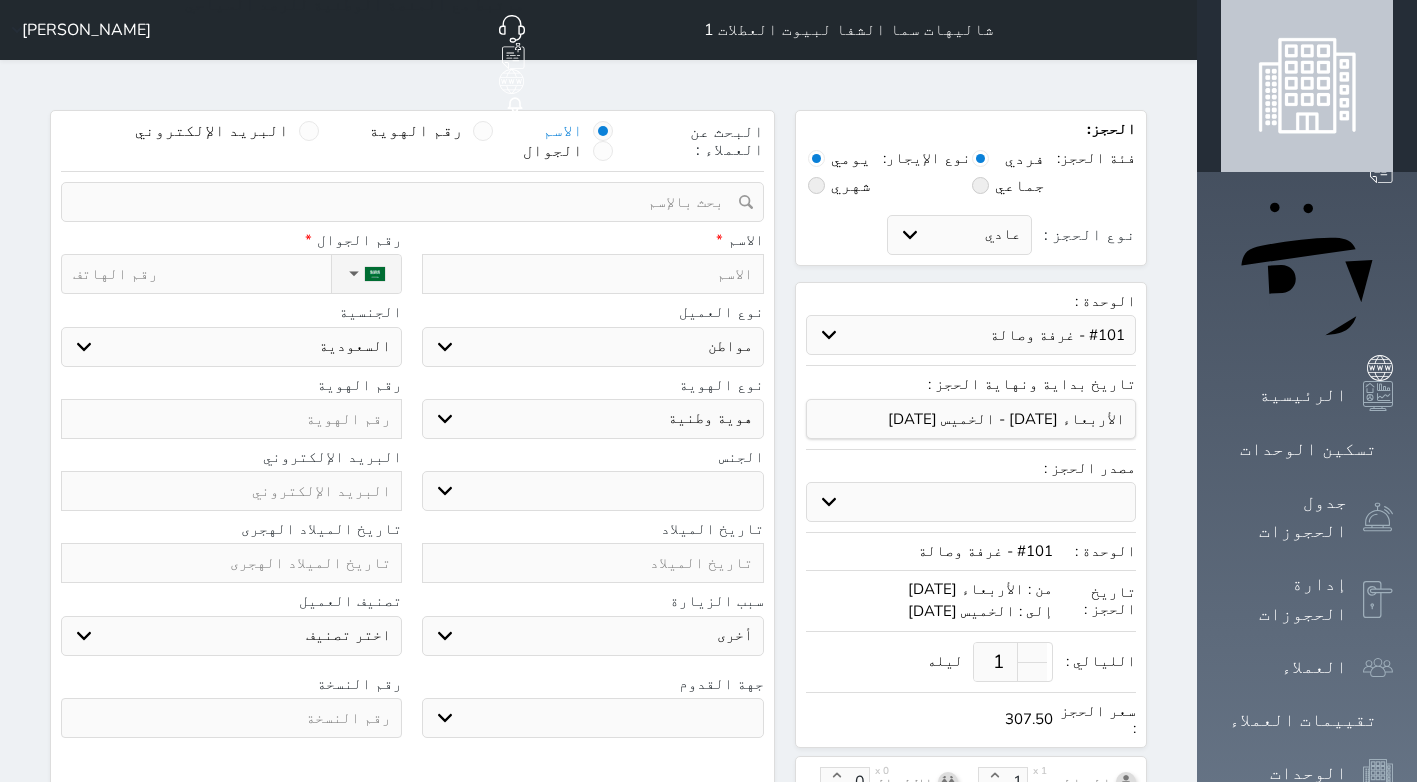 select 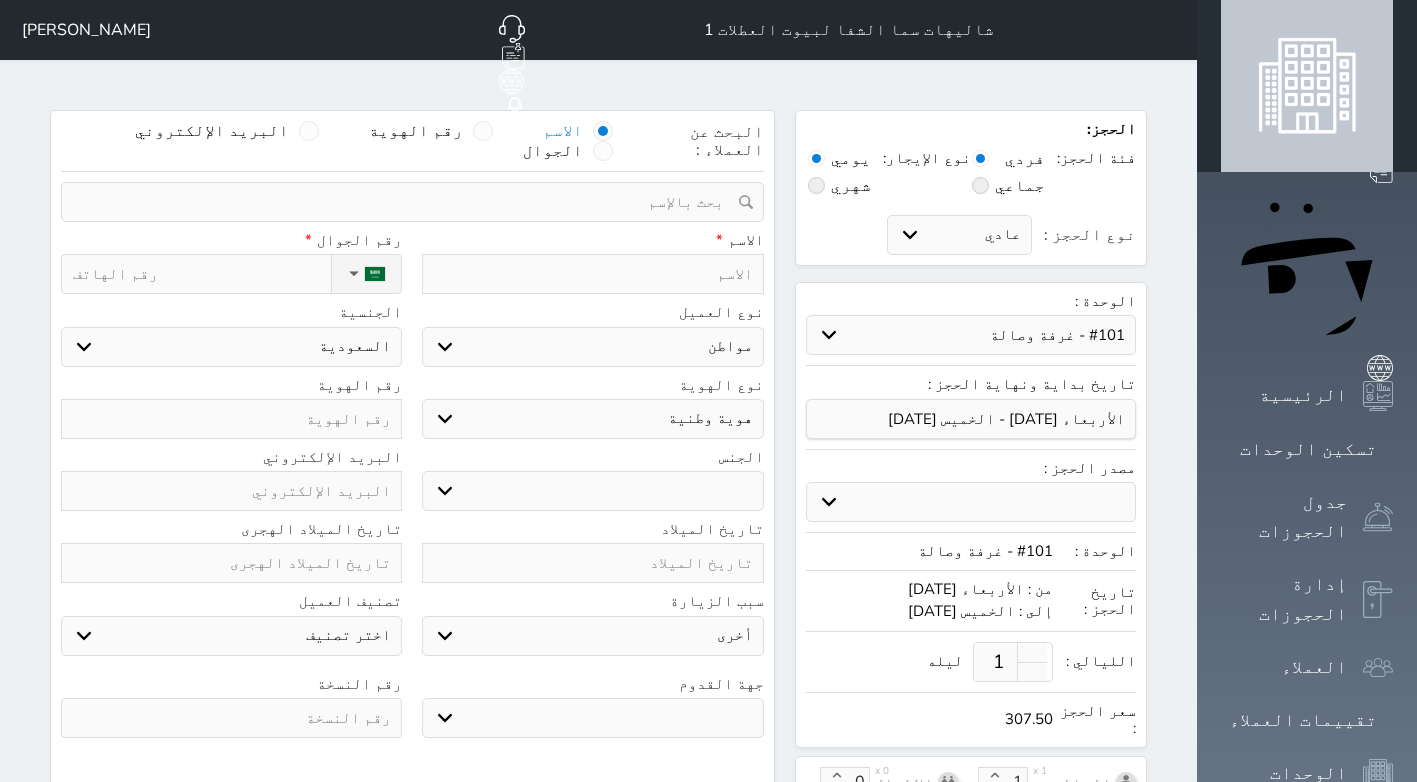 type on "ح" 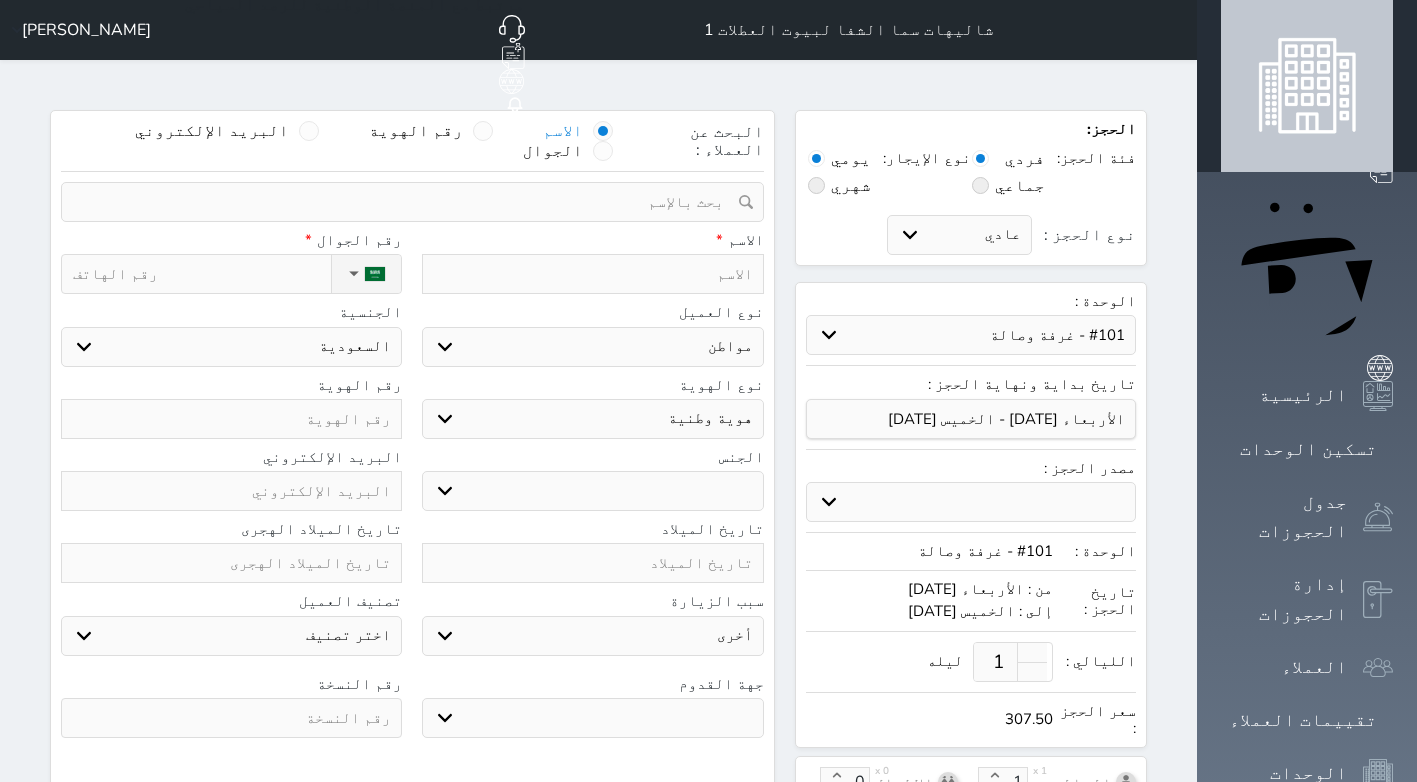 select 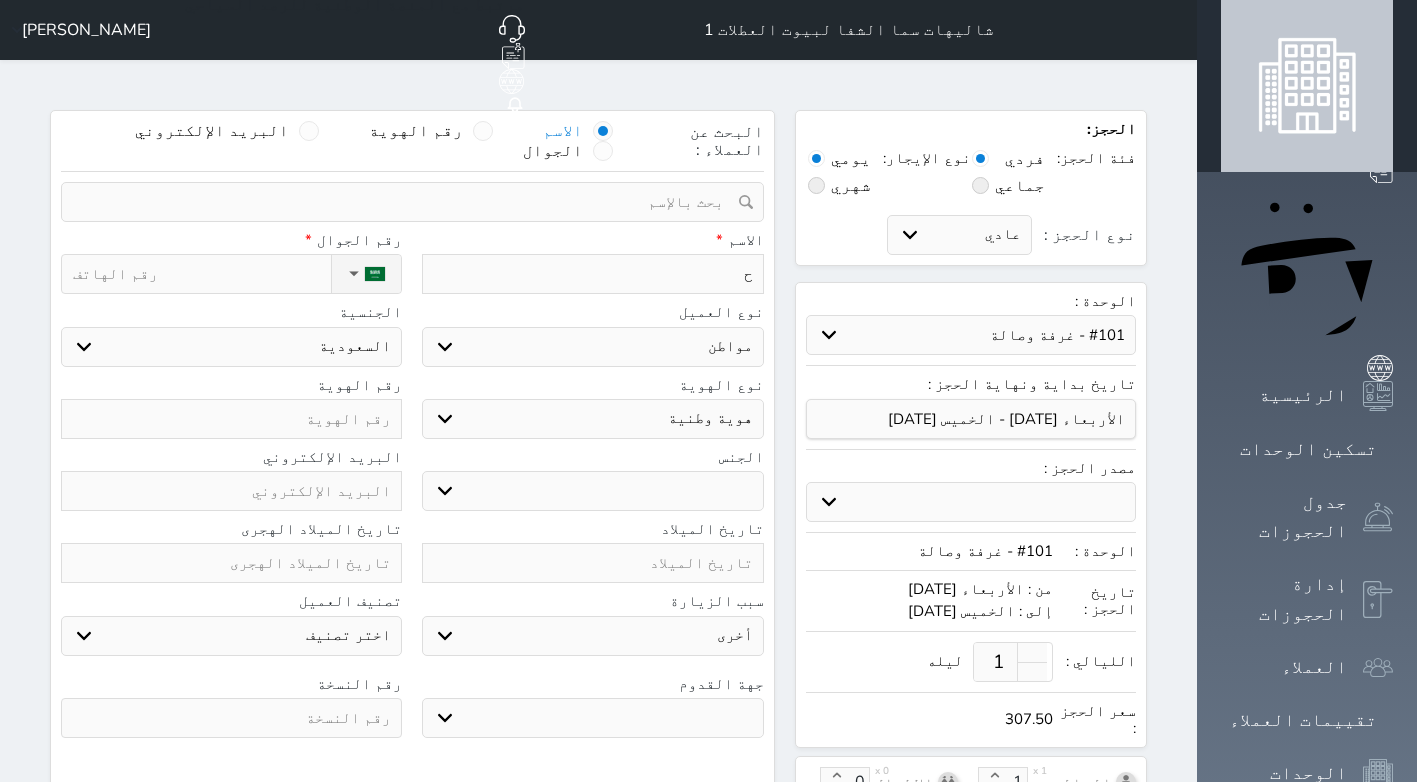 type on "حم" 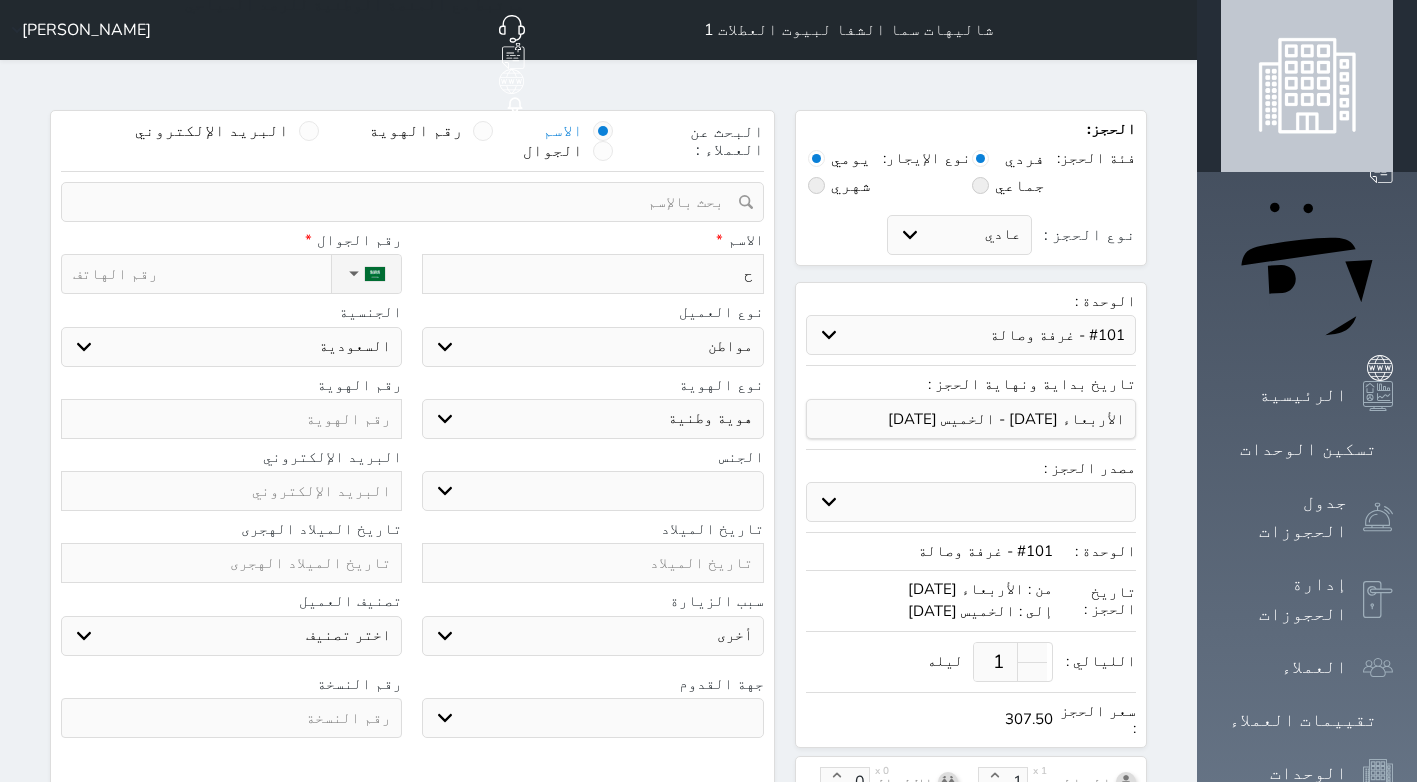select 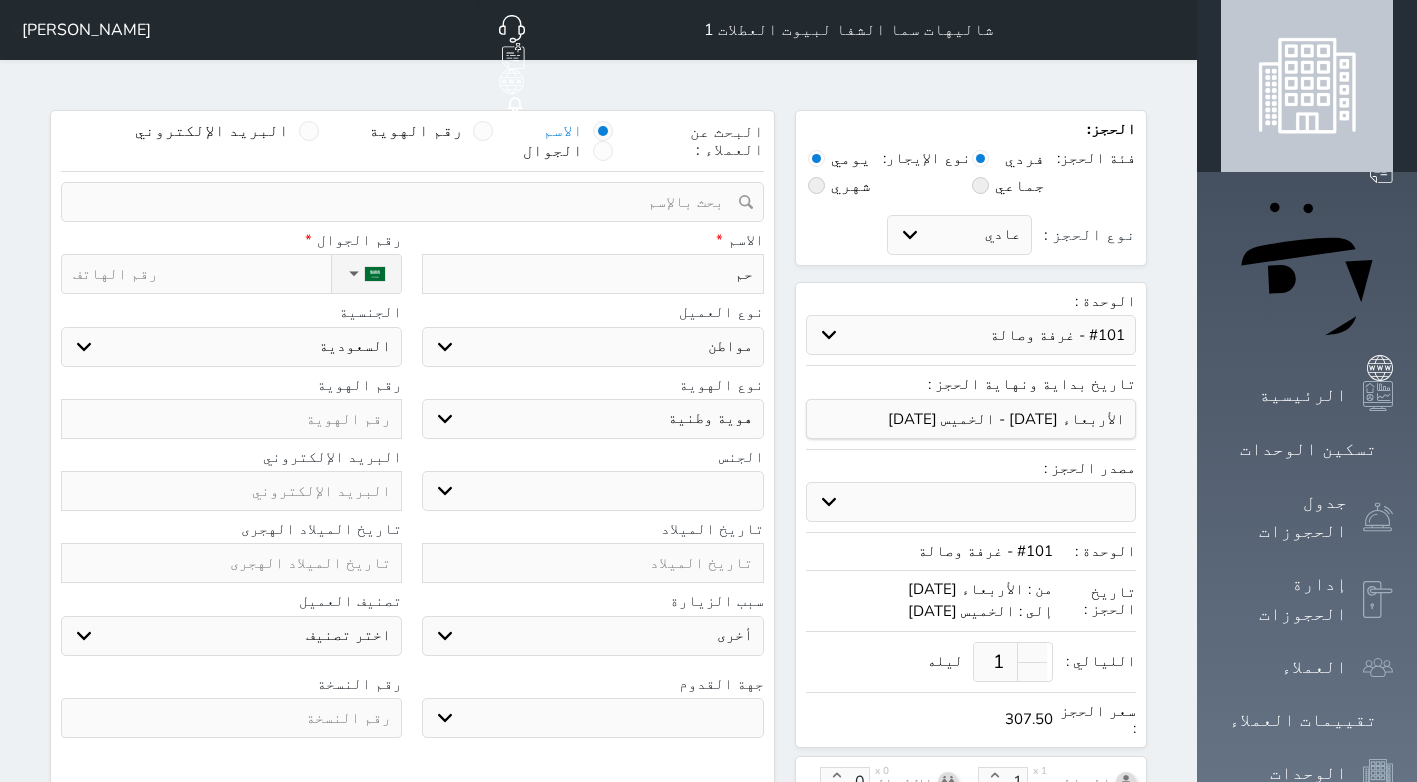 type on "حمد" 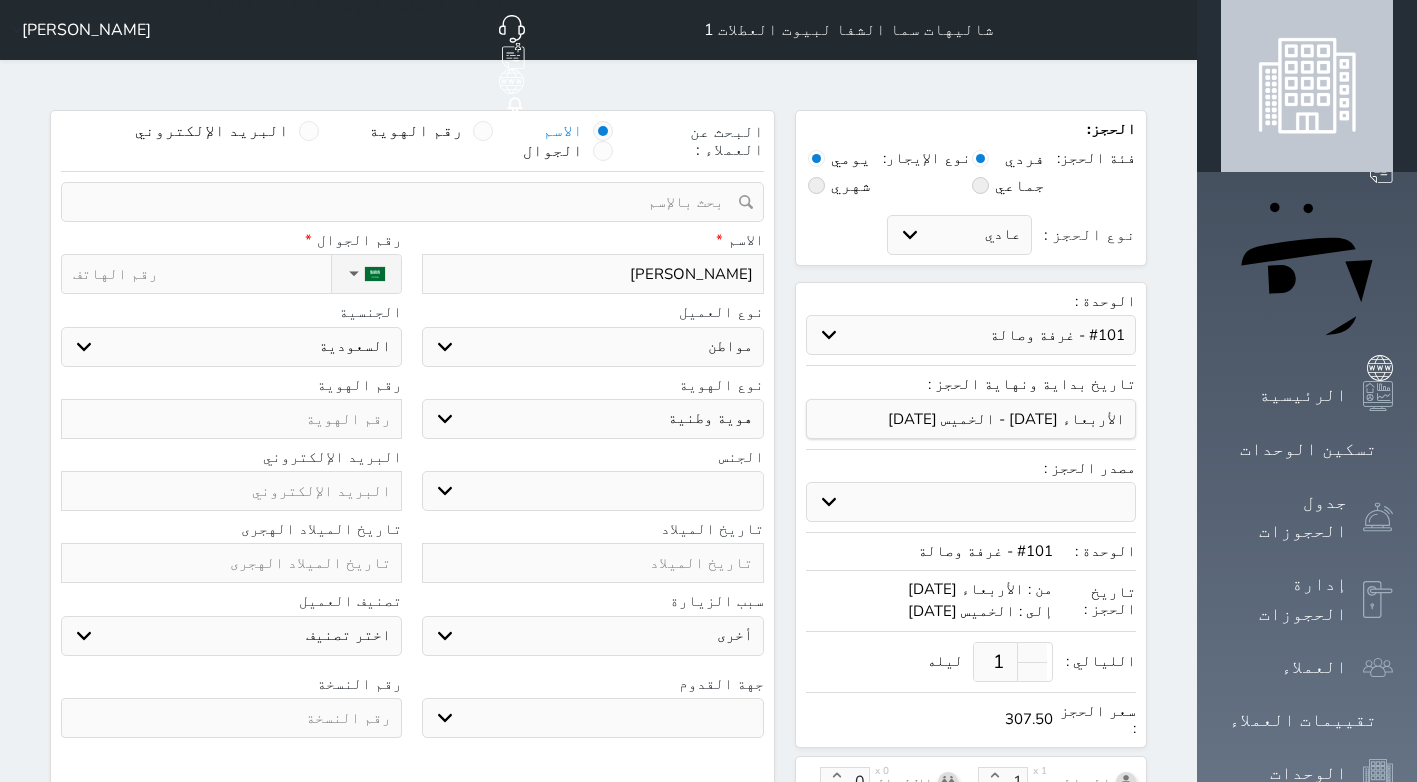 select 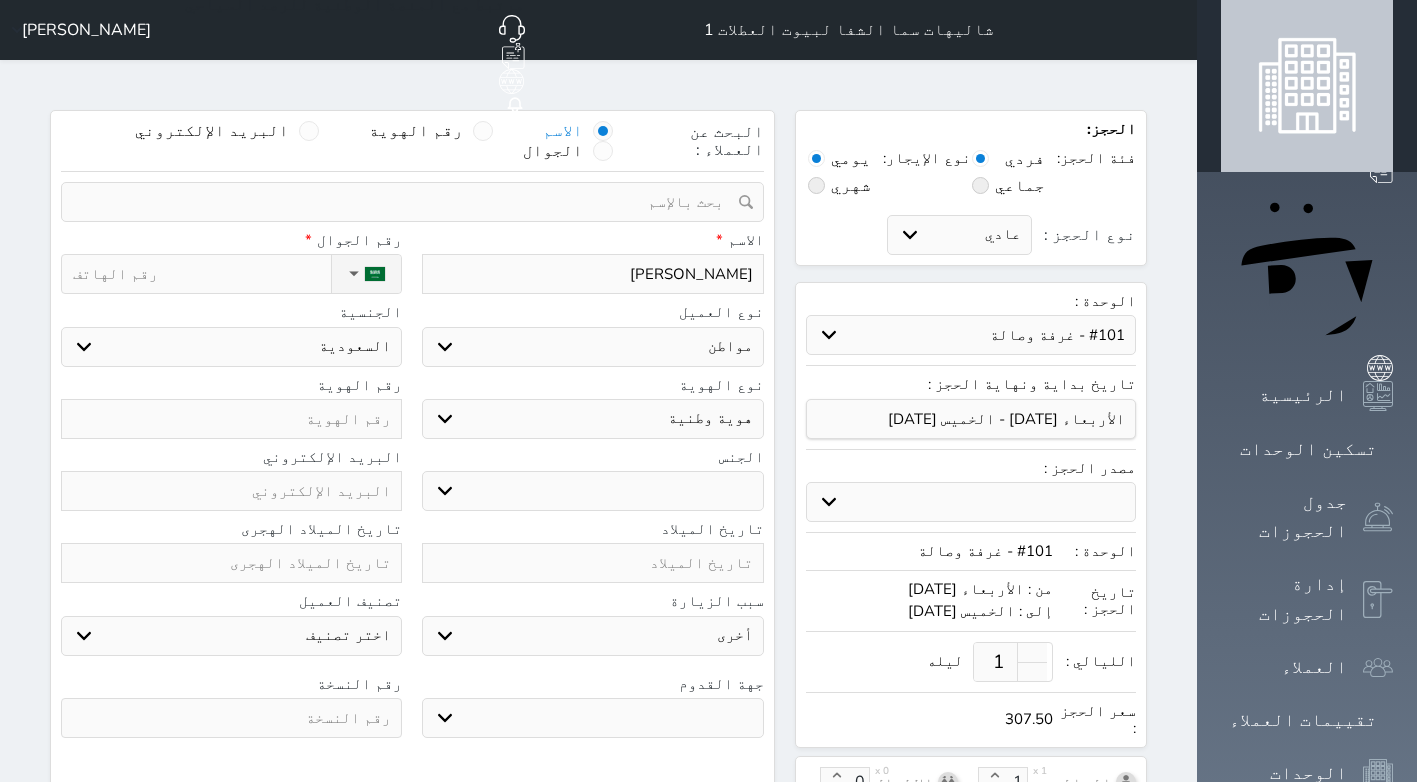 type on "حمد" 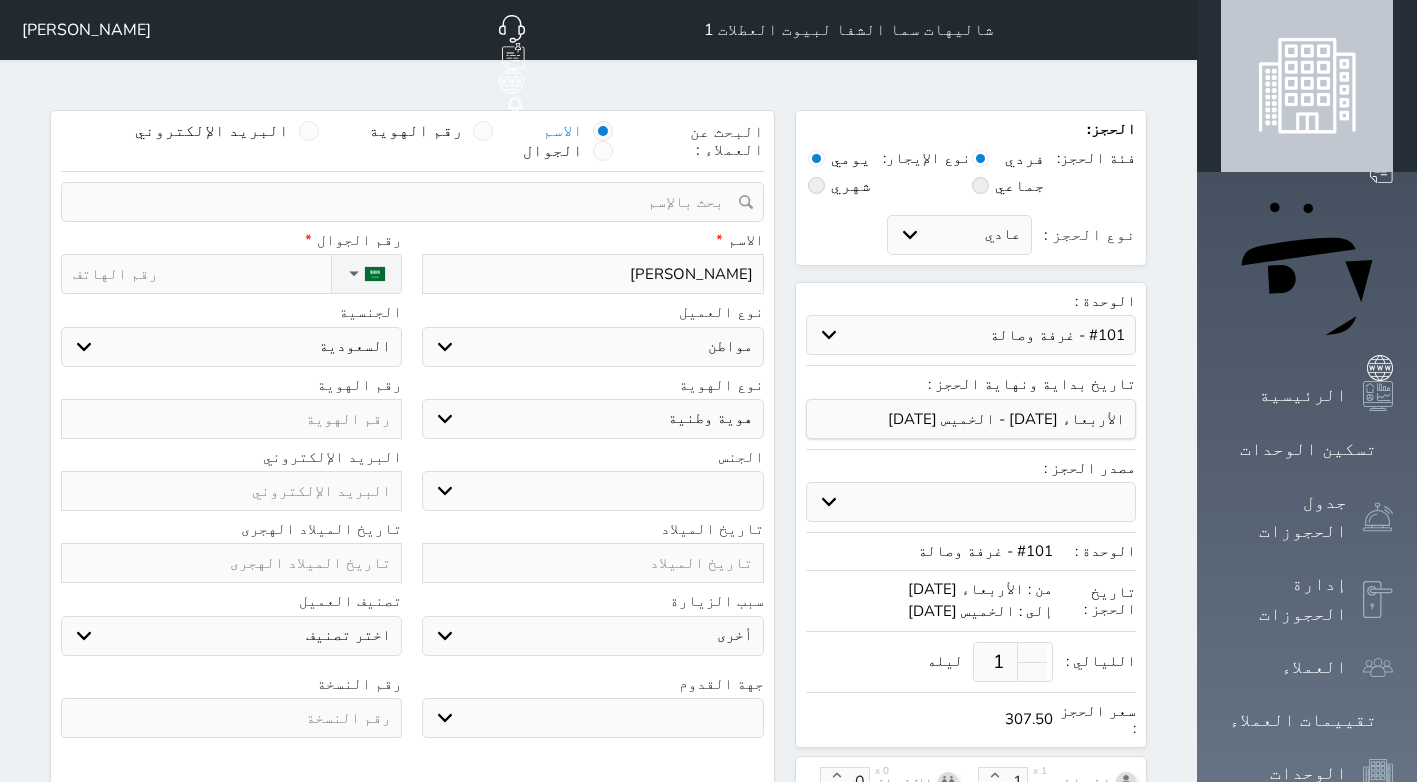 select 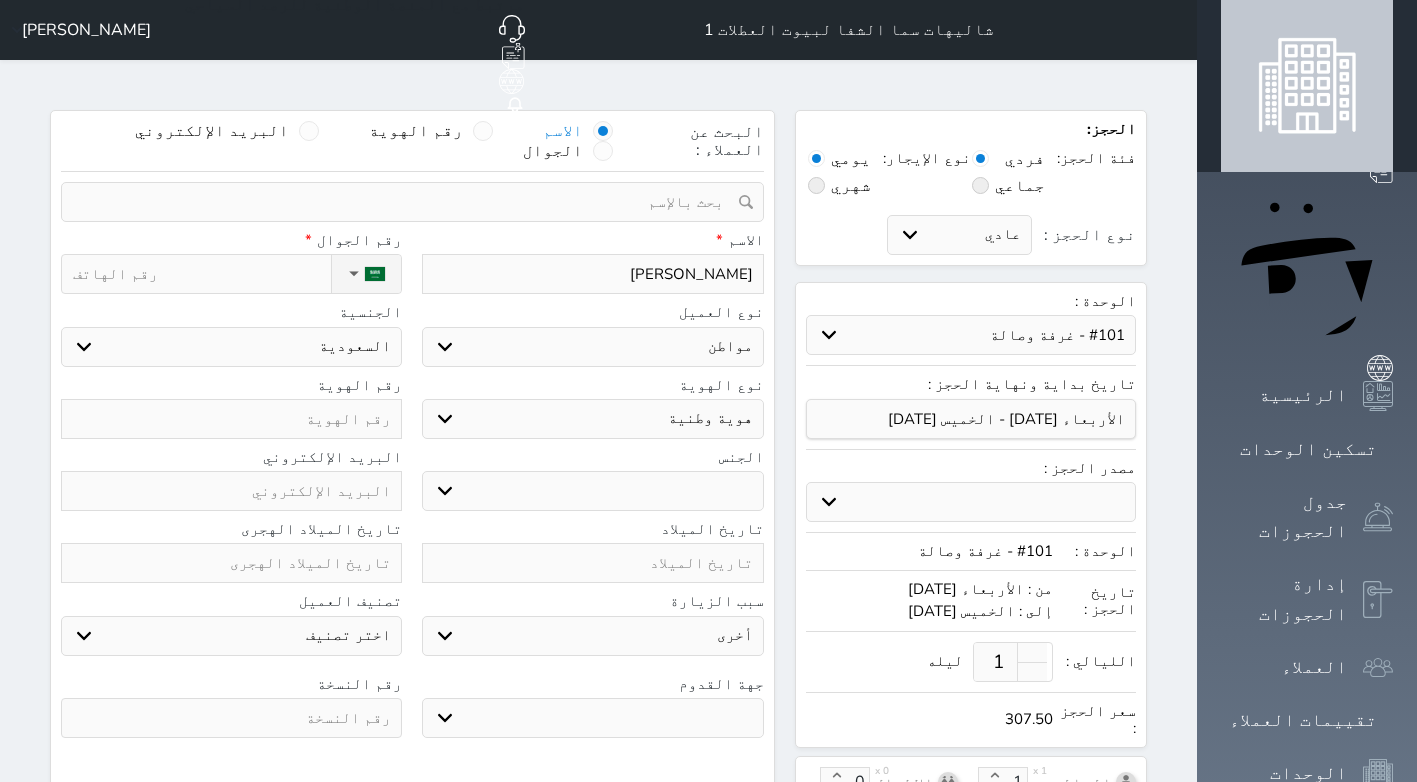 type on "حمد ا" 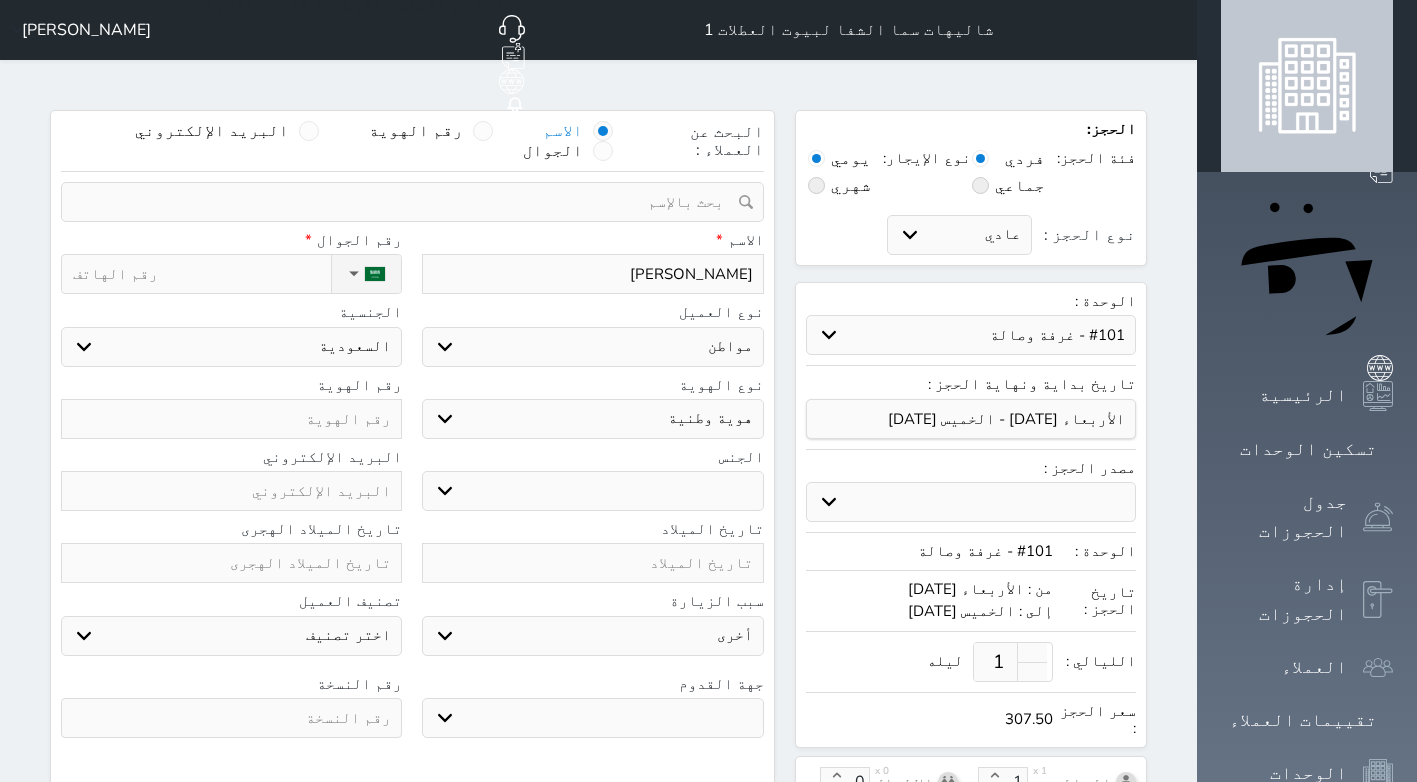 select 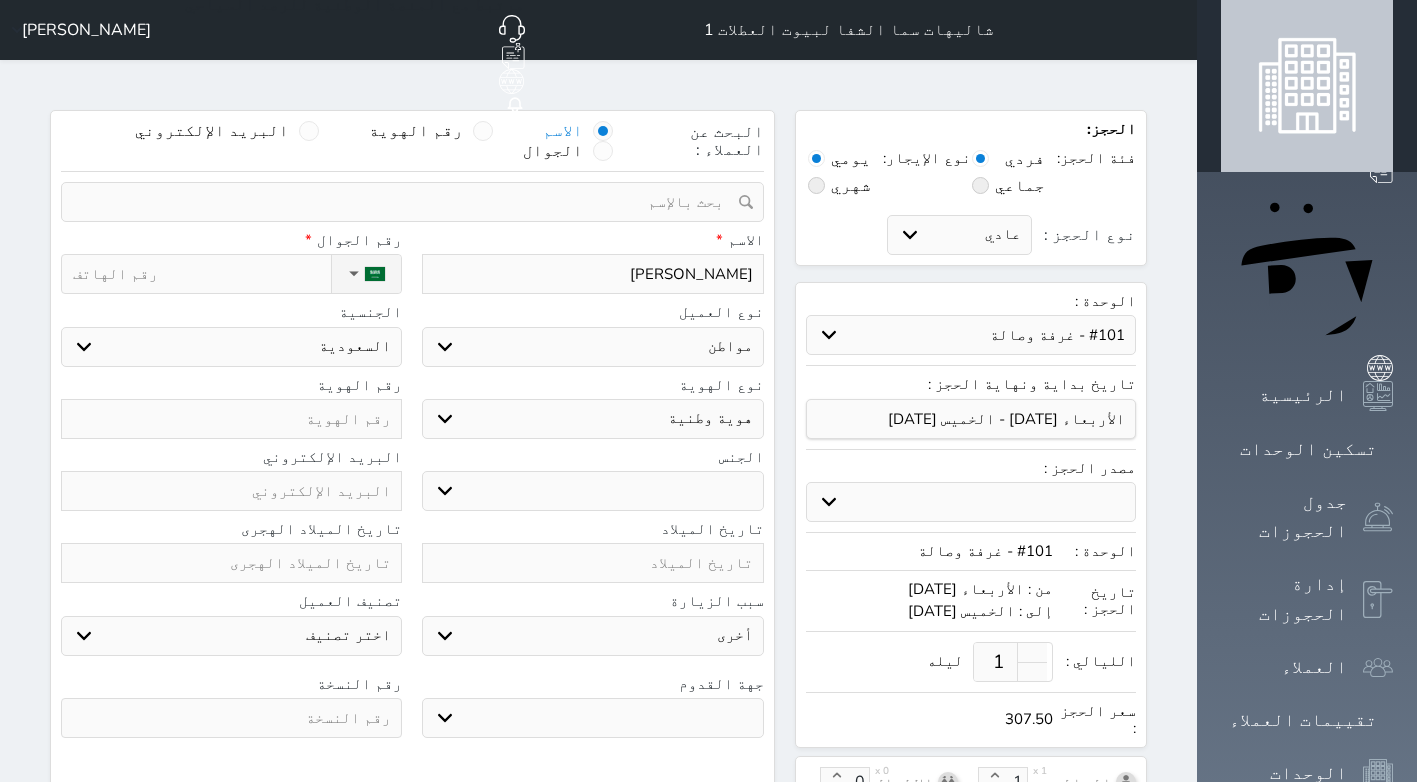 type on "حمد ال" 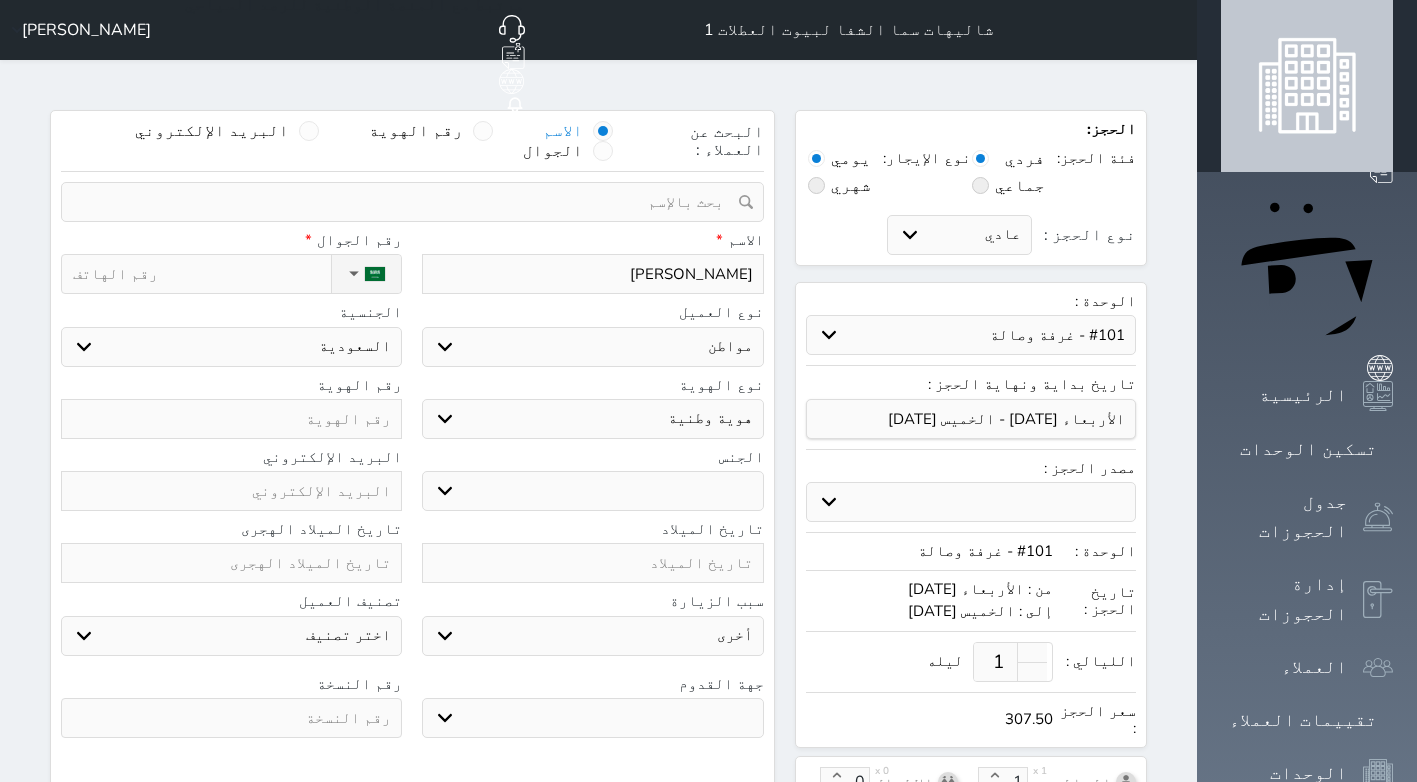 select 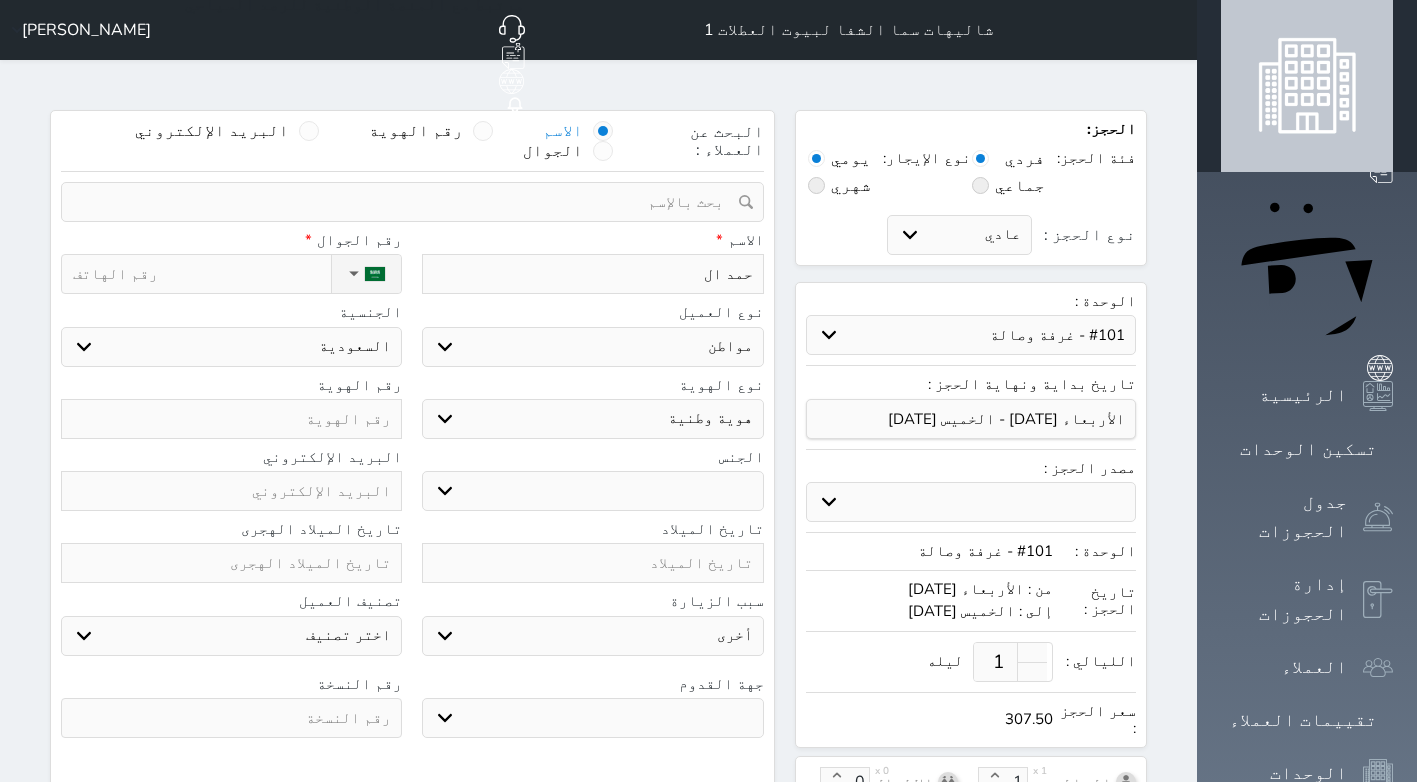 type on "حمد الح" 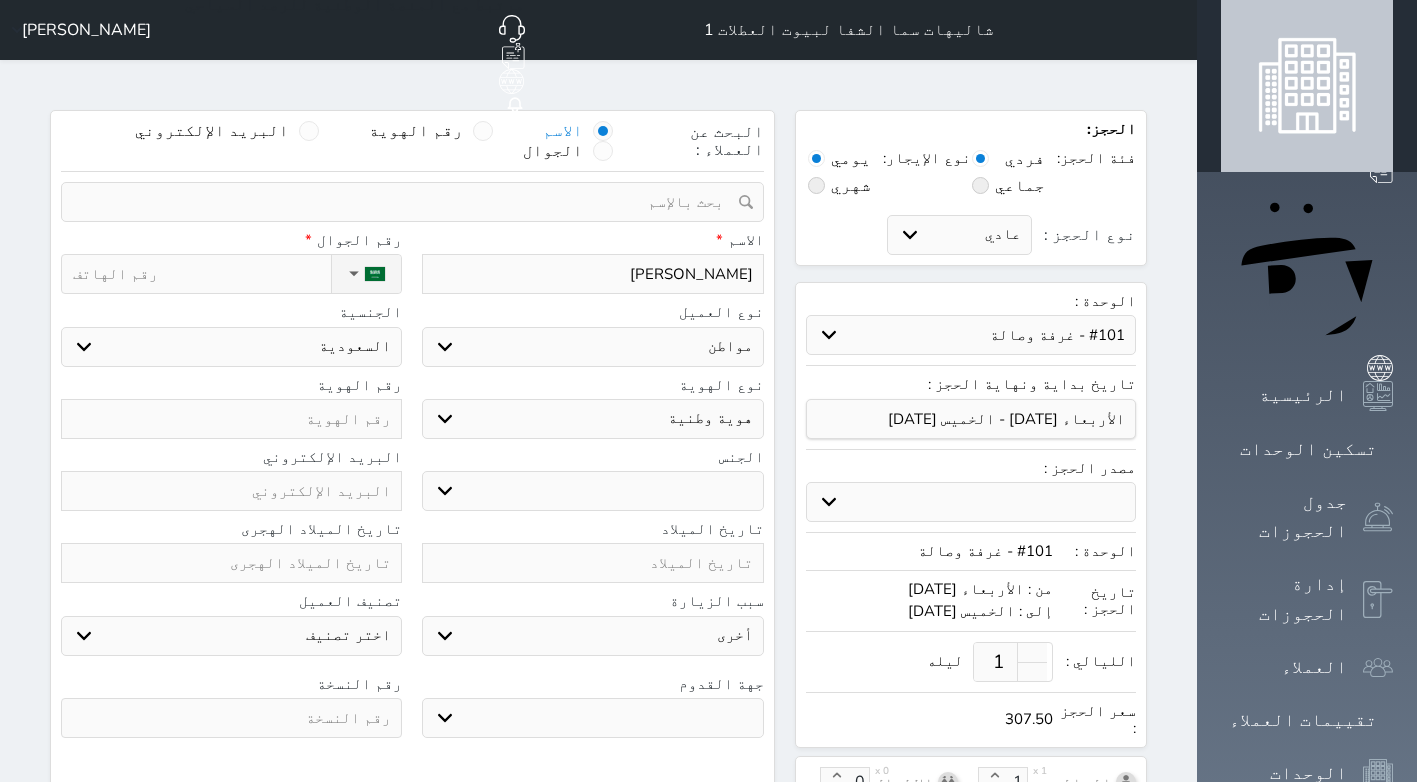 select 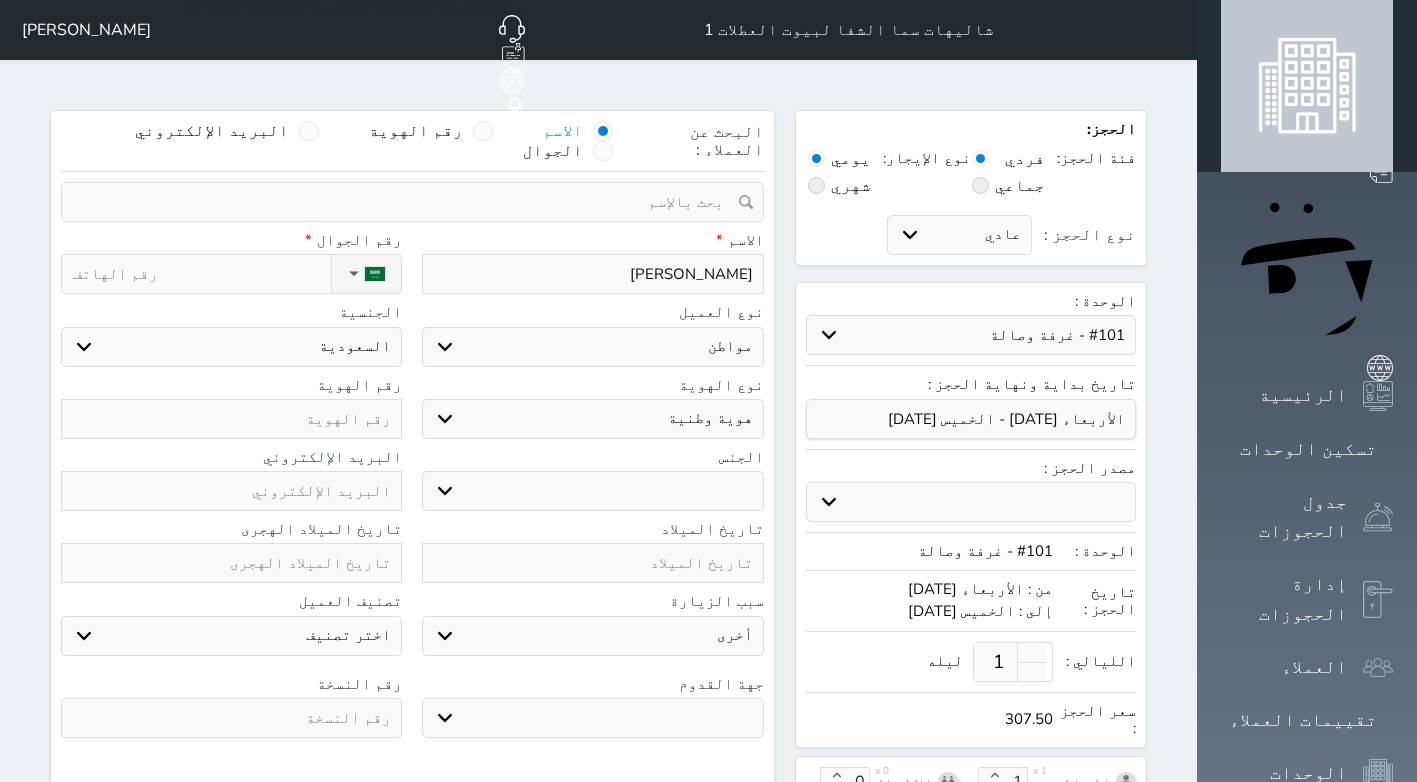 type on "حمد الحر" 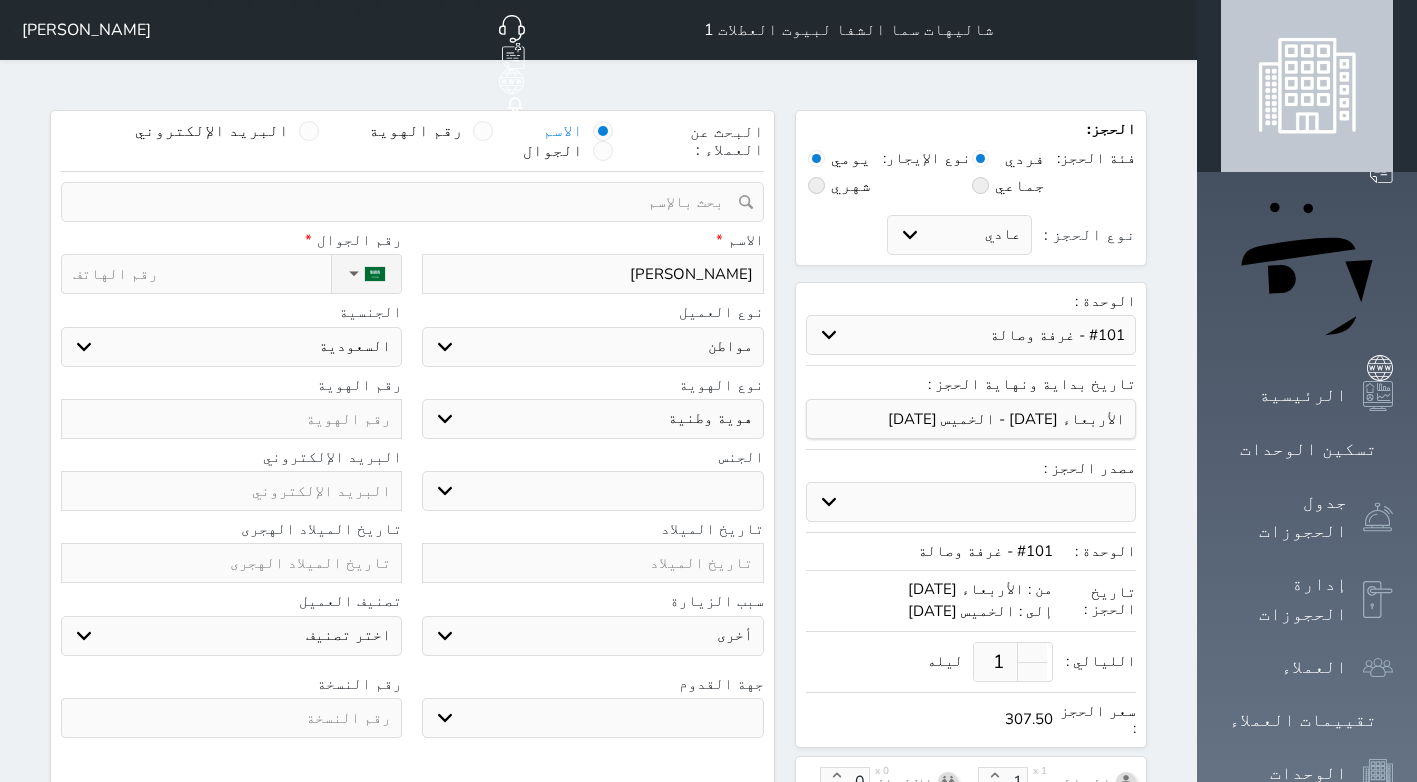 select 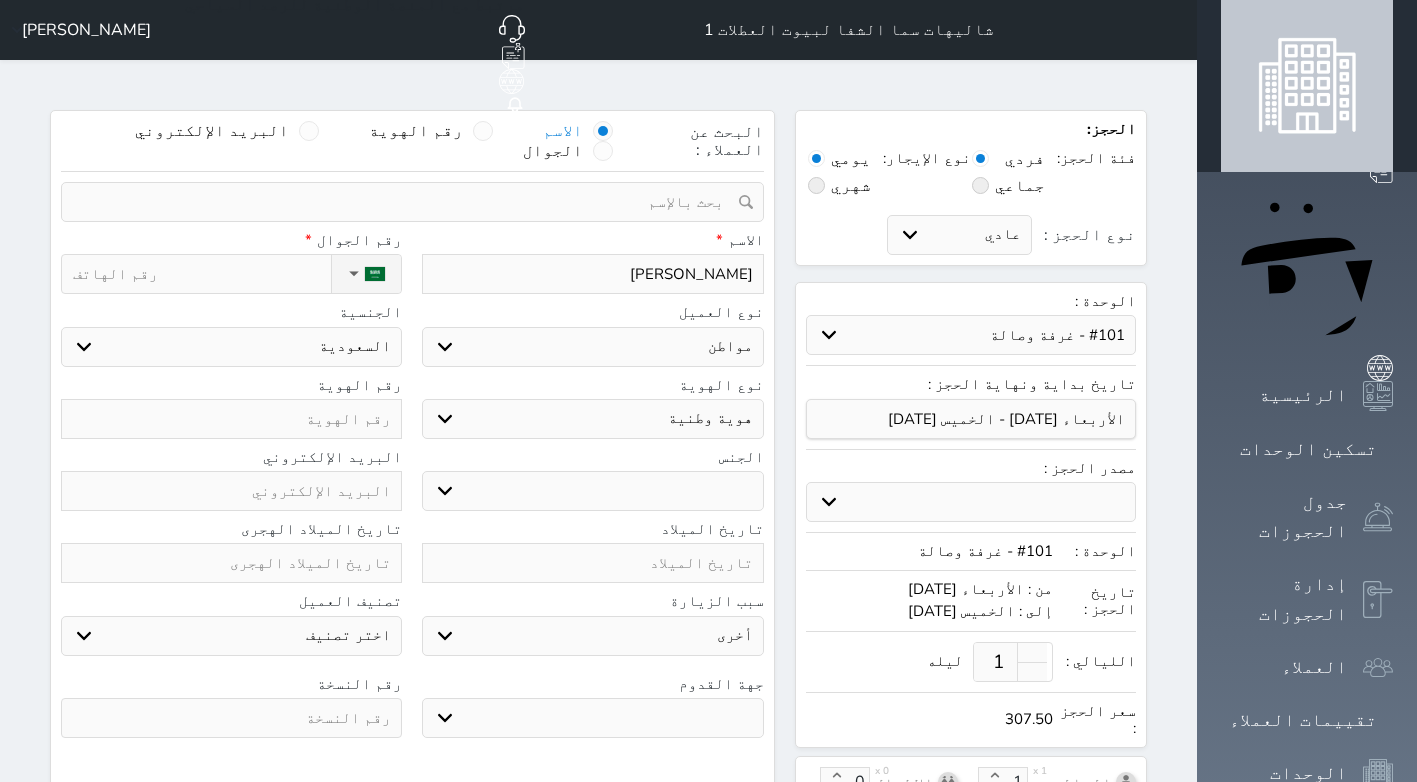 type on "حمد الحرب" 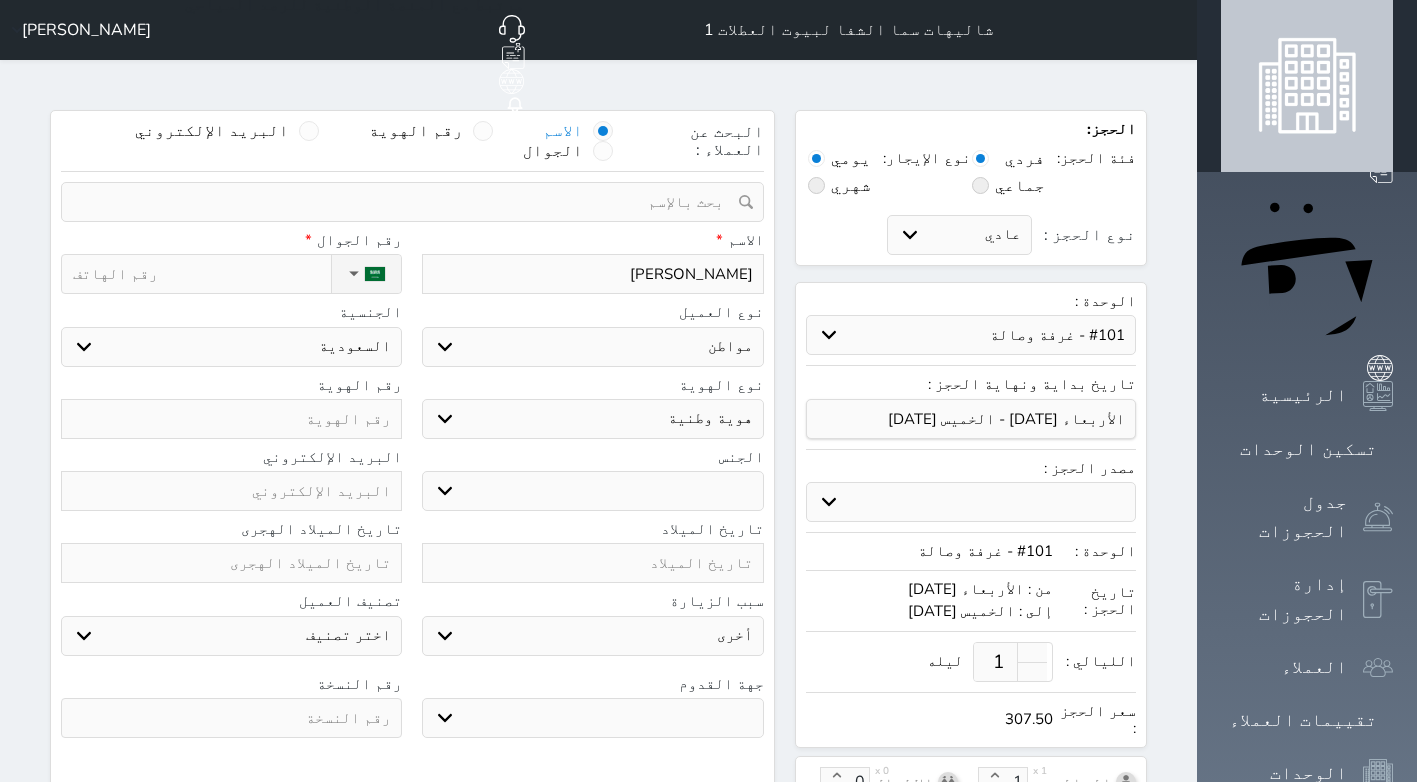 select 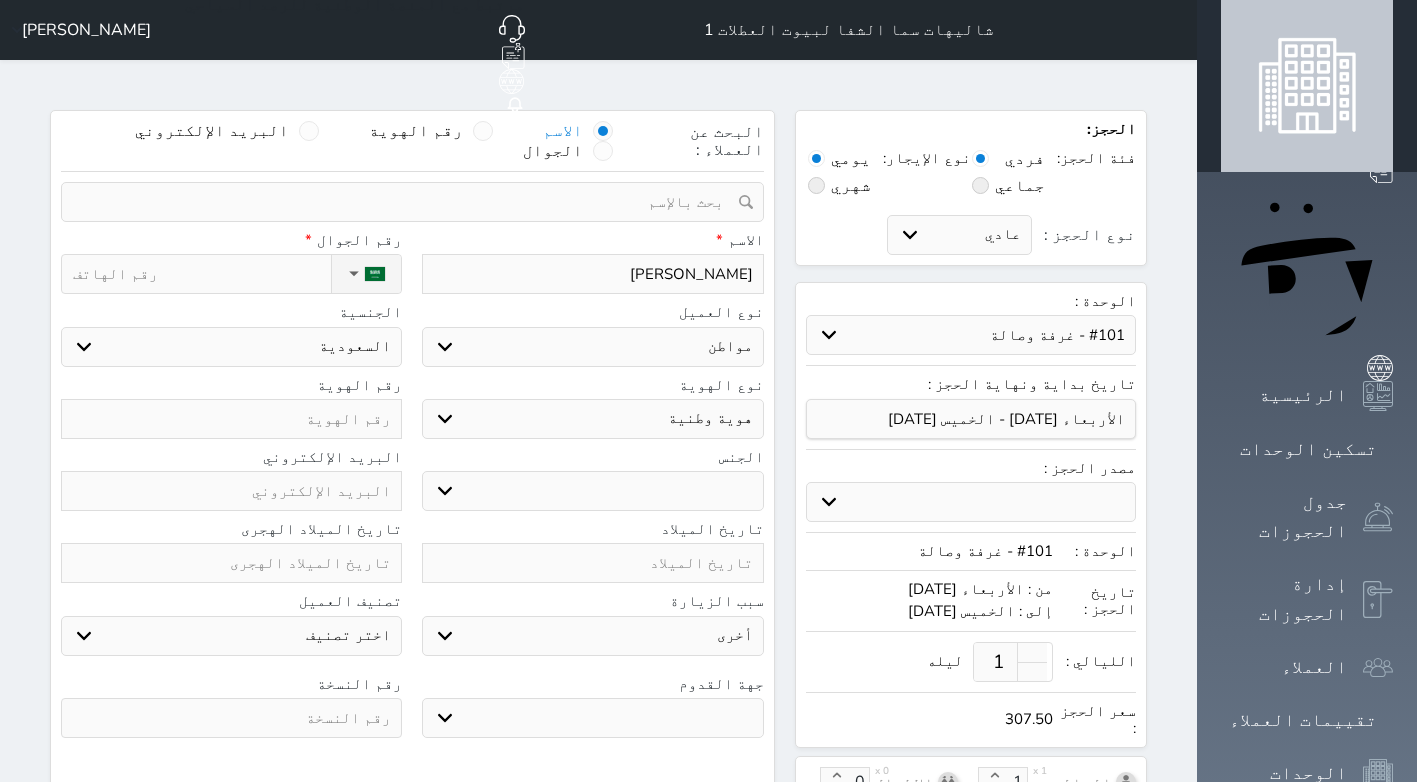 type on "حمد الحربي" 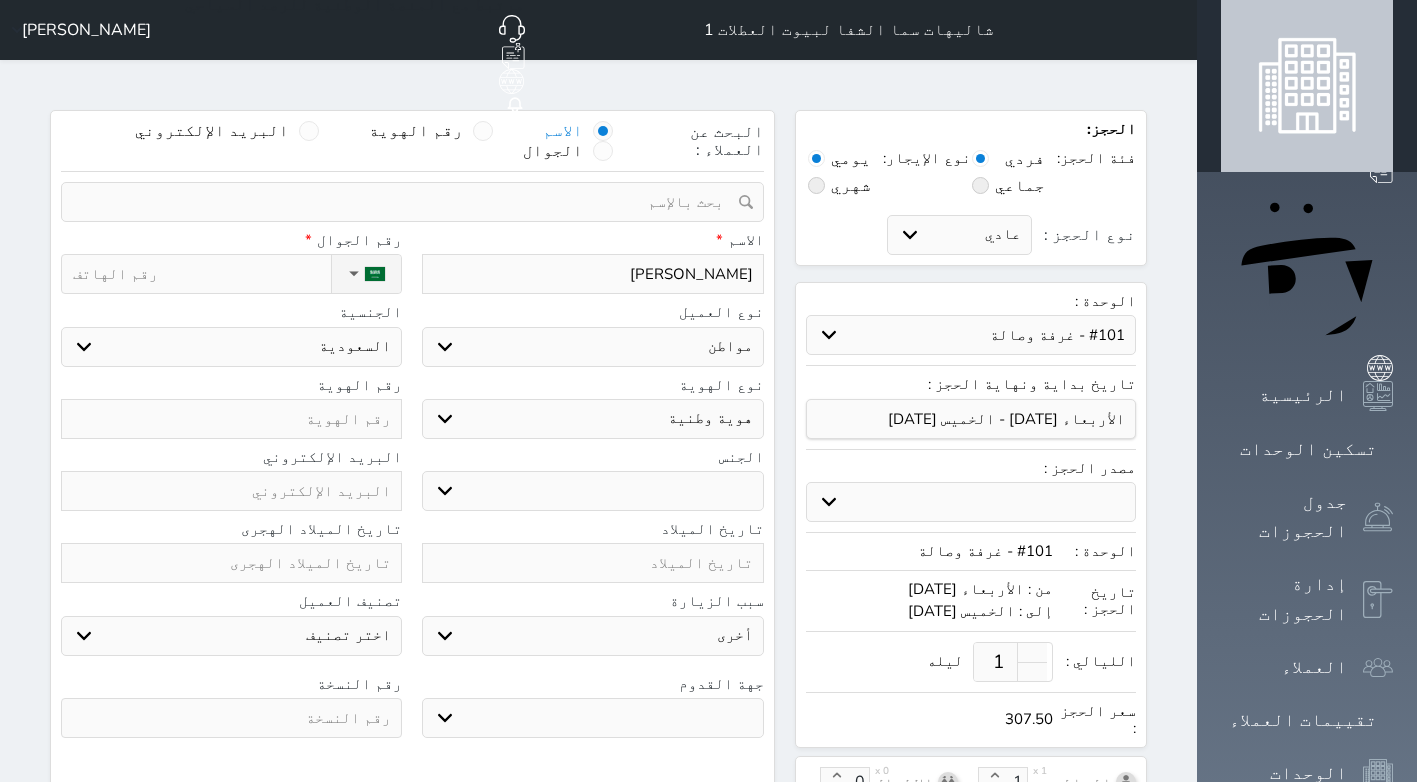 select 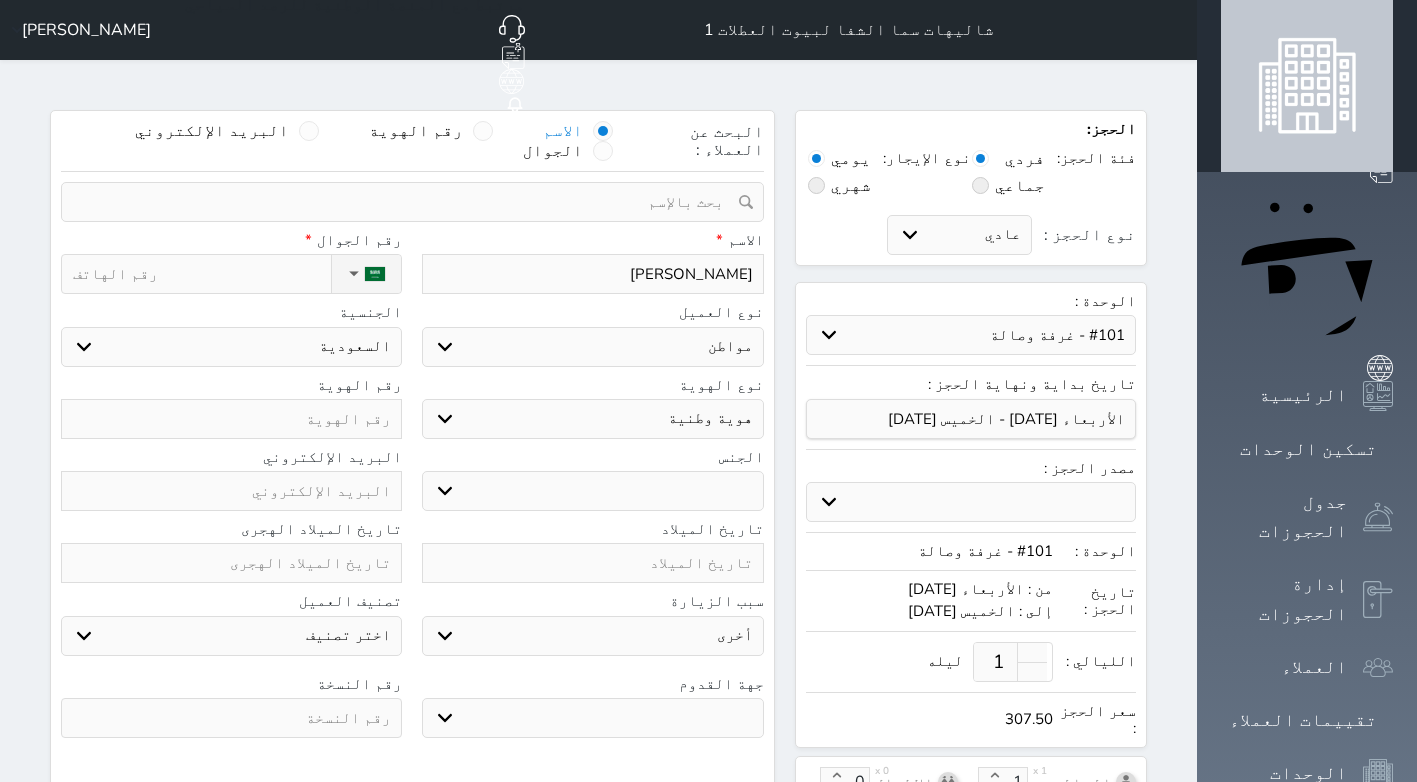 type on "حمد الحربي" 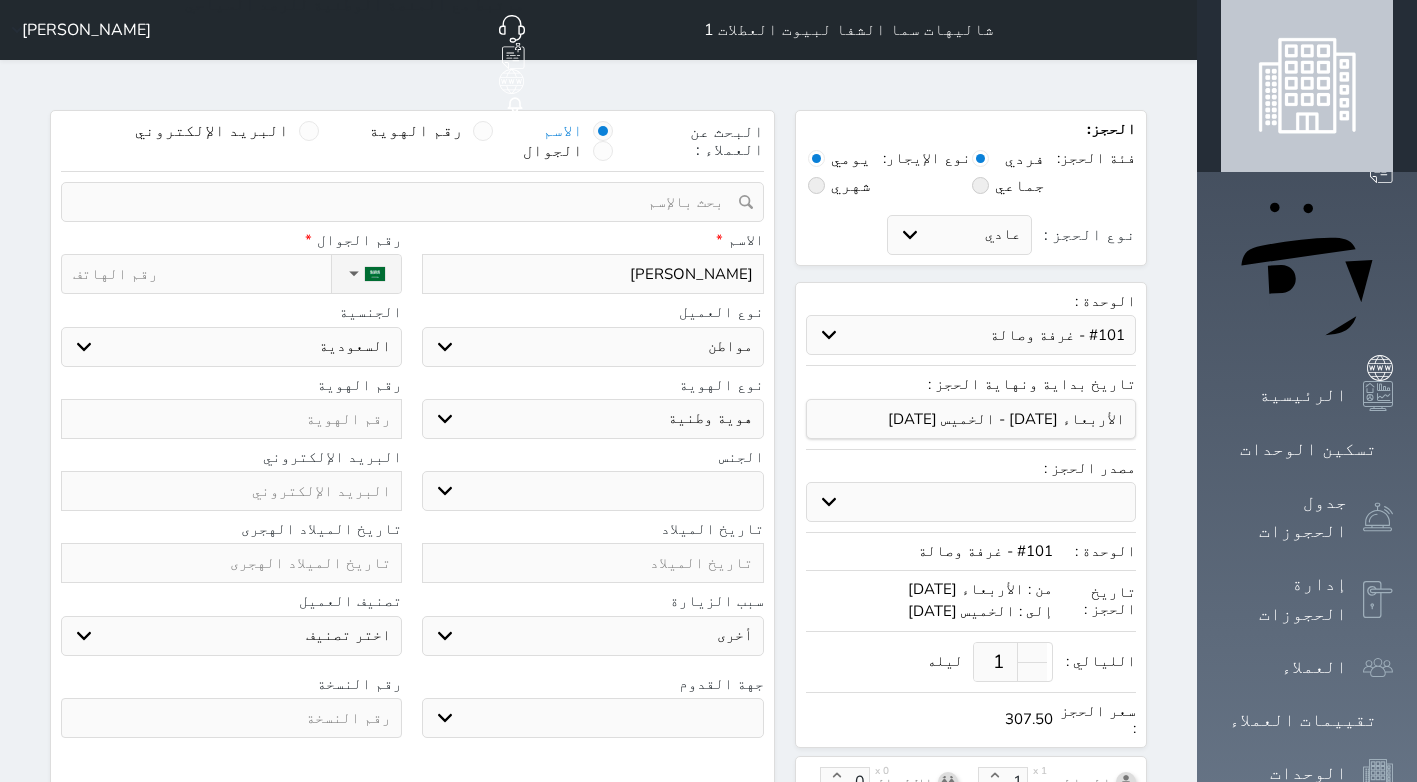 select 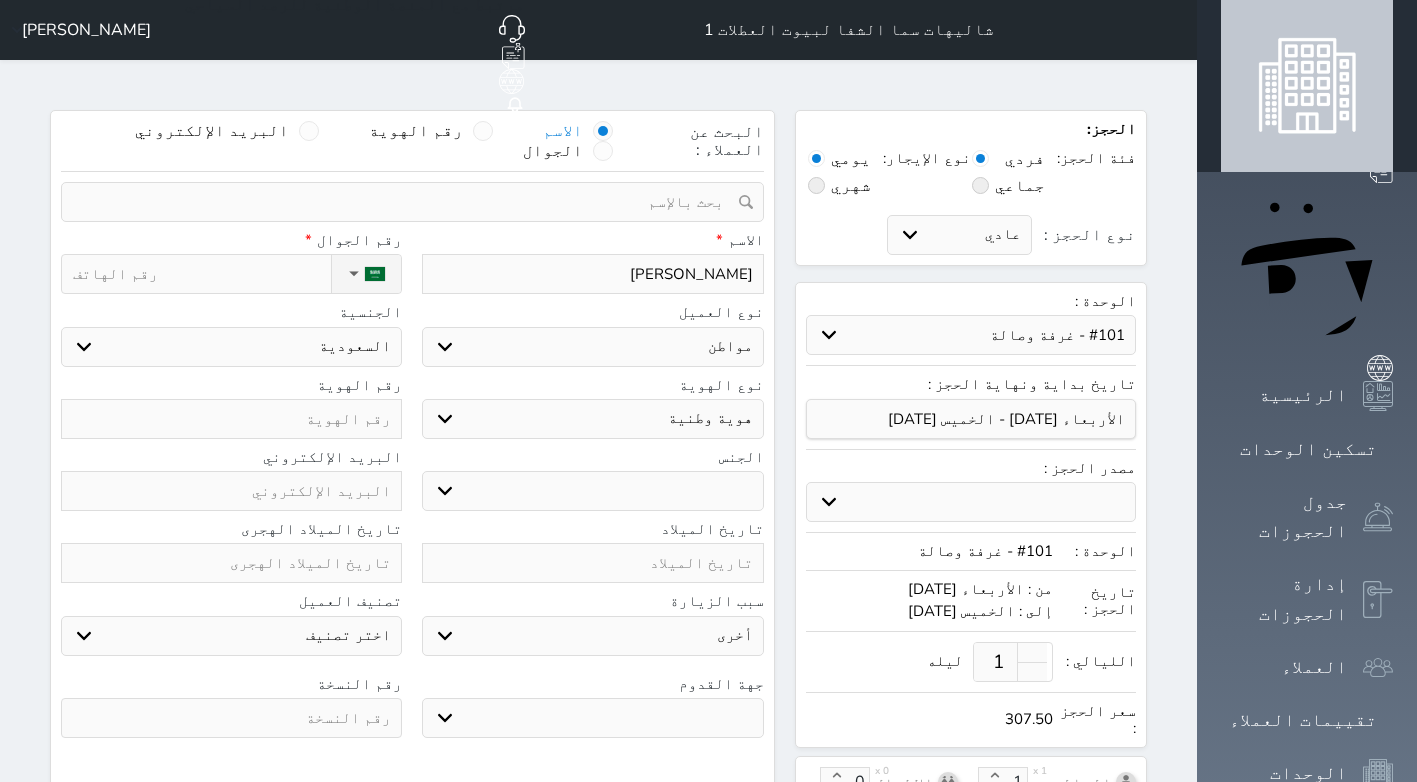 select 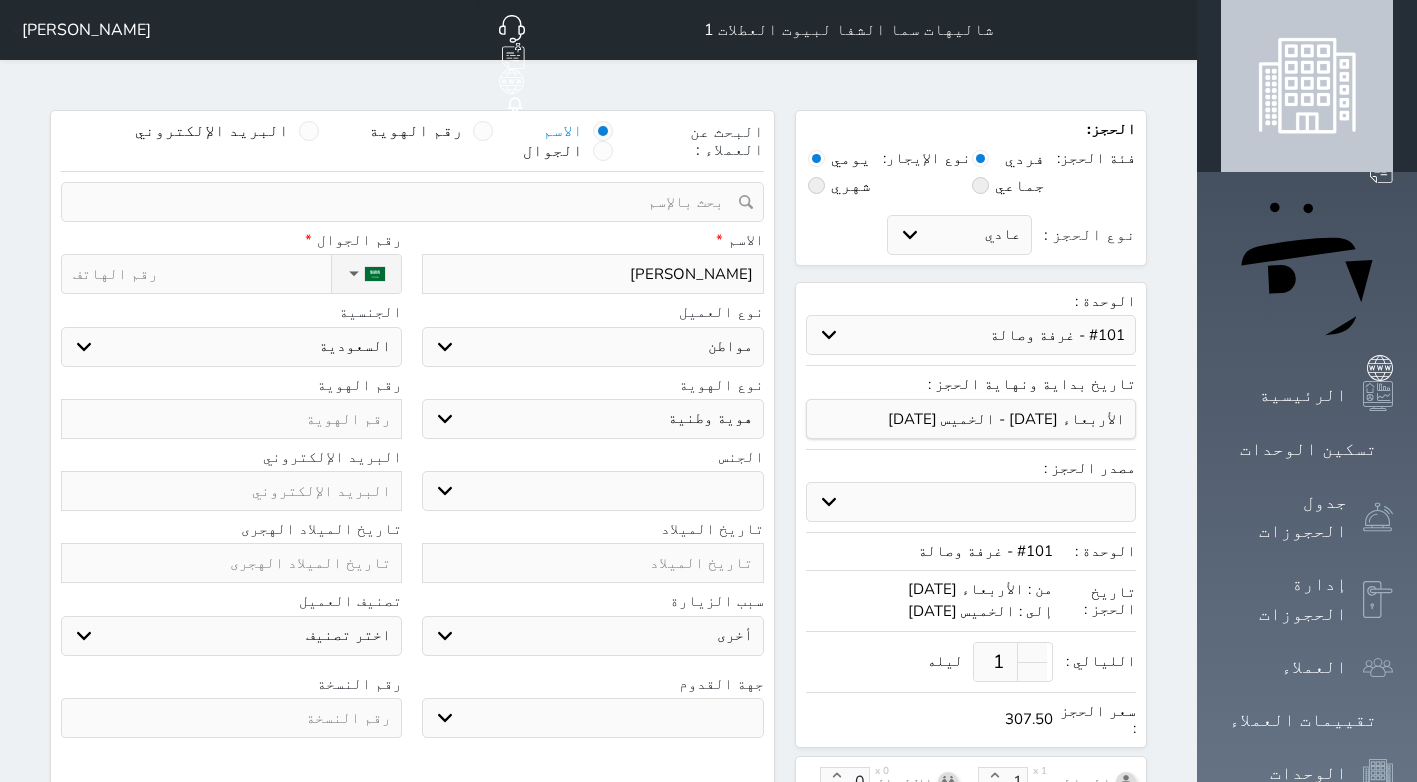 click at bounding box center (405, 202) 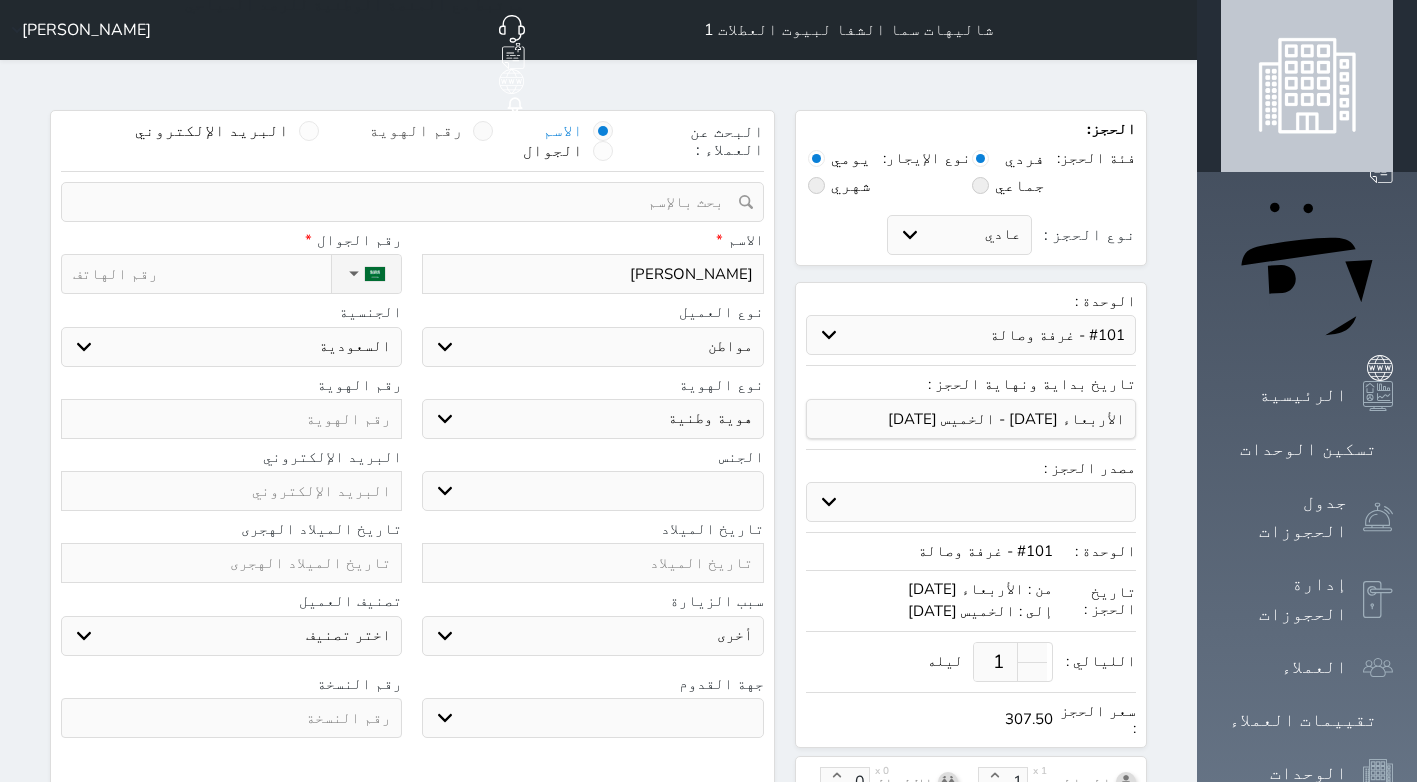 click on "رقم الهوية" at bounding box center [416, 131] 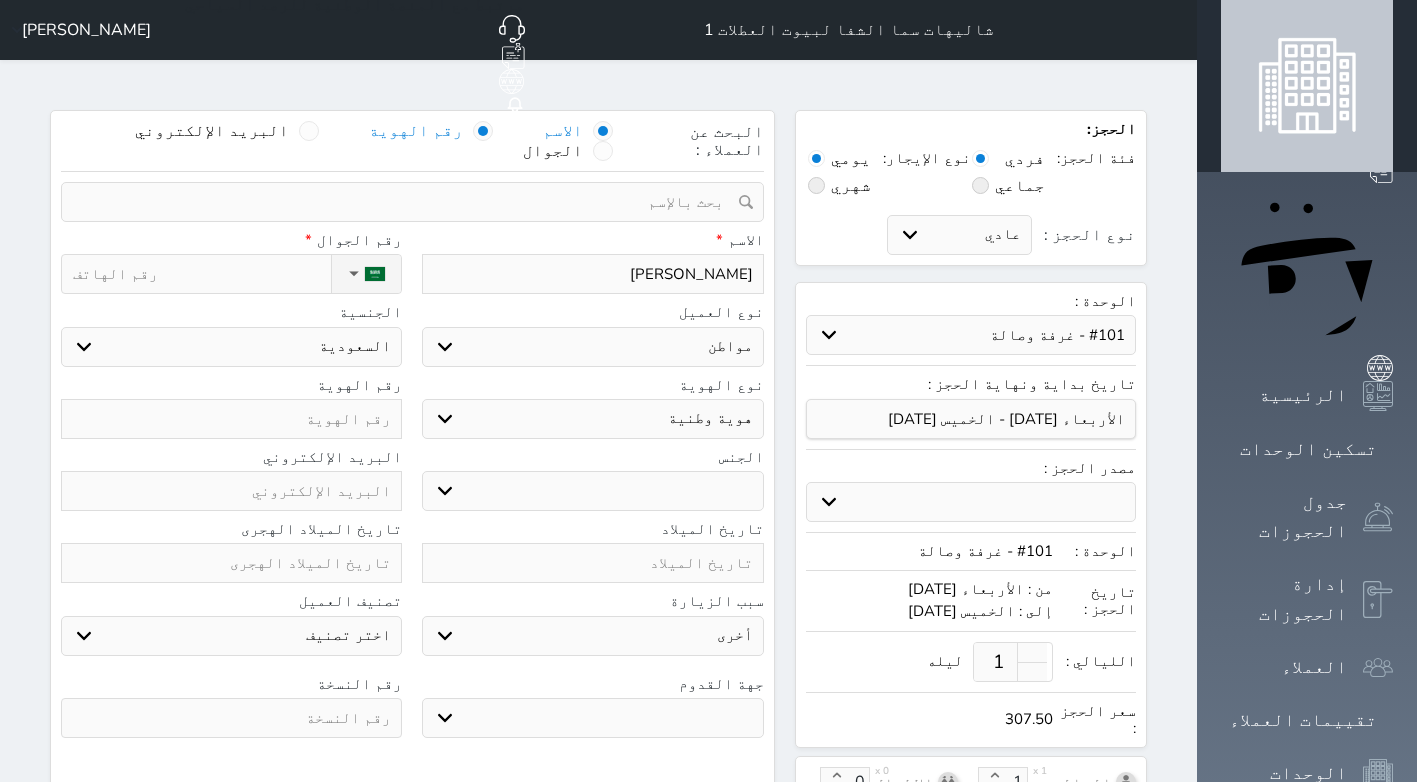 select 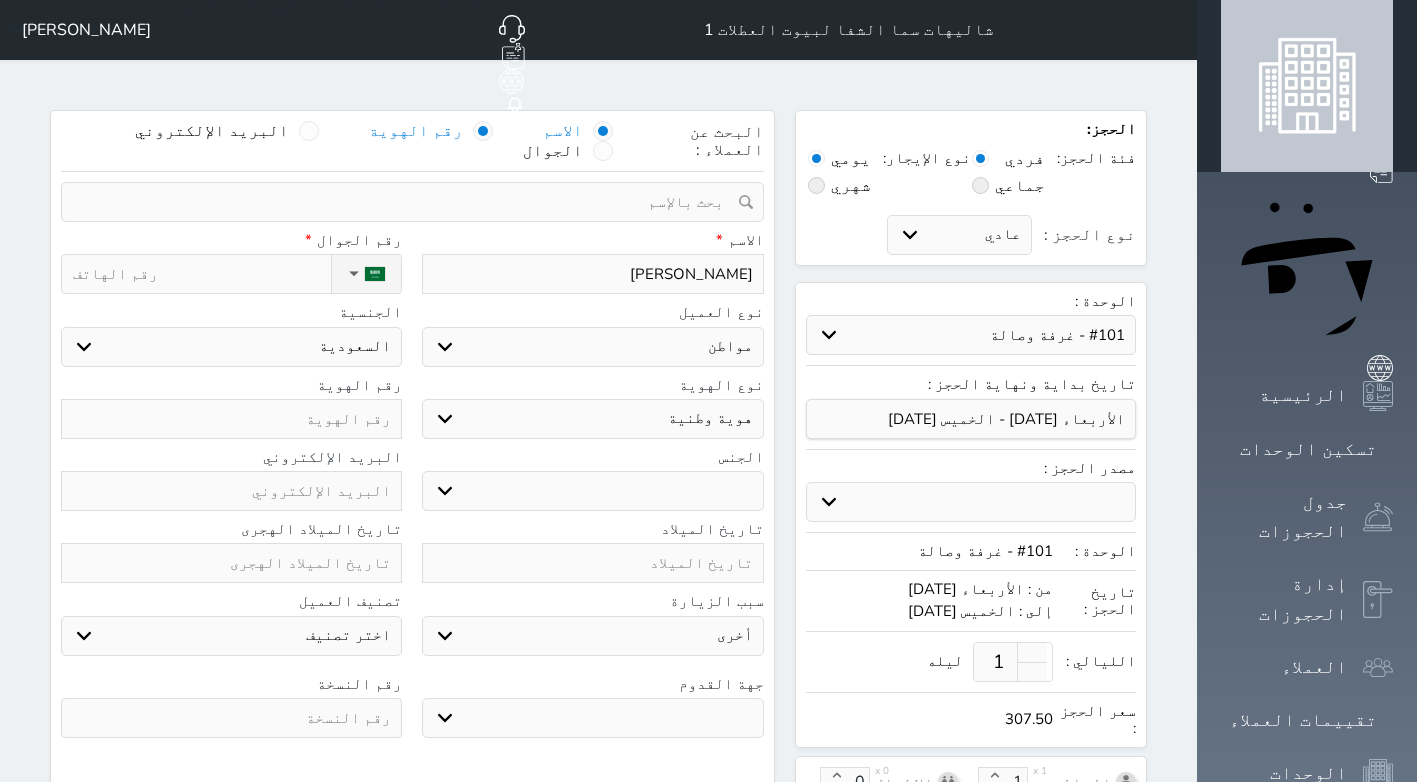 select 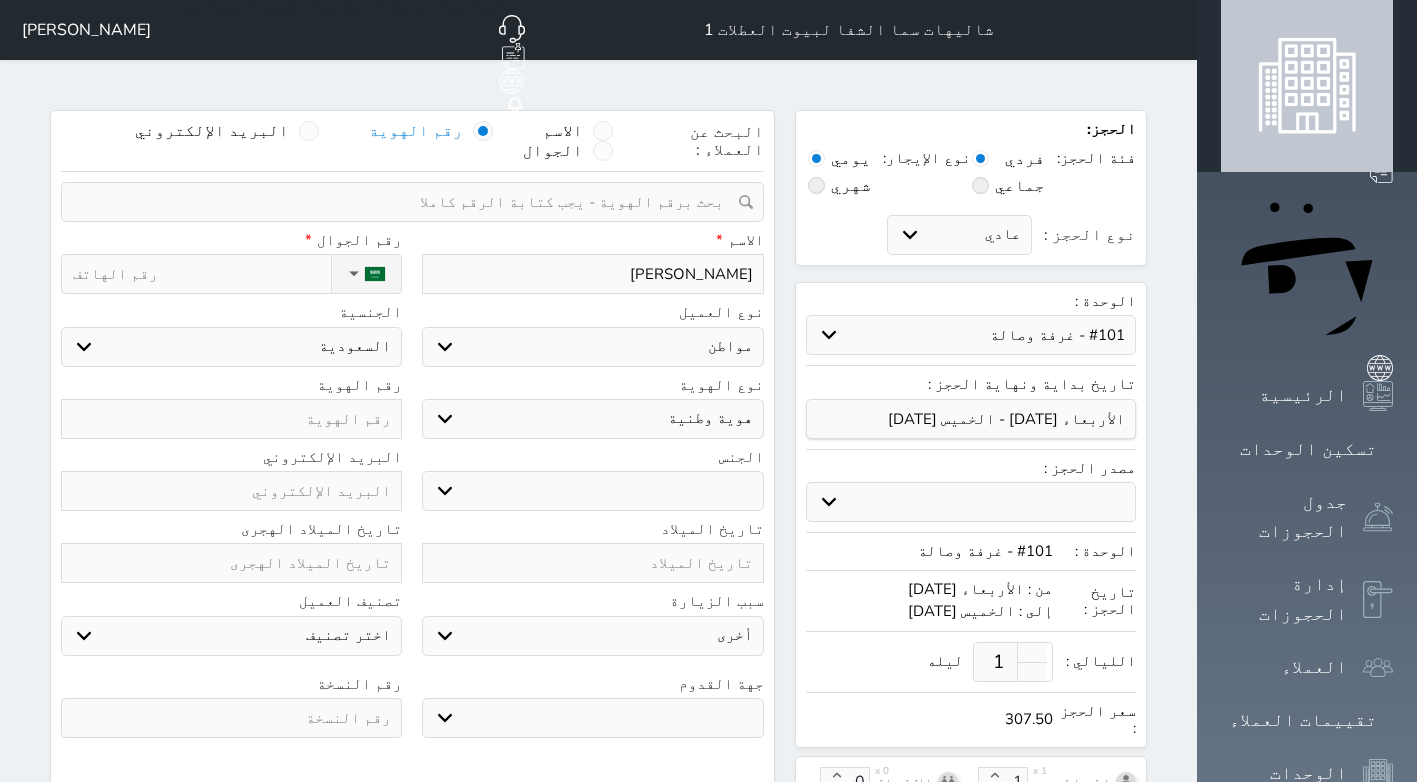 click at bounding box center [405, 202] 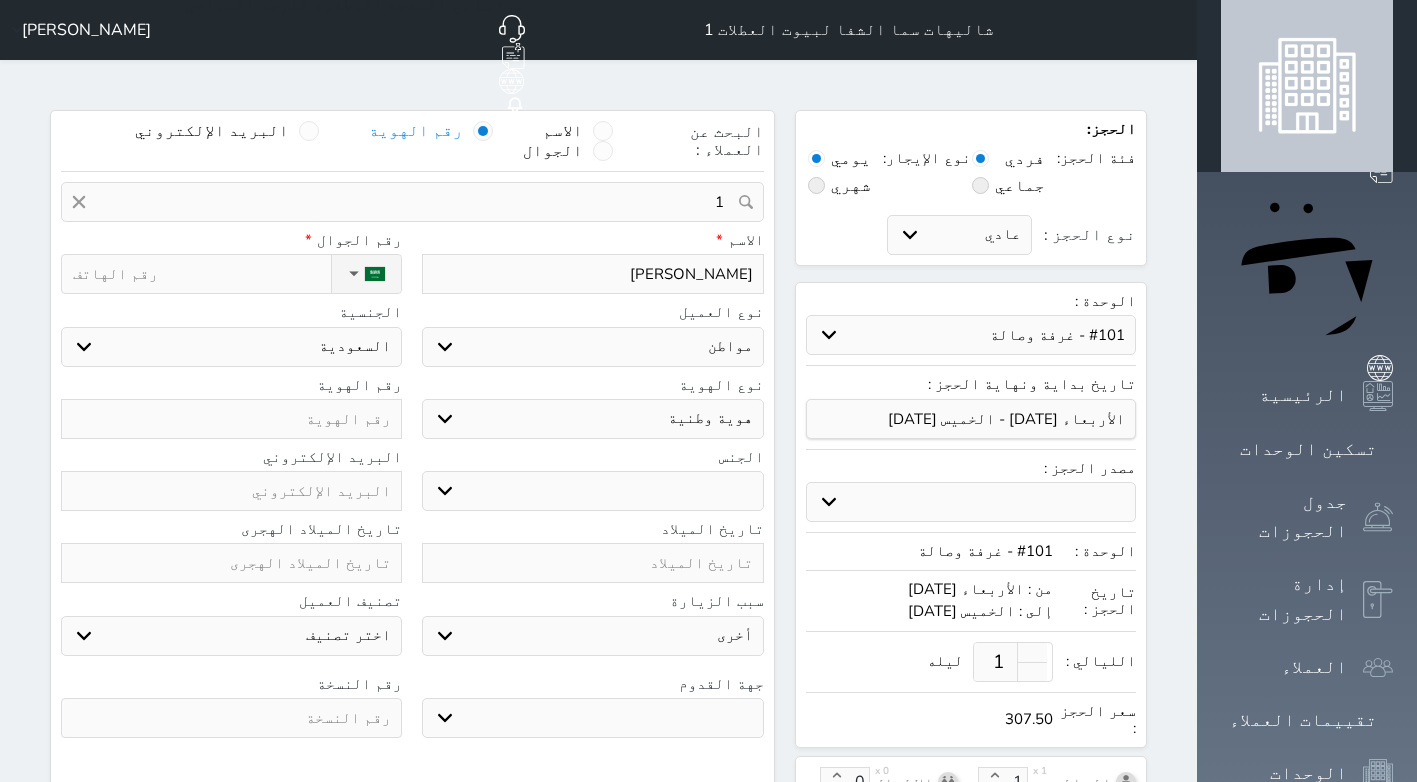 type on "10" 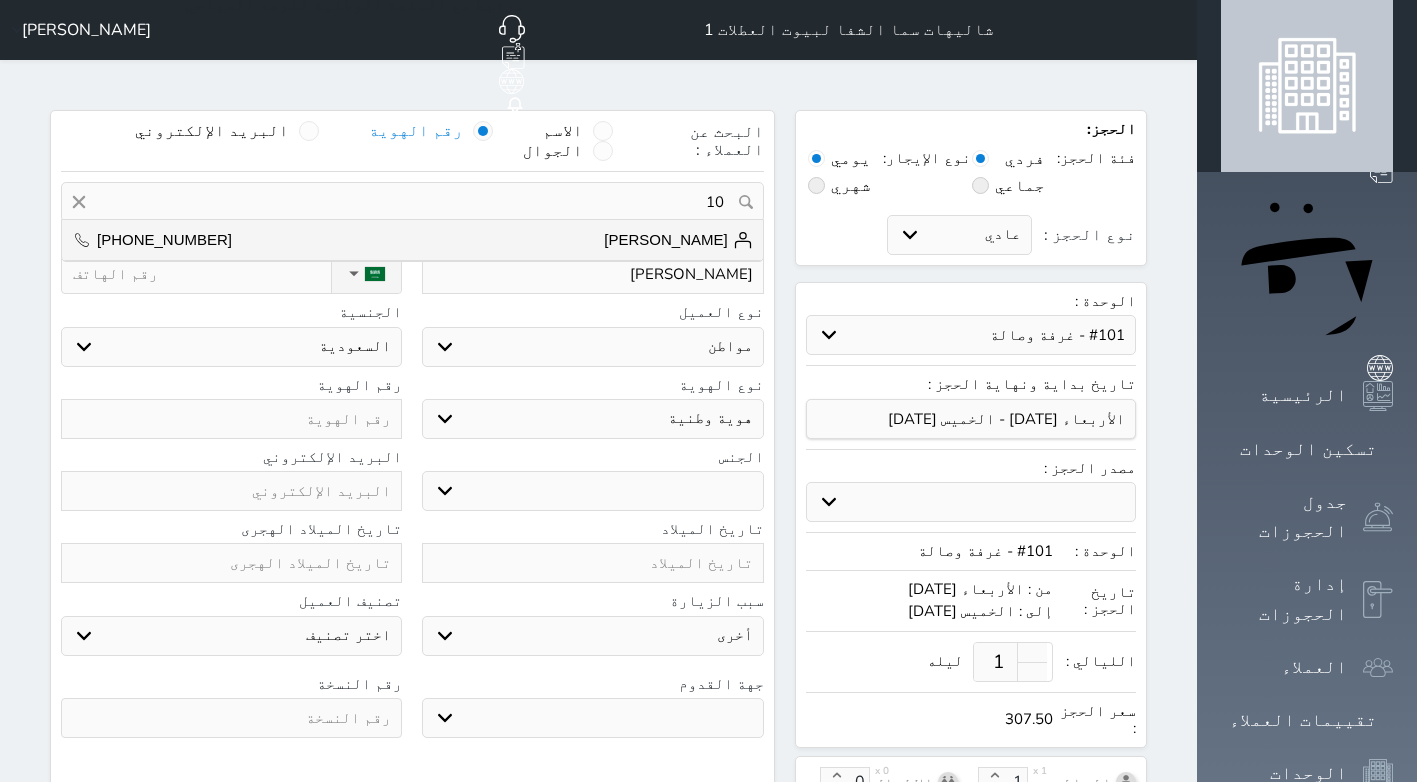 select 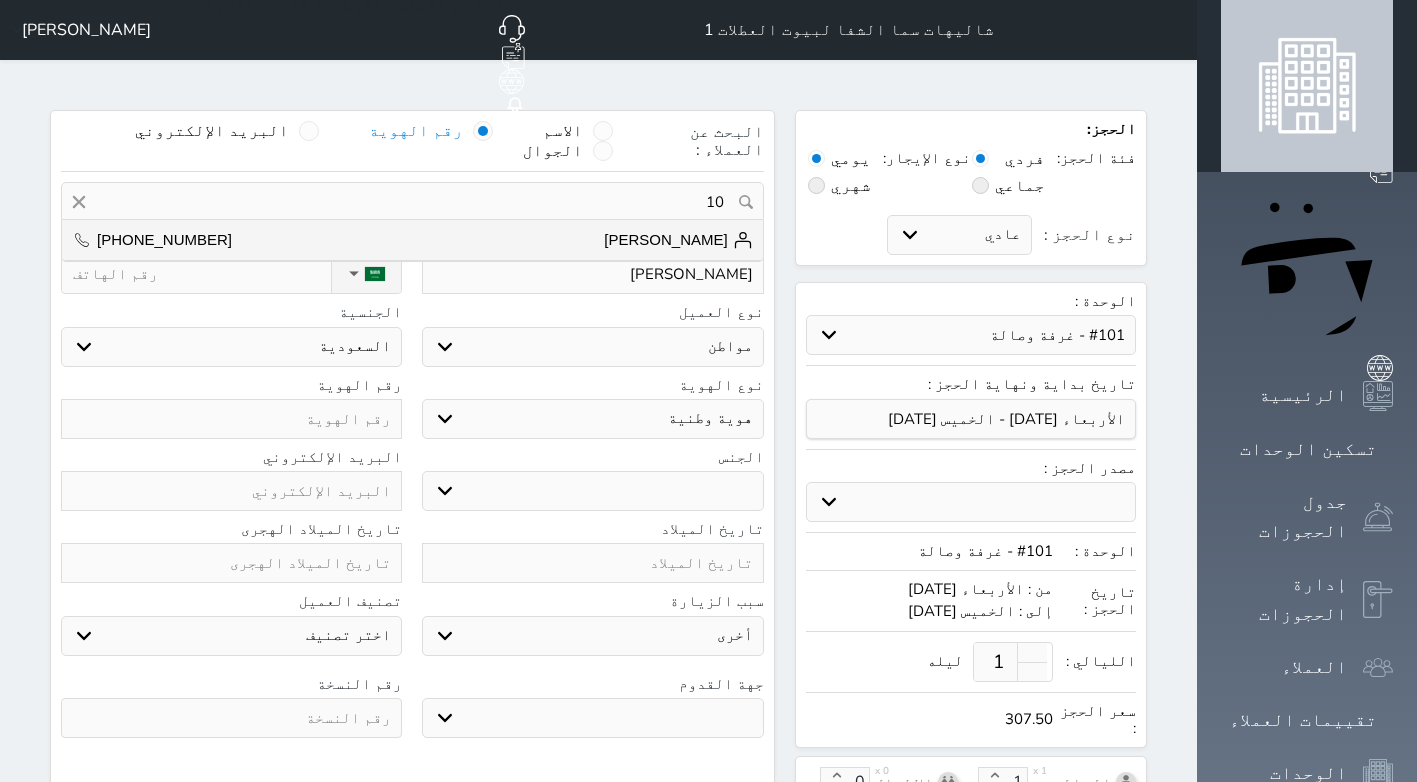 select 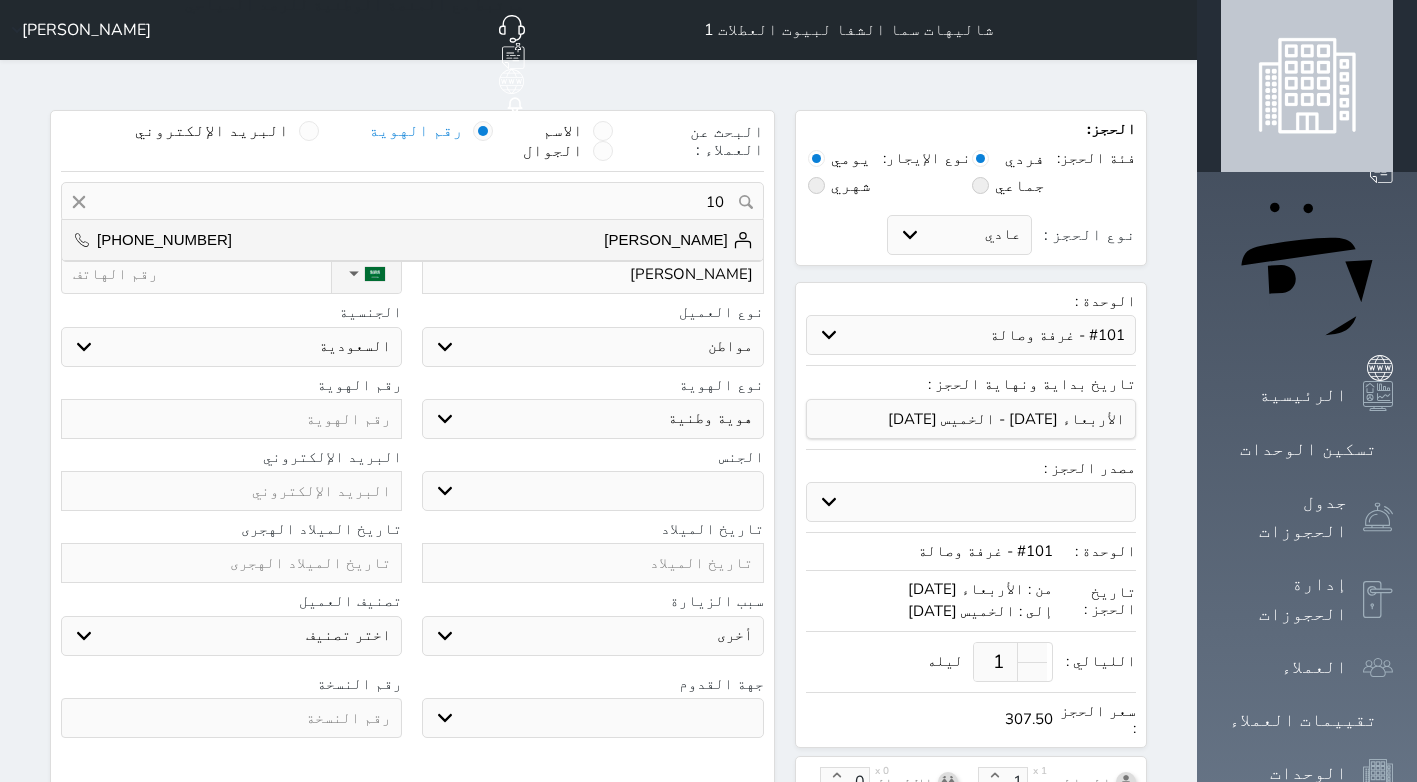type on "1" 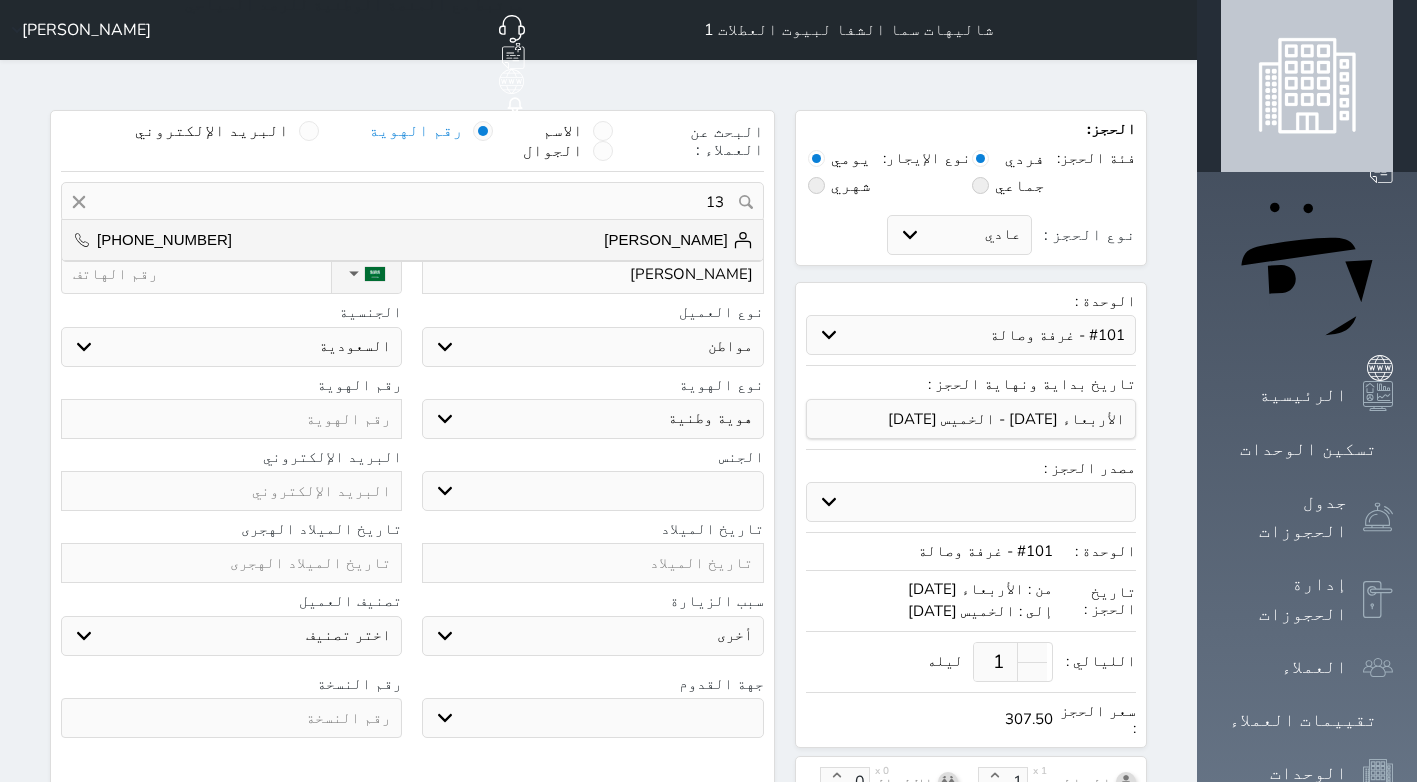 type on "1" 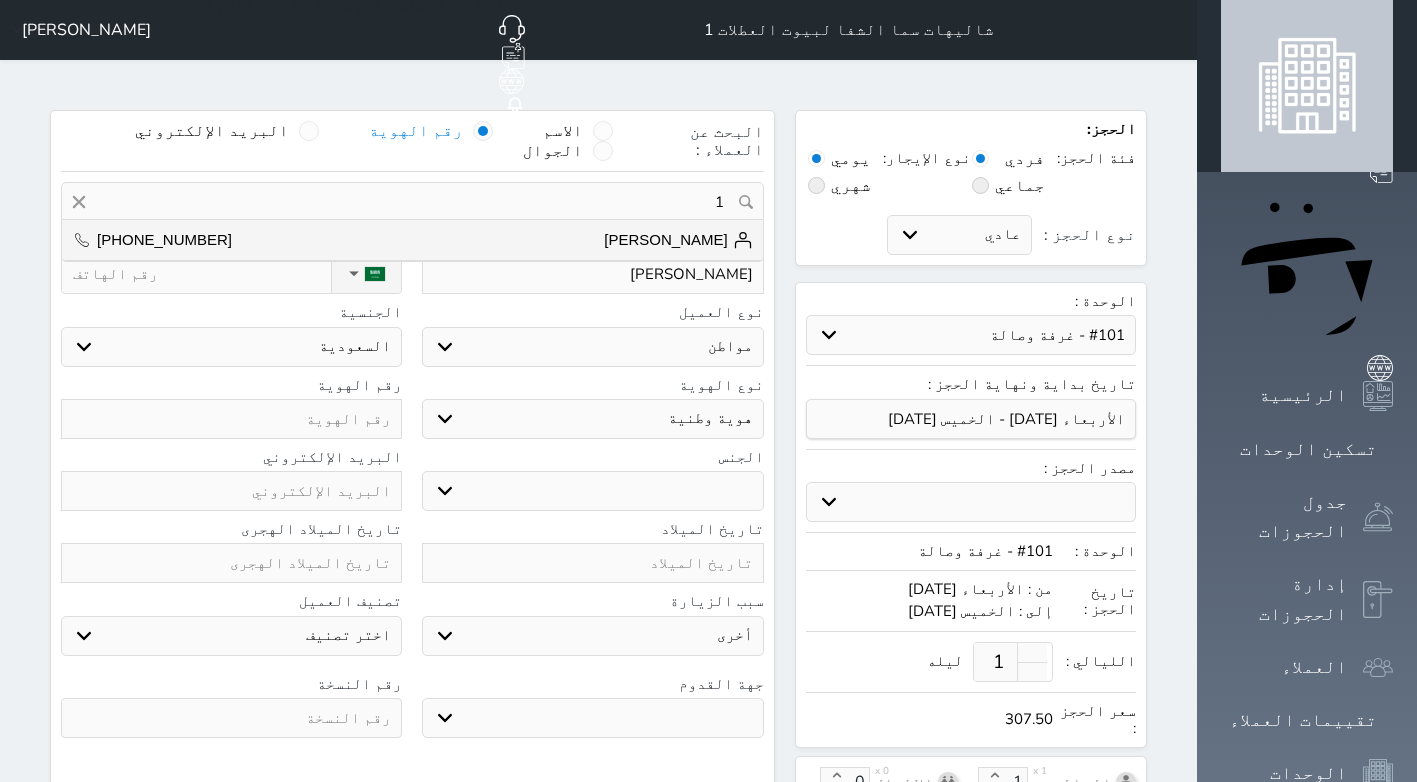 type 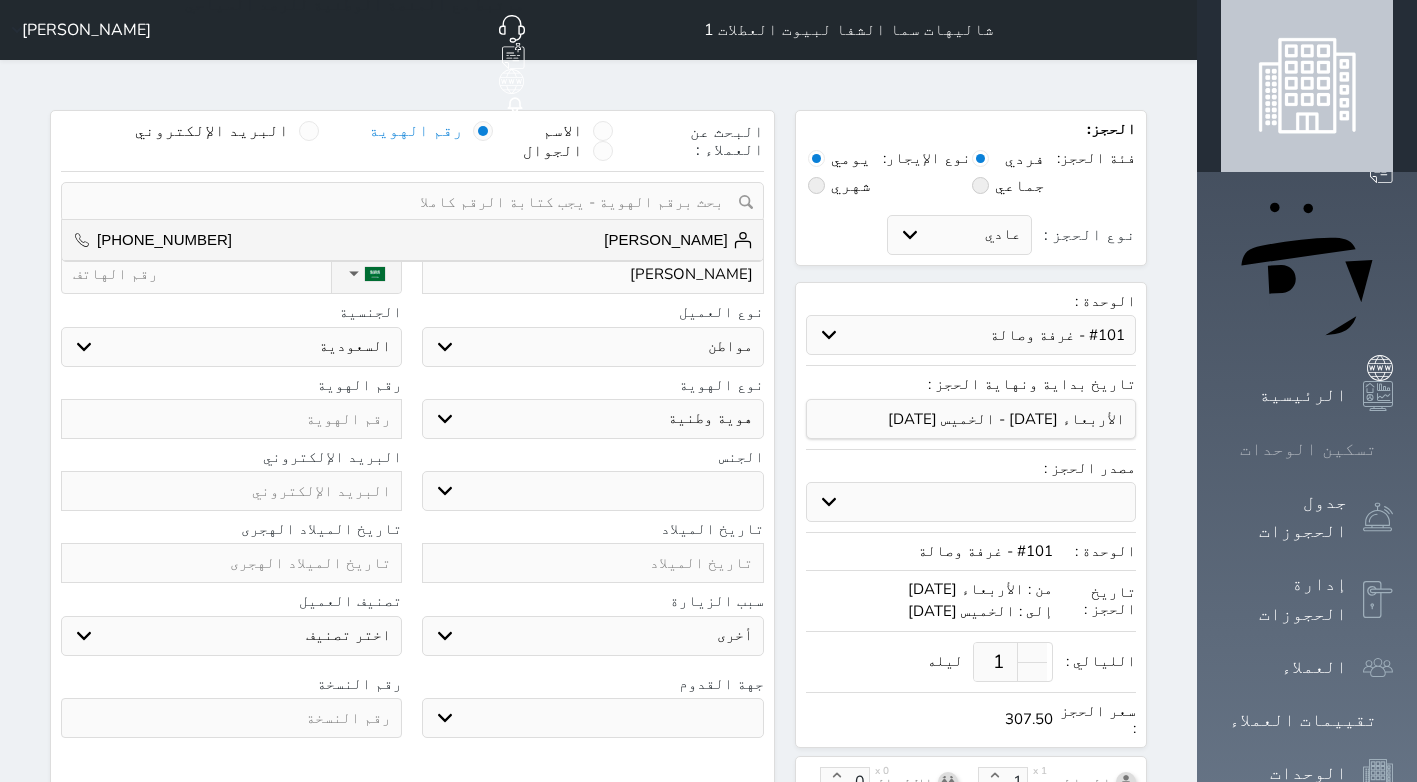 click at bounding box center [1393, 449] 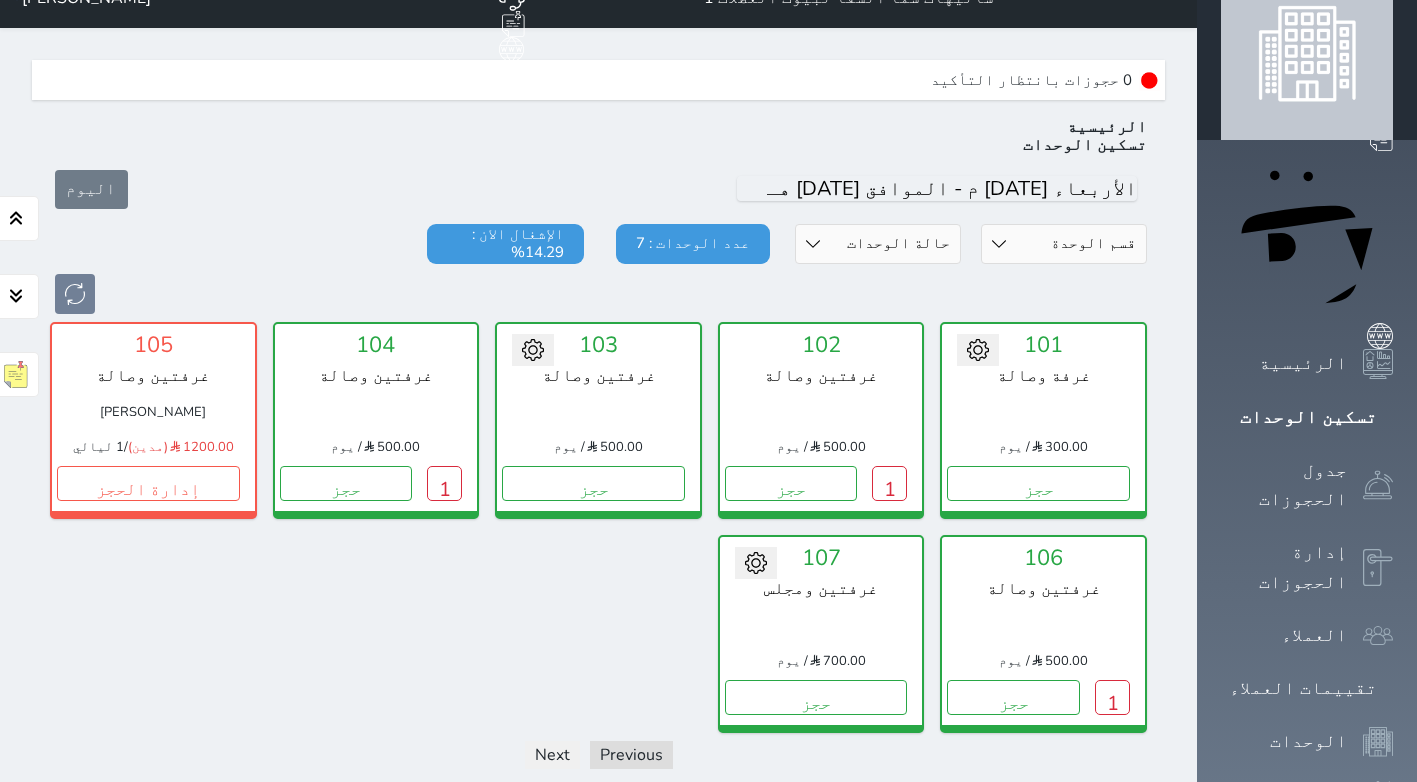 scroll, scrollTop: 60, scrollLeft: 0, axis: vertical 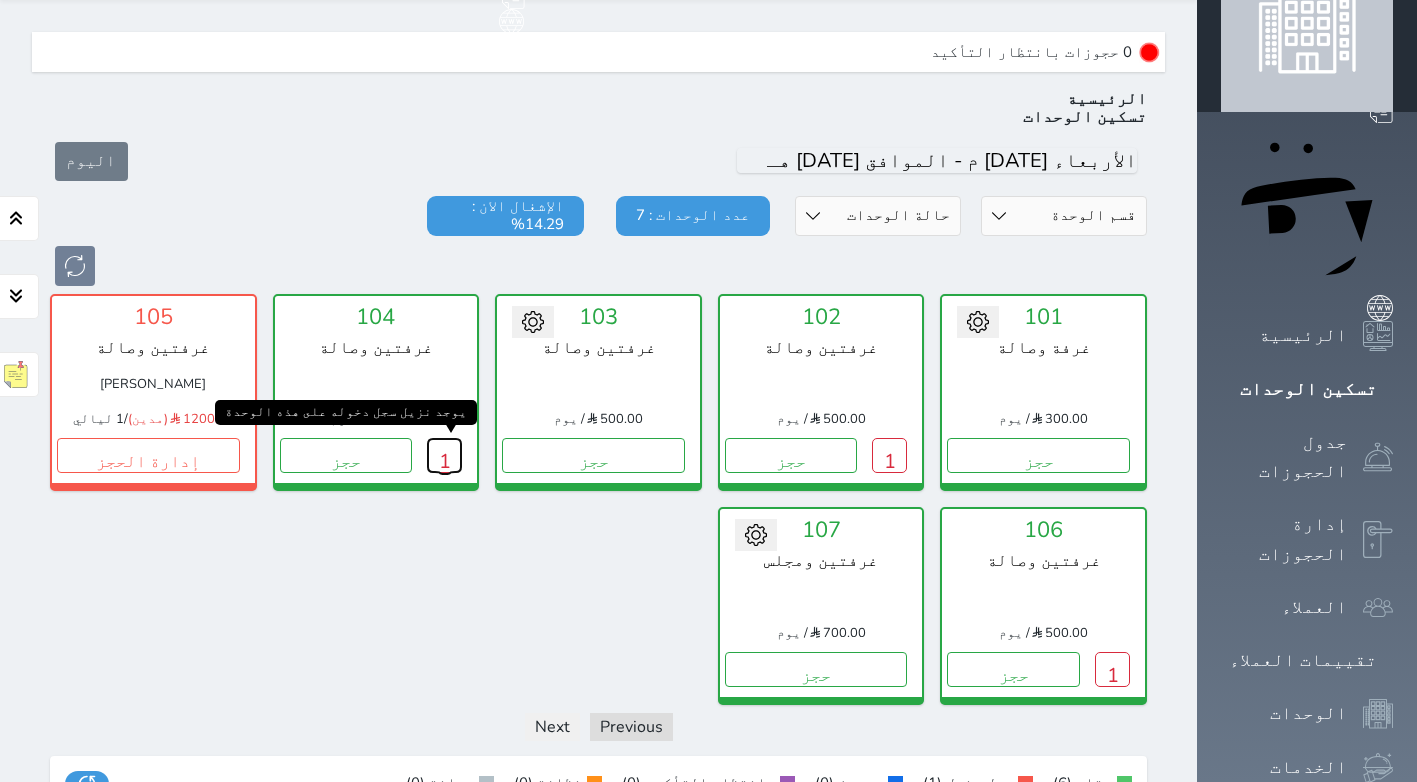 click on "1" at bounding box center [444, 455] 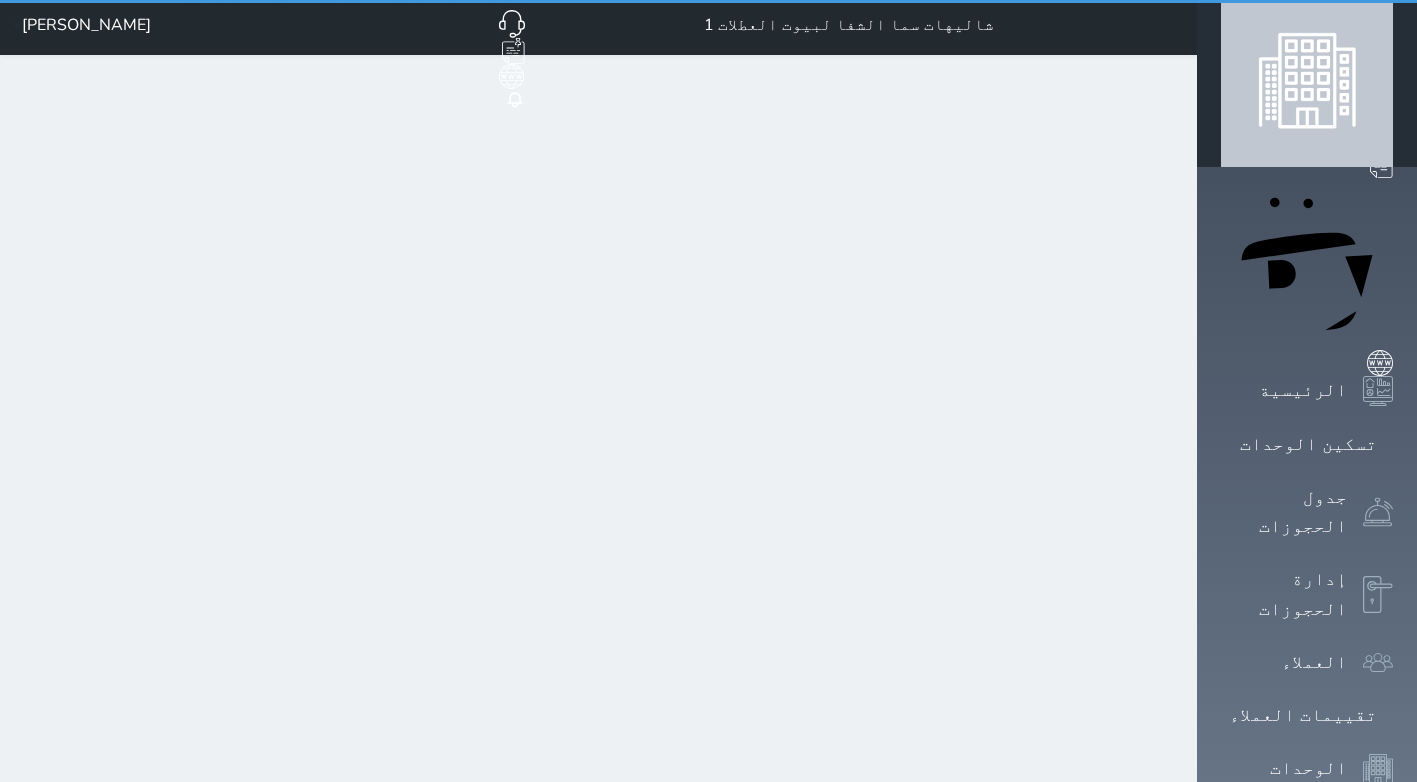 scroll, scrollTop: 0, scrollLeft: 0, axis: both 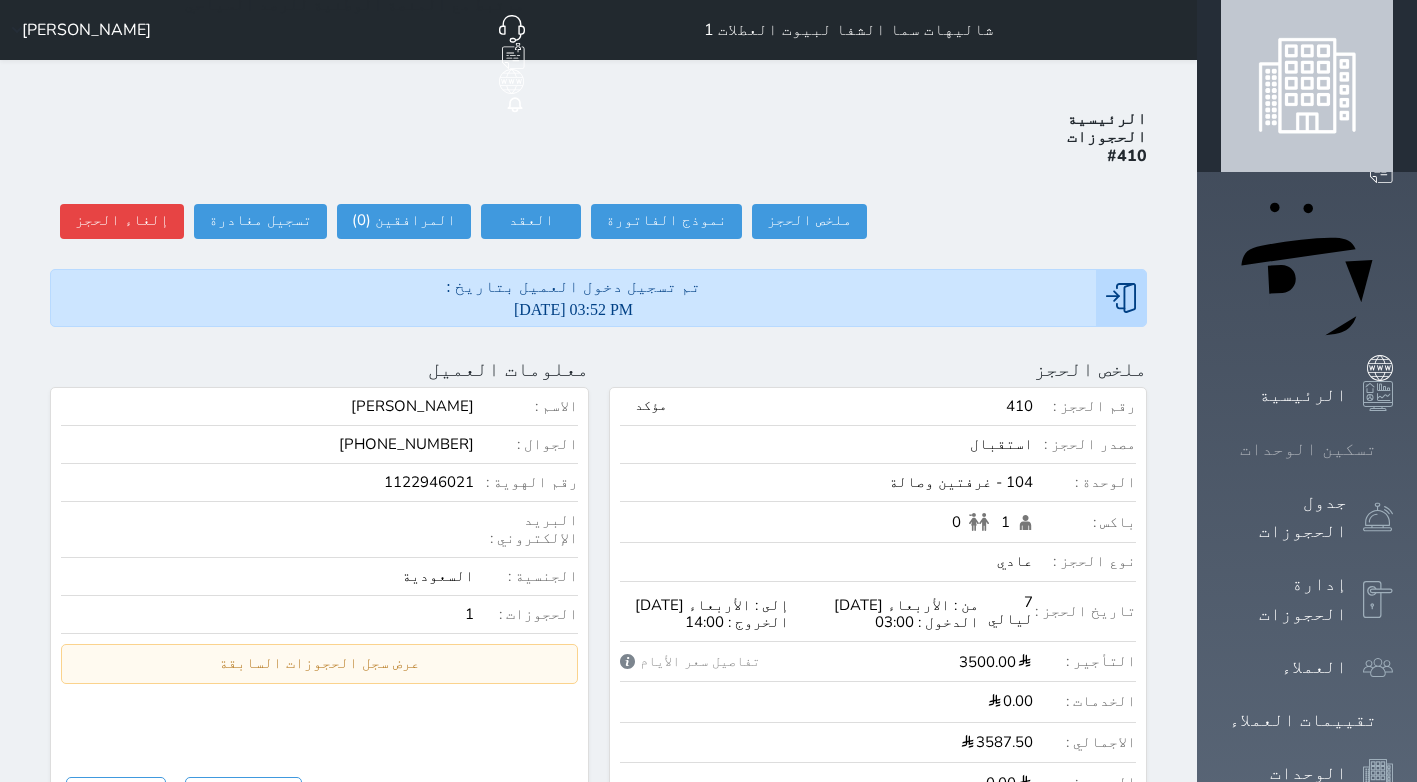 click at bounding box center (1393, 449) 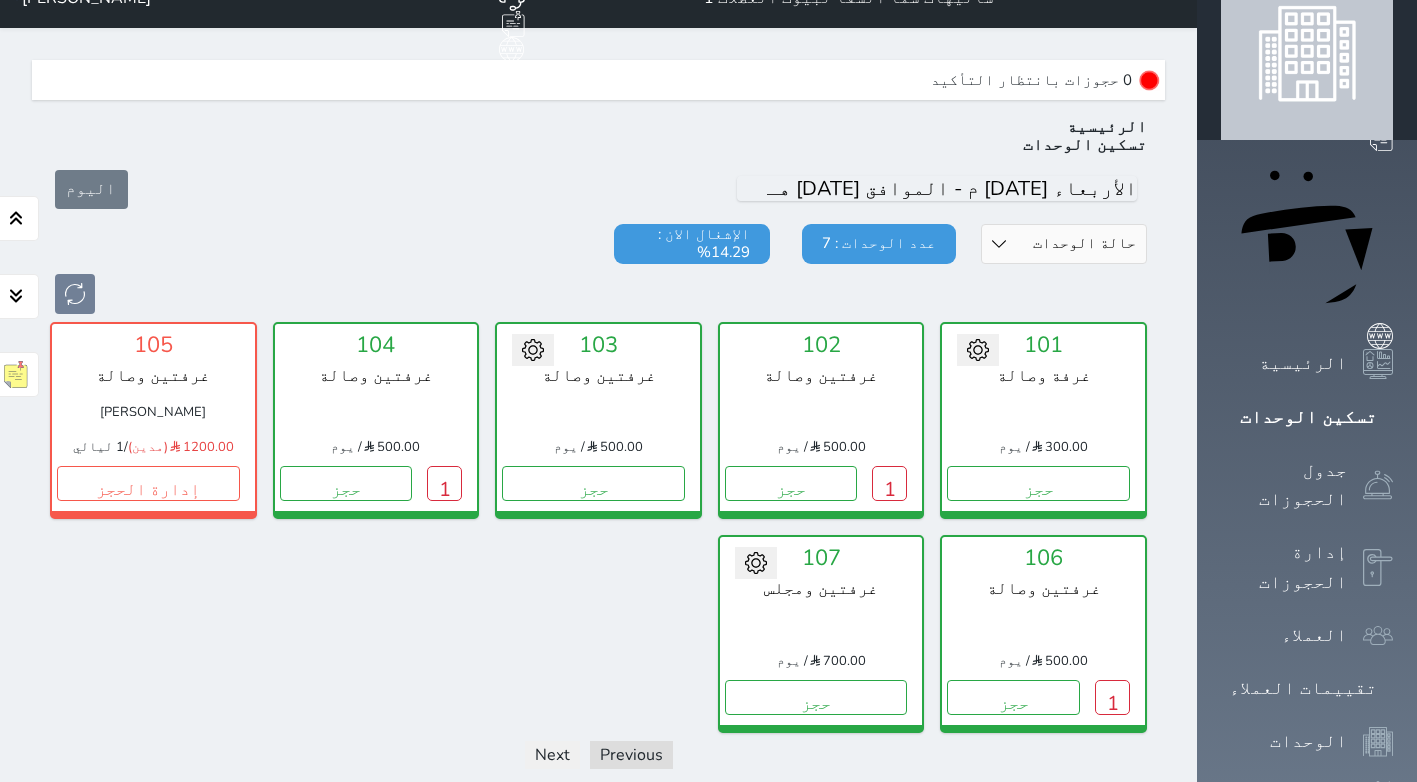 scroll, scrollTop: 60, scrollLeft: 0, axis: vertical 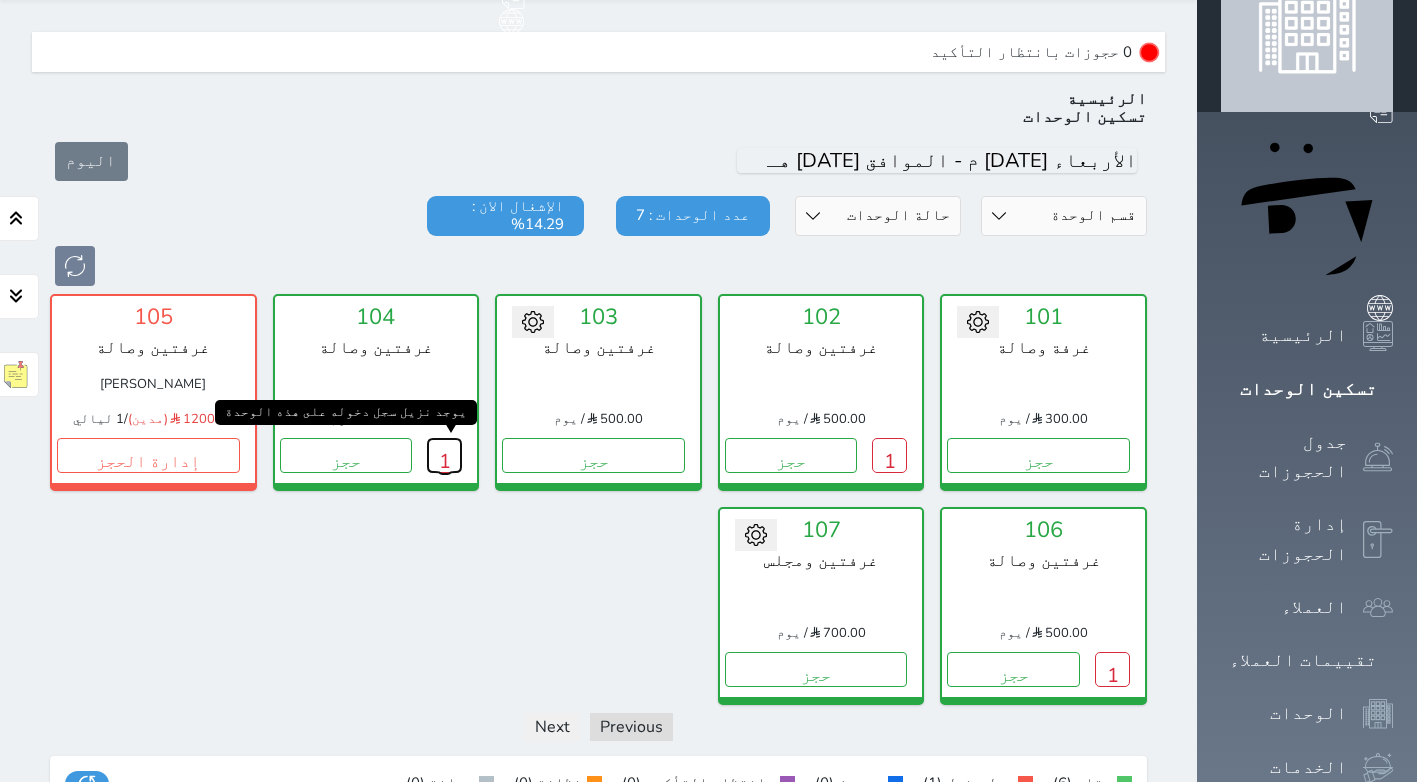 click on "1" at bounding box center [444, 455] 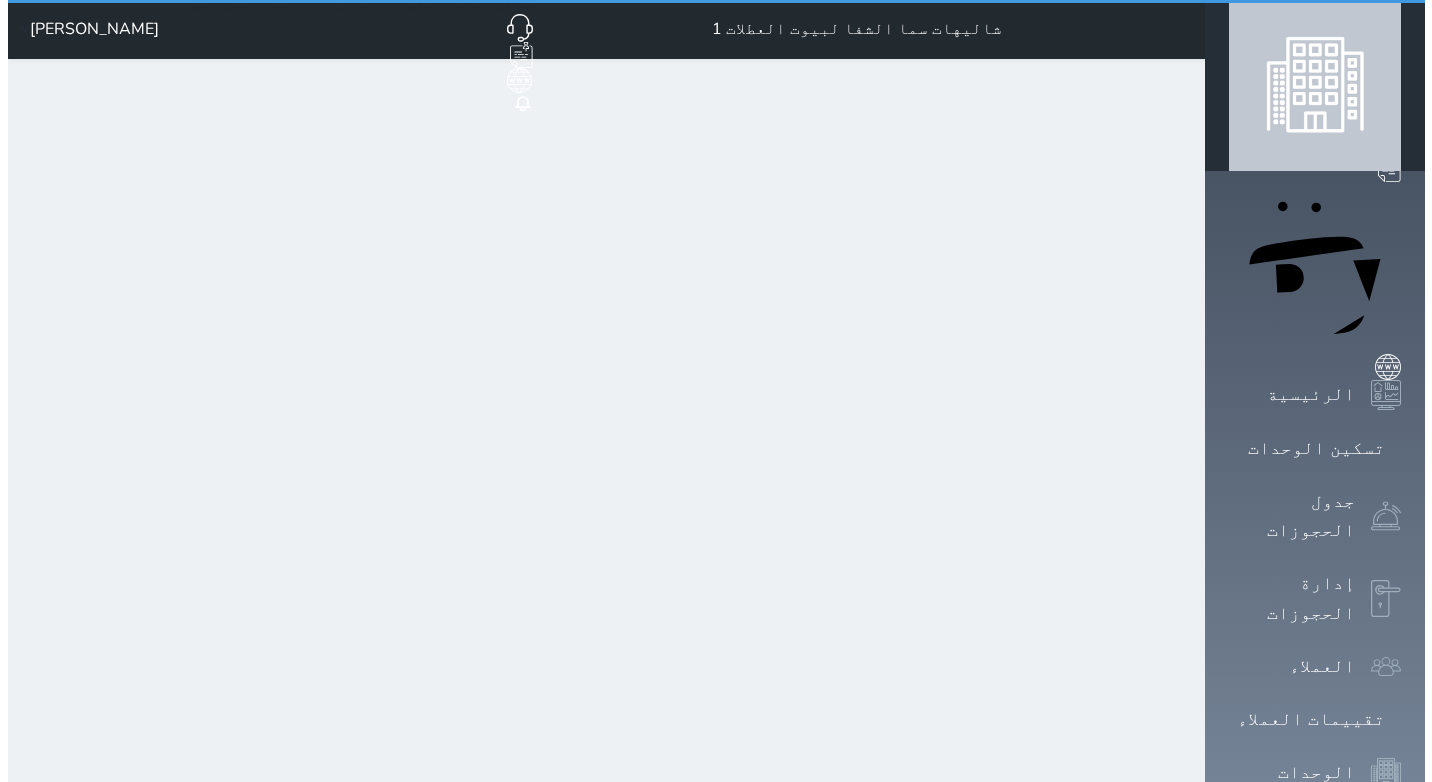 scroll, scrollTop: 0, scrollLeft: 0, axis: both 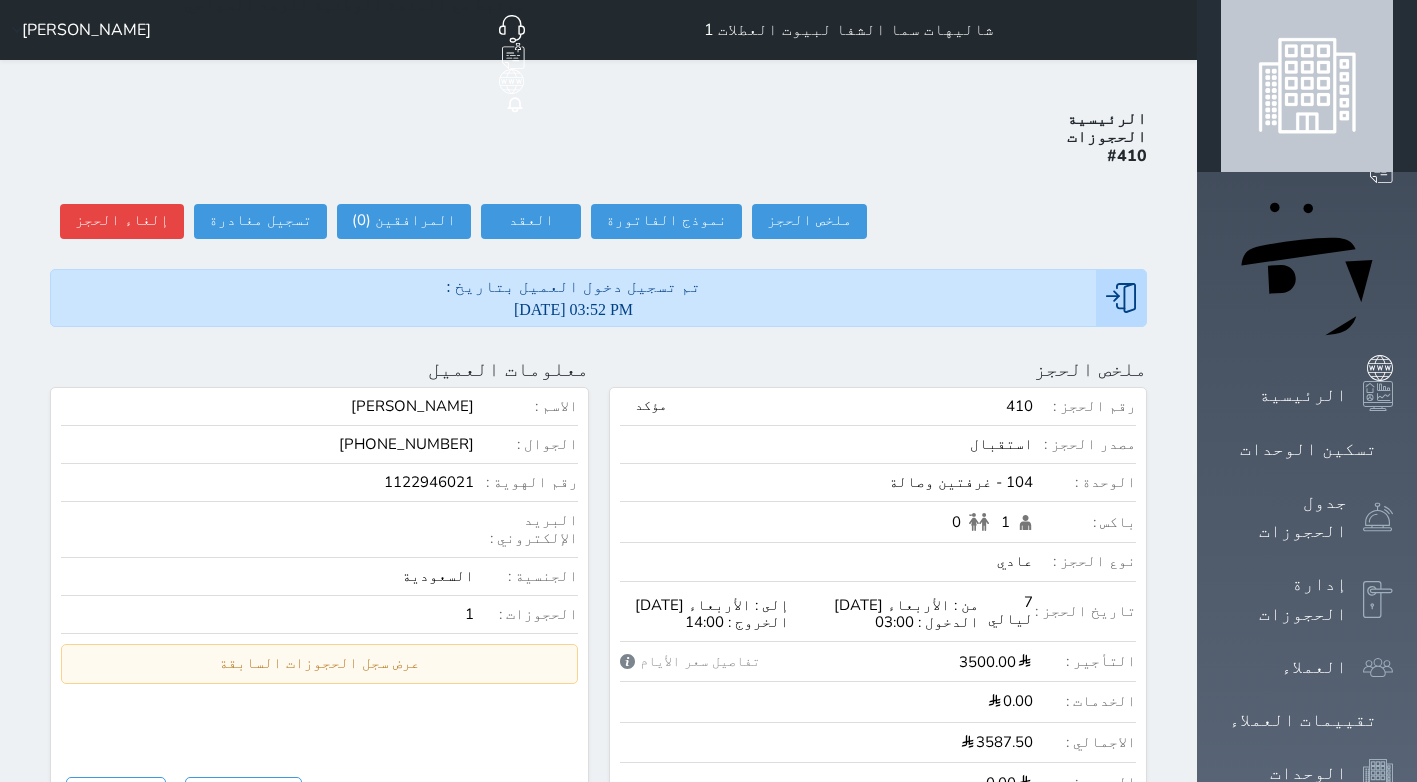 select 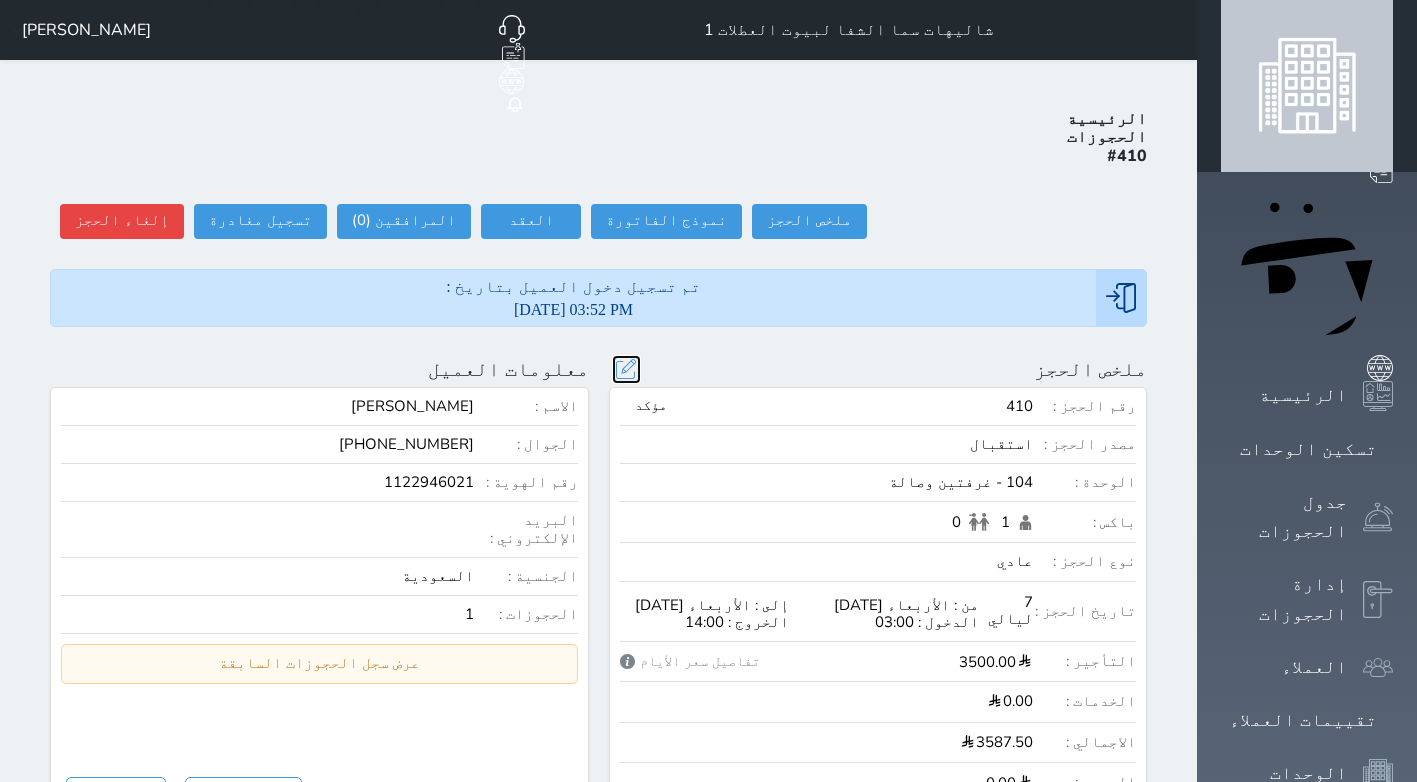 click at bounding box center (626, 369) 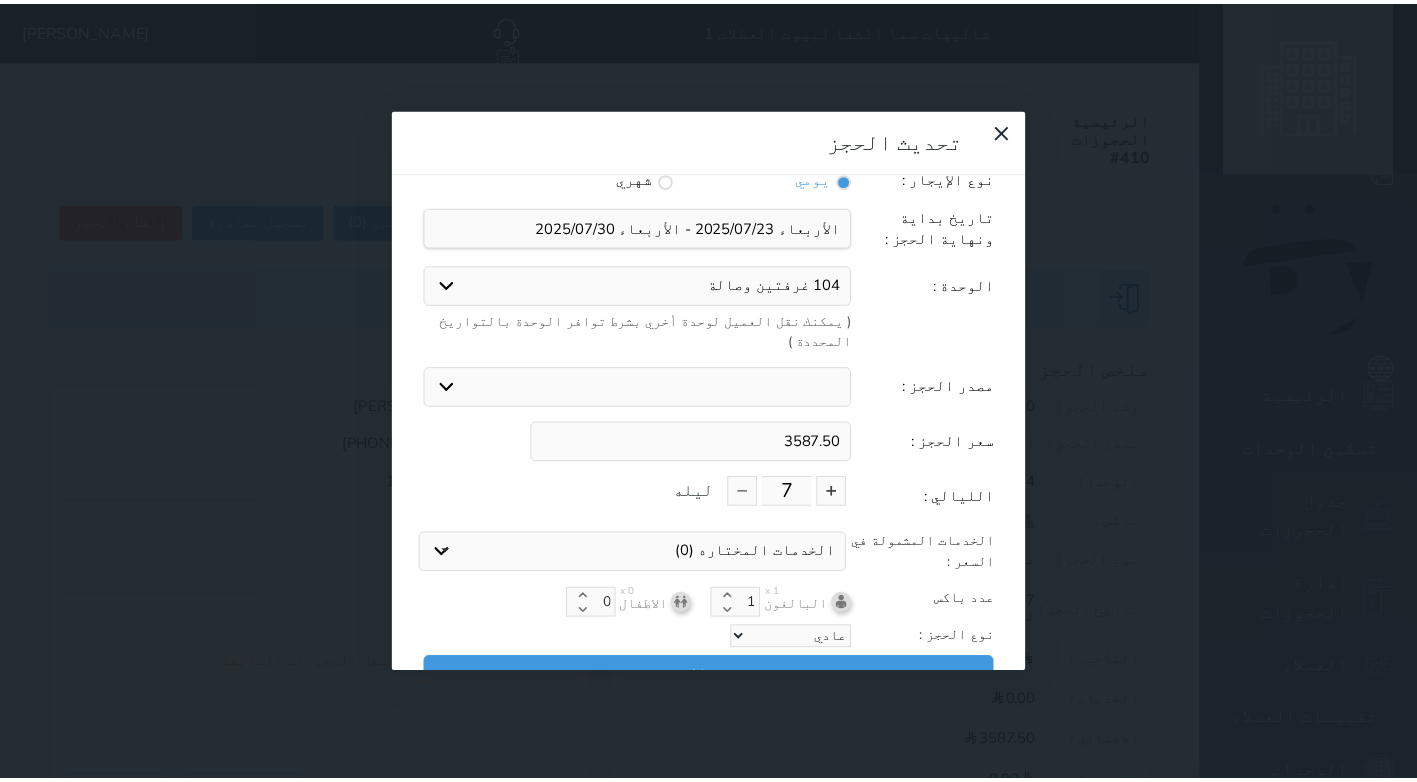 scroll, scrollTop: 45, scrollLeft: 0, axis: vertical 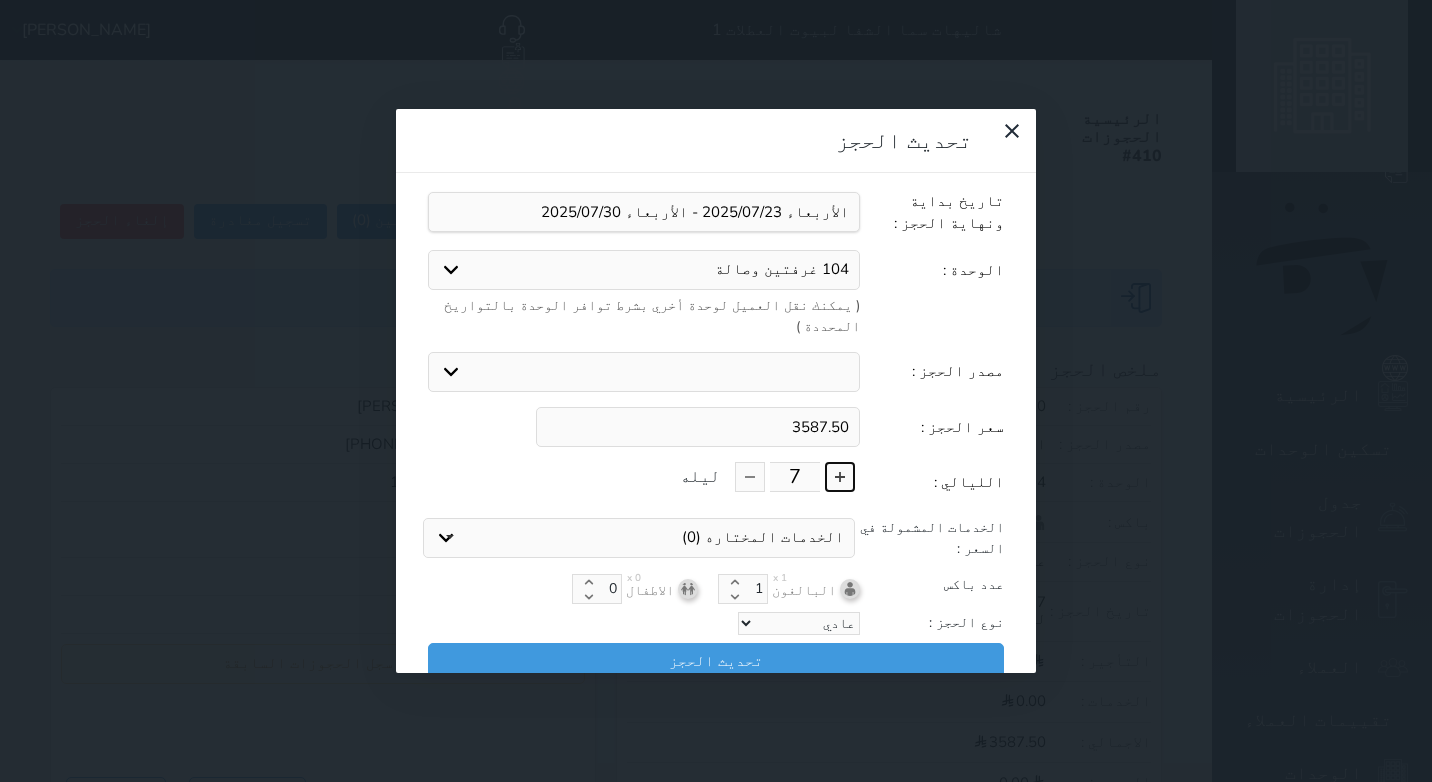 click at bounding box center (840, 477) 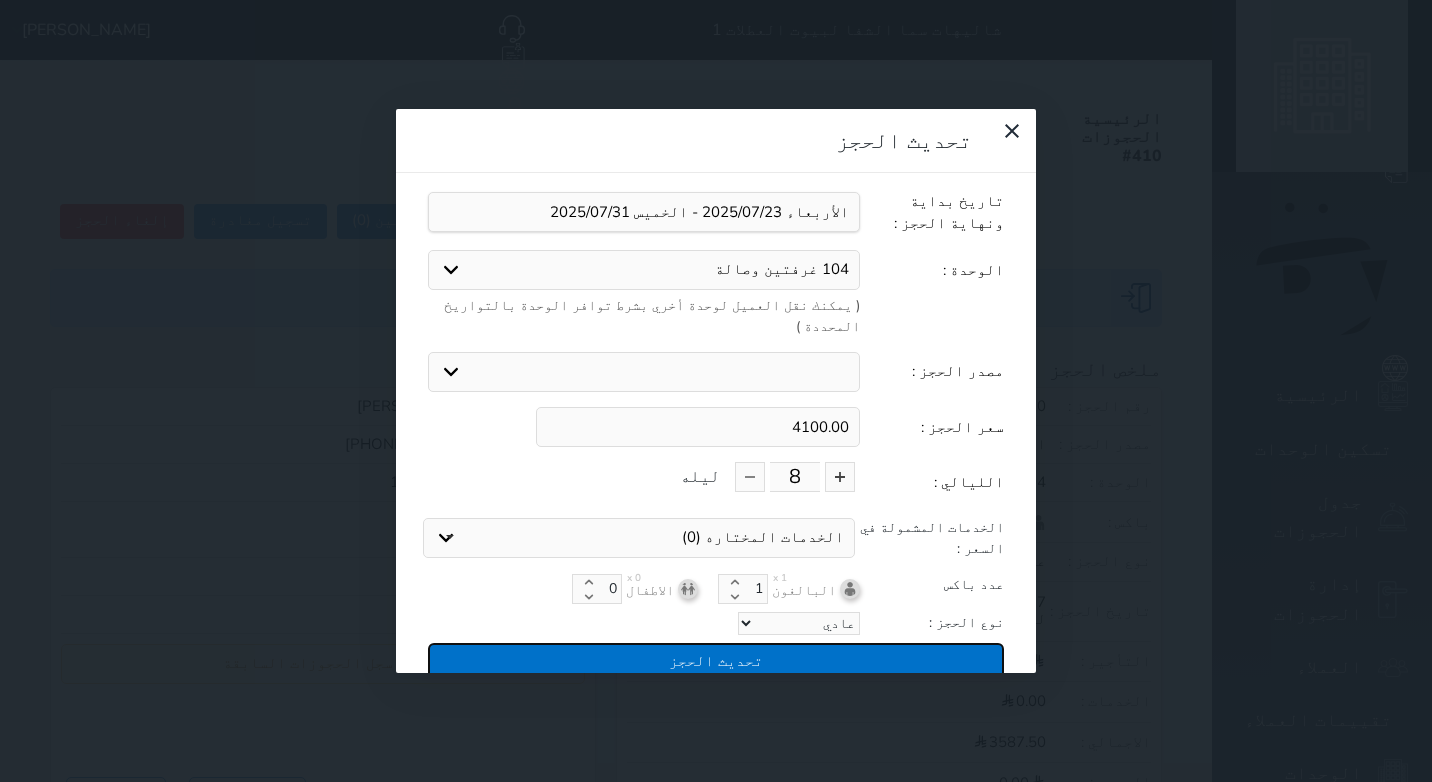 click on "تحديث الحجز" at bounding box center [716, 660] 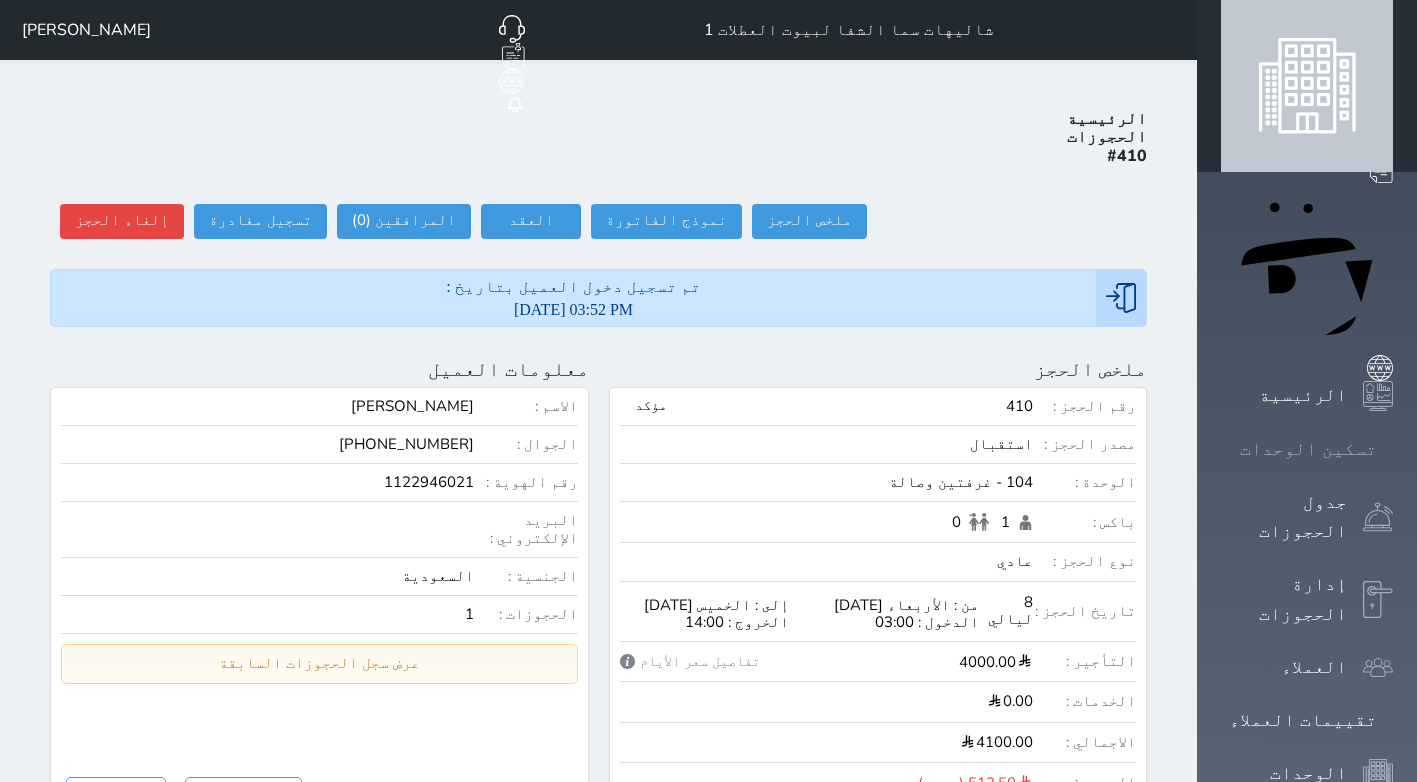 click at bounding box center (1393, 449) 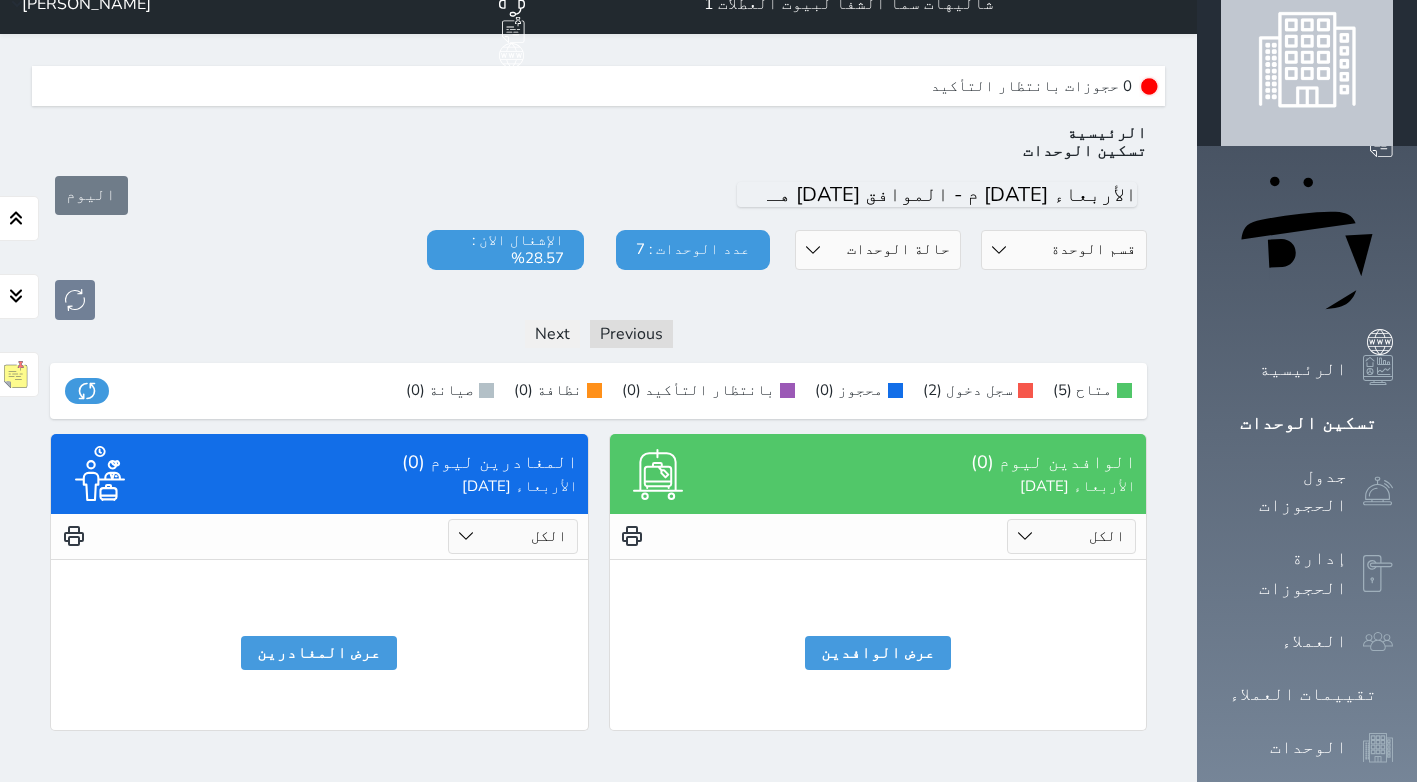 scroll, scrollTop: 0, scrollLeft: 0, axis: both 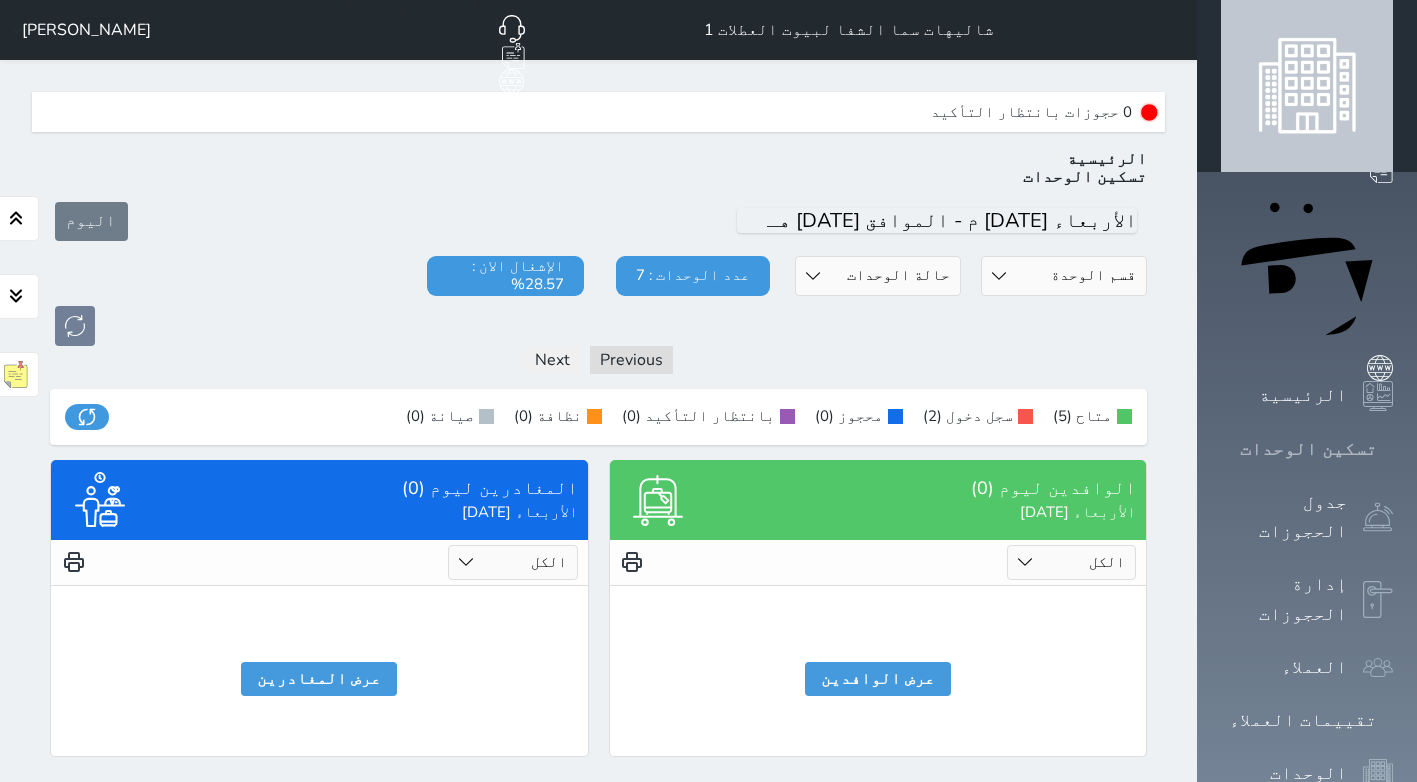 click 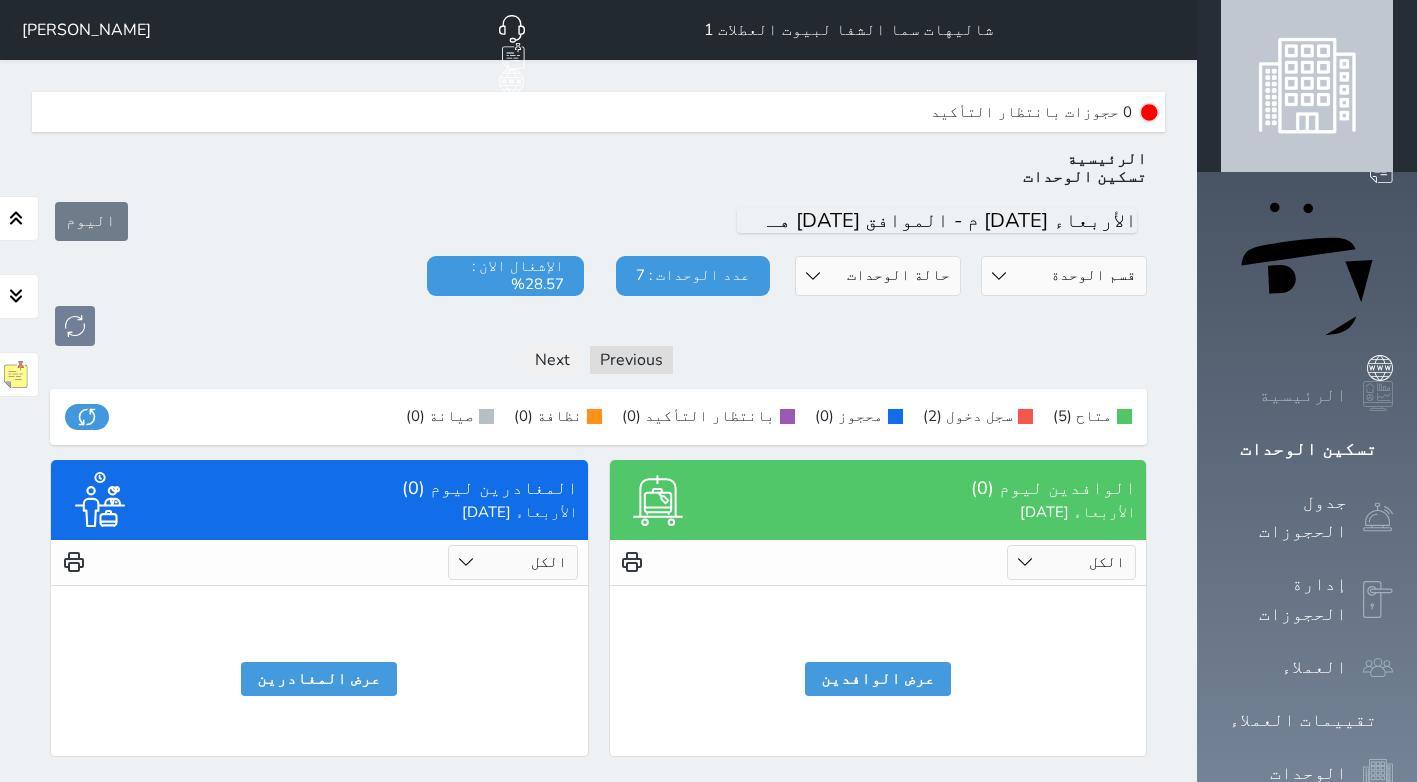 click at bounding box center (1378, 396) 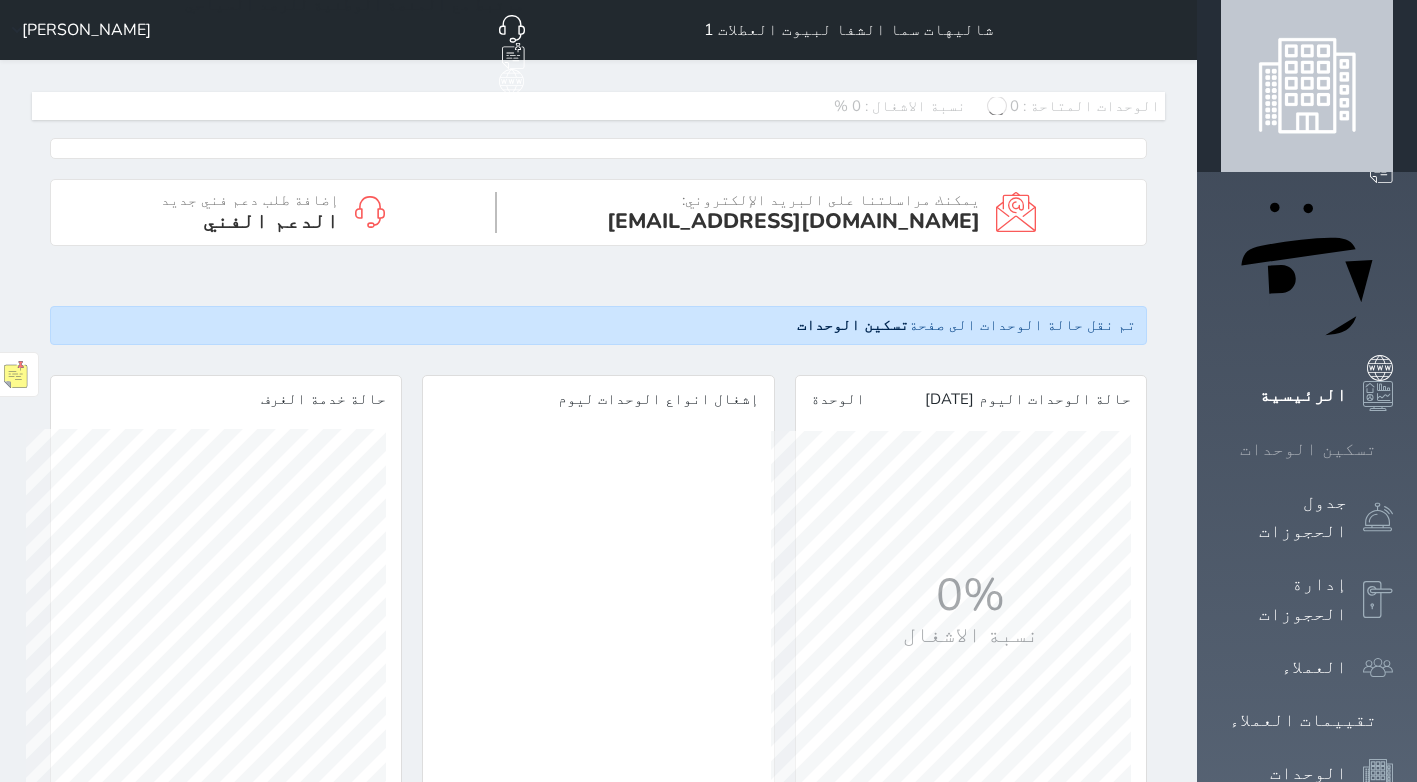 scroll, scrollTop: 999640, scrollLeft: 999632, axis: both 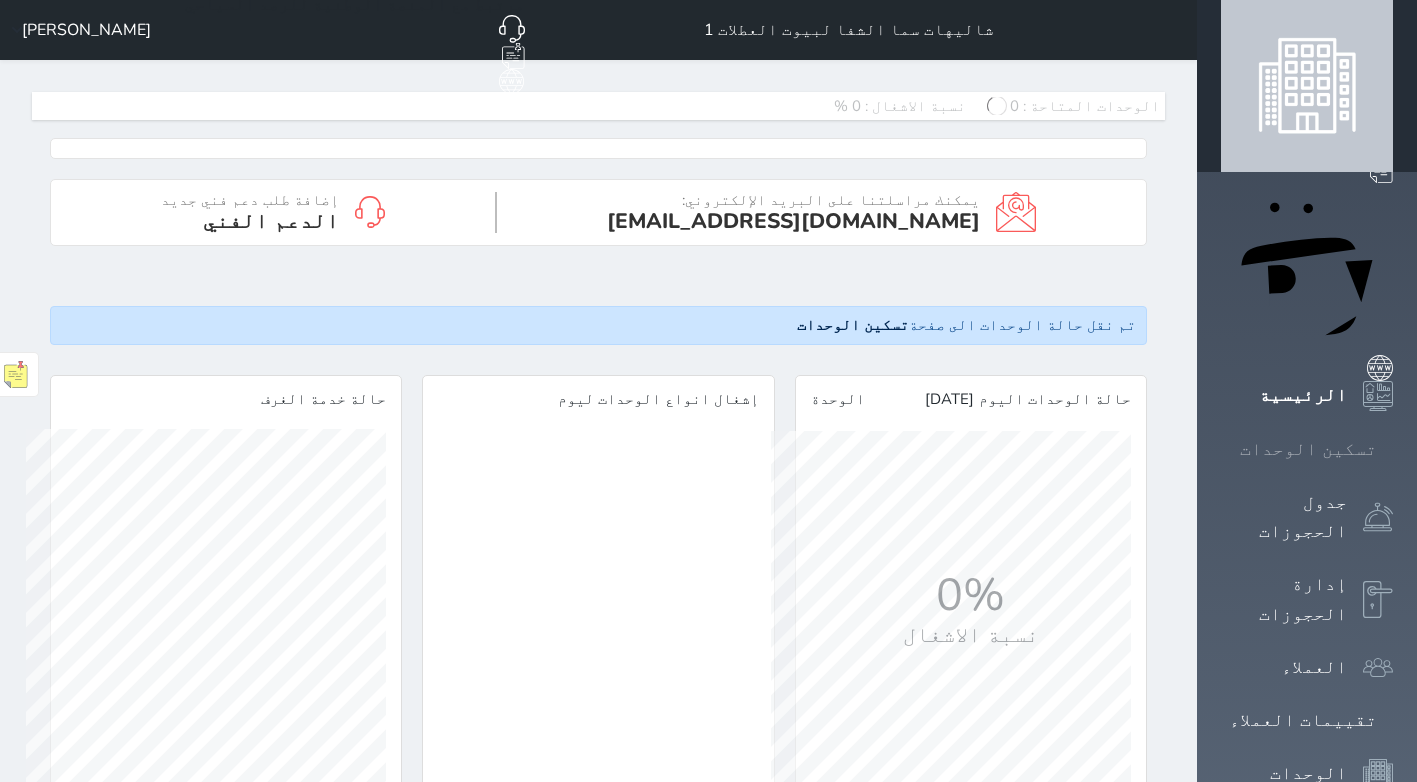 click on "تسكين الوحدات" at bounding box center [1308, 449] 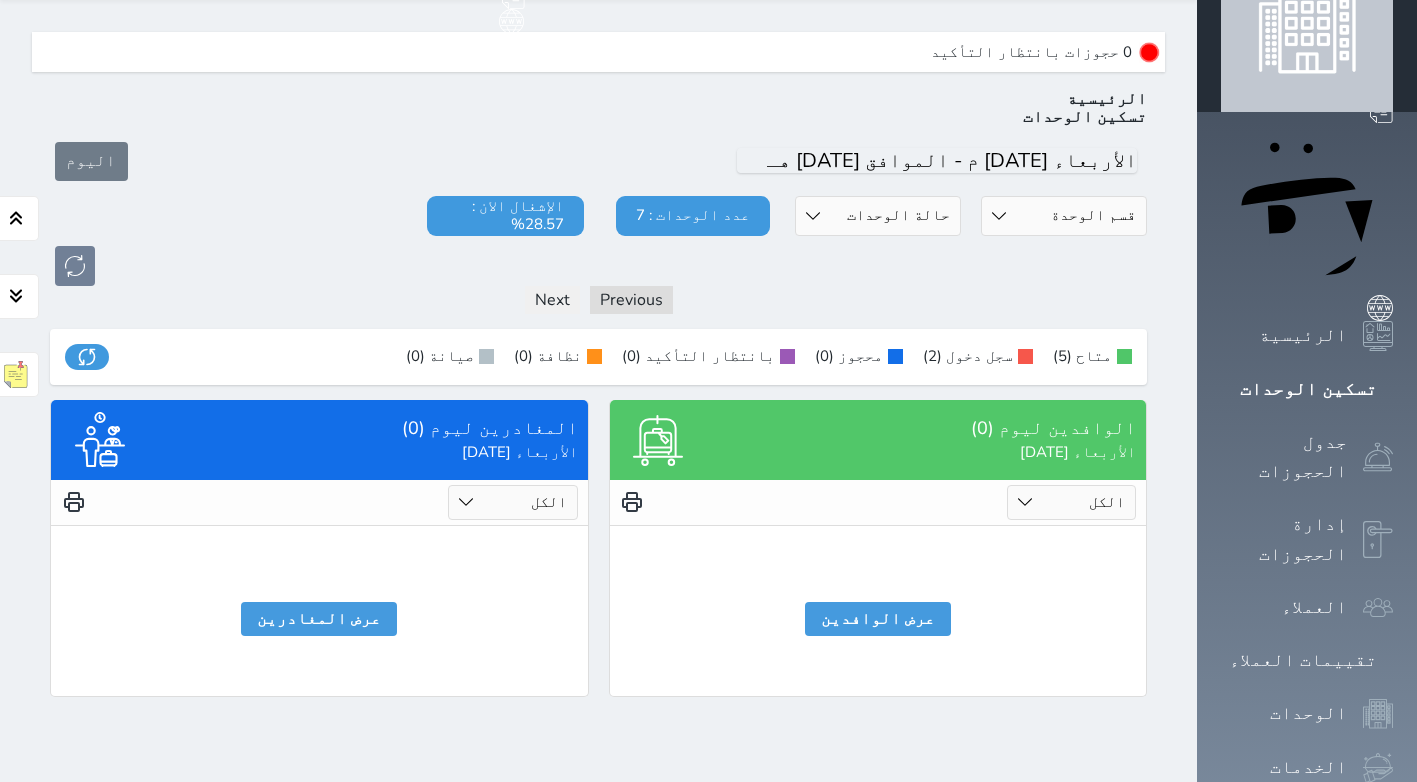 scroll, scrollTop: 76, scrollLeft: 0, axis: vertical 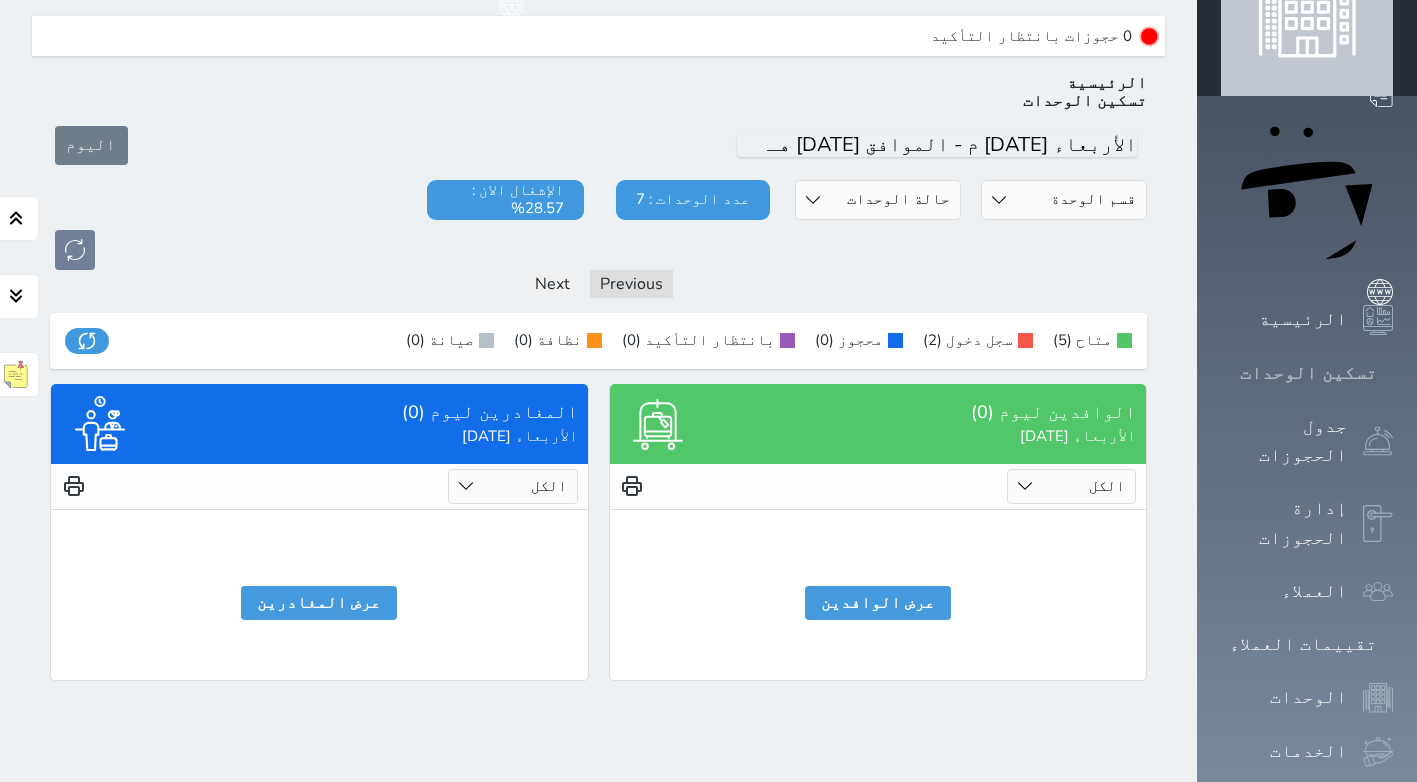 click on "تسكين الوحدات" at bounding box center (1308, 373) 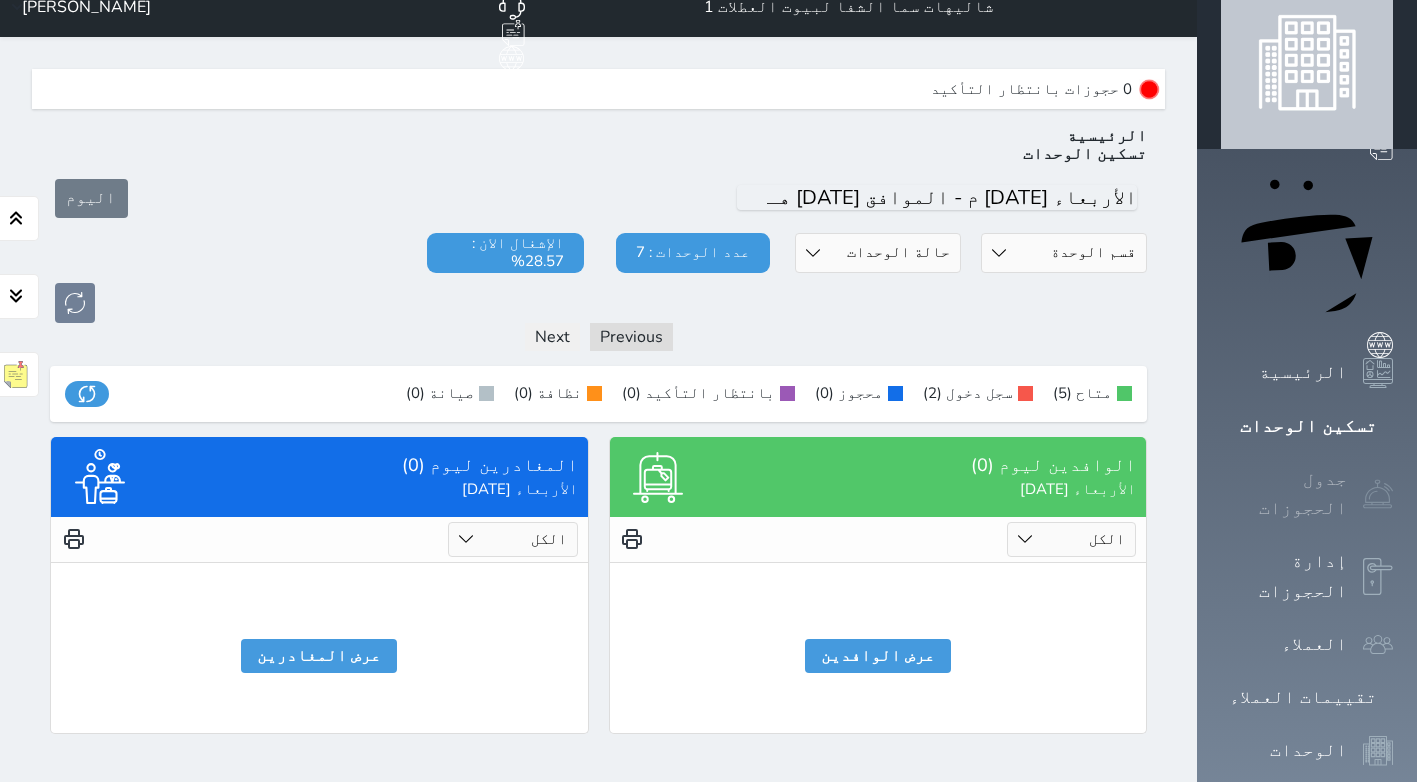 scroll, scrollTop: 0, scrollLeft: 0, axis: both 